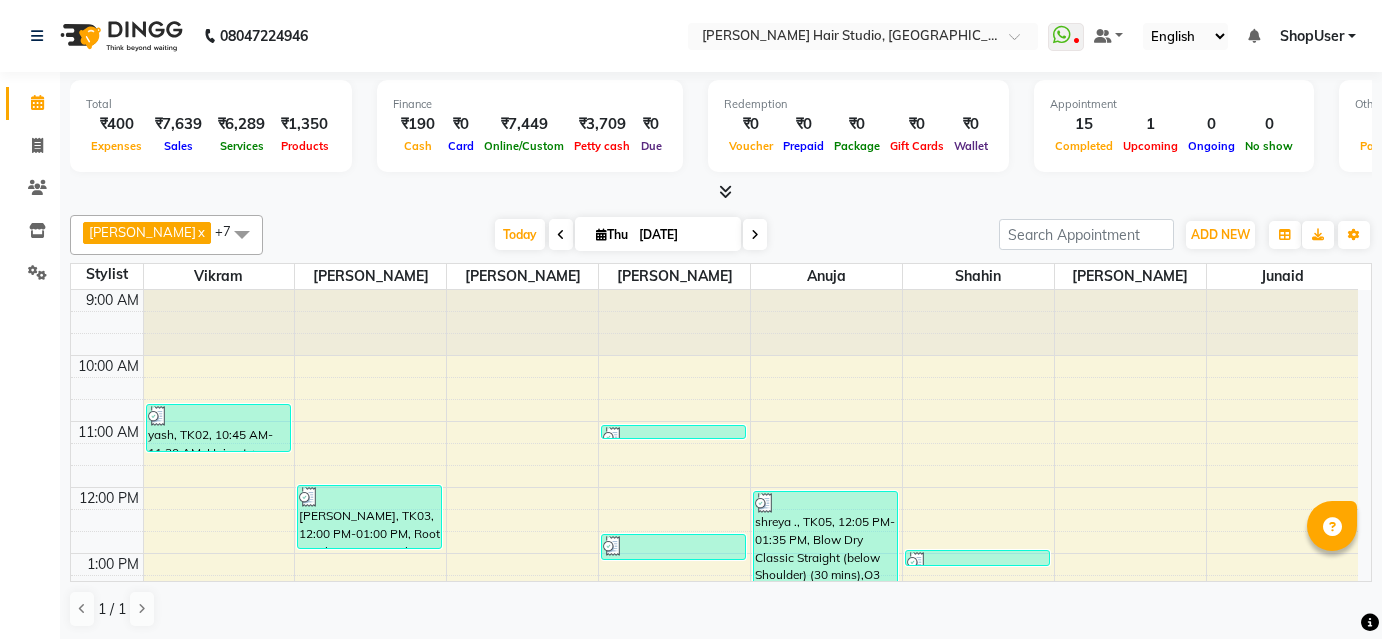 scroll, scrollTop: 0, scrollLeft: 0, axis: both 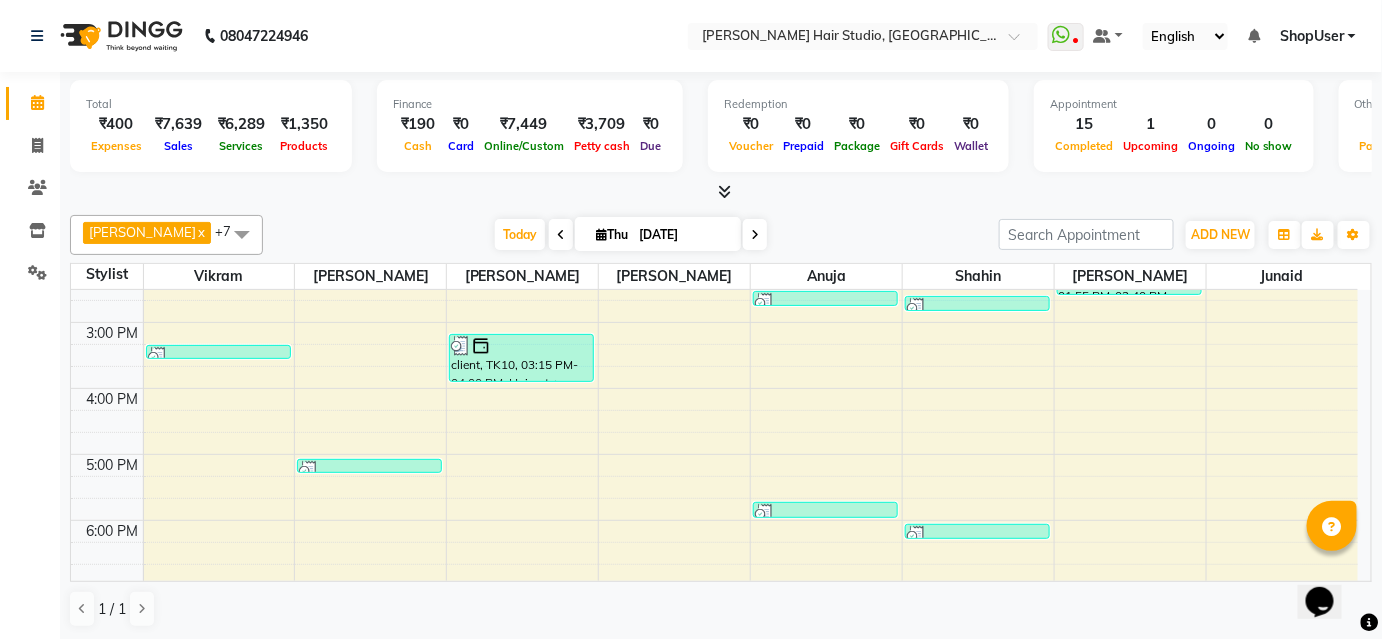 click at bounding box center (725, 191) 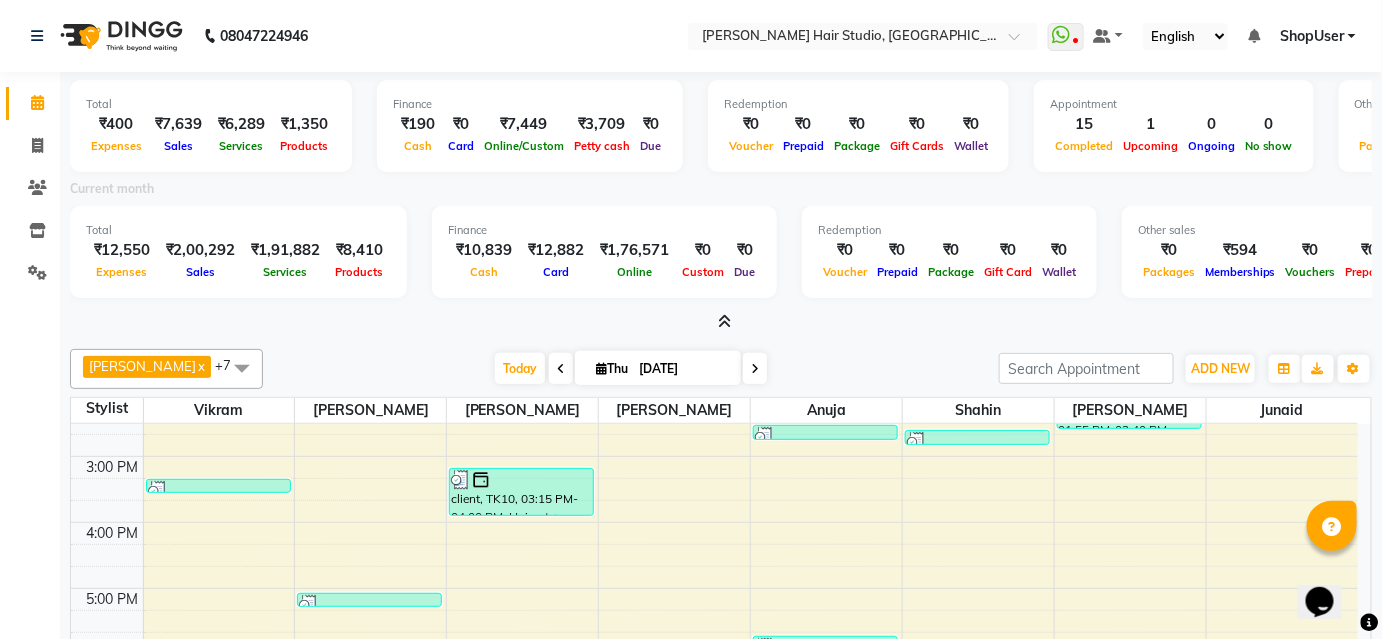 click at bounding box center (725, 321) 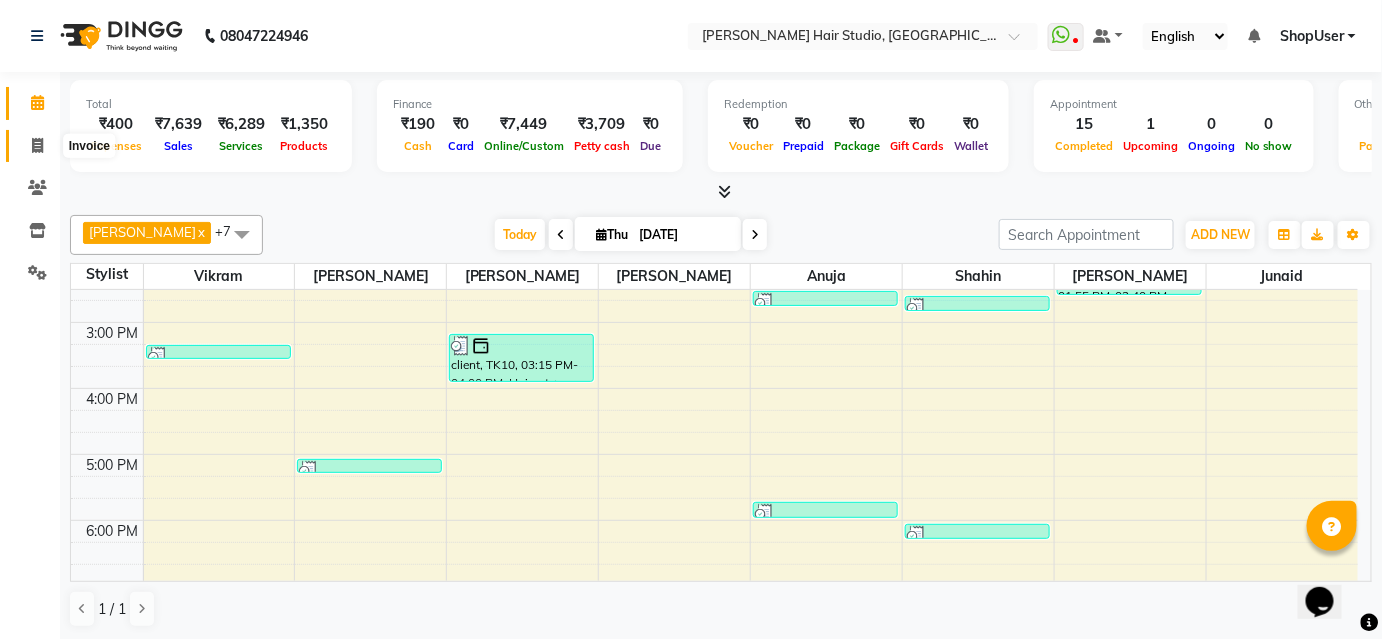 click 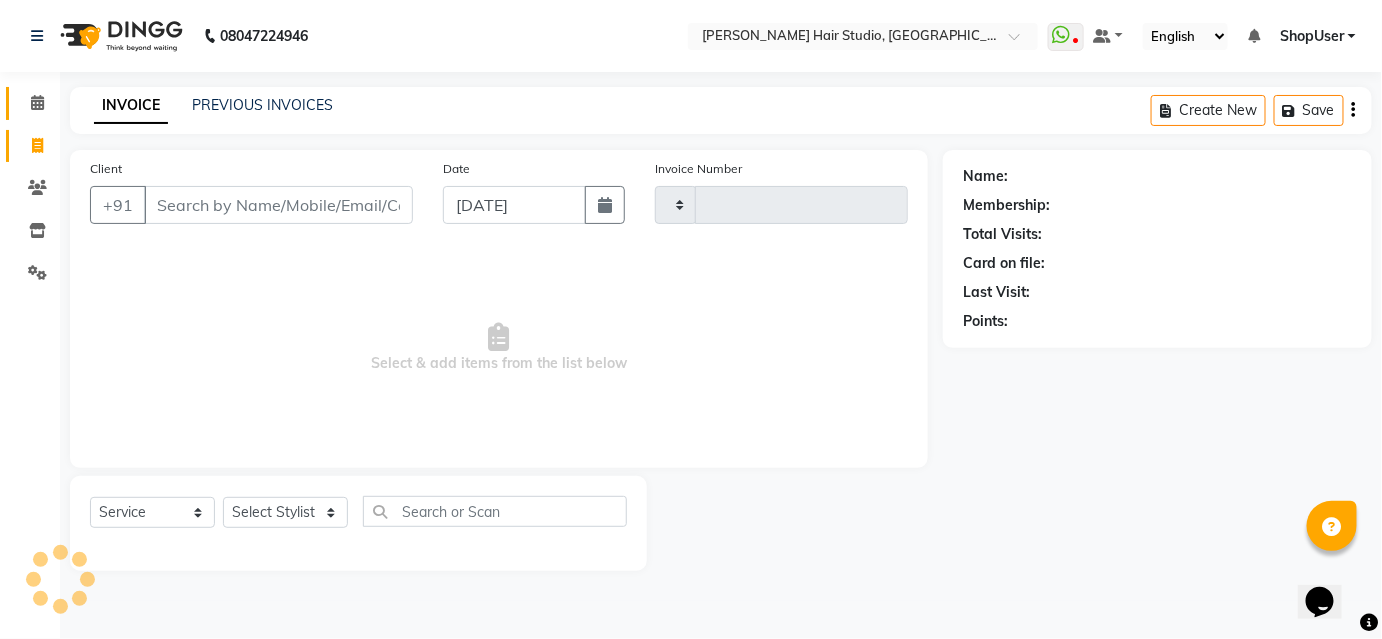 click on "Calendar" 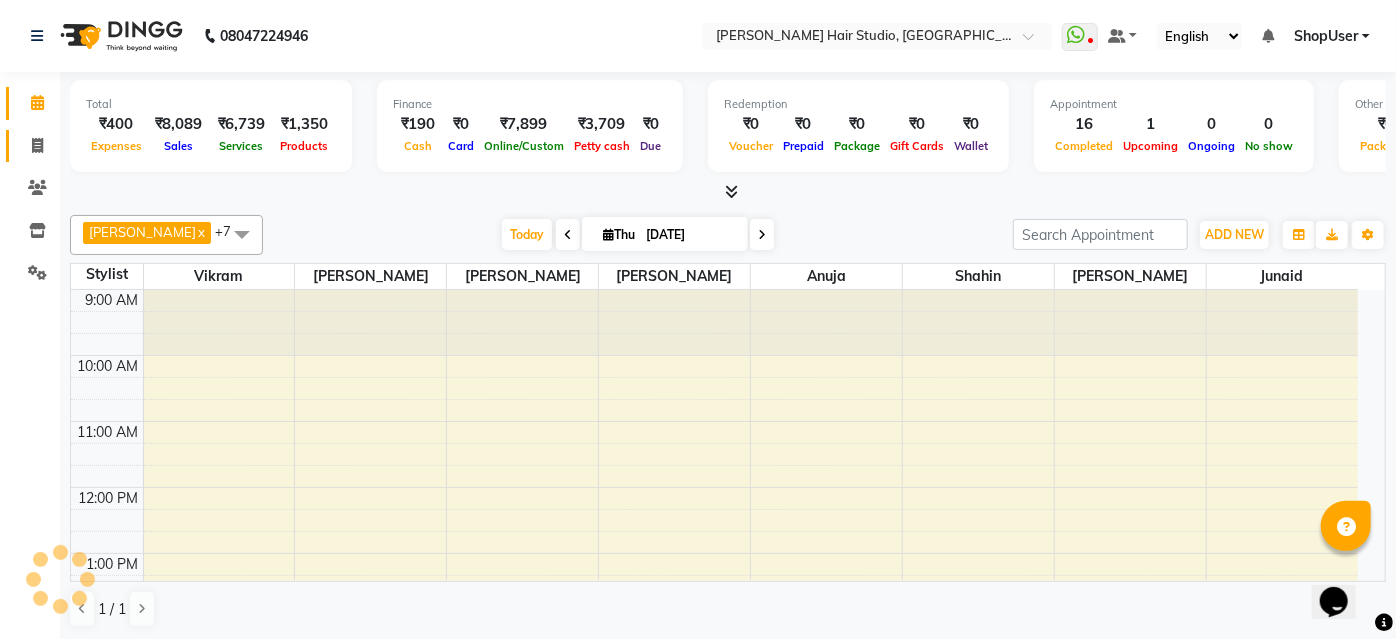 click on "Invoice" 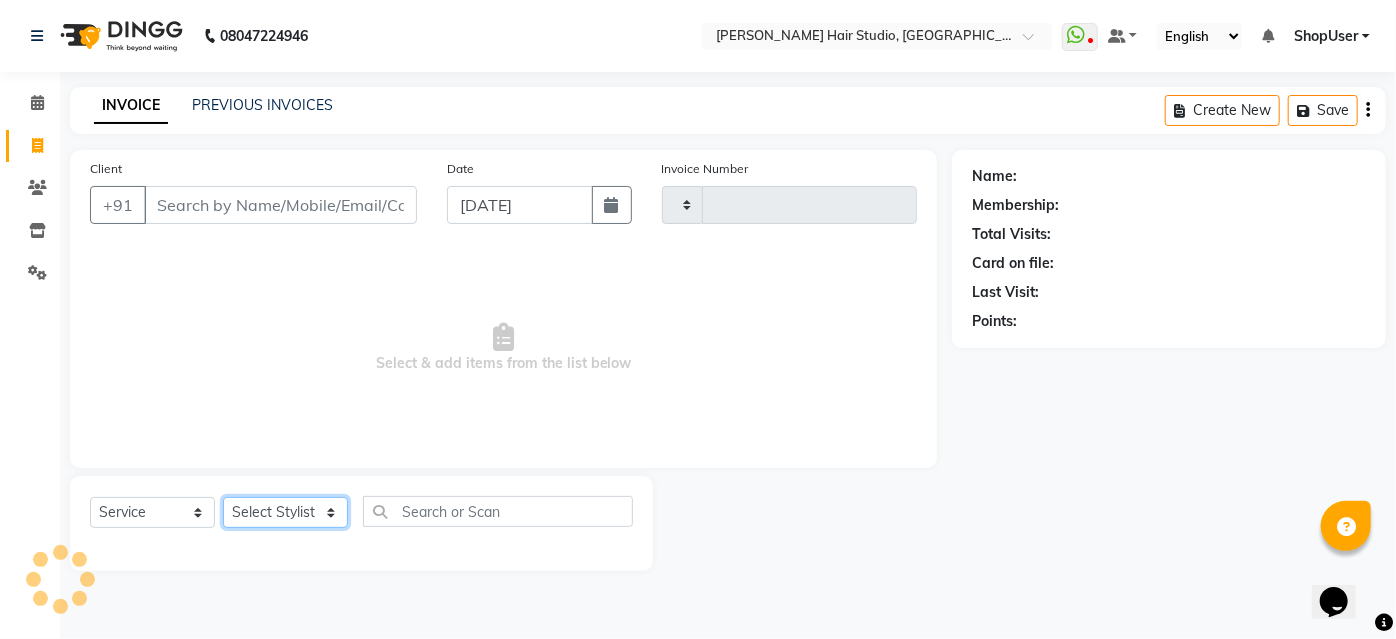 click on "Select Stylist" 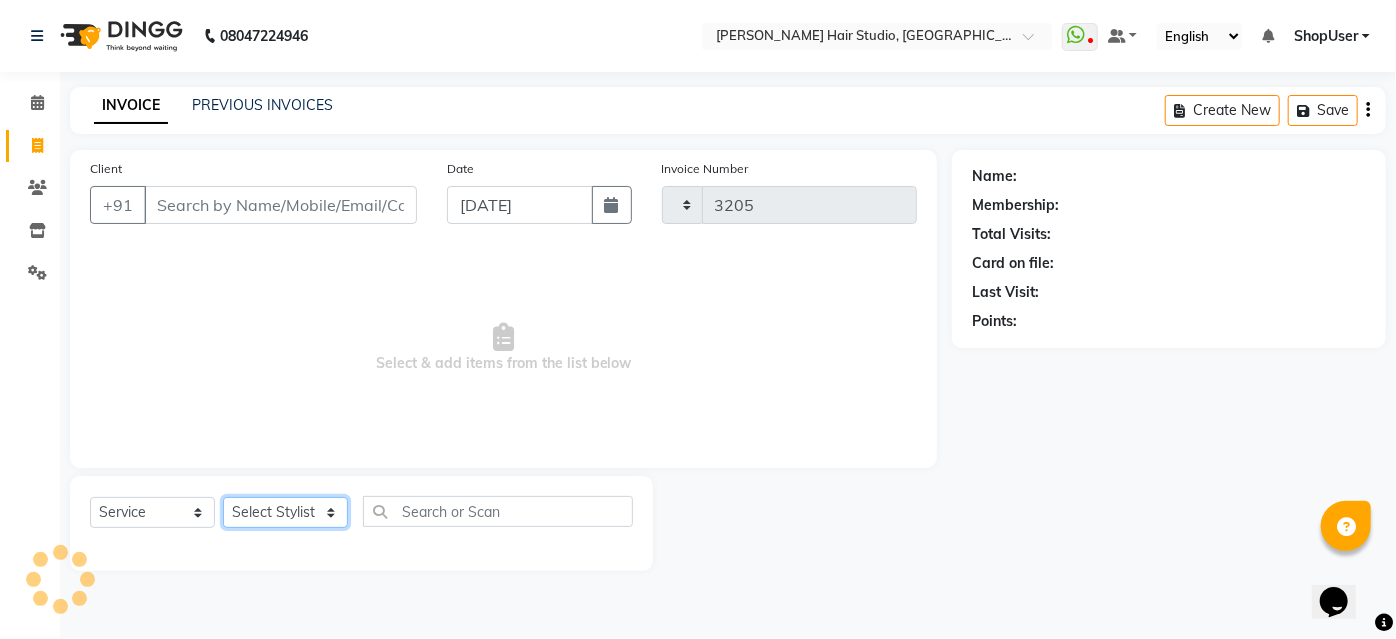 select on "627" 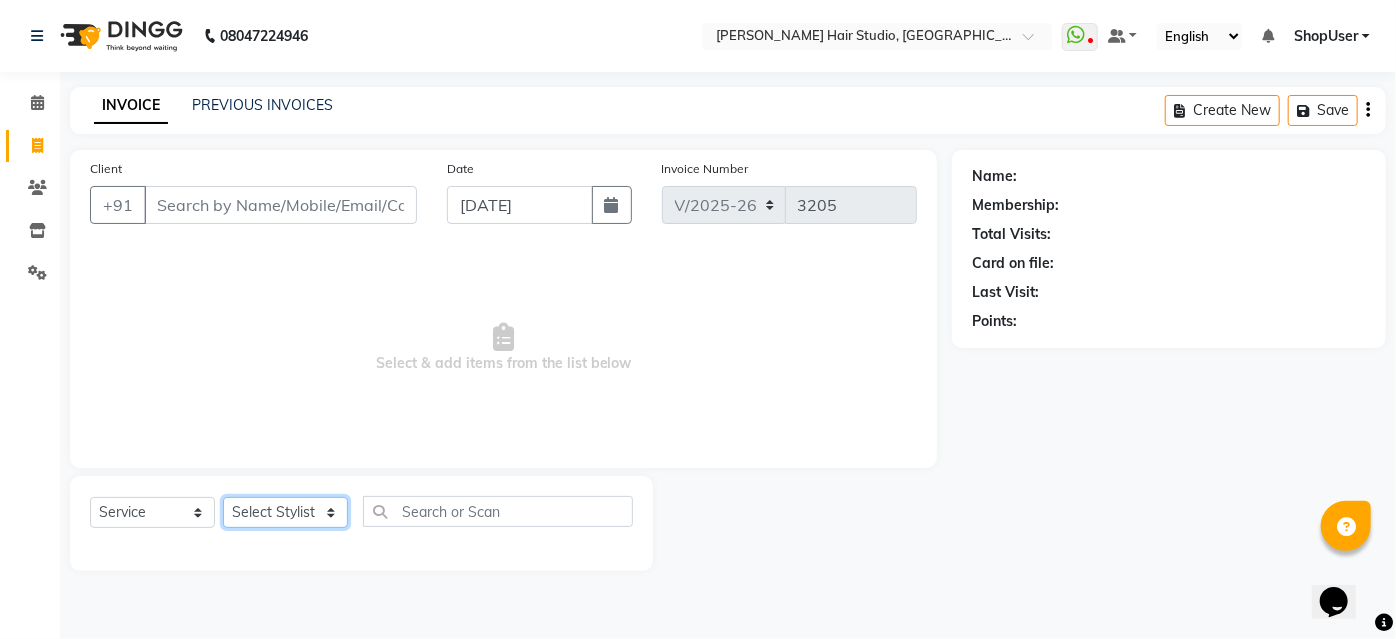select on "79827" 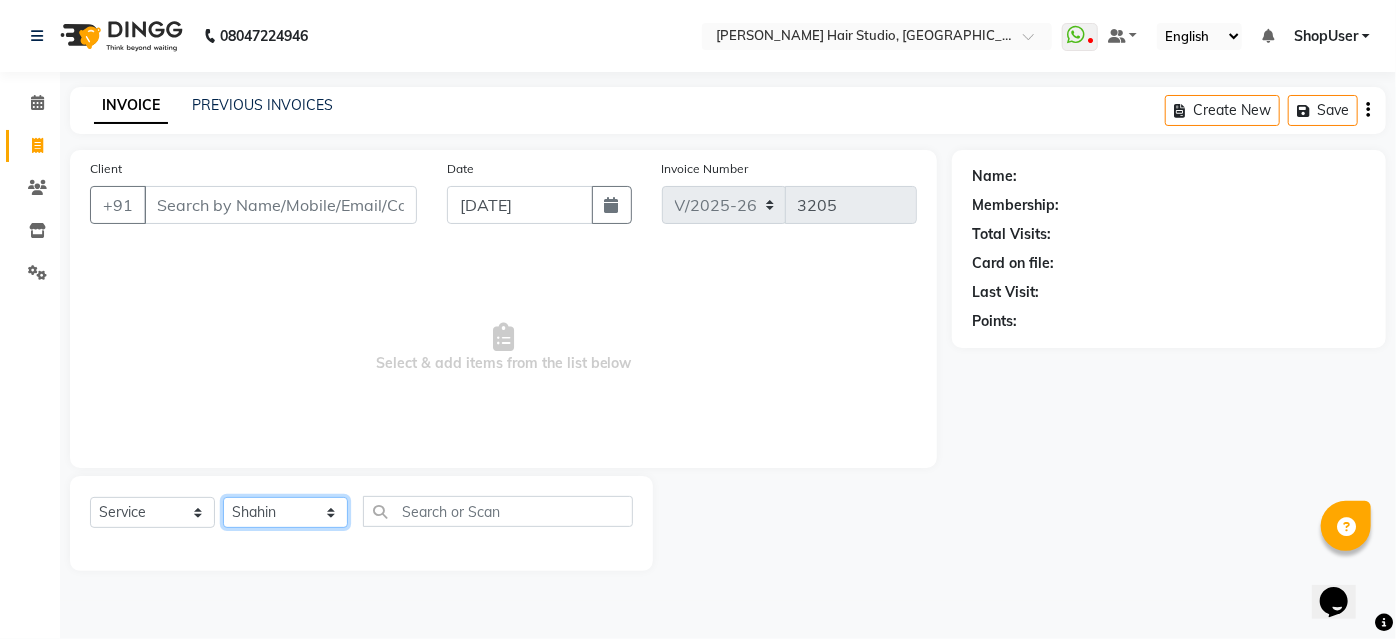 click on "Select Stylist [PERSON_NAME] [PERSON_NAME] Avinash [PERSON_NAME] [PERSON_NAME] Pawan Krishna [PERSON_NAME] [PERSON_NAME] ShopUser [PERSON_NAME] [PERSON_NAME]" 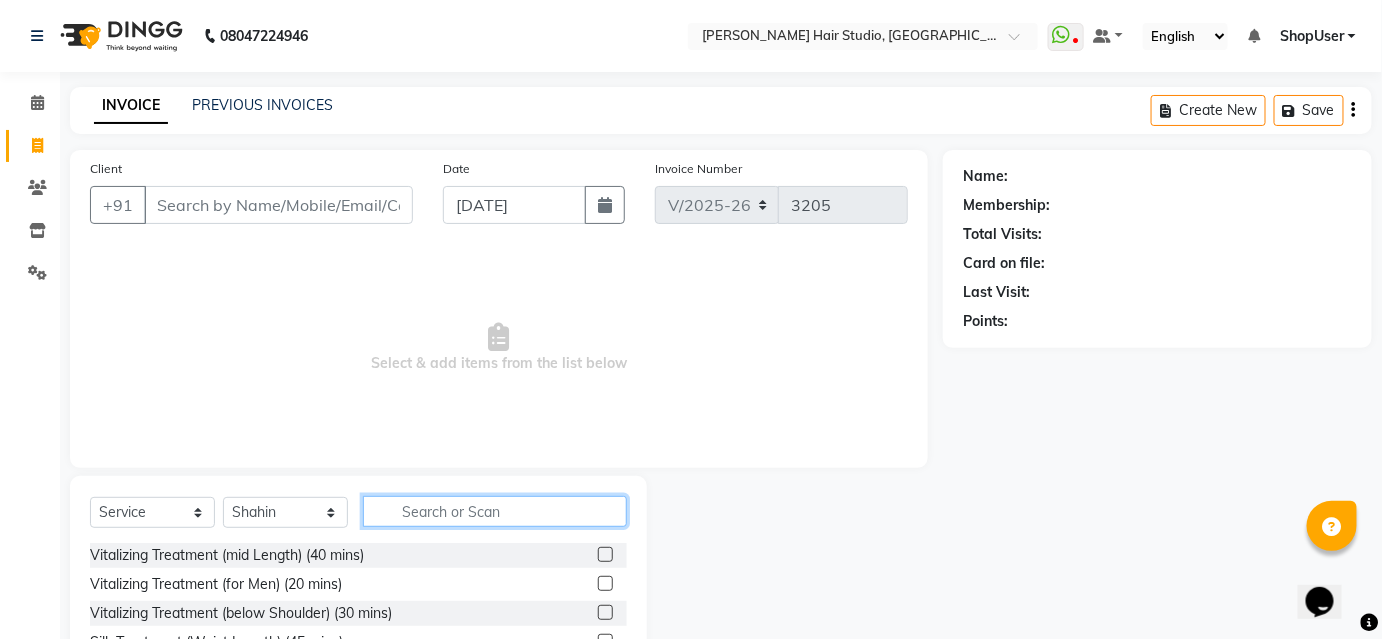 click 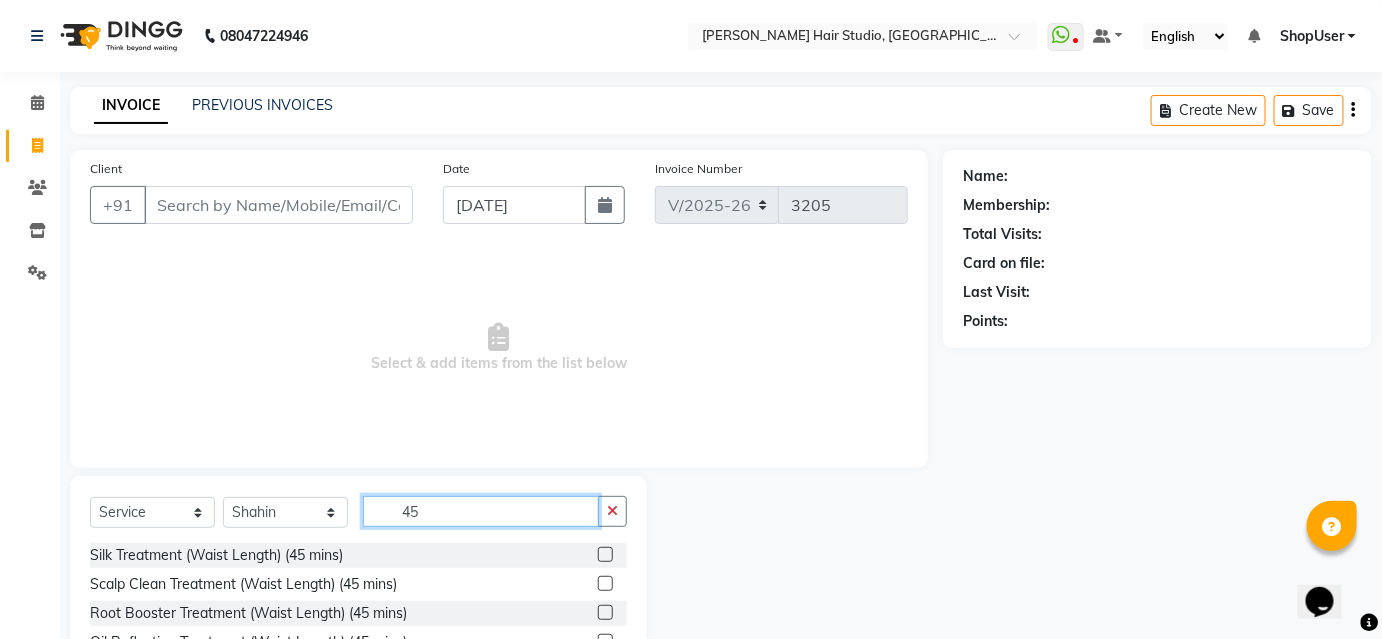 scroll, scrollTop: 161, scrollLeft: 0, axis: vertical 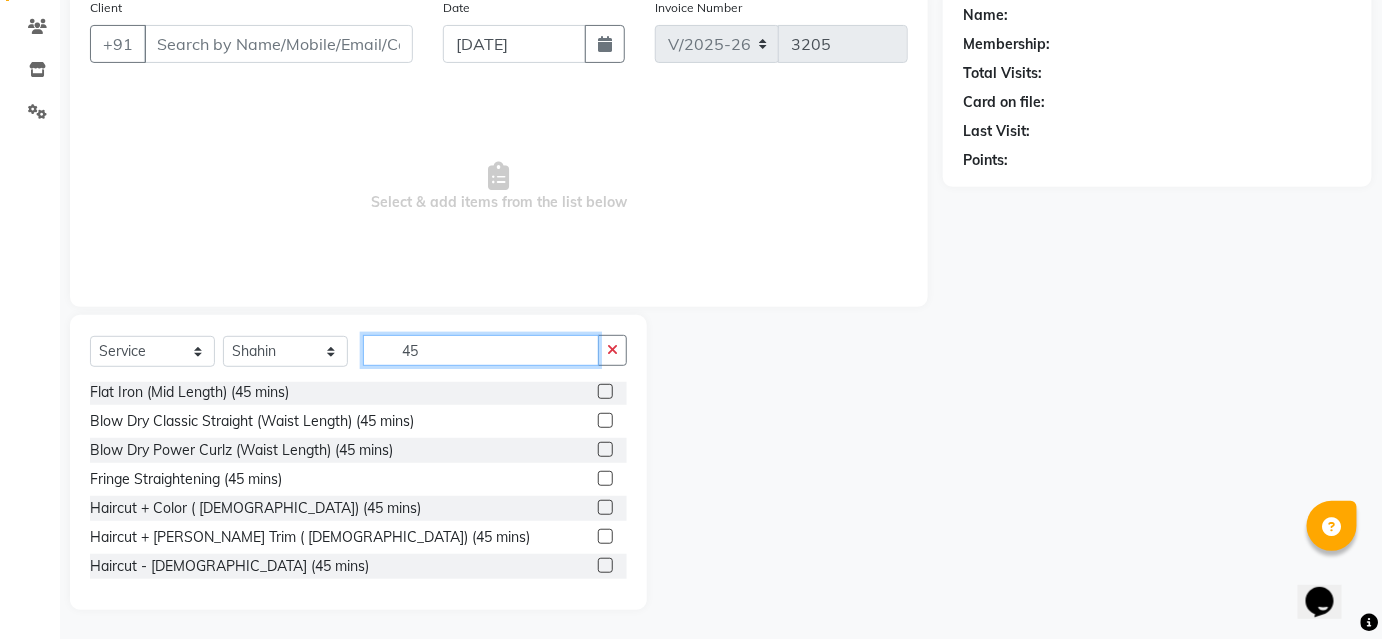 type on "45" 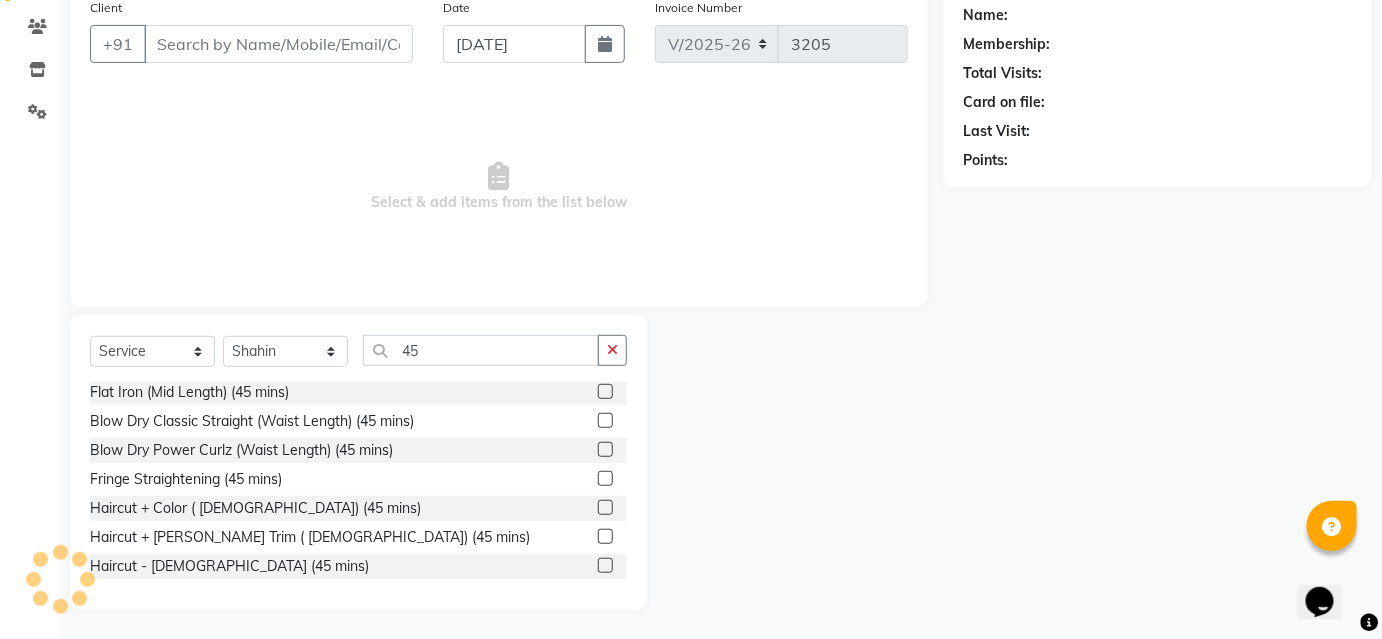 click 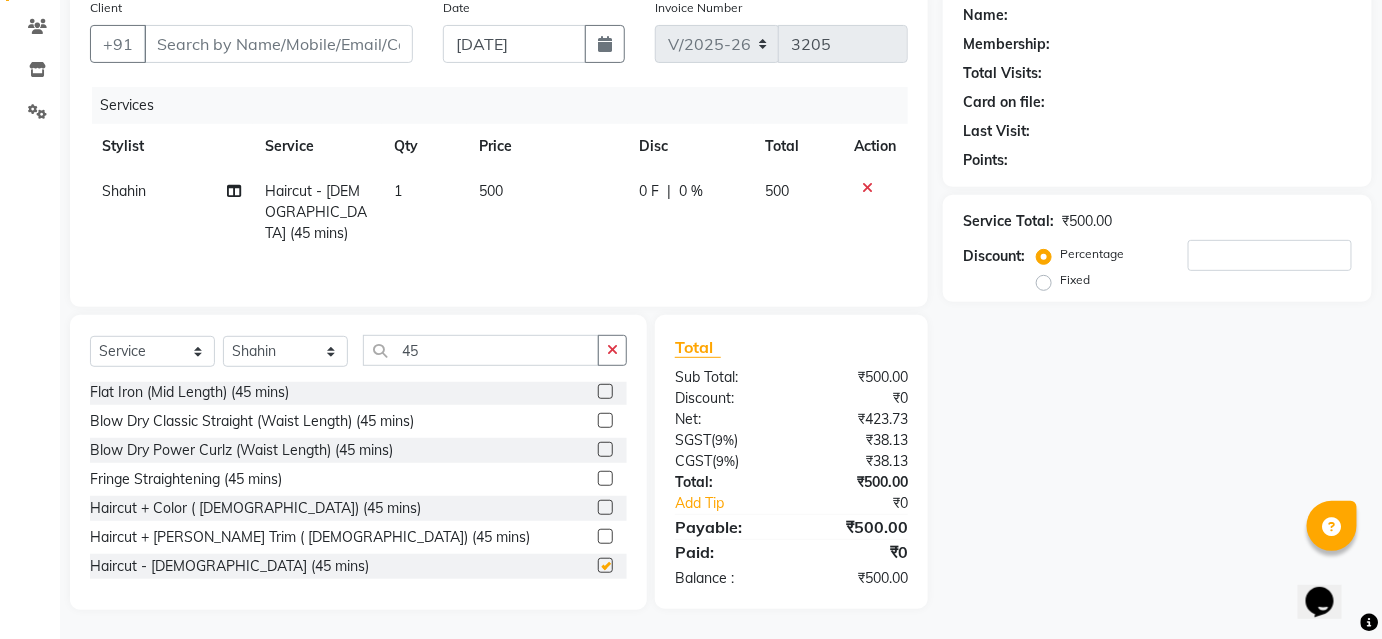 checkbox on "false" 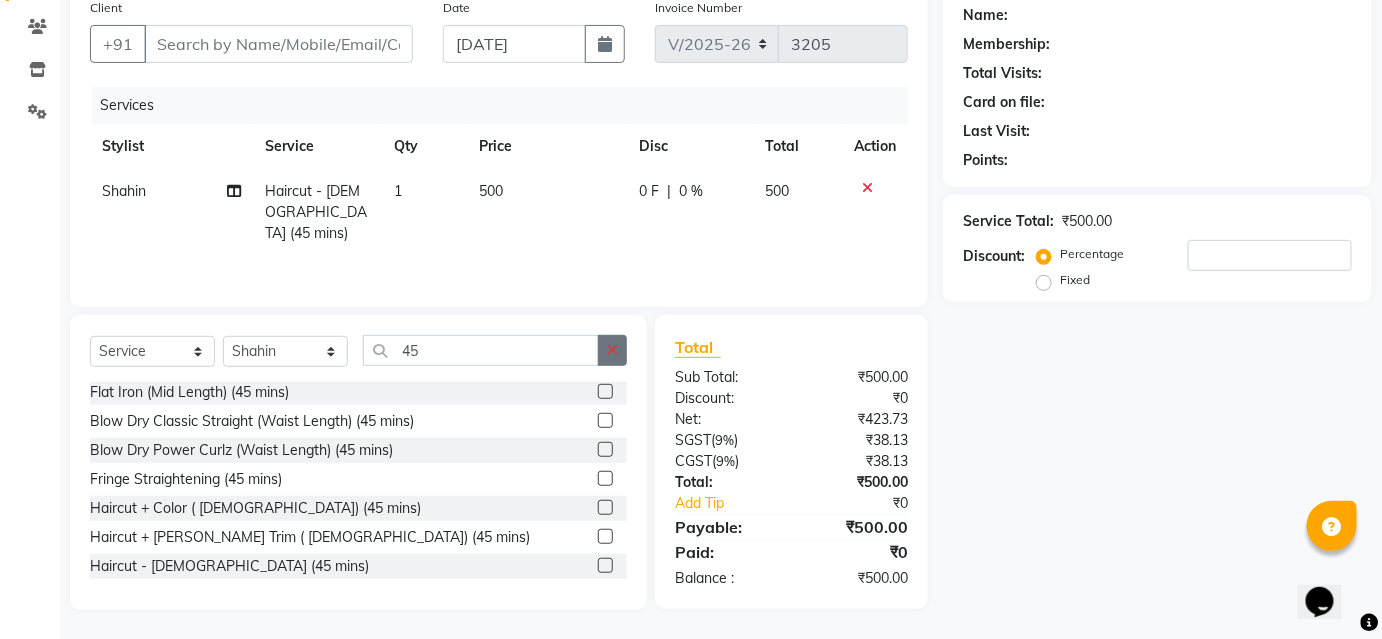 click 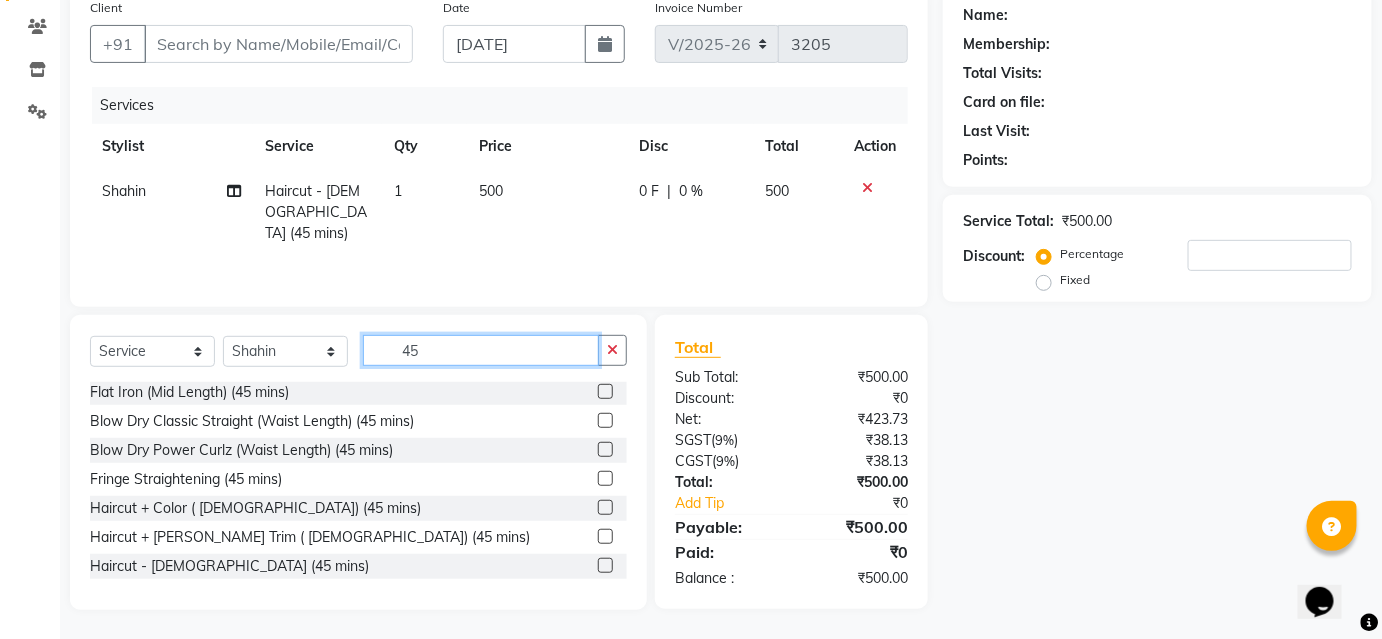 type 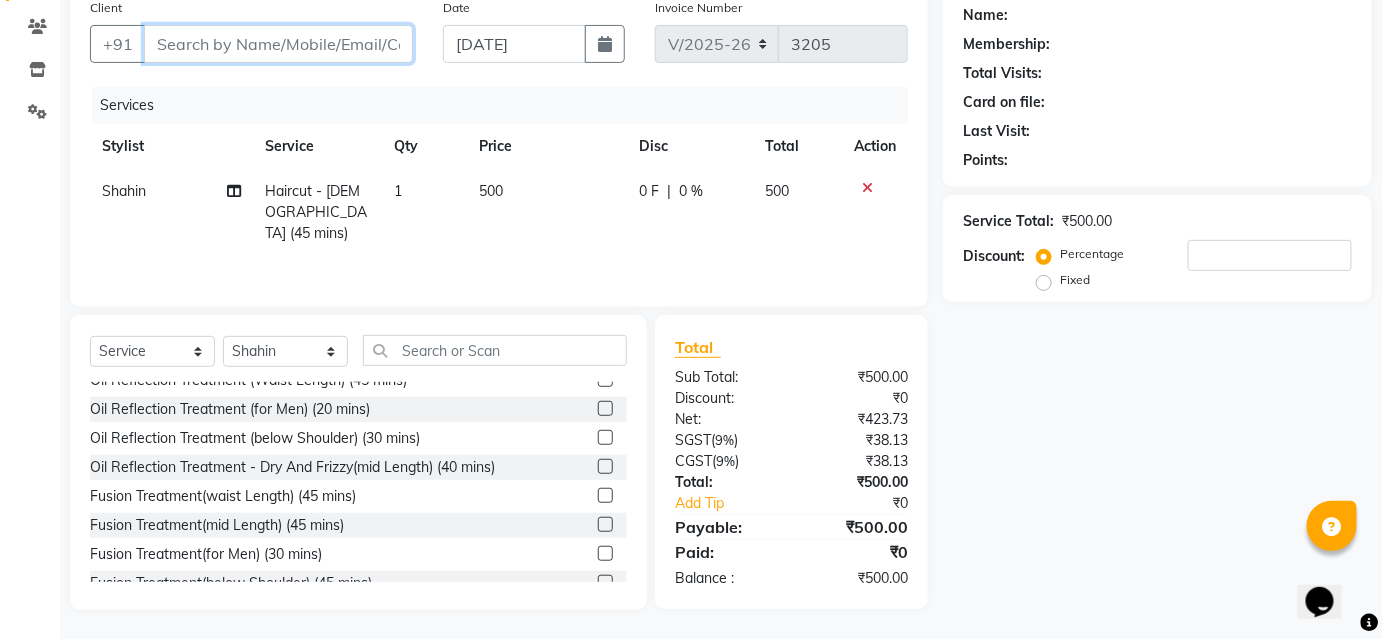 click on "Client" at bounding box center [278, 44] 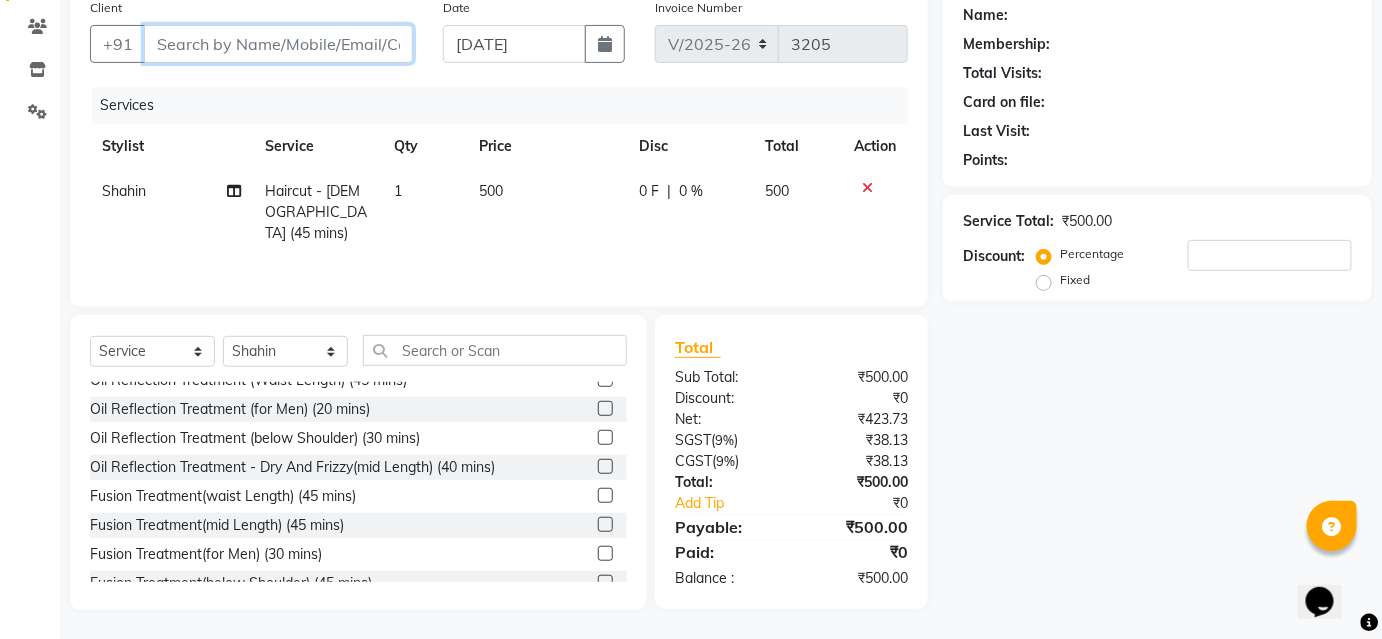 click on "Client" at bounding box center (278, 44) 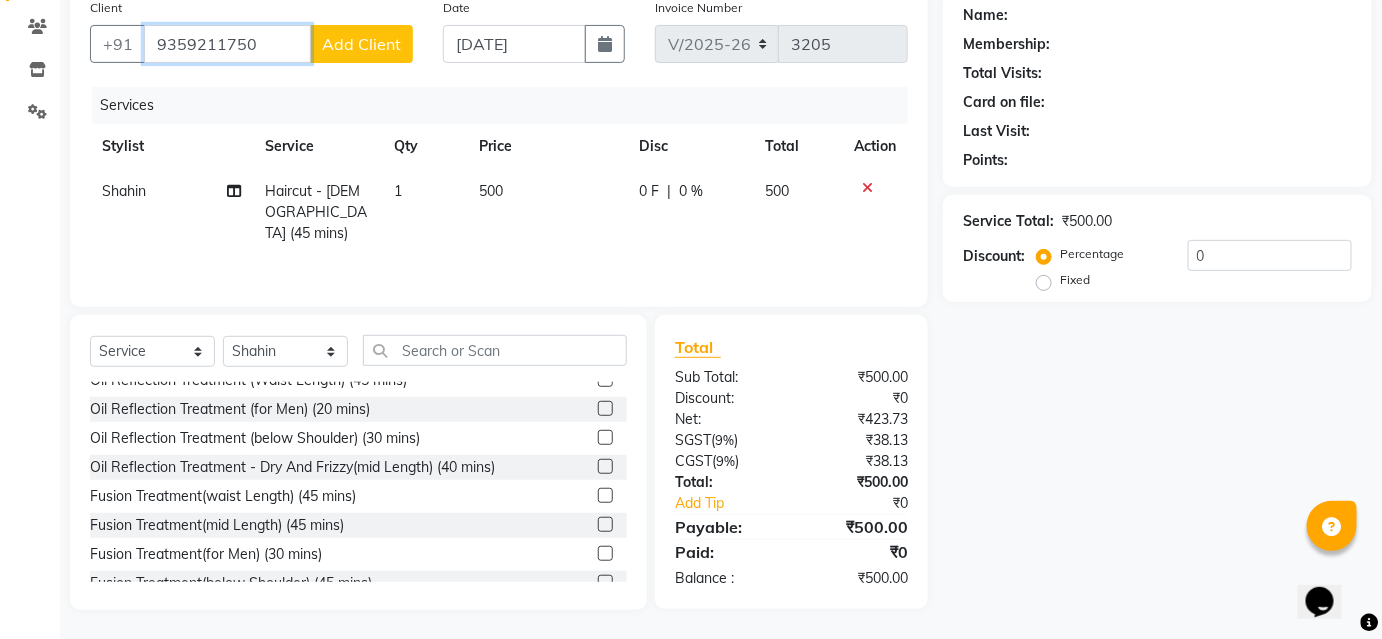 type on "9359211750" 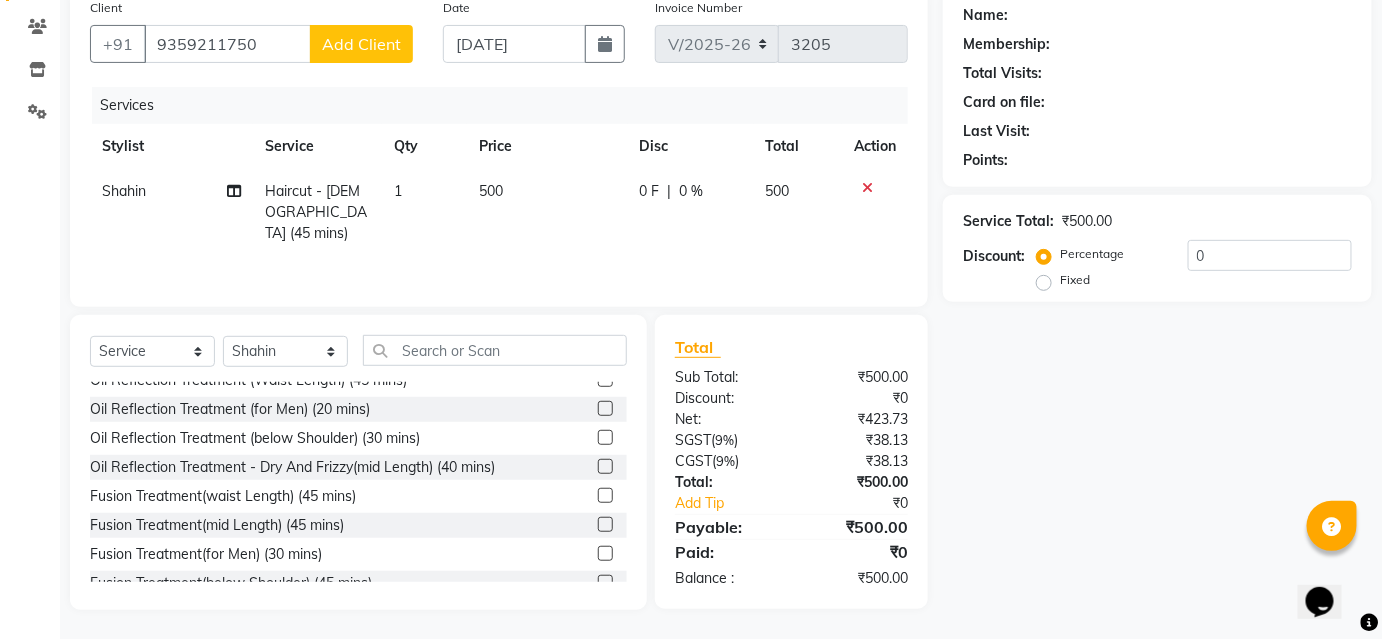 click on "Add Client" 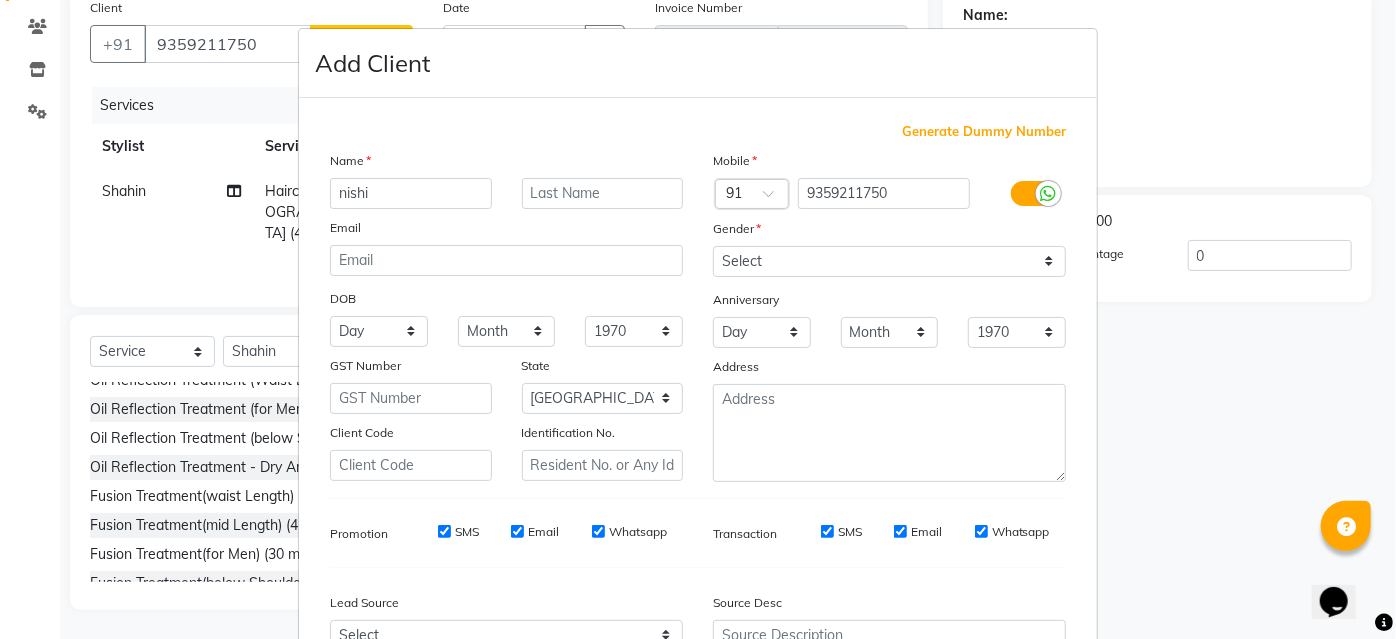 type on "nishi" 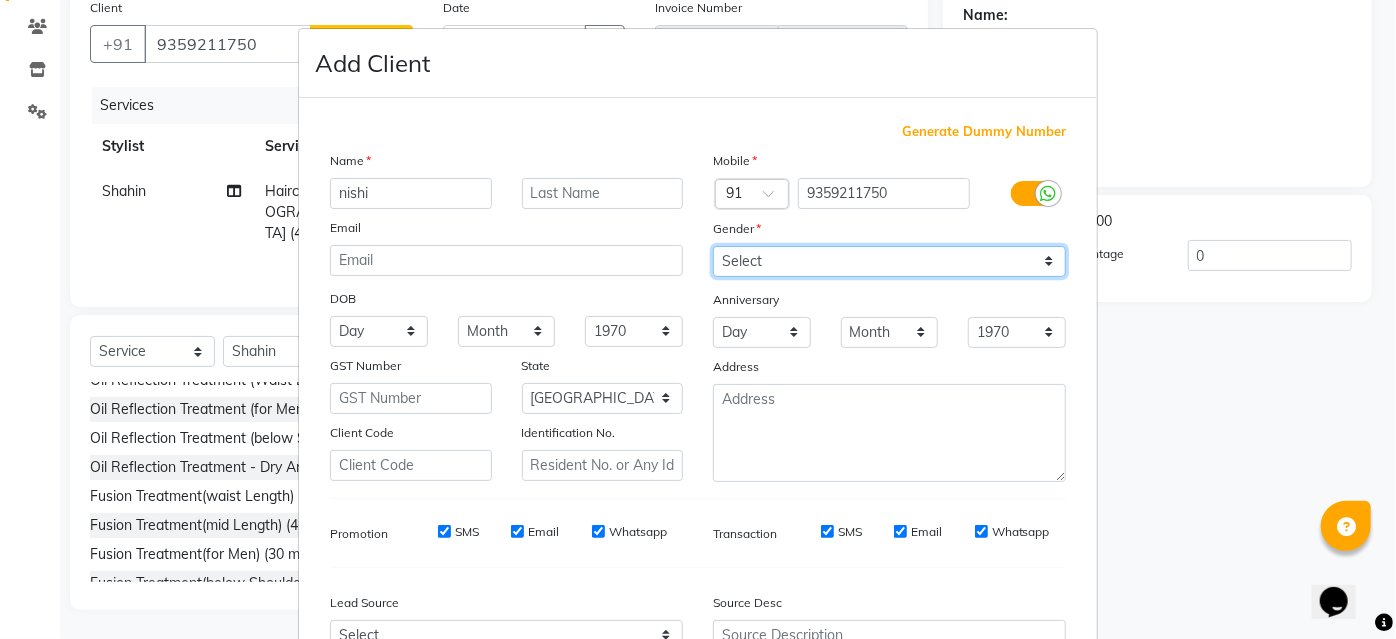 click on "Select Male Female Other Prefer Not To Say" at bounding box center [889, 261] 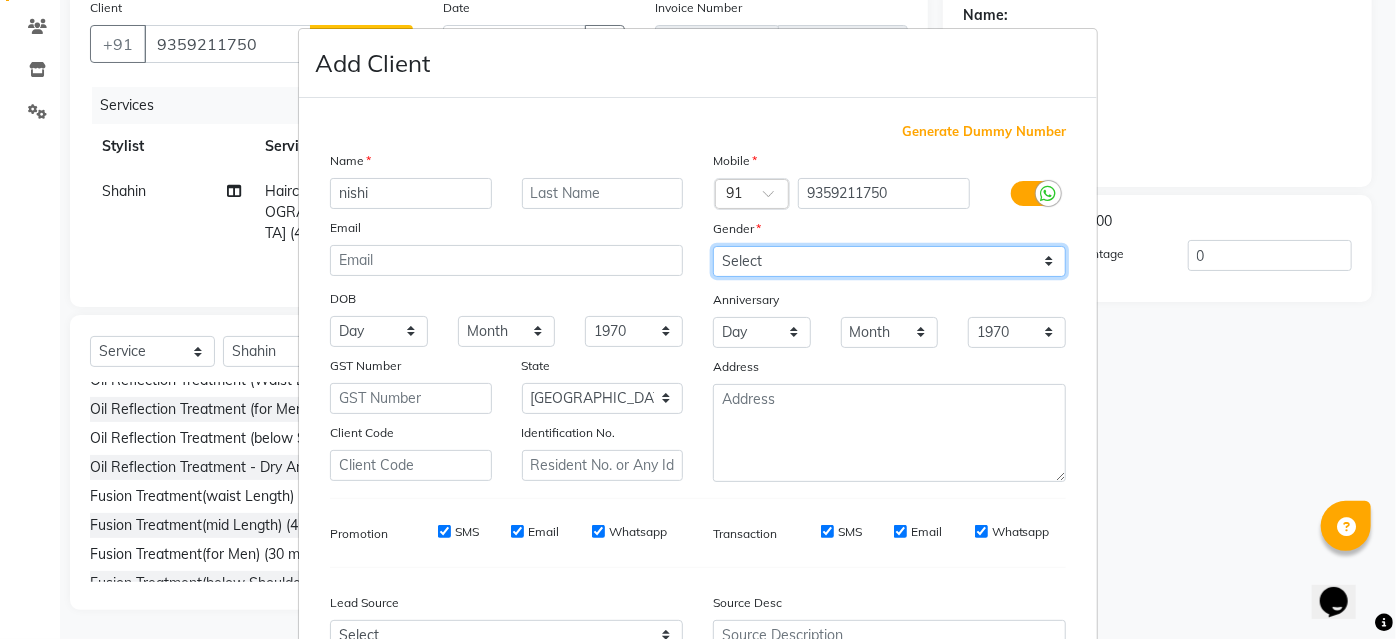 select on "female" 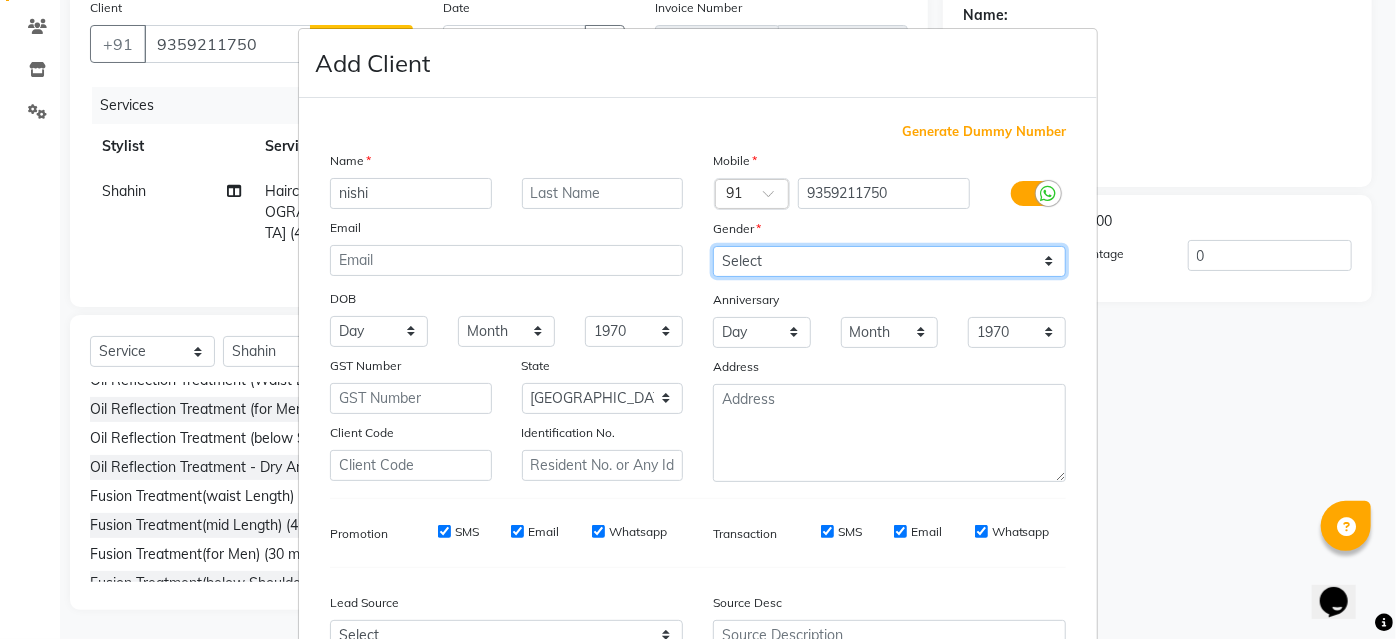 click on "Select Male Female Other Prefer Not To Say" at bounding box center [889, 261] 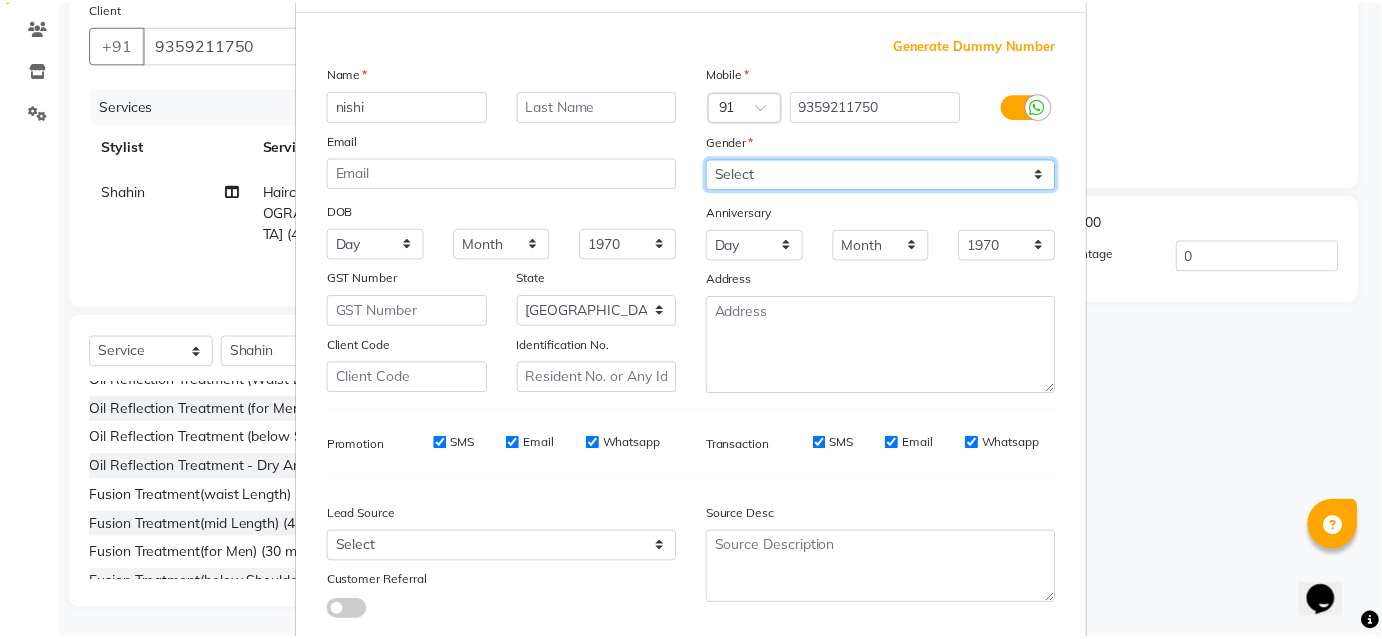 scroll, scrollTop: 208, scrollLeft: 0, axis: vertical 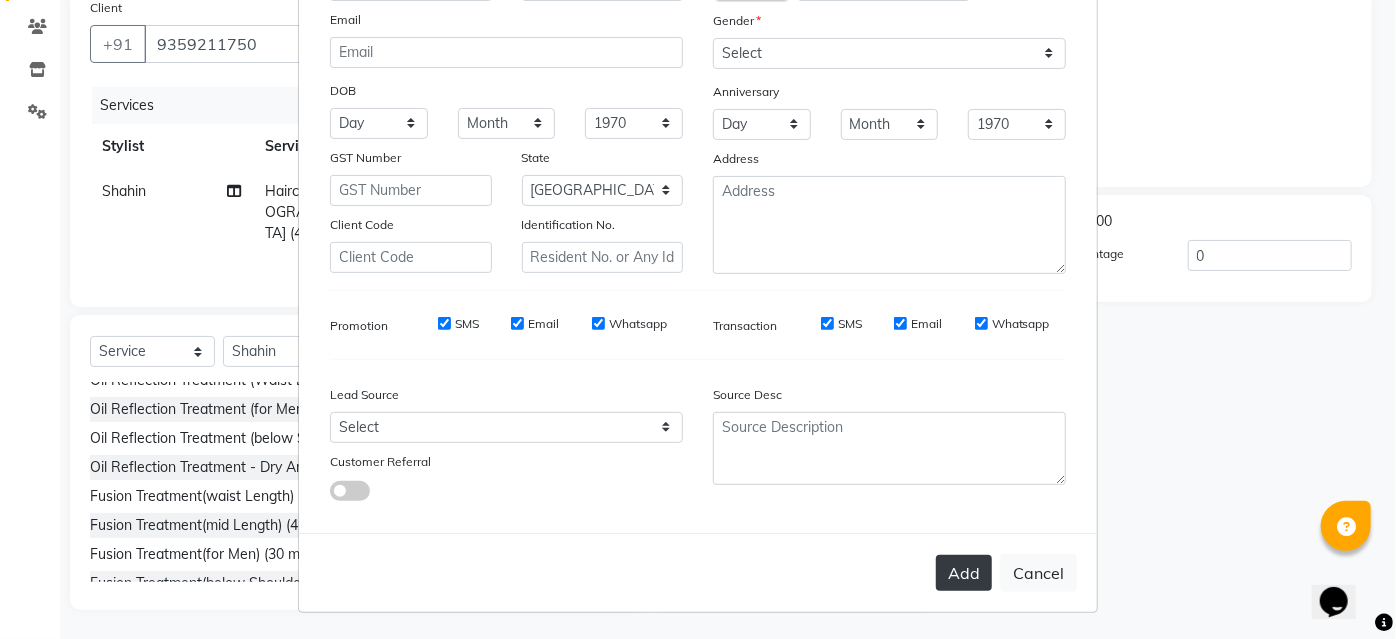 click on "Add" at bounding box center [964, 573] 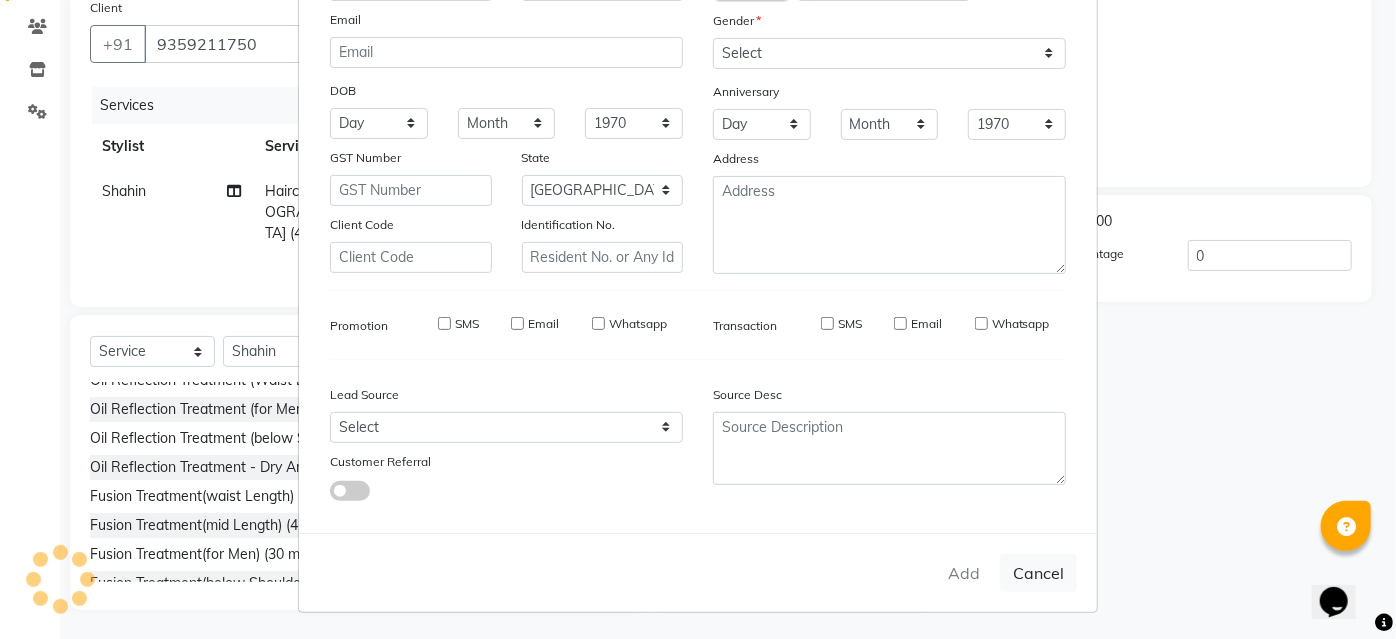 type 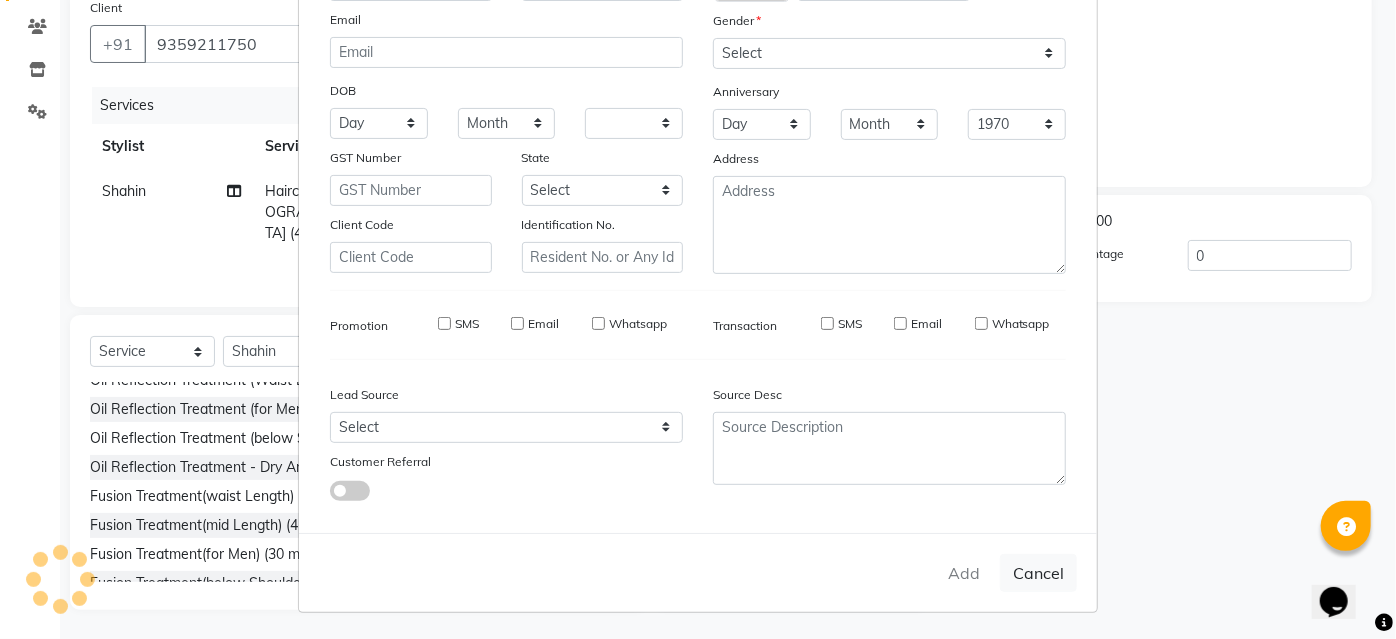 type 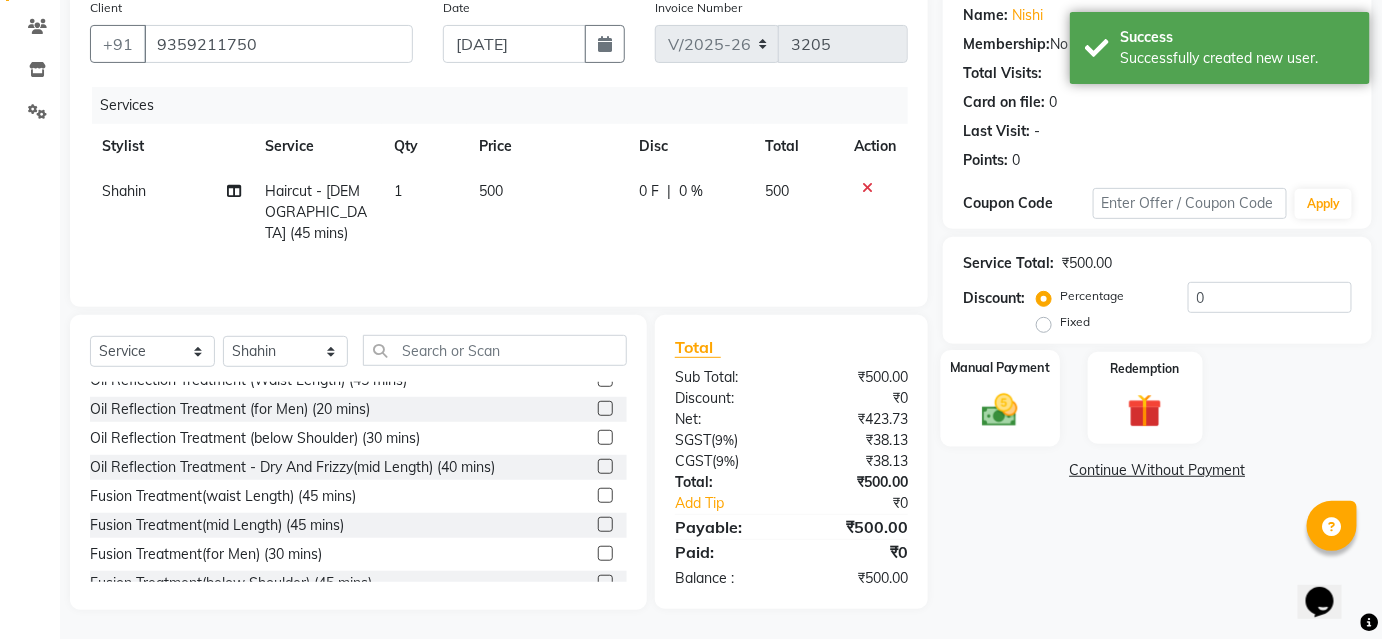 click 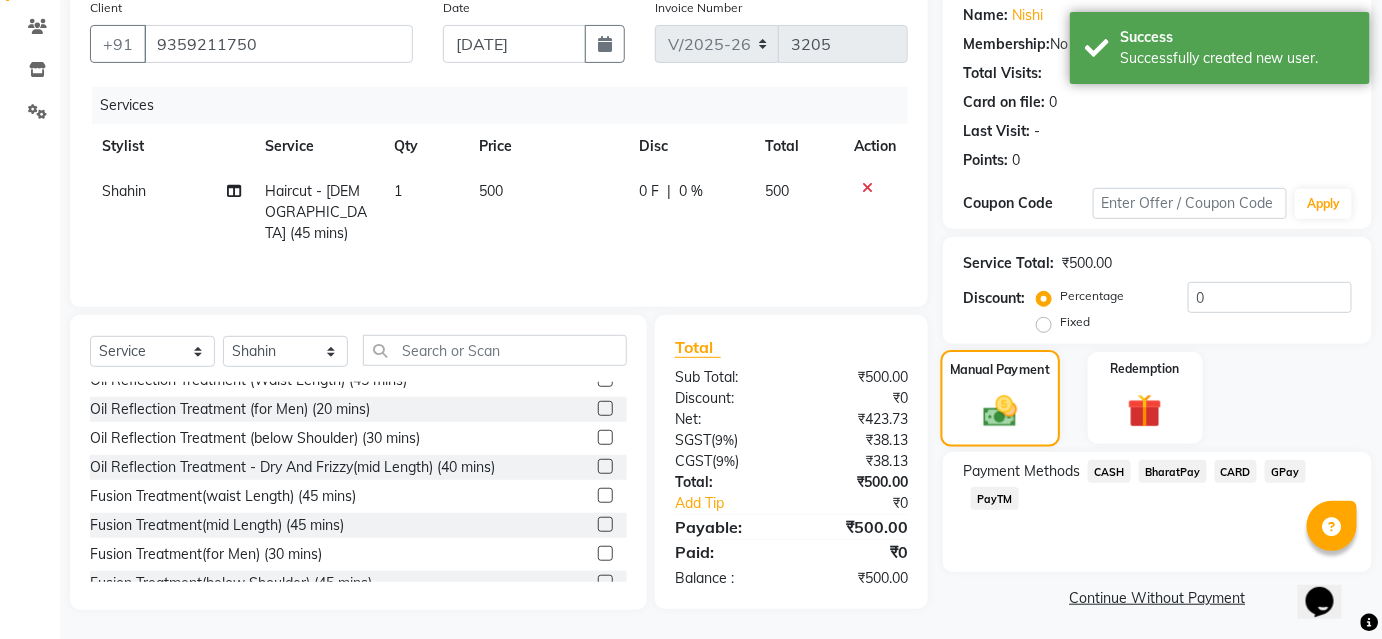 scroll, scrollTop: 164, scrollLeft: 0, axis: vertical 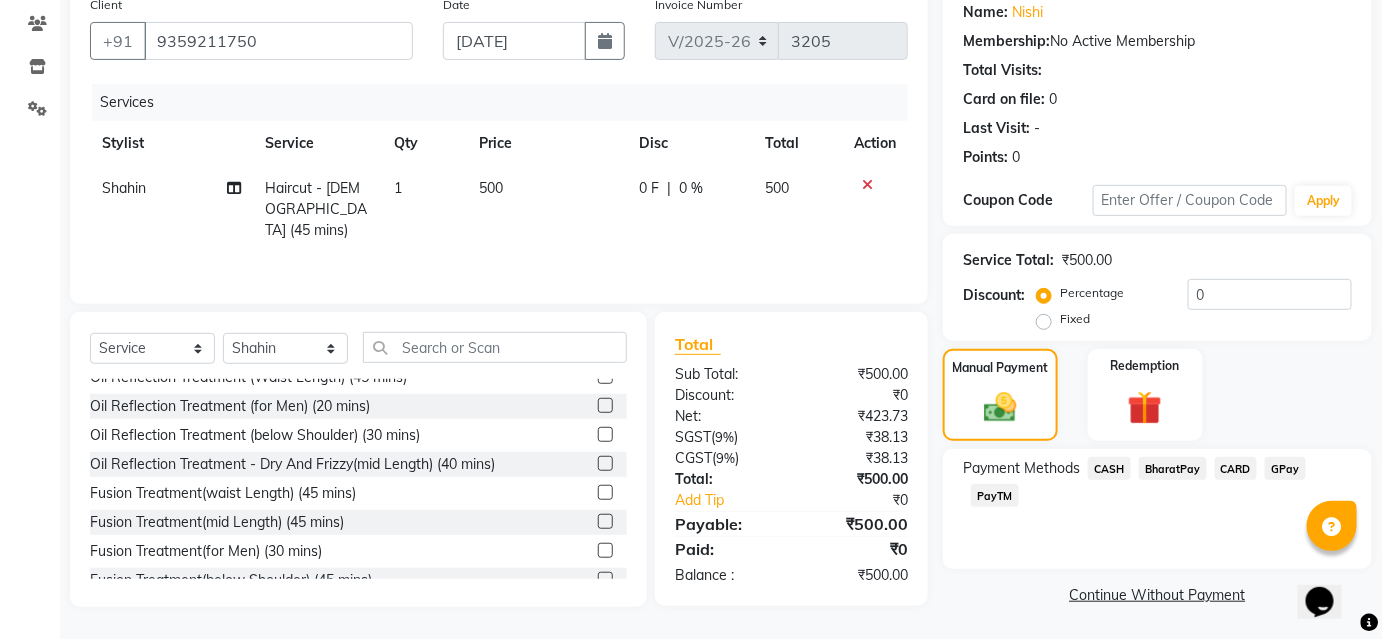 click on "BharatPay" 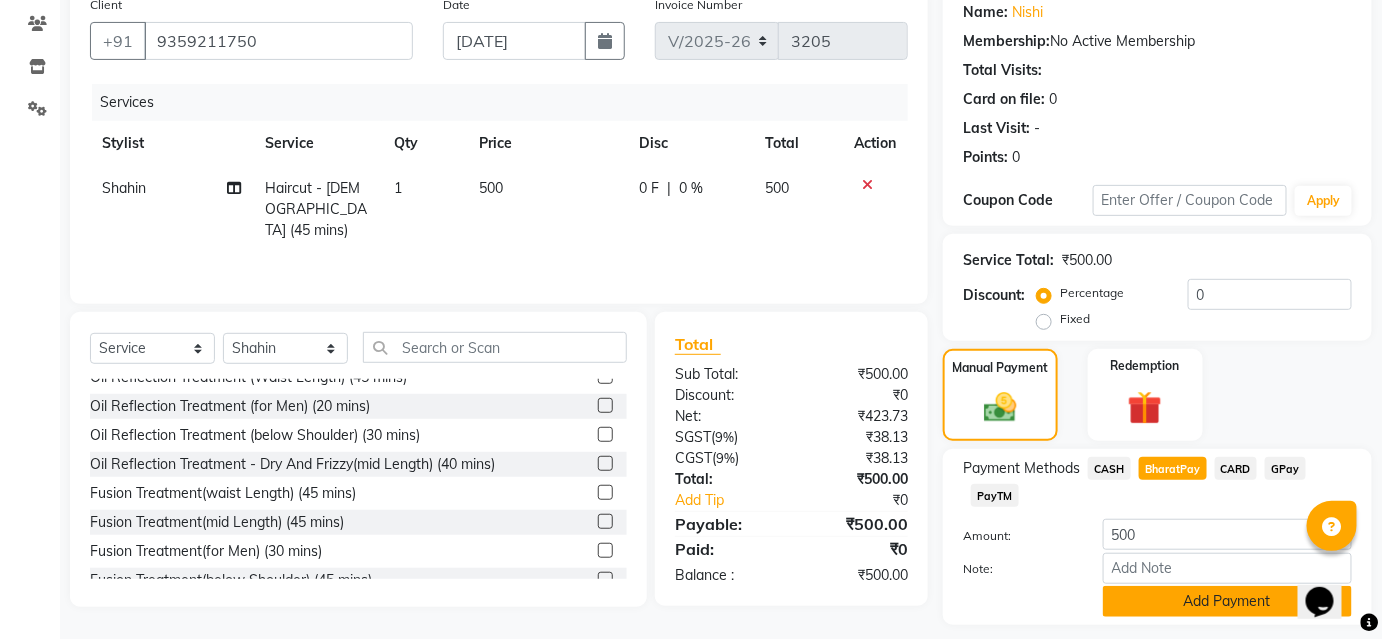 scroll, scrollTop: 220, scrollLeft: 0, axis: vertical 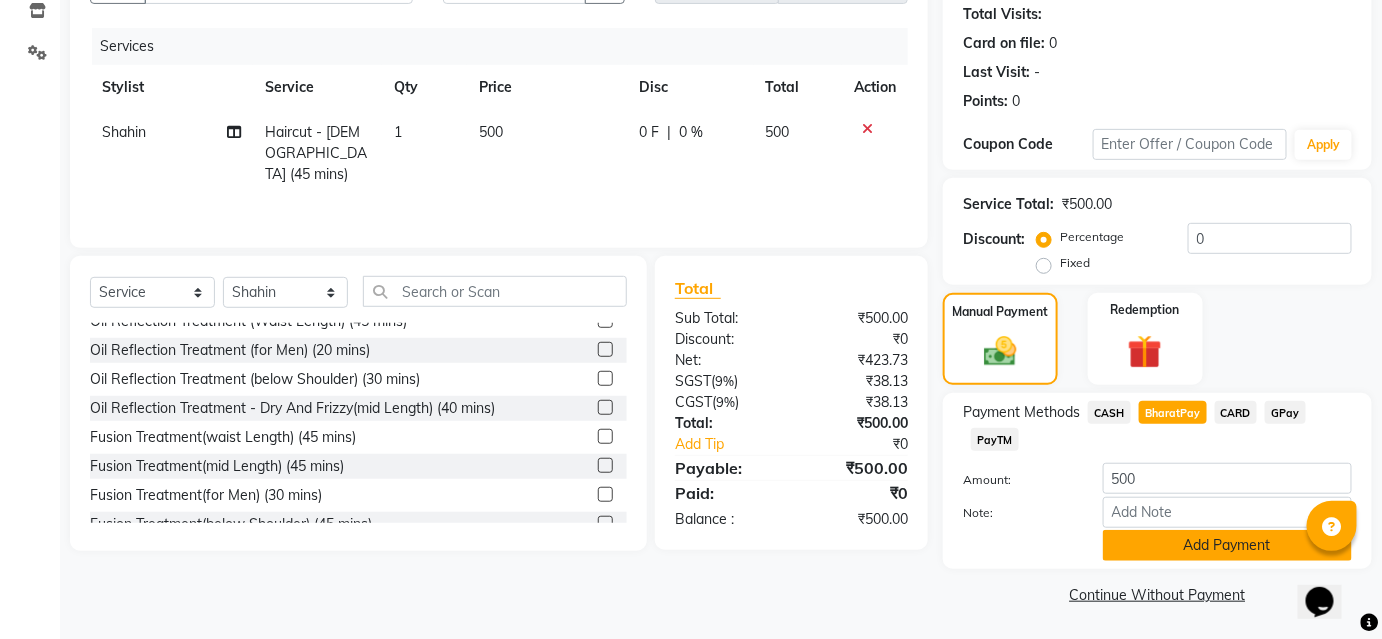 click on "Add Payment" 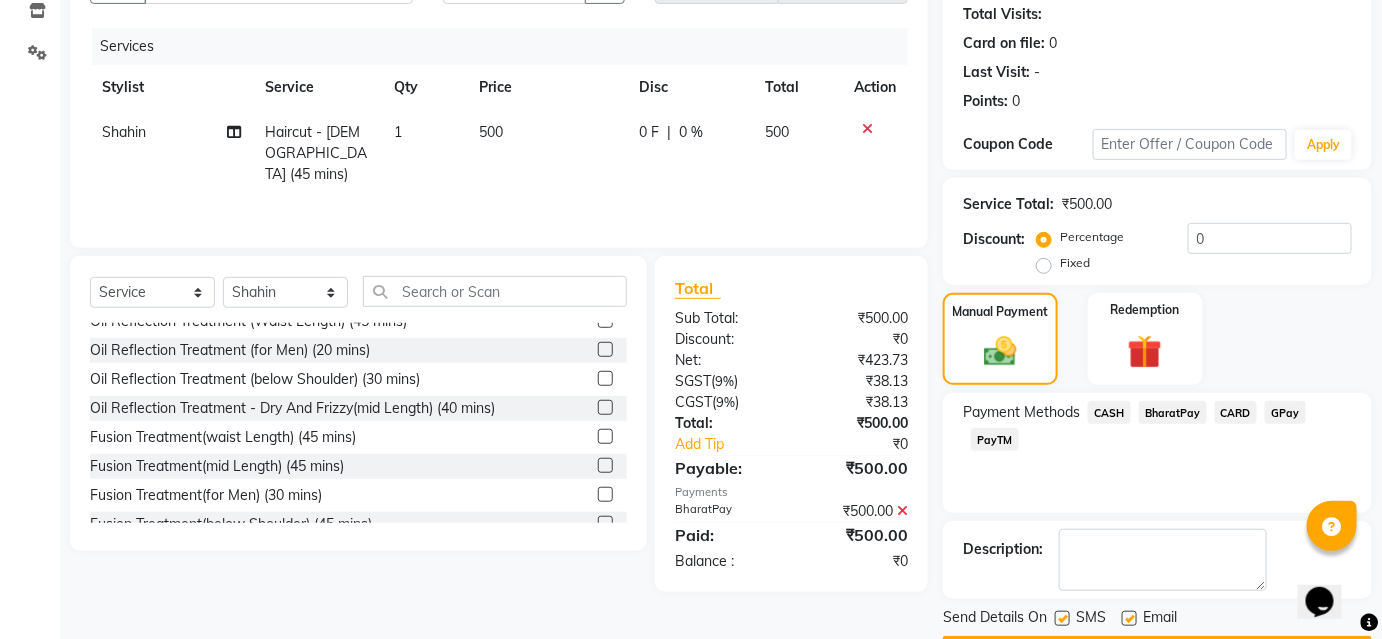 scroll, scrollTop: 276, scrollLeft: 0, axis: vertical 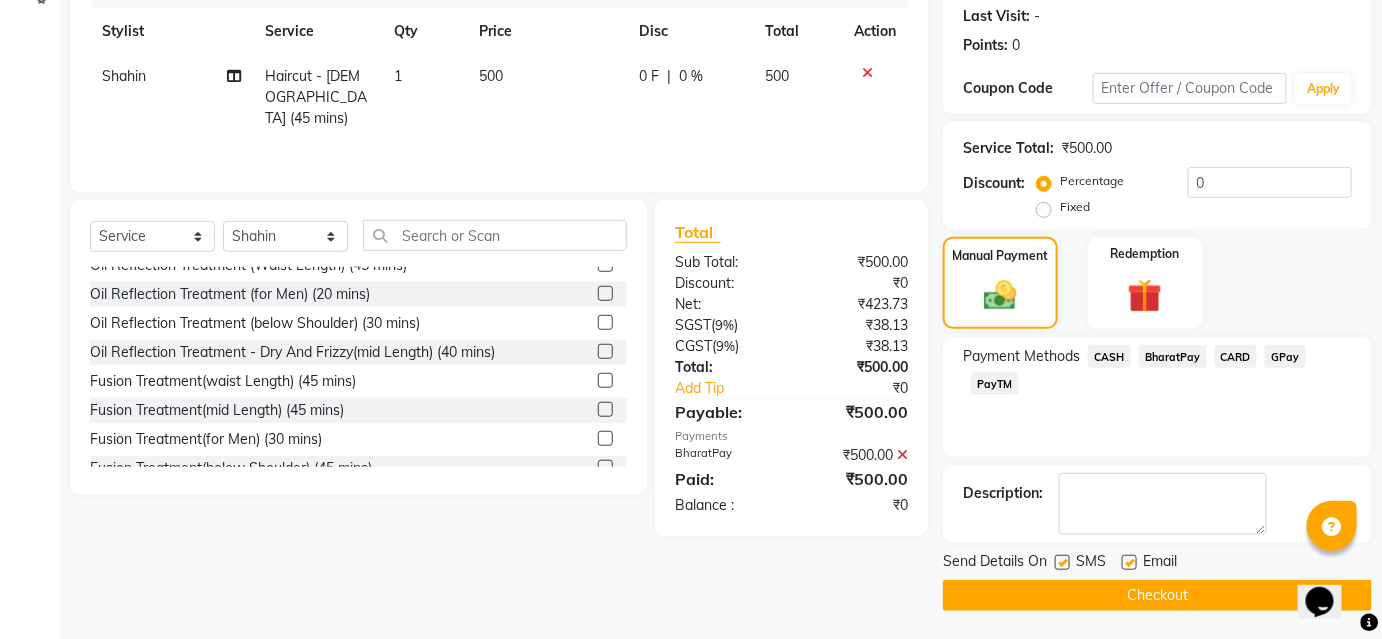 click on "Checkout" 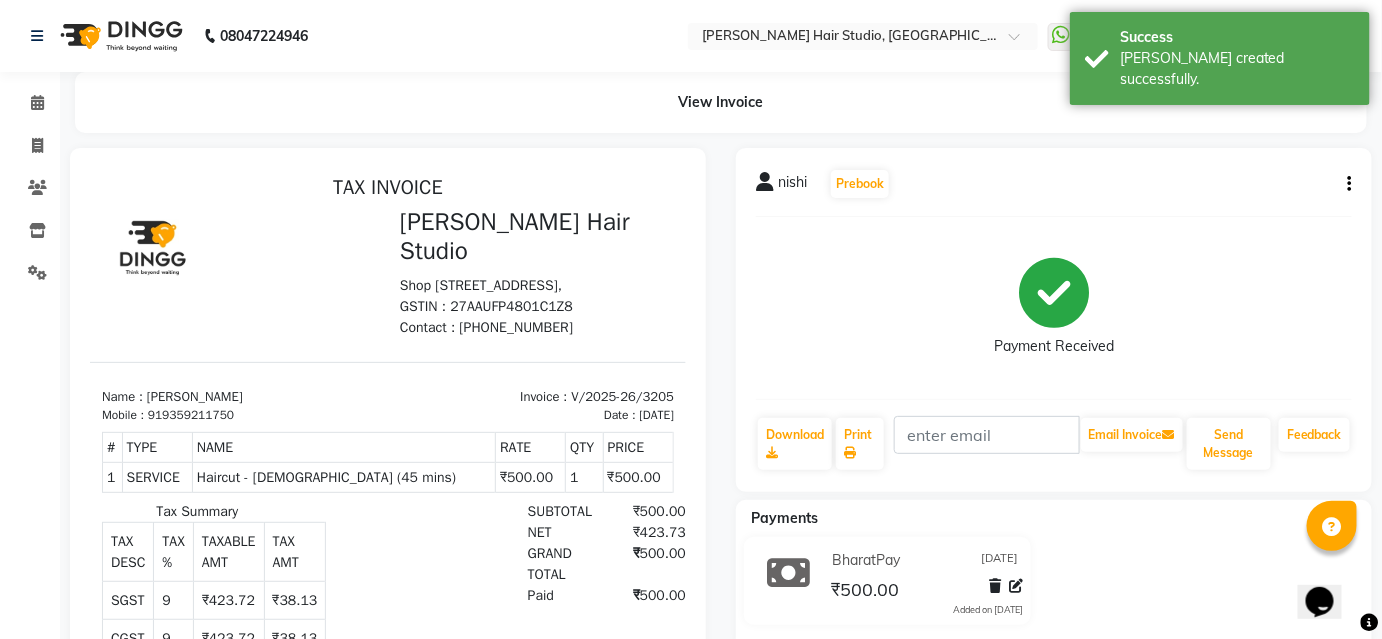scroll, scrollTop: 0, scrollLeft: 0, axis: both 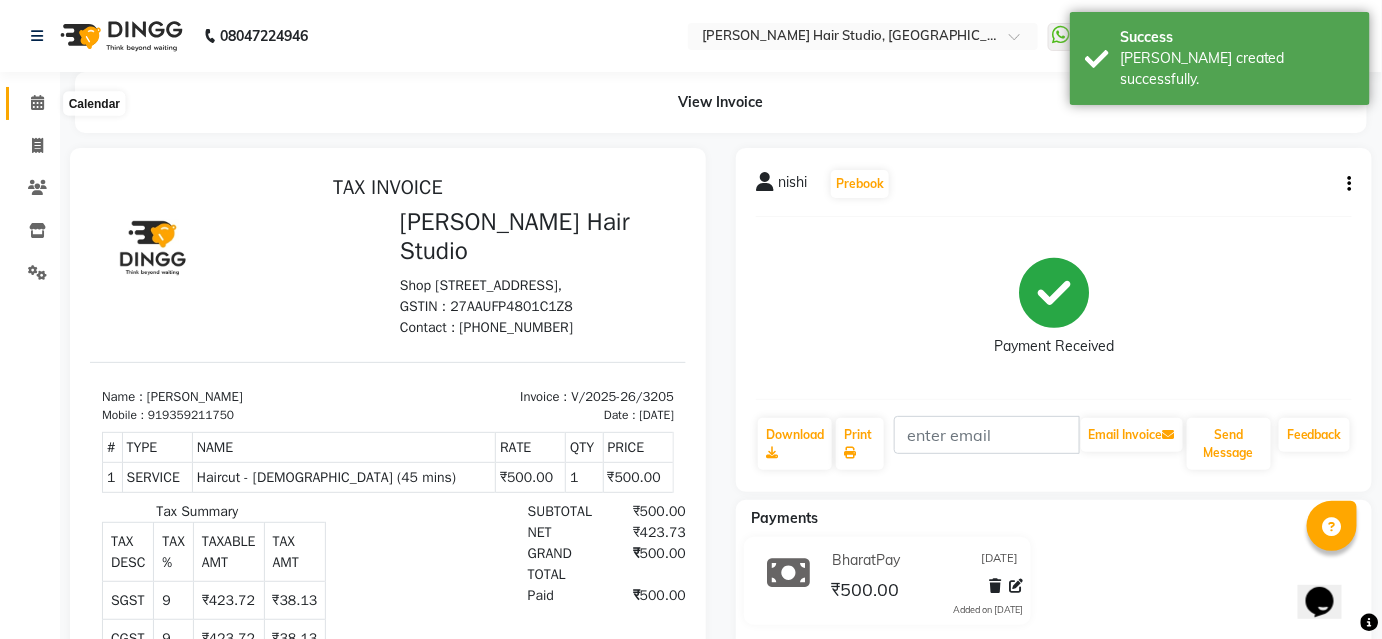 click 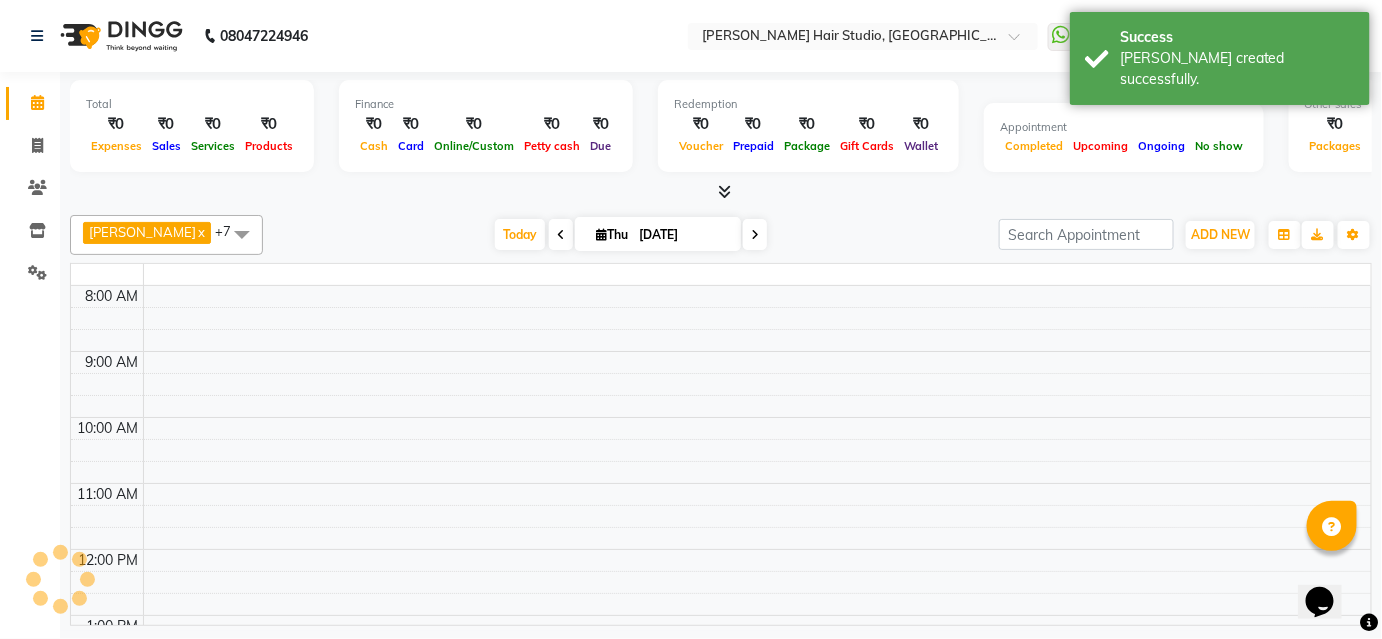 click 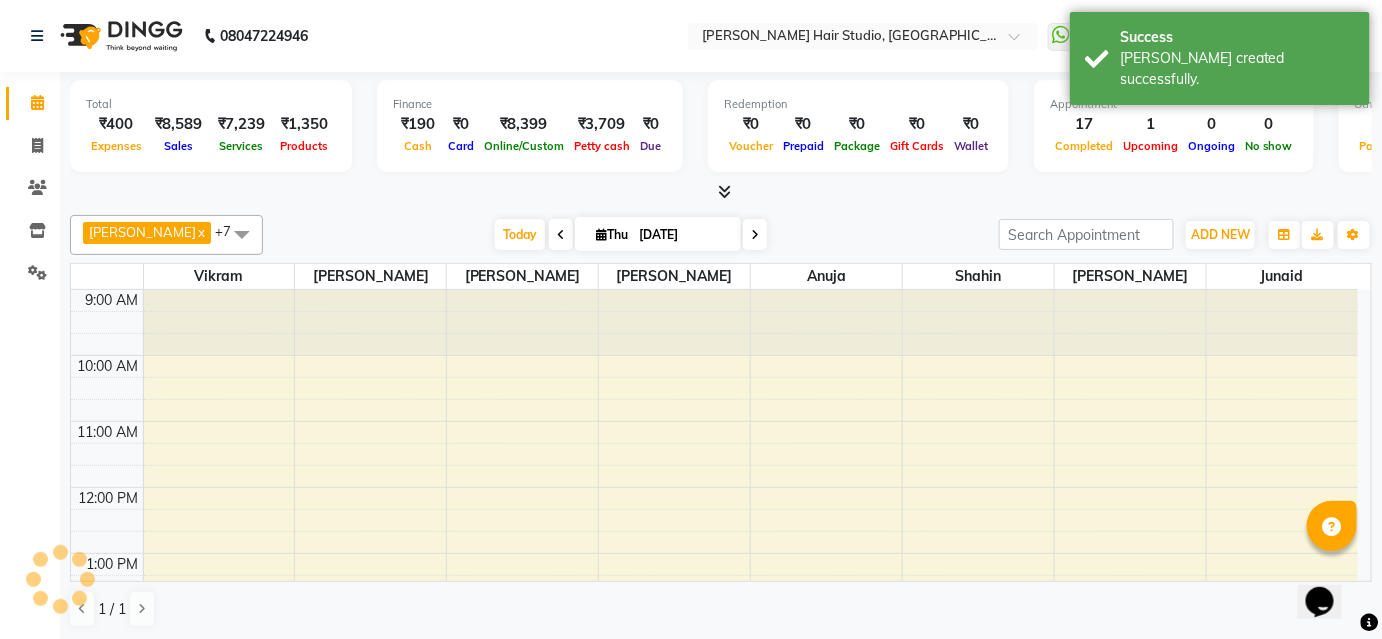 click 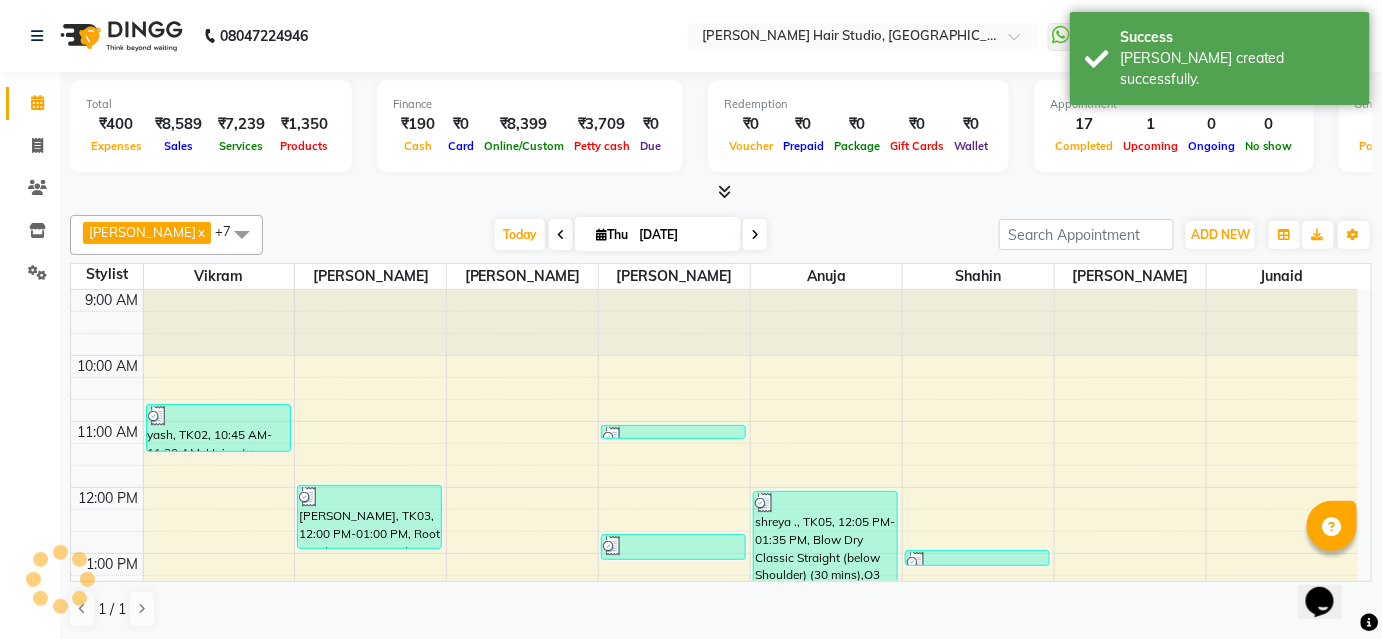 click 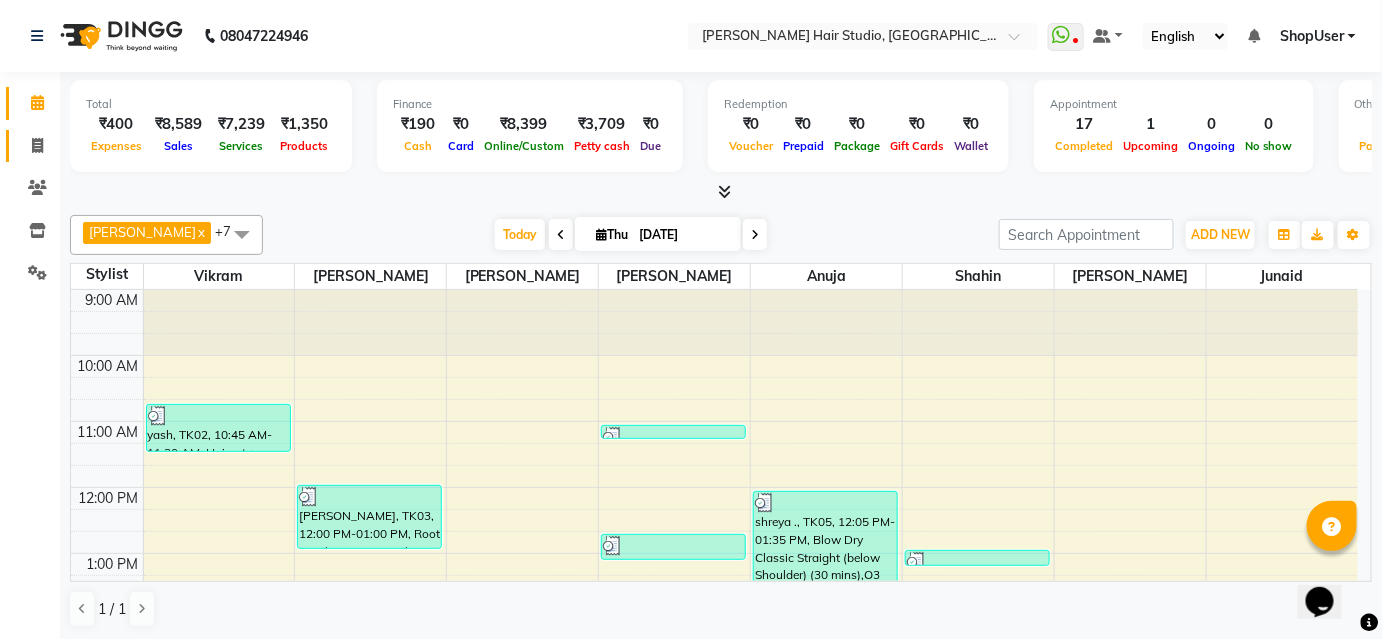 click on "Invoice" 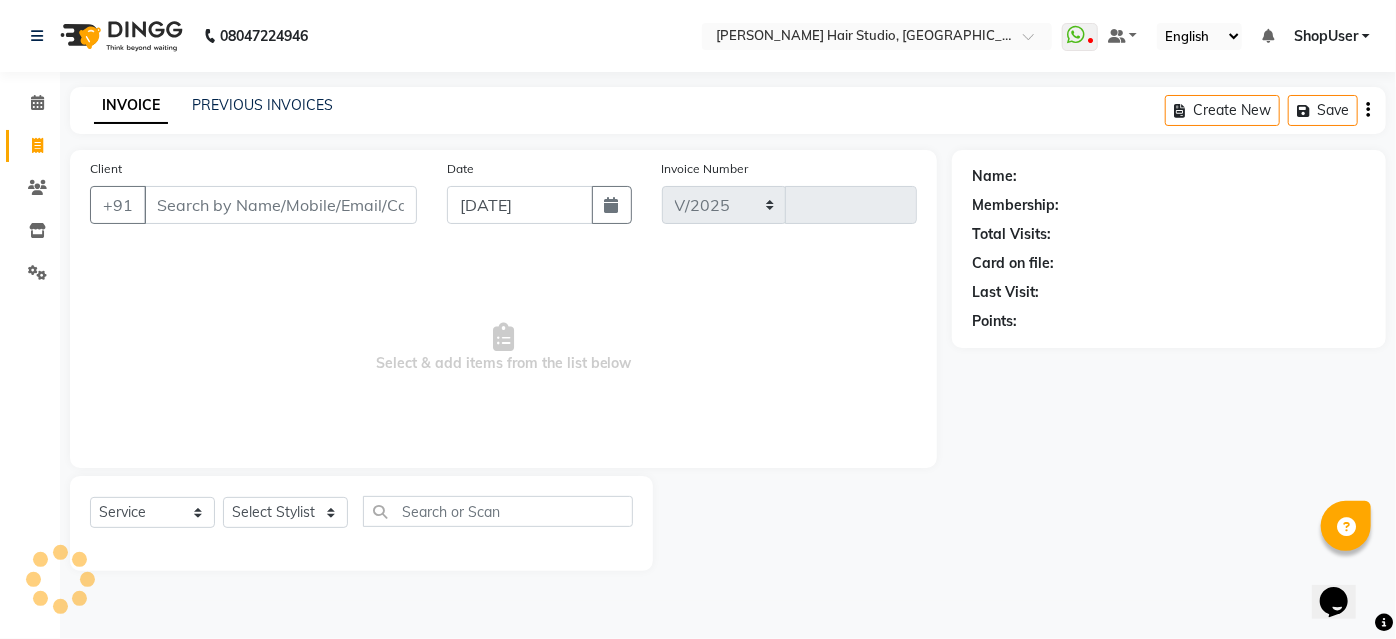 select on "627" 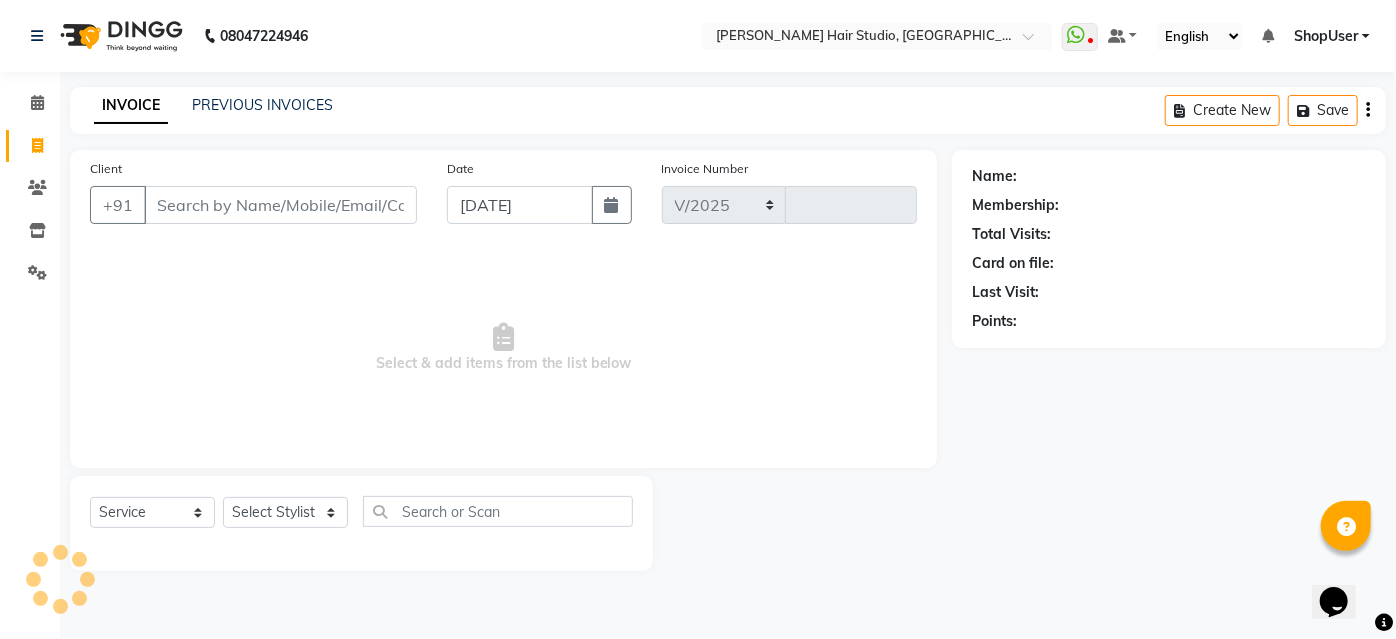 type on "3206" 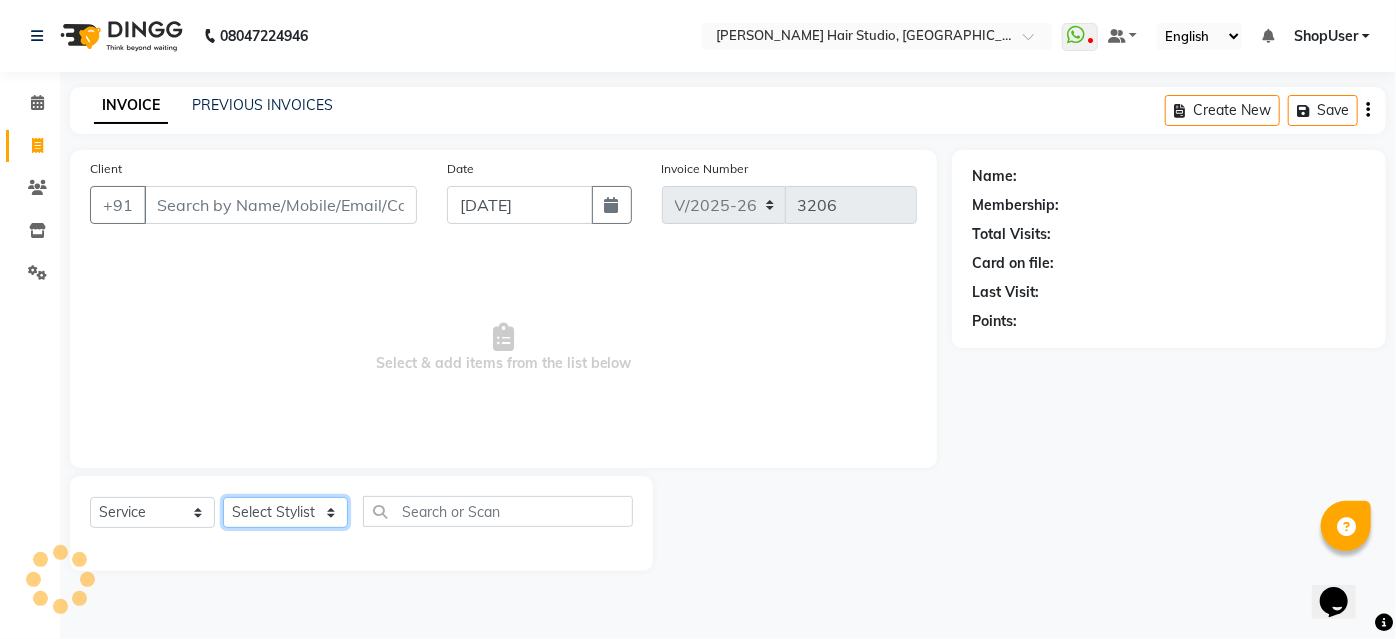 click on "Select Stylist" 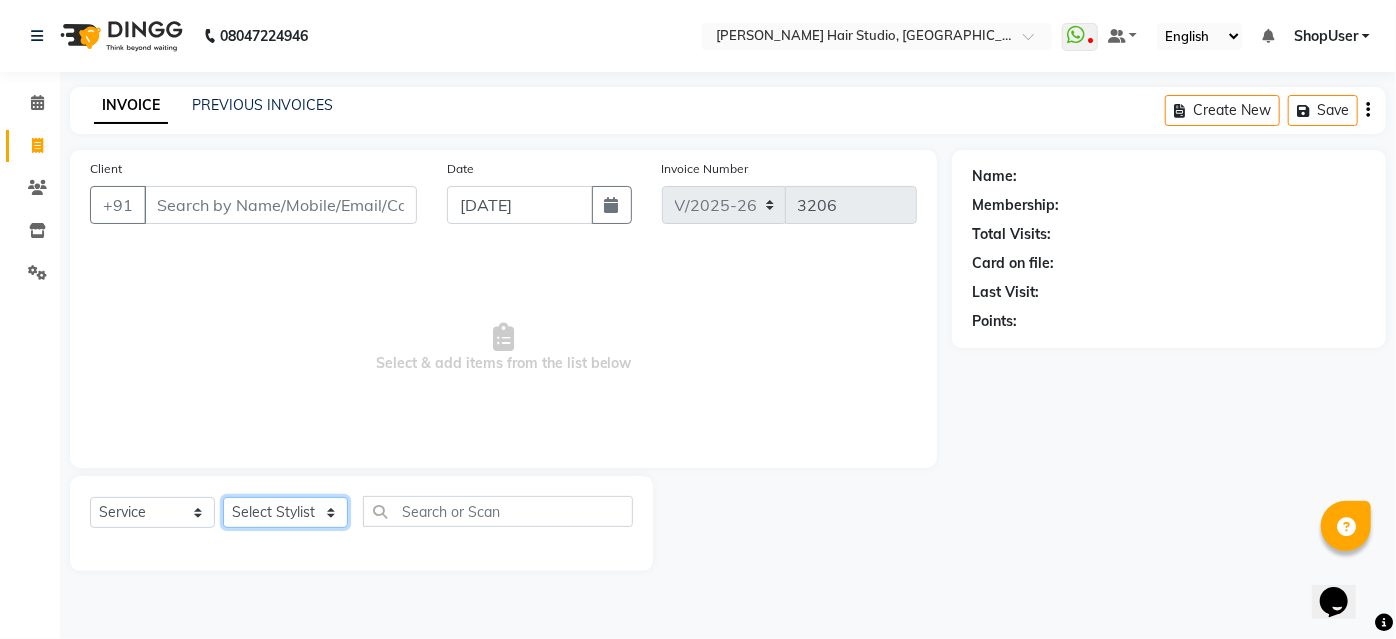 select on "81286" 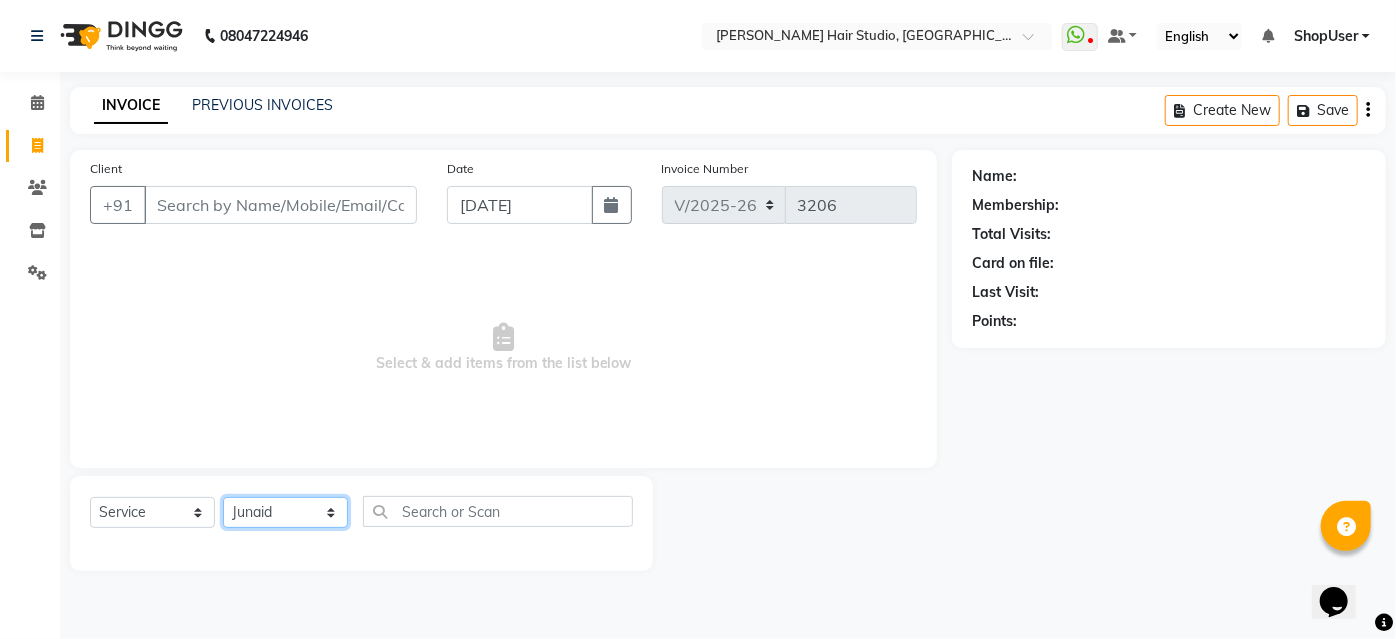click on "Select Stylist [PERSON_NAME] [PERSON_NAME] Avinash [PERSON_NAME] [PERSON_NAME] Pawan Krishna [PERSON_NAME] [PERSON_NAME] ShopUser [PERSON_NAME] [PERSON_NAME]" 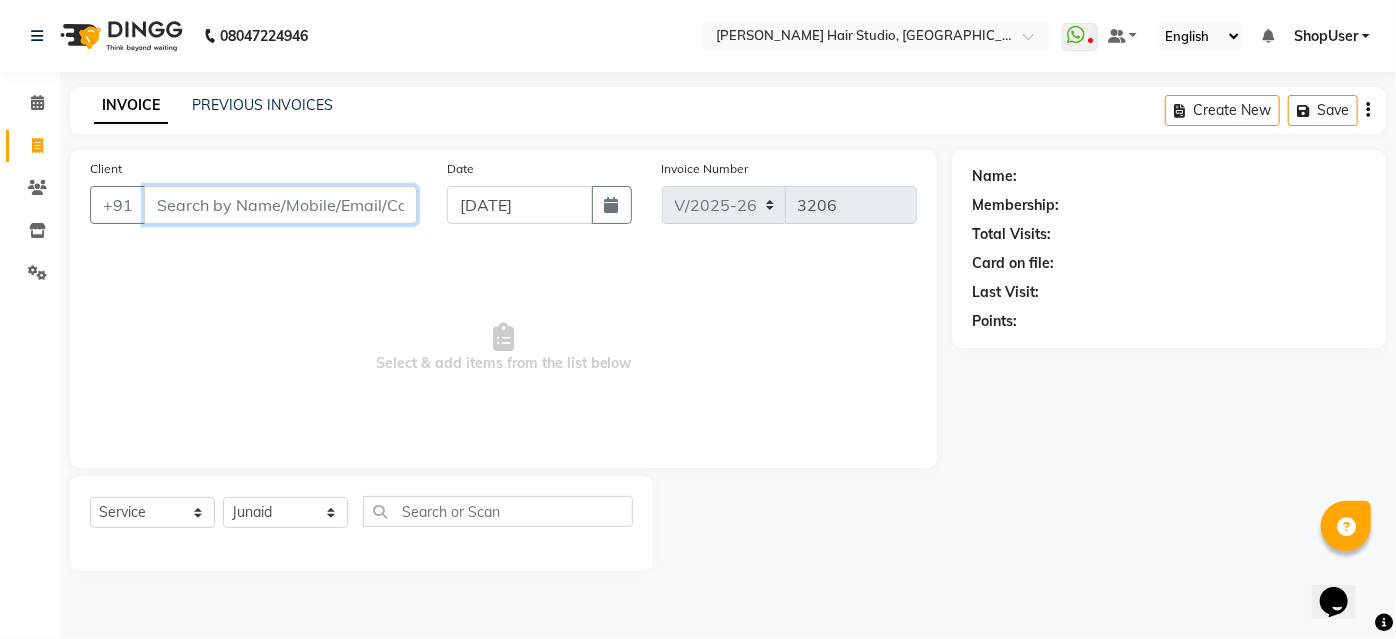 click on "Client" at bounding box center [280, 205] 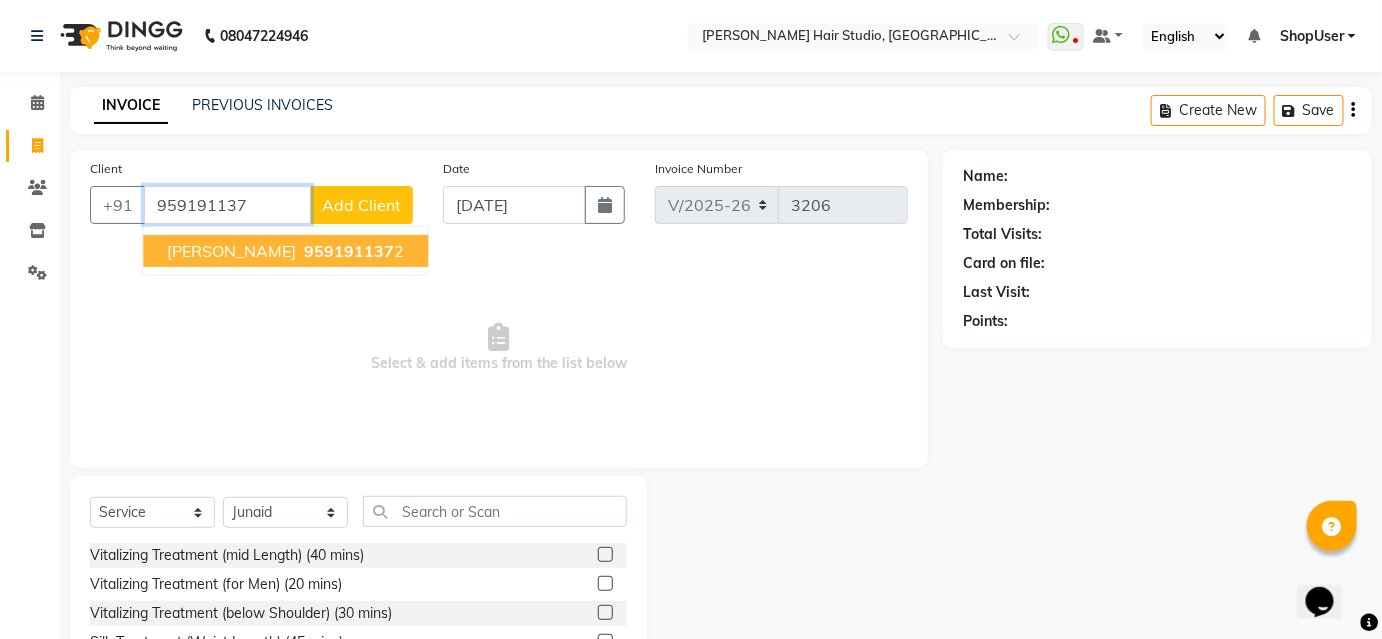 click on "959191137 2" at bounding box center [352, 251] 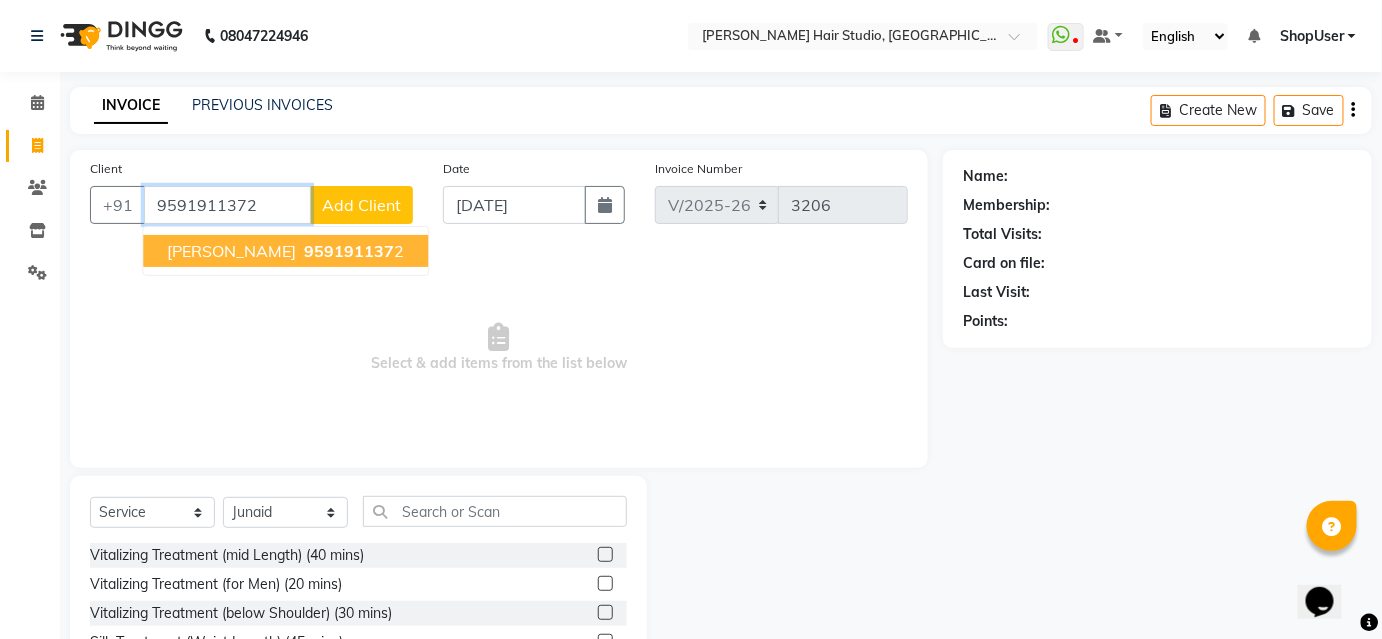 type on "9591911372" 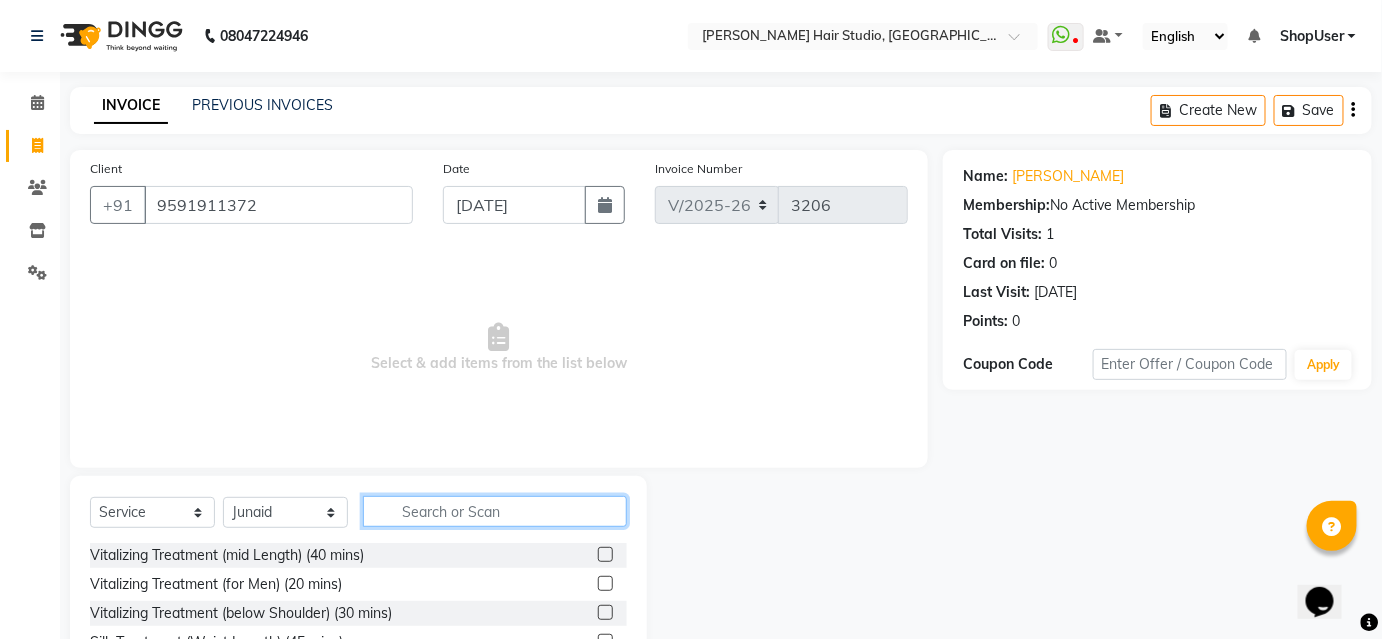 click 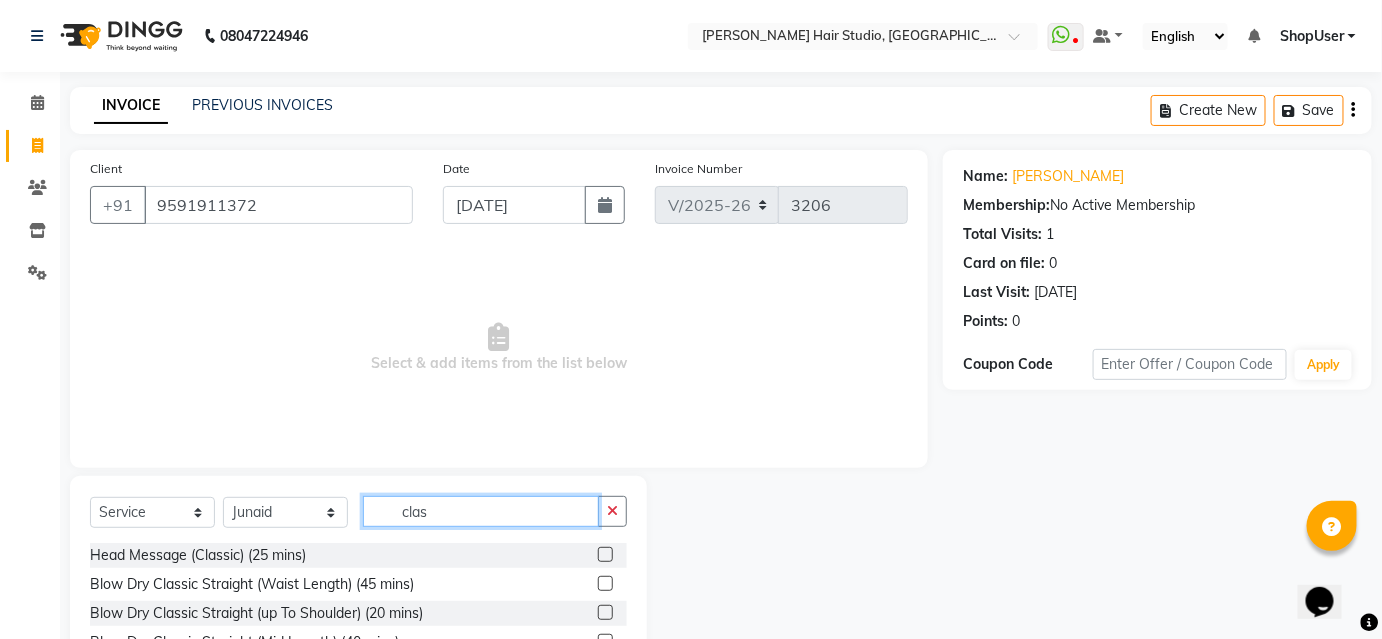 scroll, scrollTop: 135, scrollLeft: 0, axis: vertical 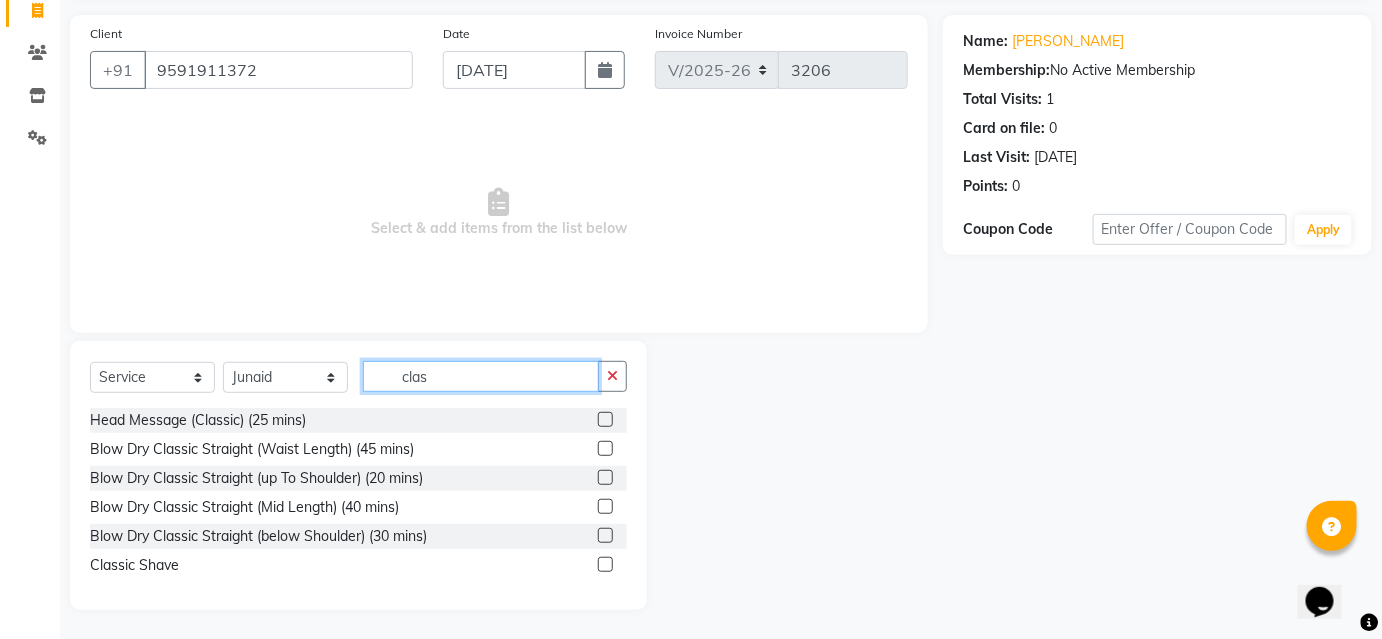 type on "clas" 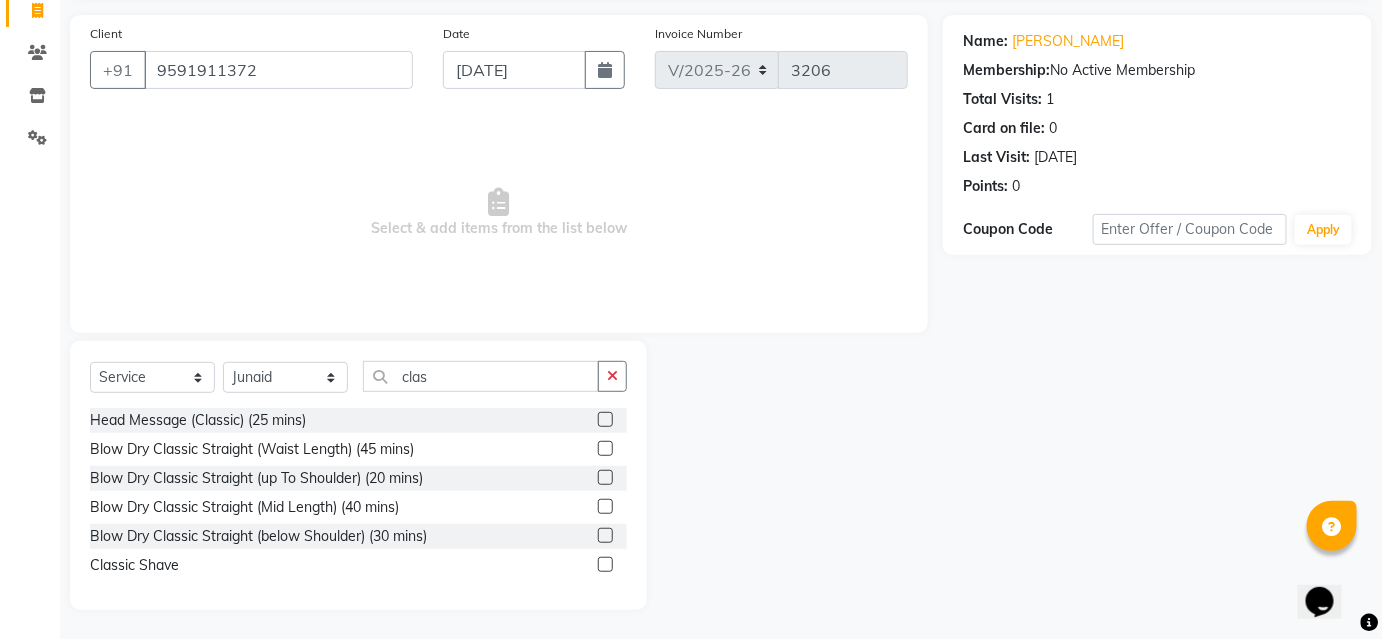 click 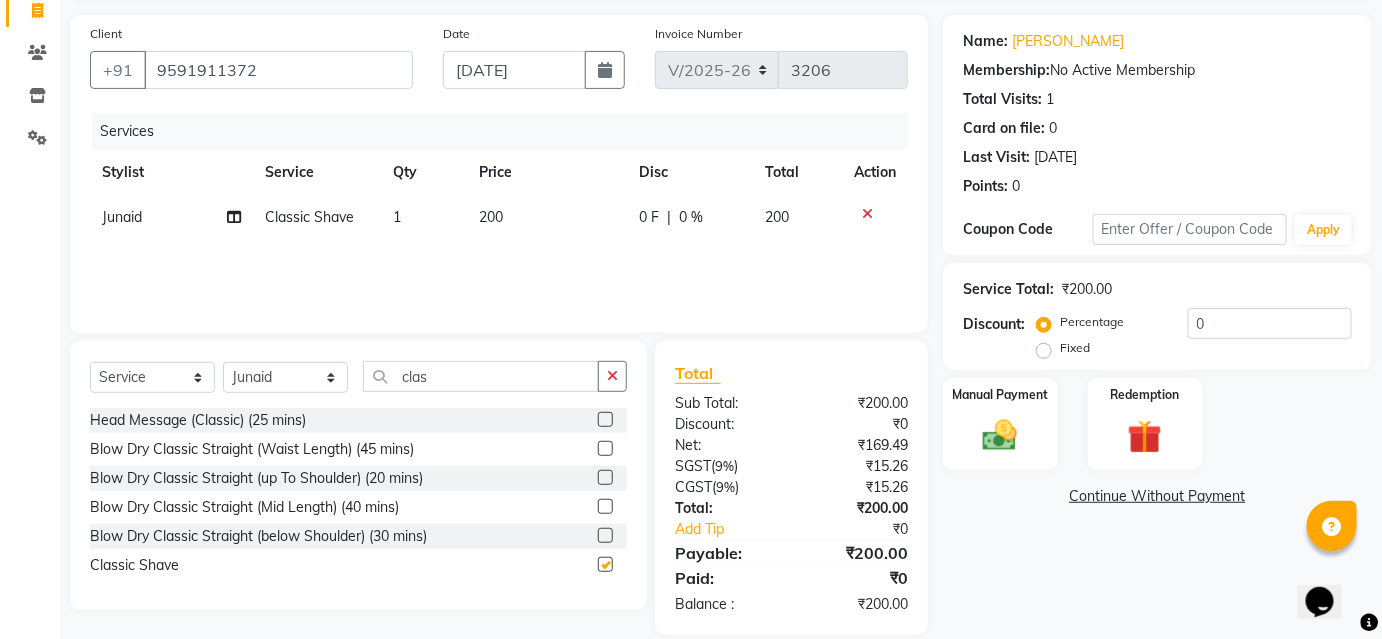 checkbox on "false" 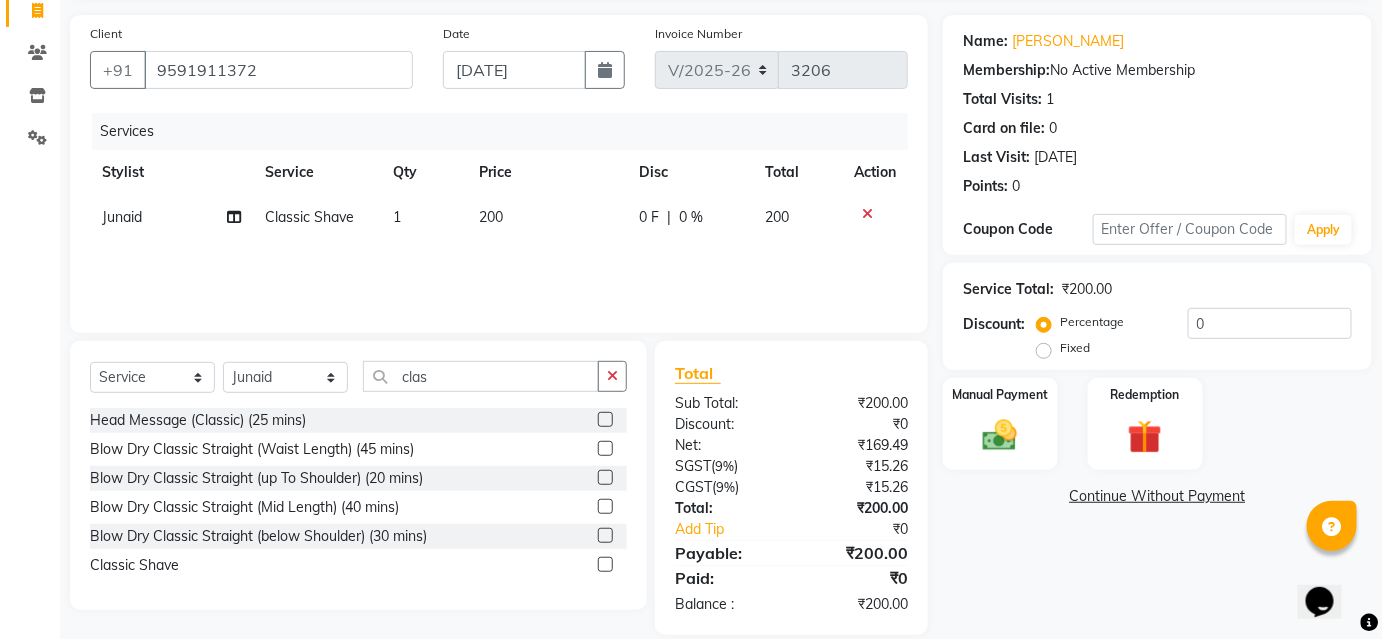 scroll, scrollTop: 160, scrollLeft: 0, axis: vertical 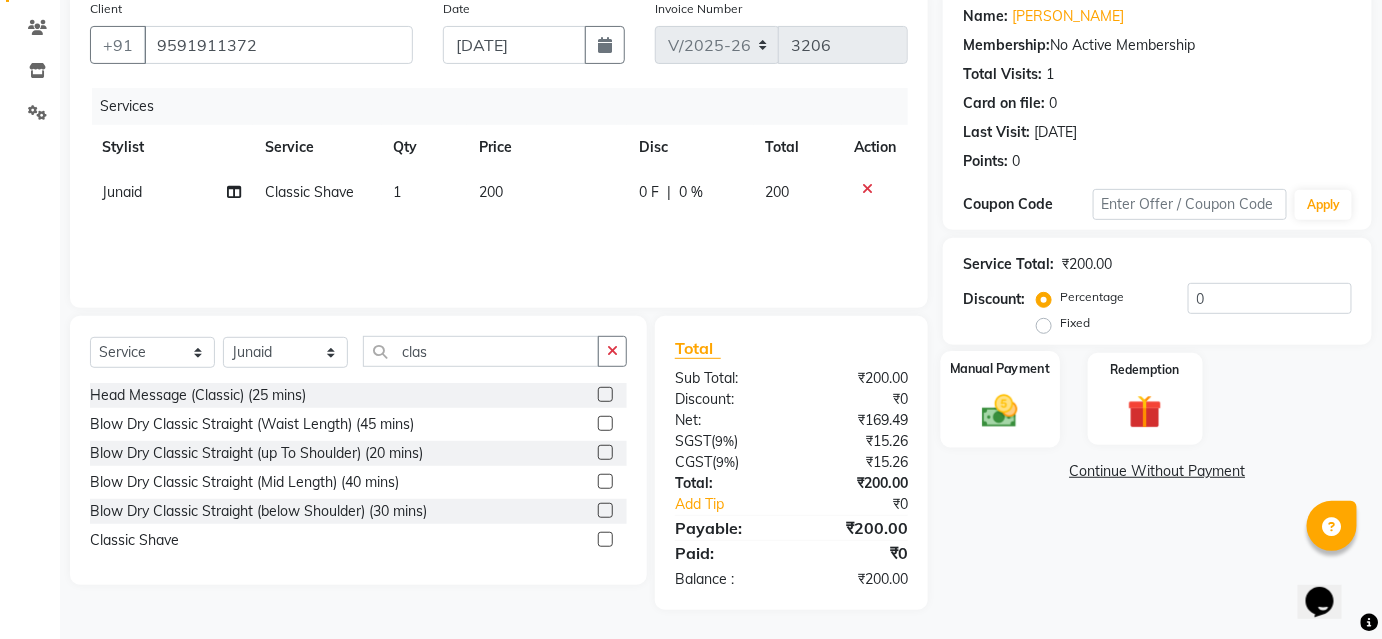 click 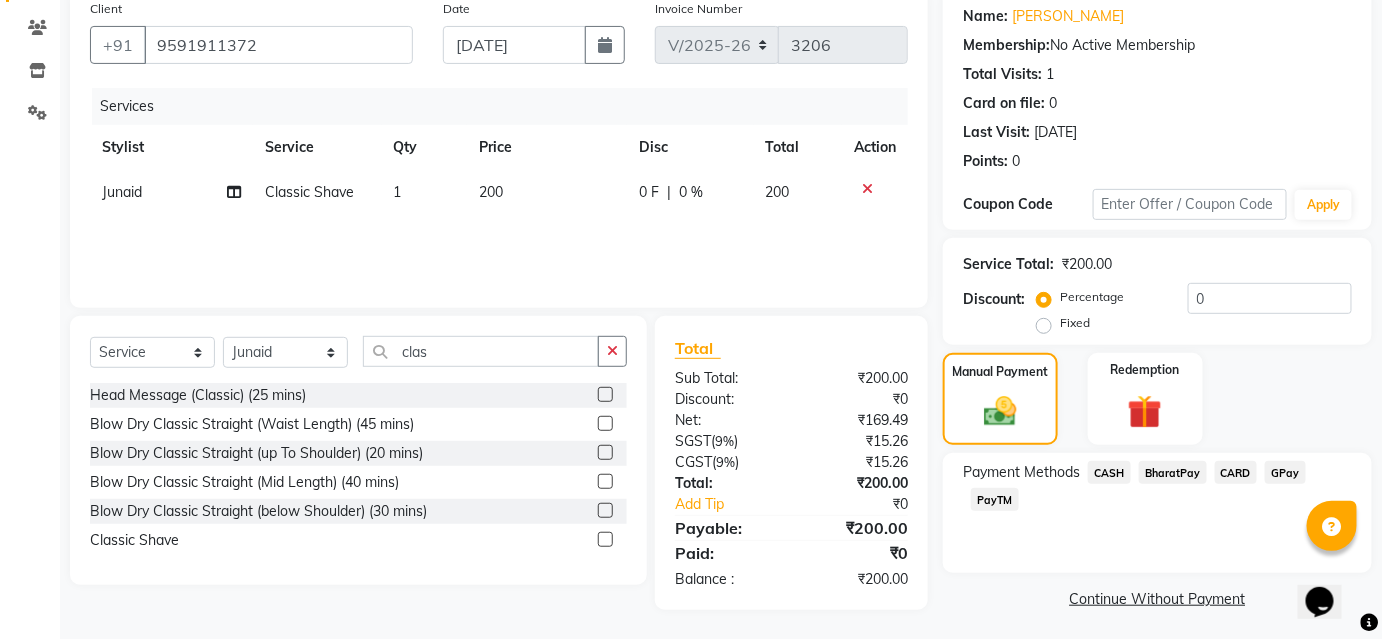 scroll, scrollTop: 164, scrollLeft: 0, axis: vertical 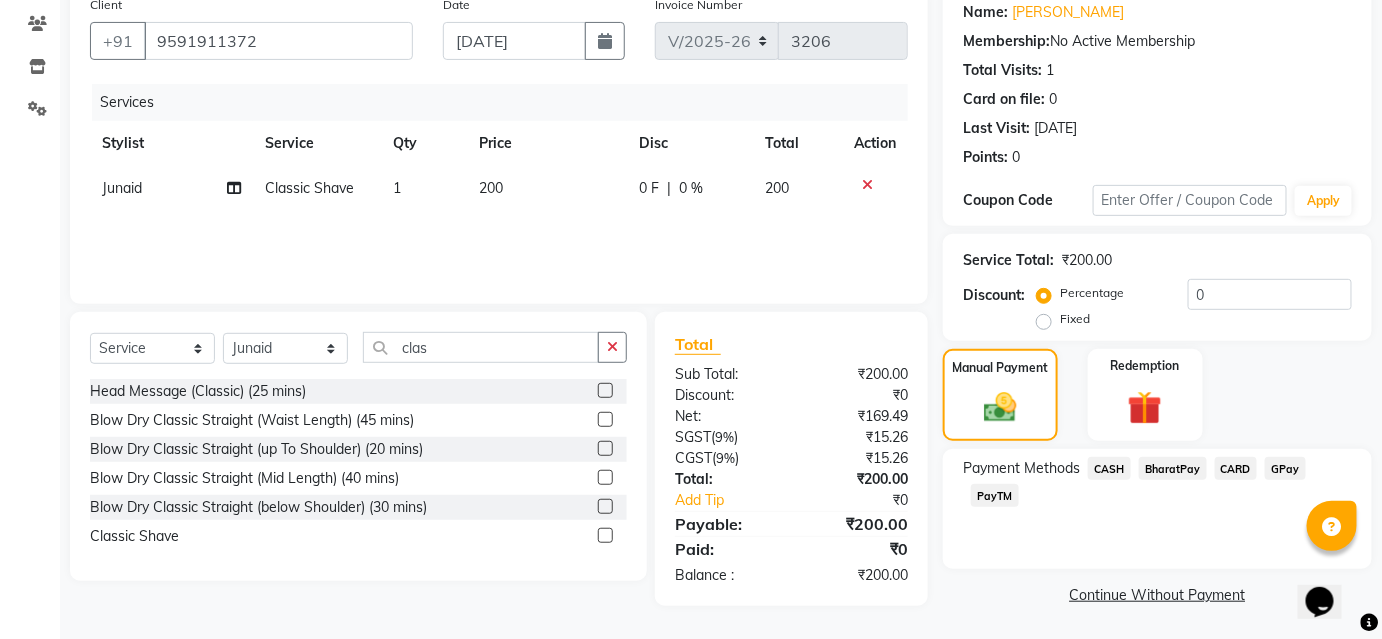 click on "BharatPay" 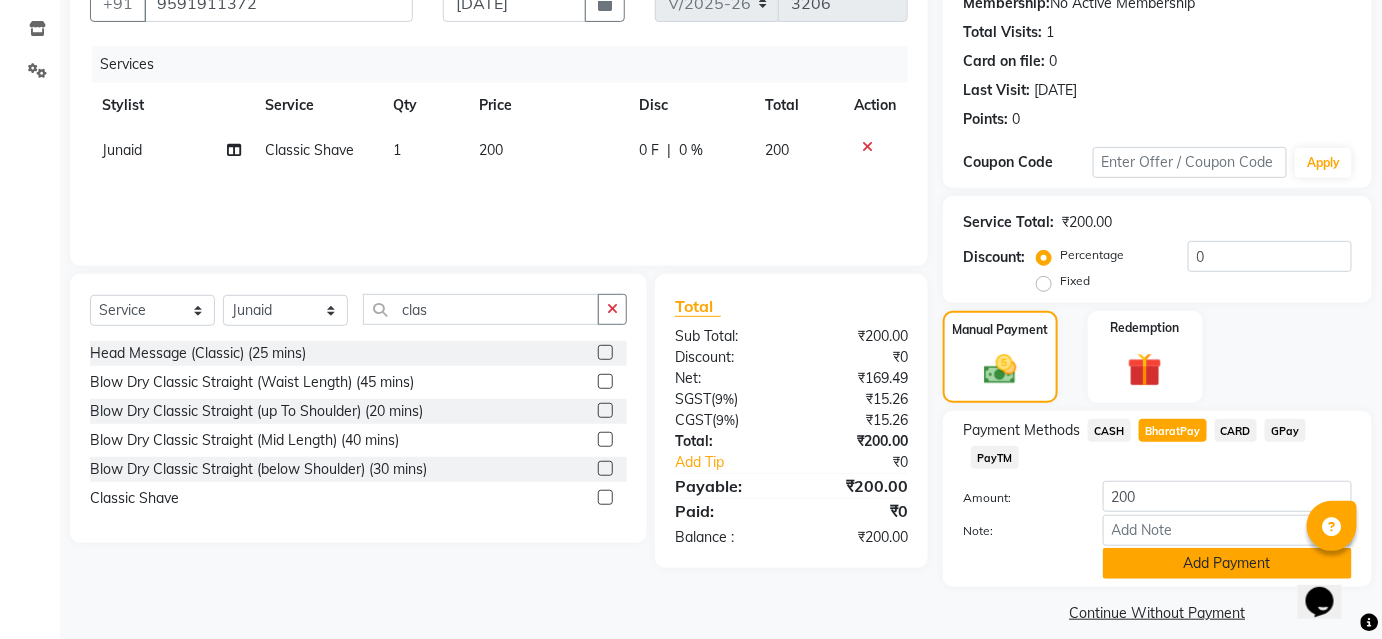 scroll, scrollTop: 220, scrollLeft: 0, axis: vertical 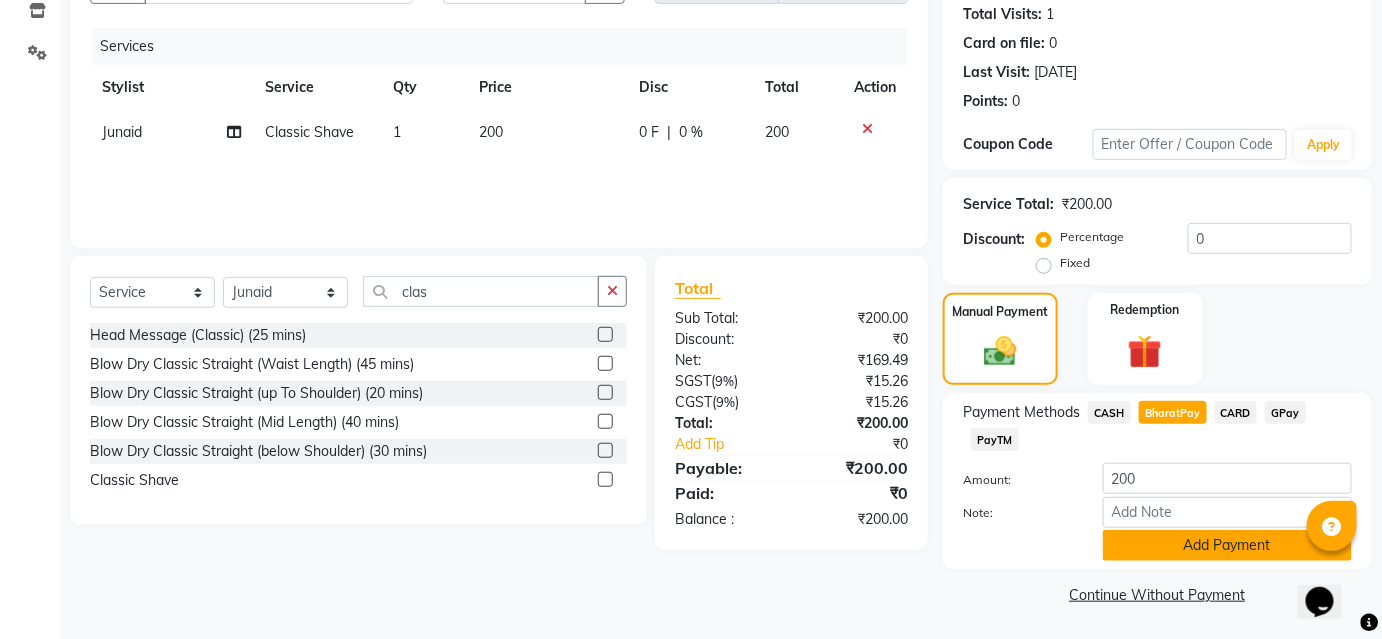 click on "Add Payment" 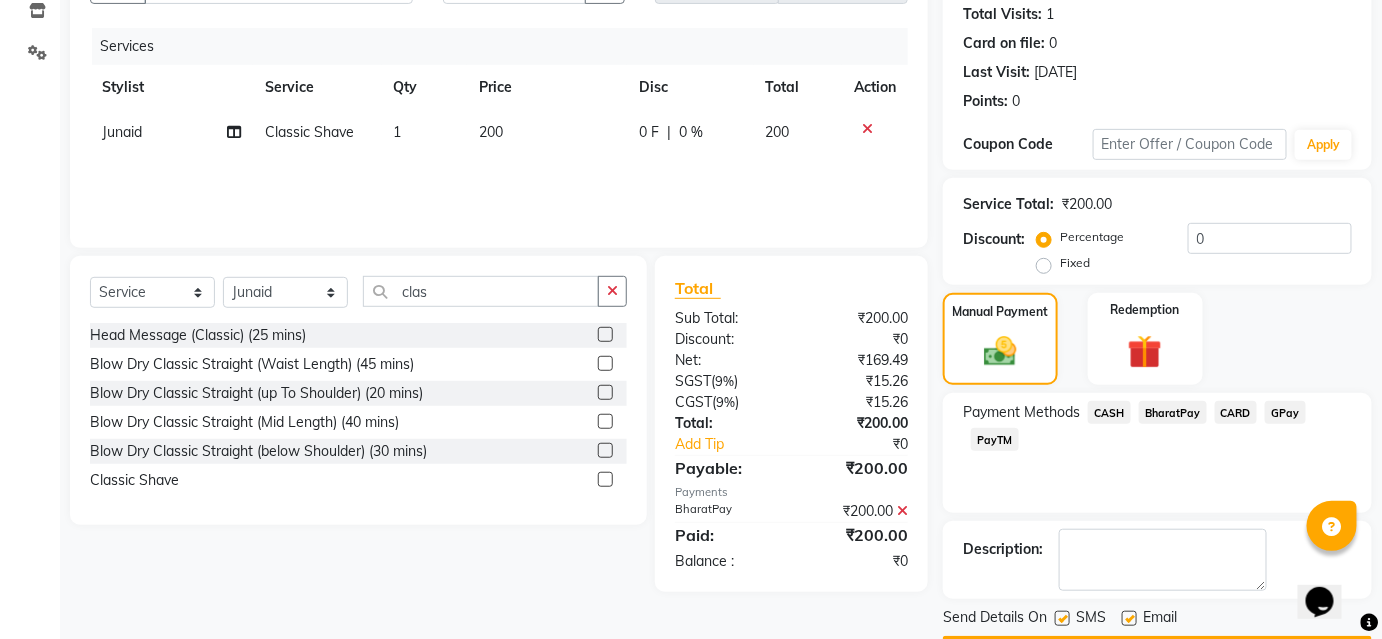 scroll, scrollTop: 276, scrollLeft: 0, axis: vertical 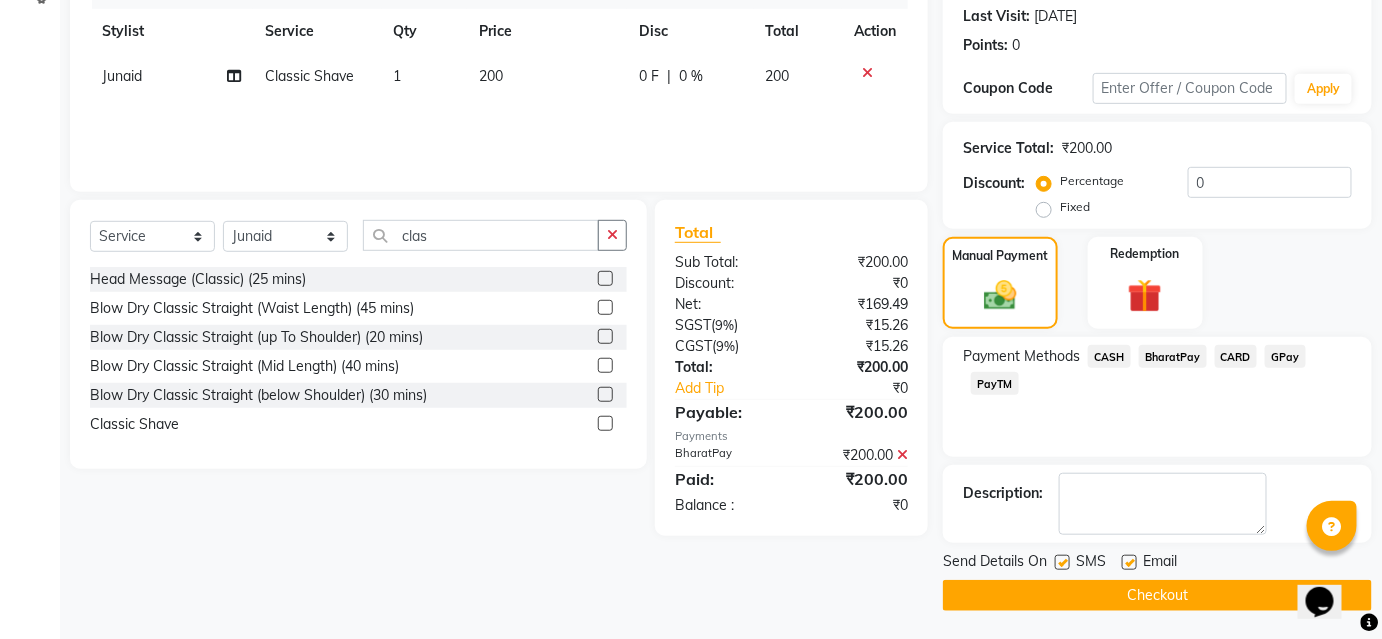 click on "Checkout" 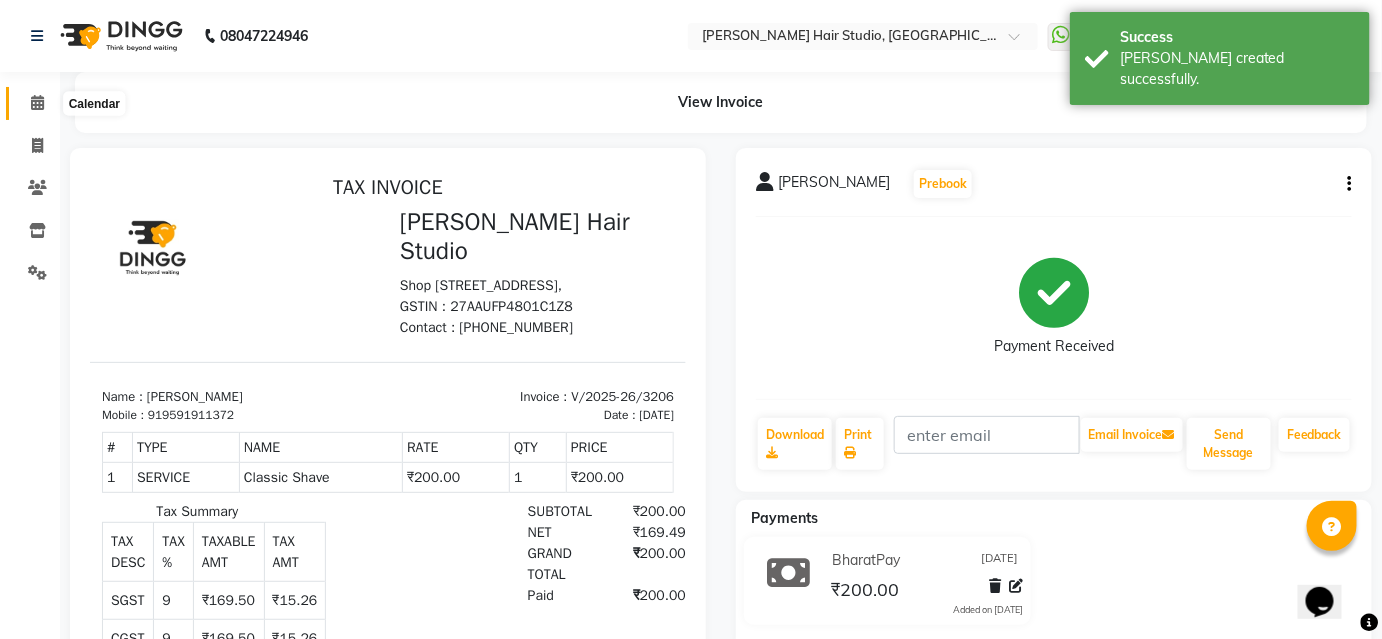 scroll, scrollTop: 0, scrollLeft: 0, axis: both 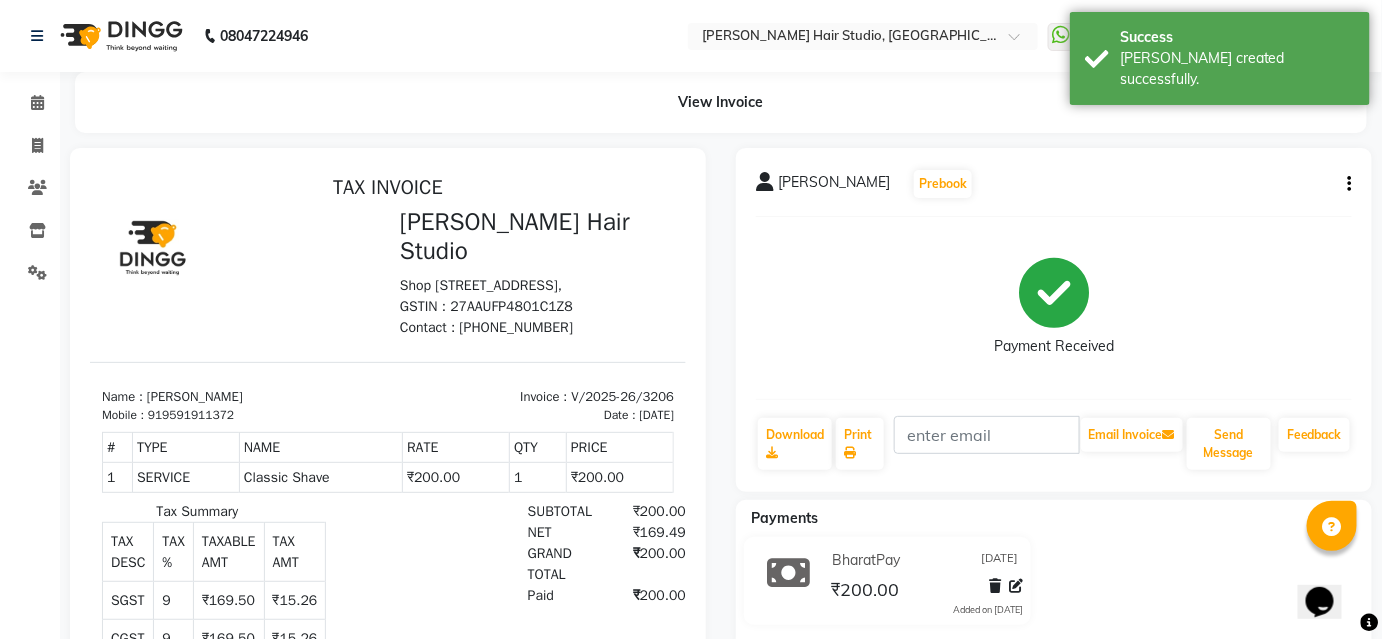 click on "Calendar" 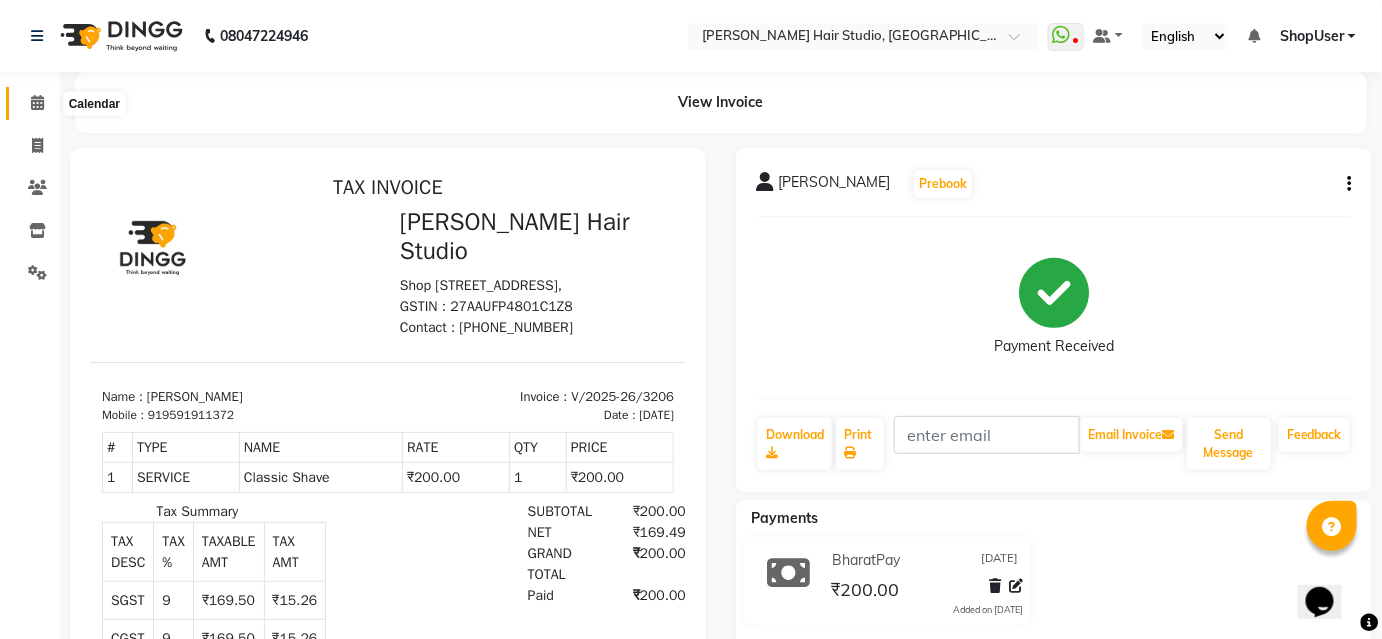 click 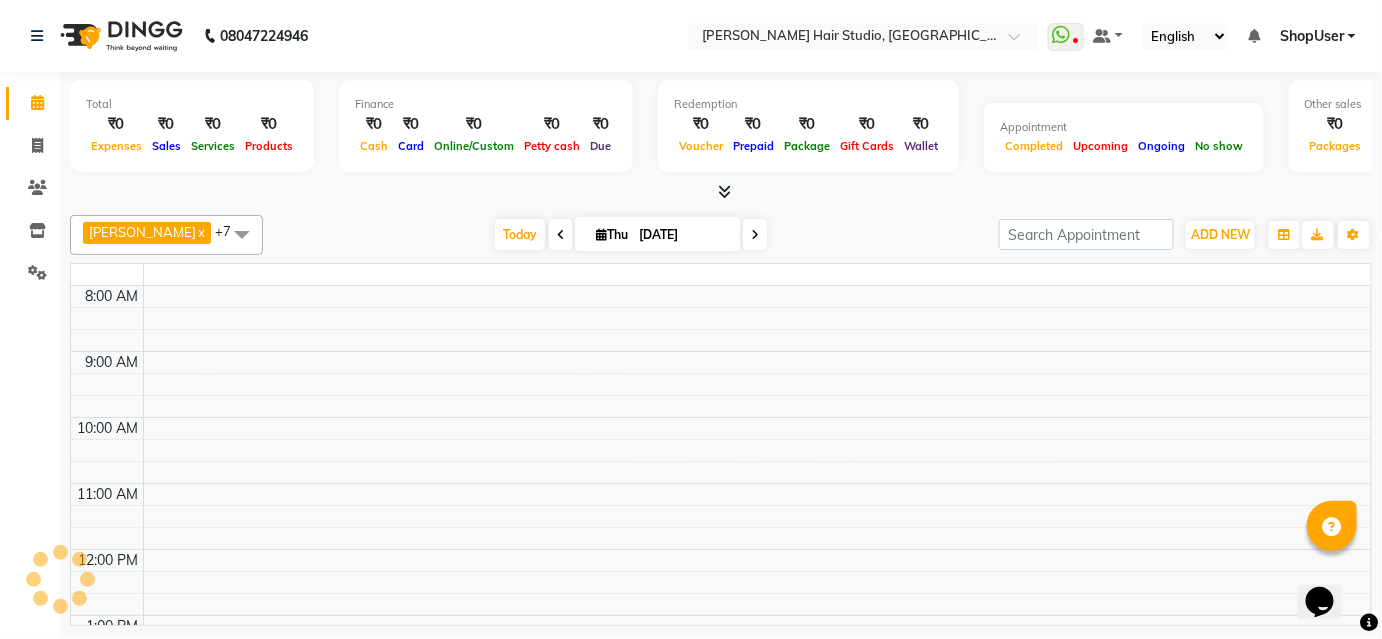 click 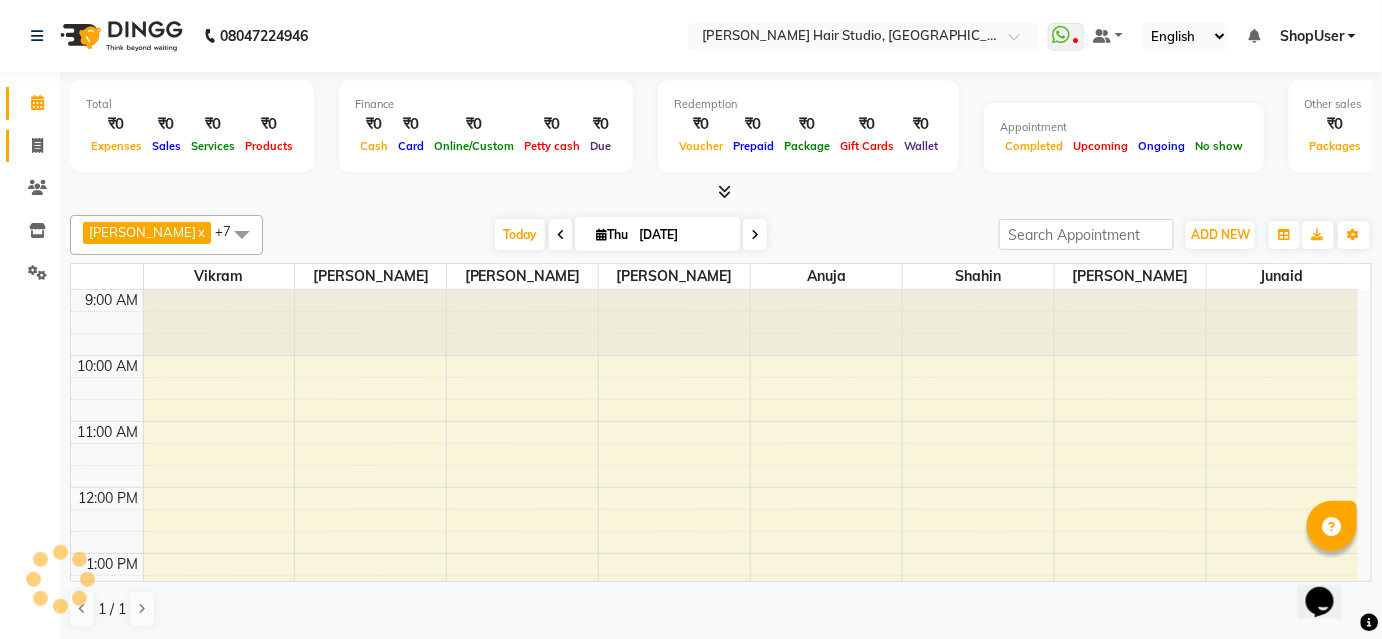 scroll, scrollTop: 0, scrollLeft: 0, axis: both 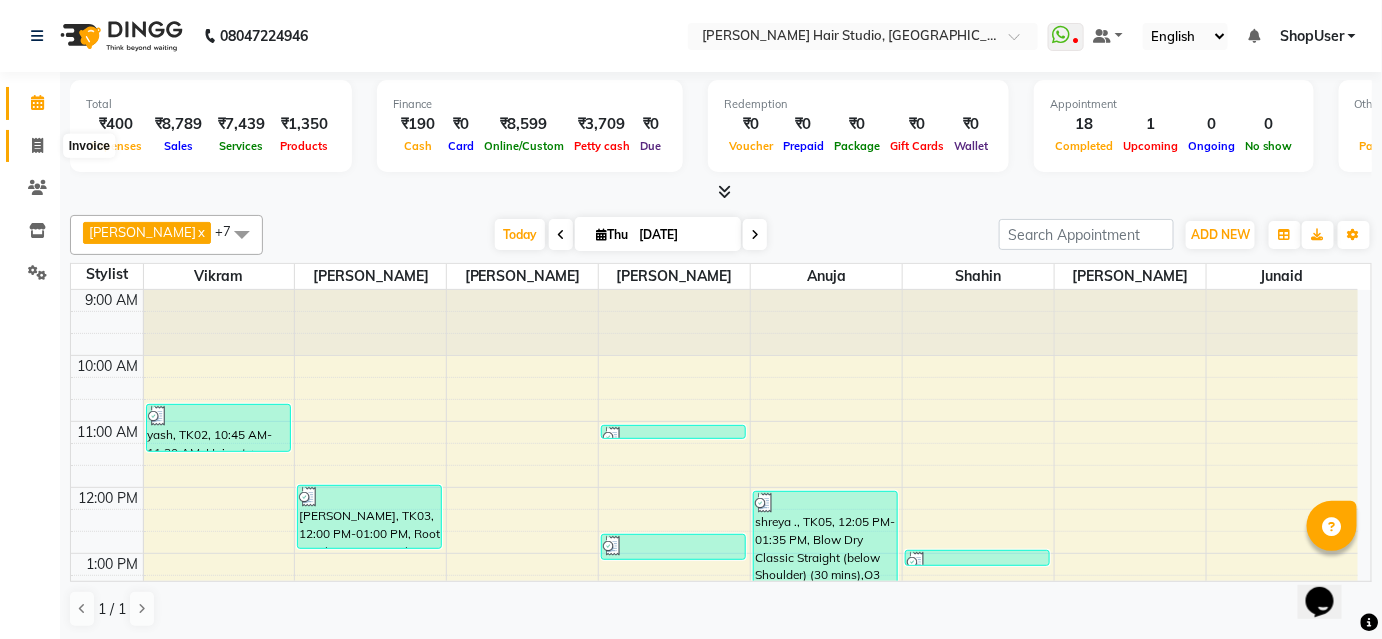 click 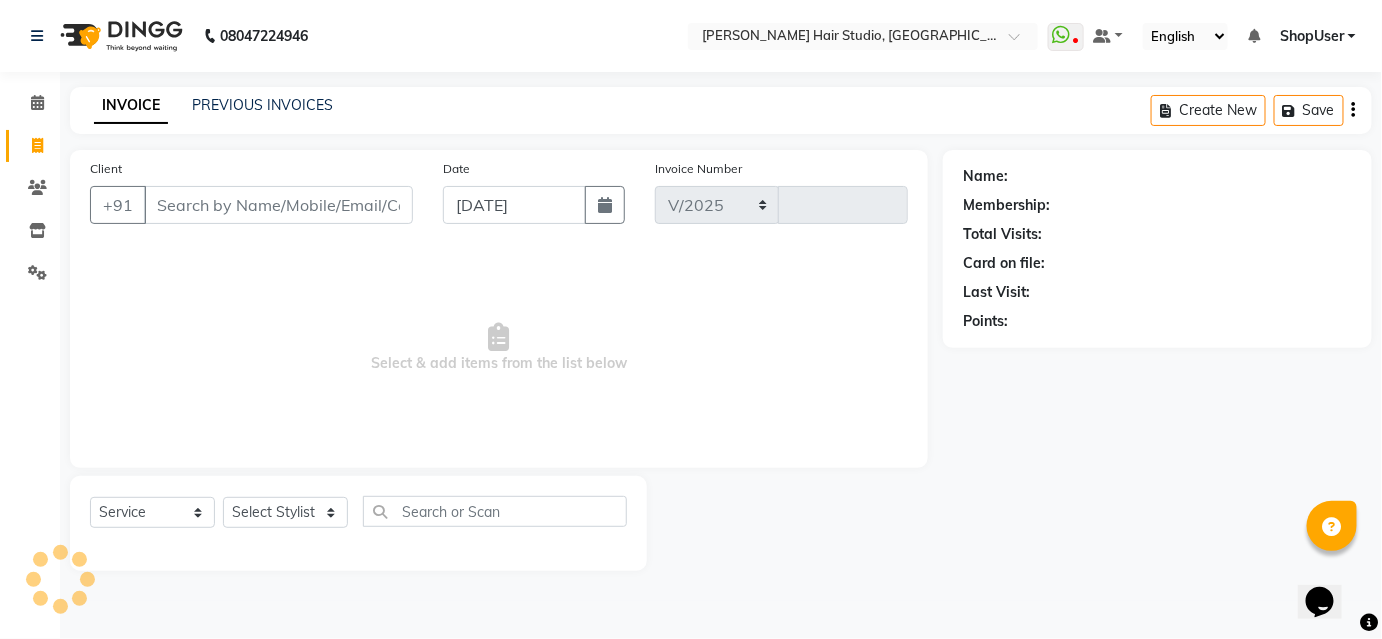click on "Client" at bounding box center [278, 205] 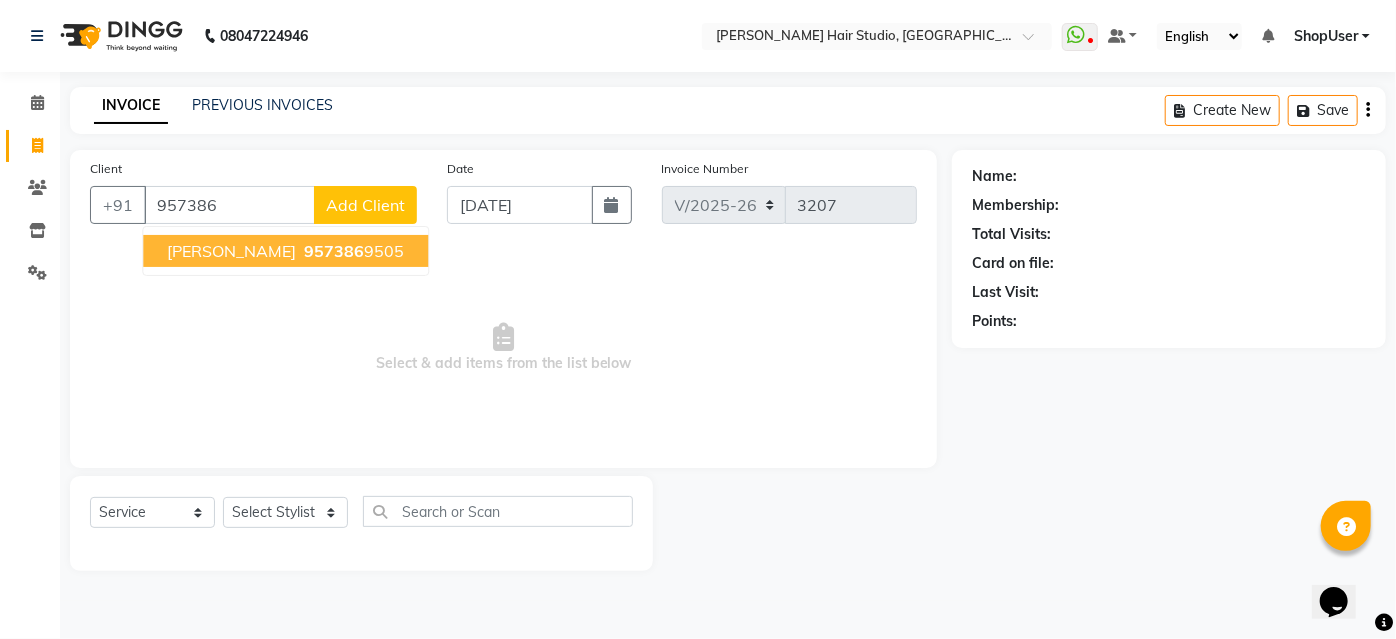 click on "957386 9505" at bounding box center [352, 251] 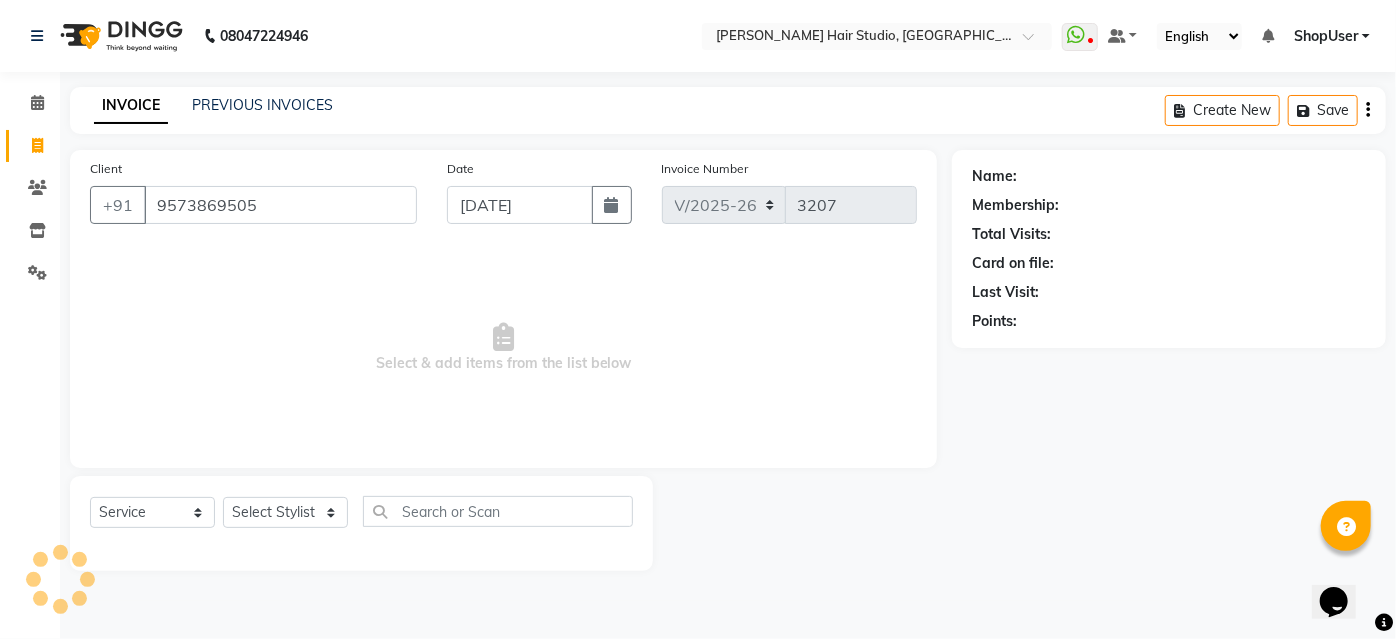 type on "9573869505" 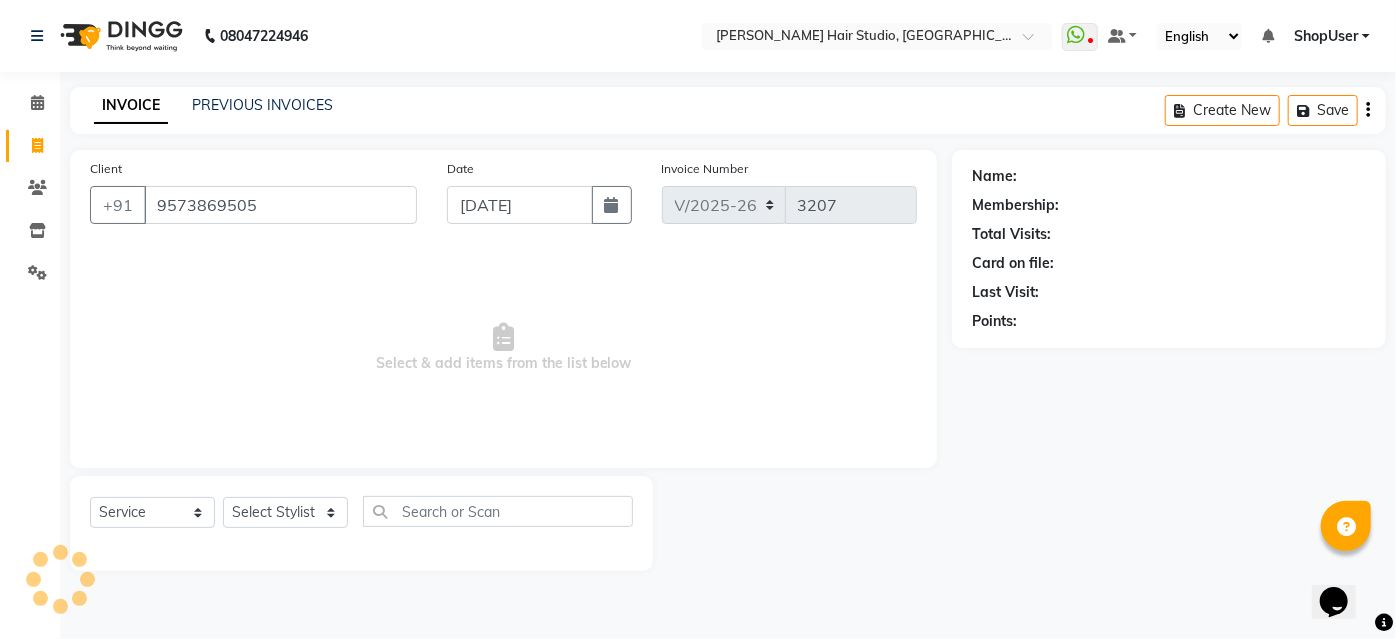 select on "1: Object" 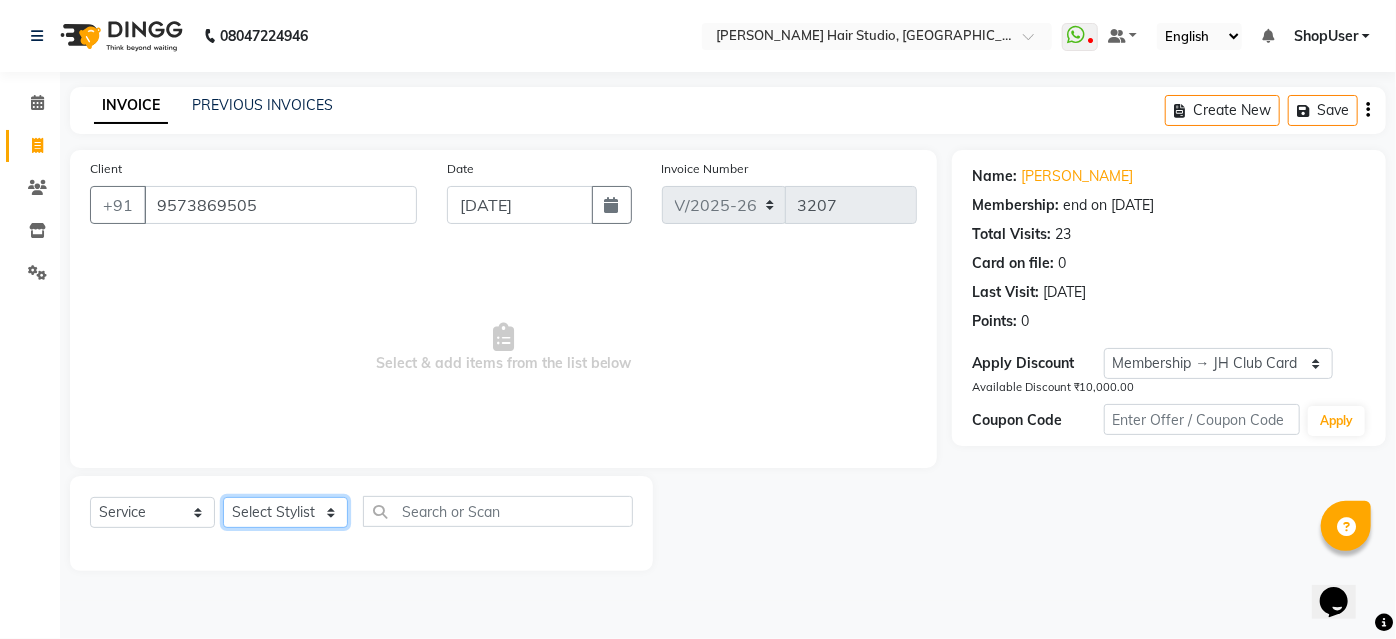 click on "Select Stylist [PERSON_NAME] [PERSON_NAME] Avinash [PERSON_NAME] [PERSON_NAME] Pawan Krishna [PERSON_NAME] [PERSON_NAME] ShopUser [PERSON_NAME] [PERSON_NAME]" 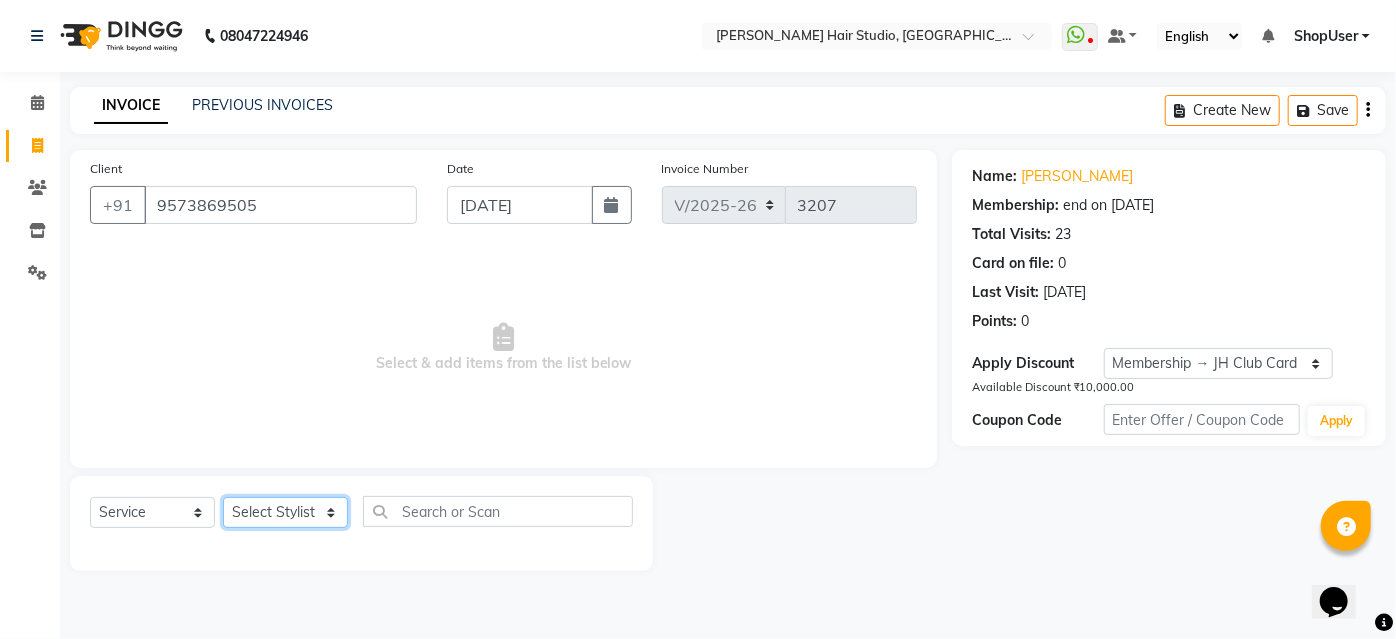 select on "39192" 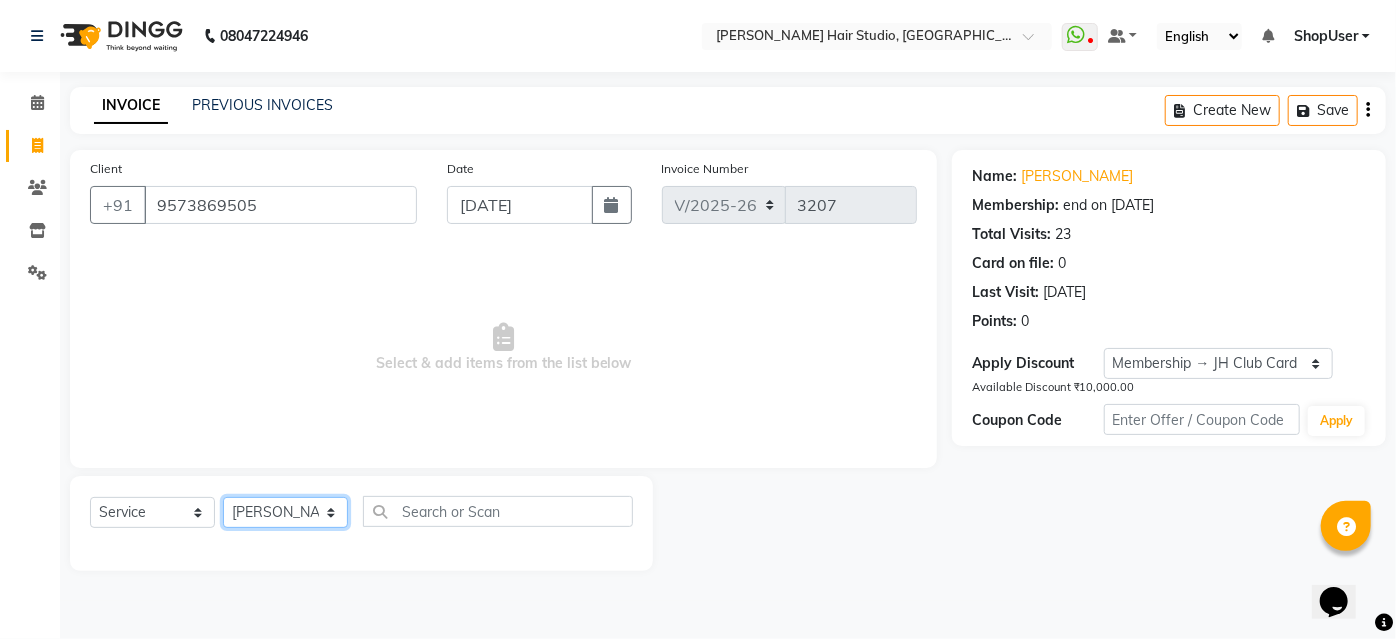 click on "Select Stylist [PERSON_NAME] [PERSON_NAME] Avinash [PERSON_NAME] [PERSON_NAME] Pawan Krishna [PERSON_NAME] [PERSON_NAME] ShopUser [PERSON_NAME] [PERSON_NAME]" 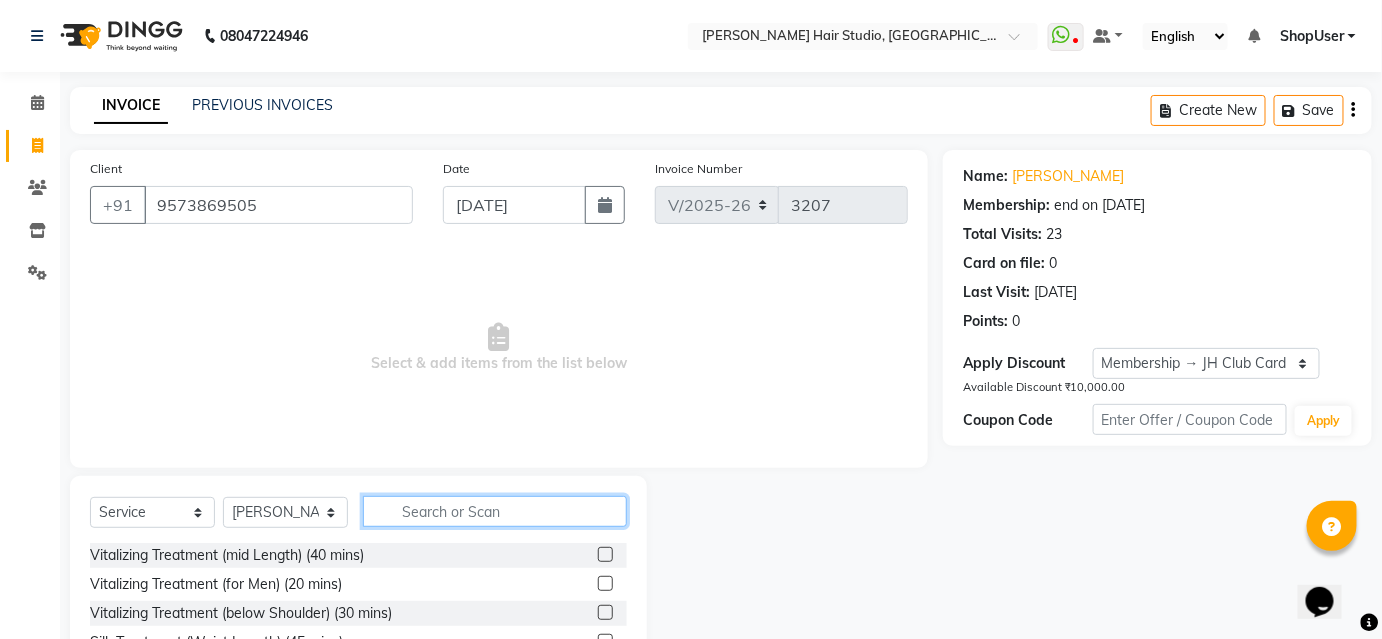 click 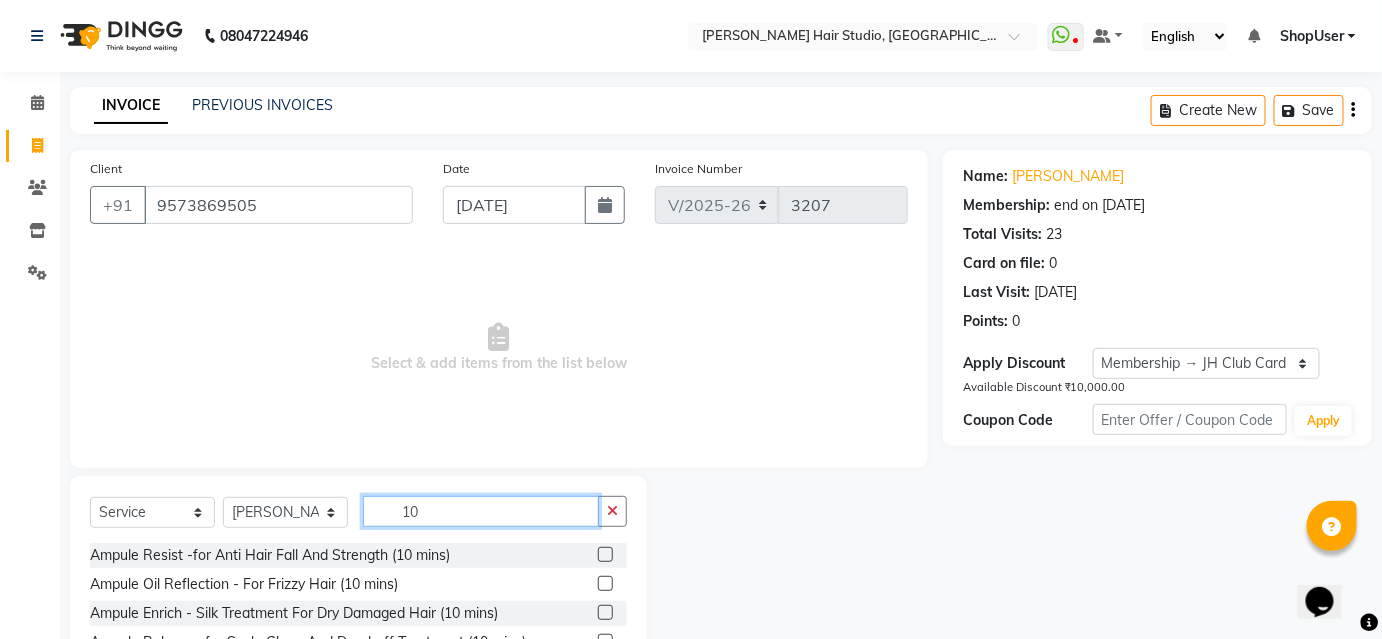 scroll, scrollTop: 161, scrollLeft: 0, axis: vertical 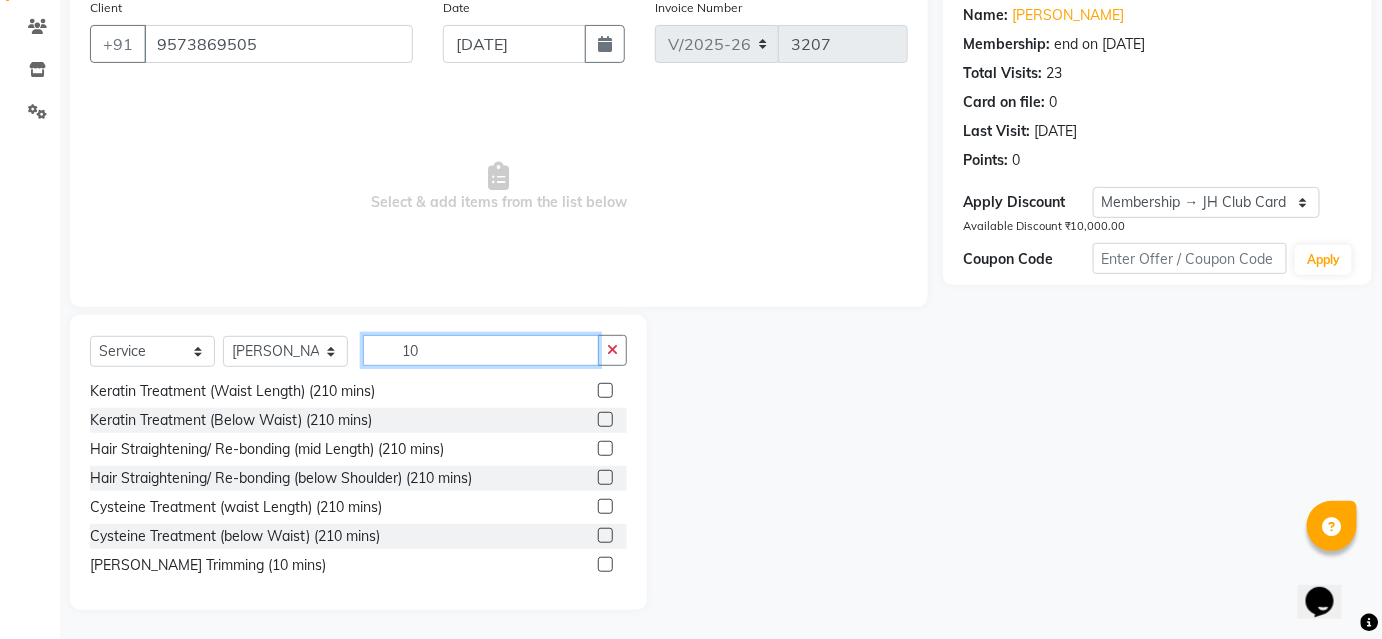 type on "10" 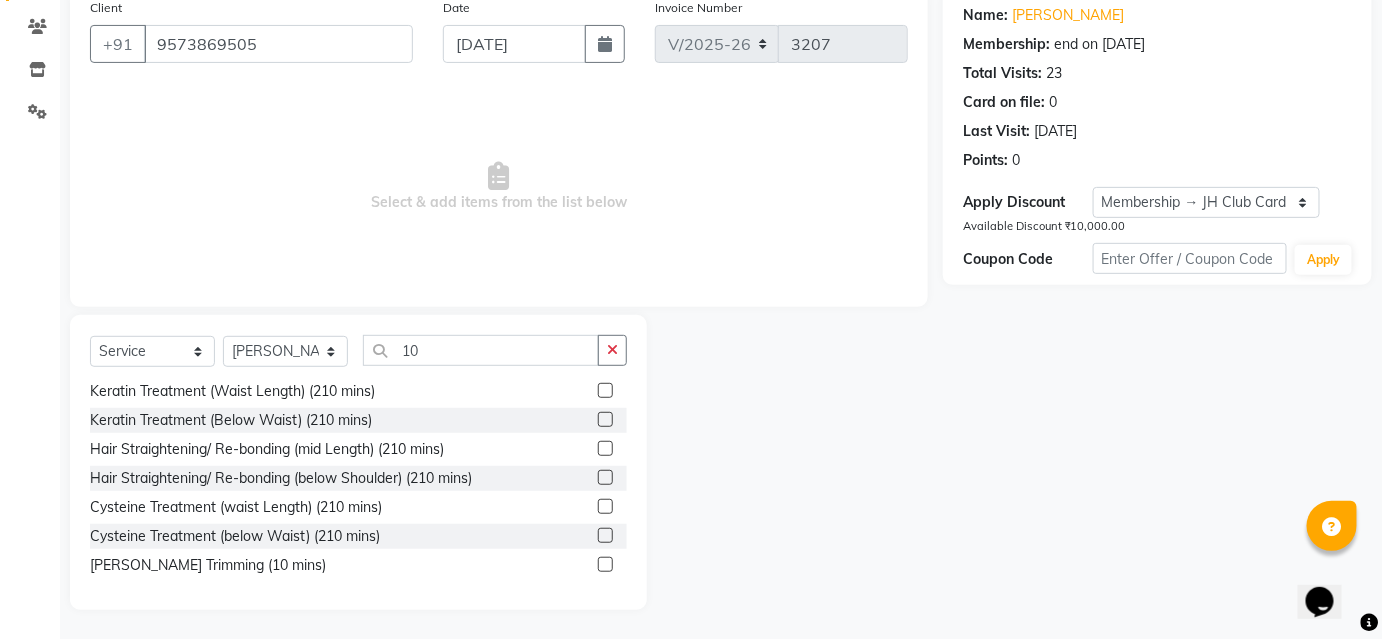 click 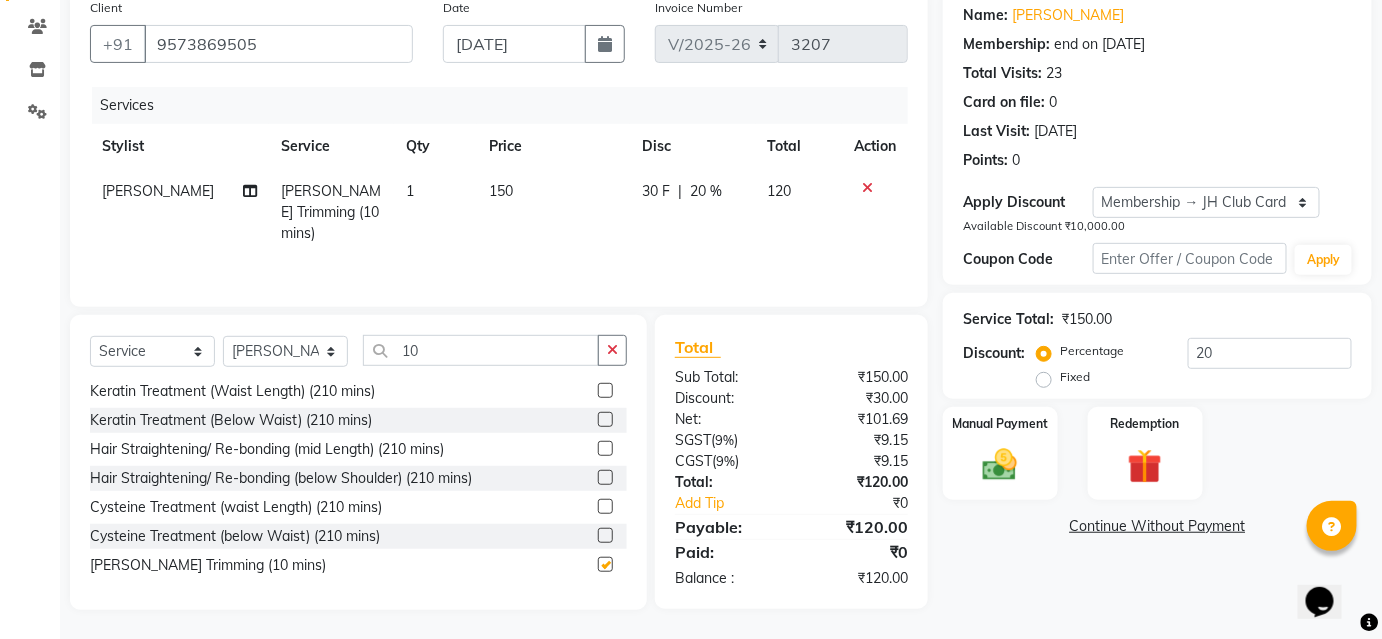checkbox on "false" 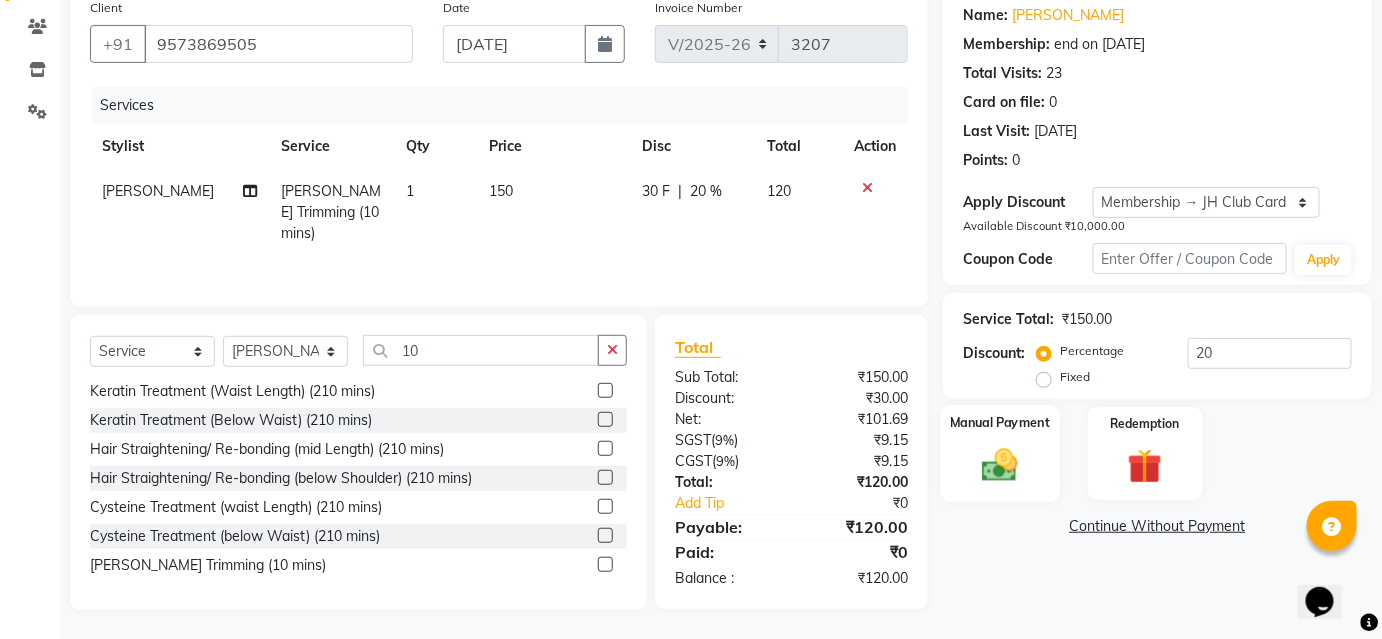 click 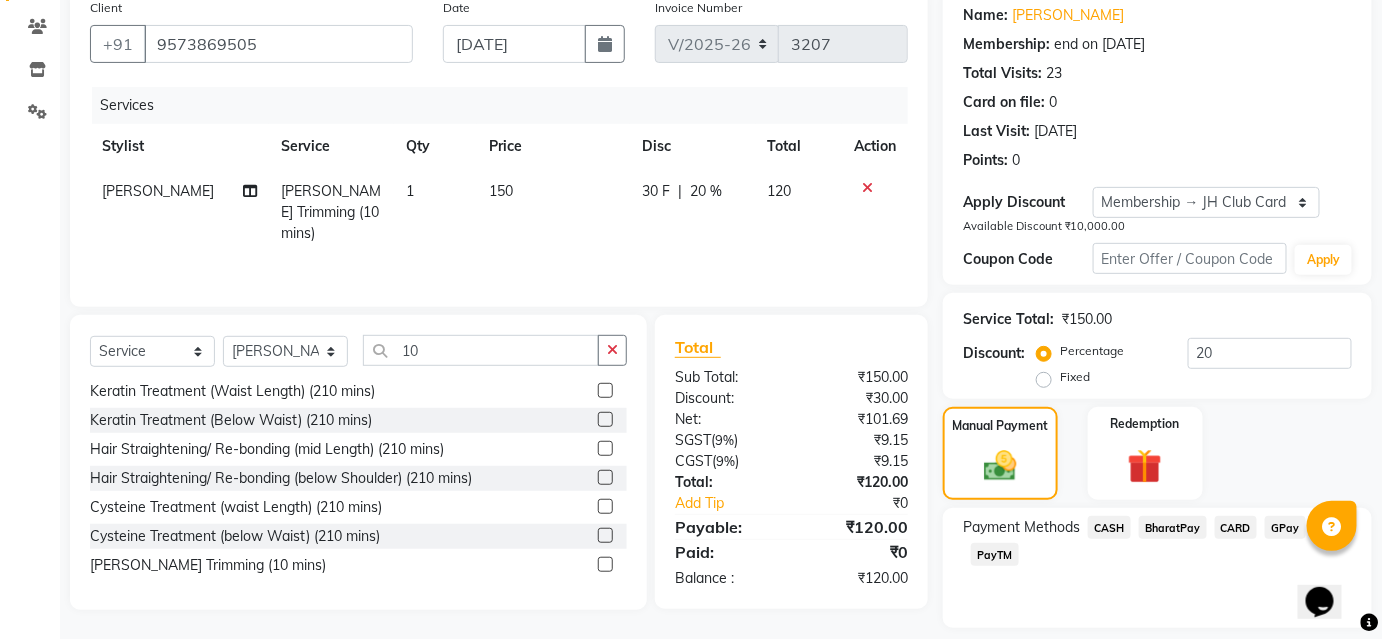 scroll, scrollTop: 220, scrollLeft: 0, axis: vertical 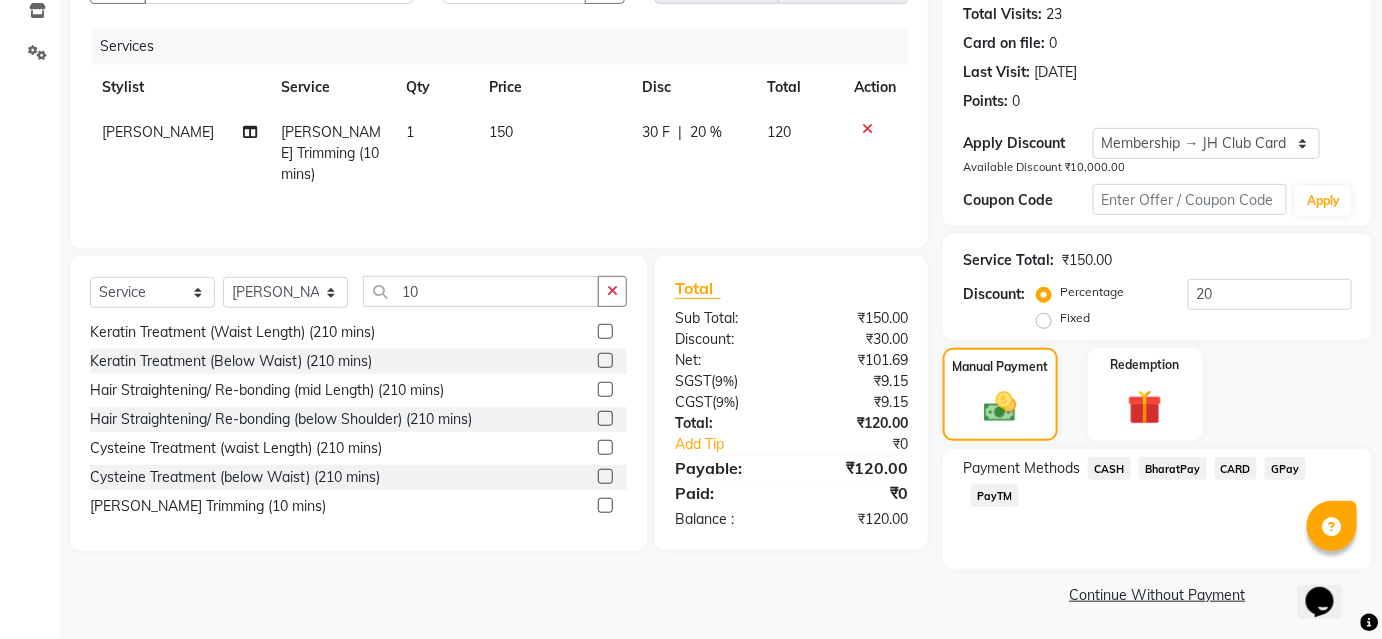 click on "BharatPay" 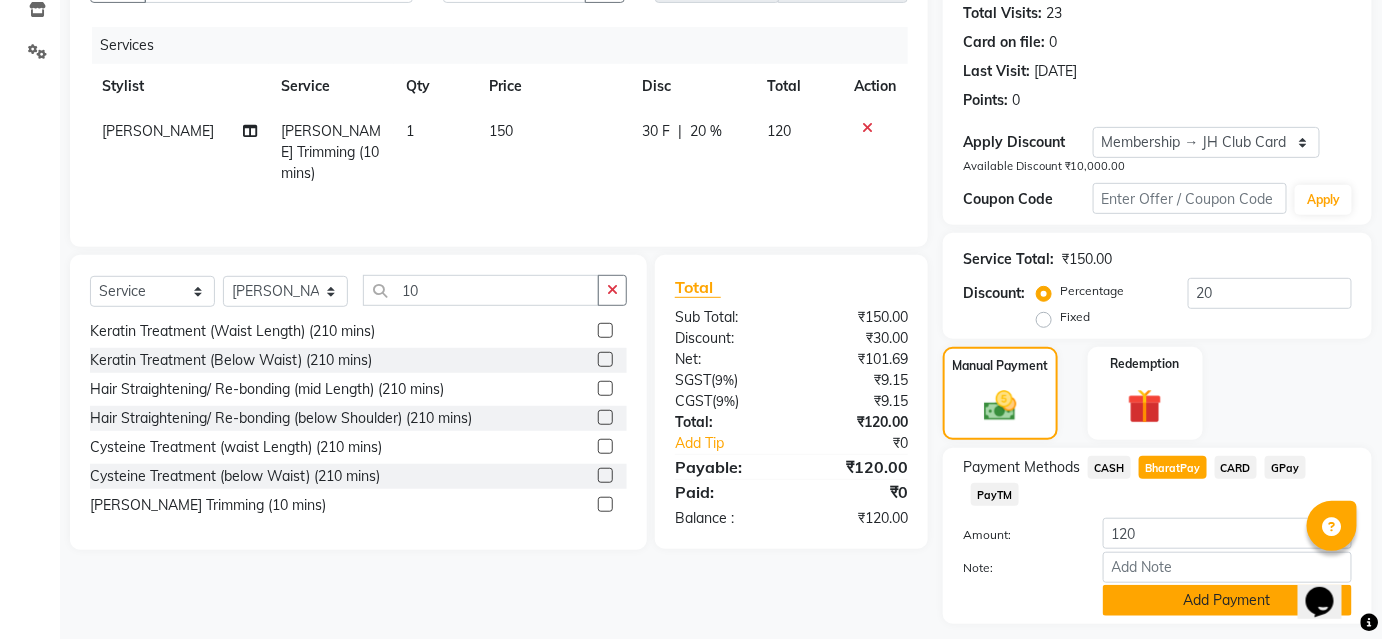 scroll, scrollTop: 276, scrollLeft: 0, axis: vertical 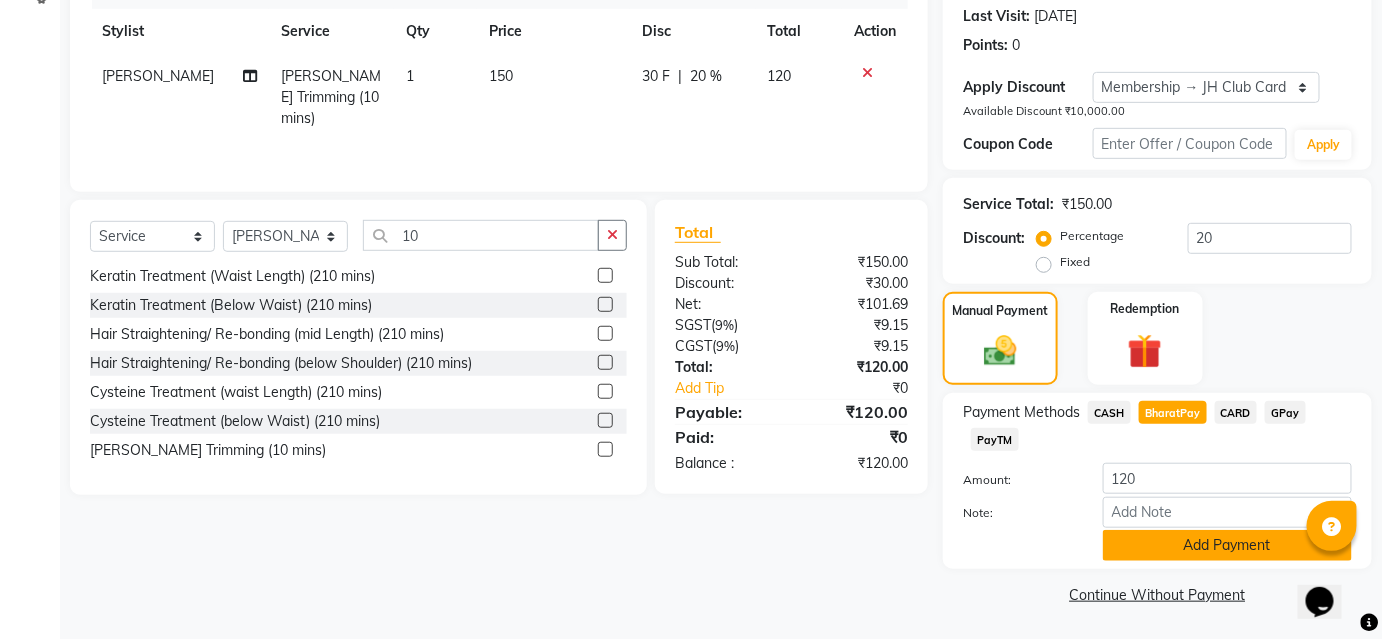 click on "Add Payment" 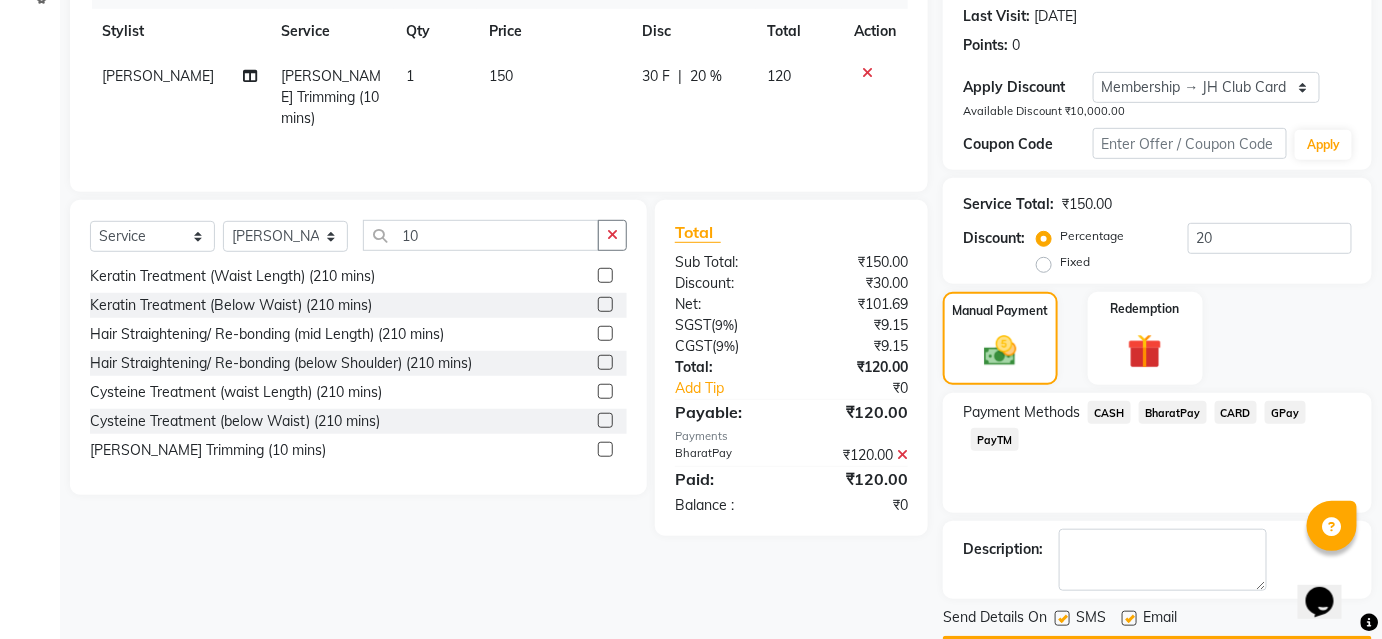 click on "Checkout" 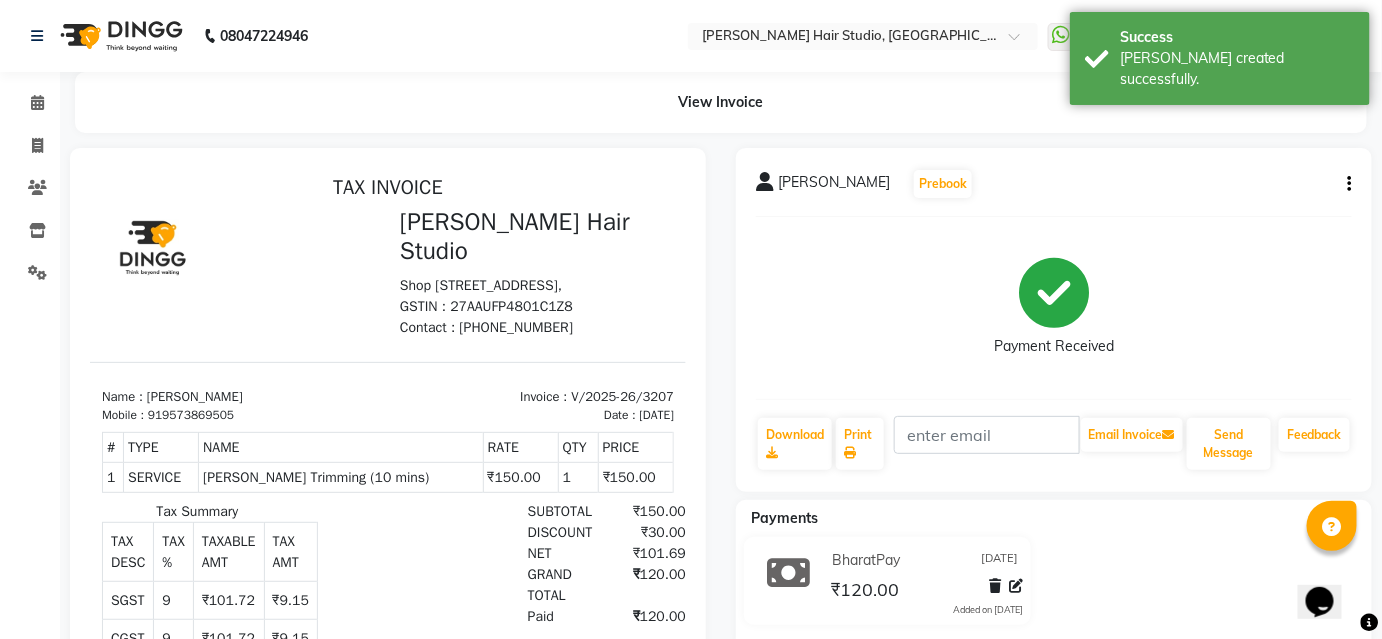 scroll, scrollTop: 0, scrollLeft: 0, axis: both 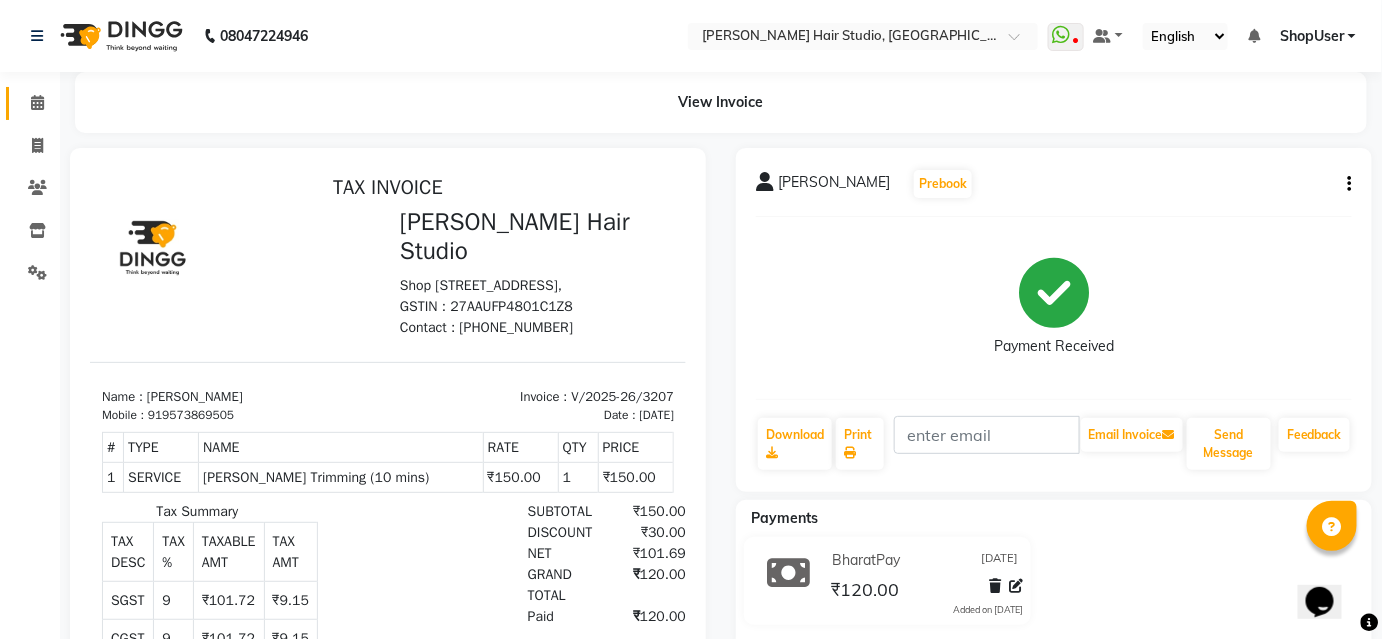 click on "Calendar" 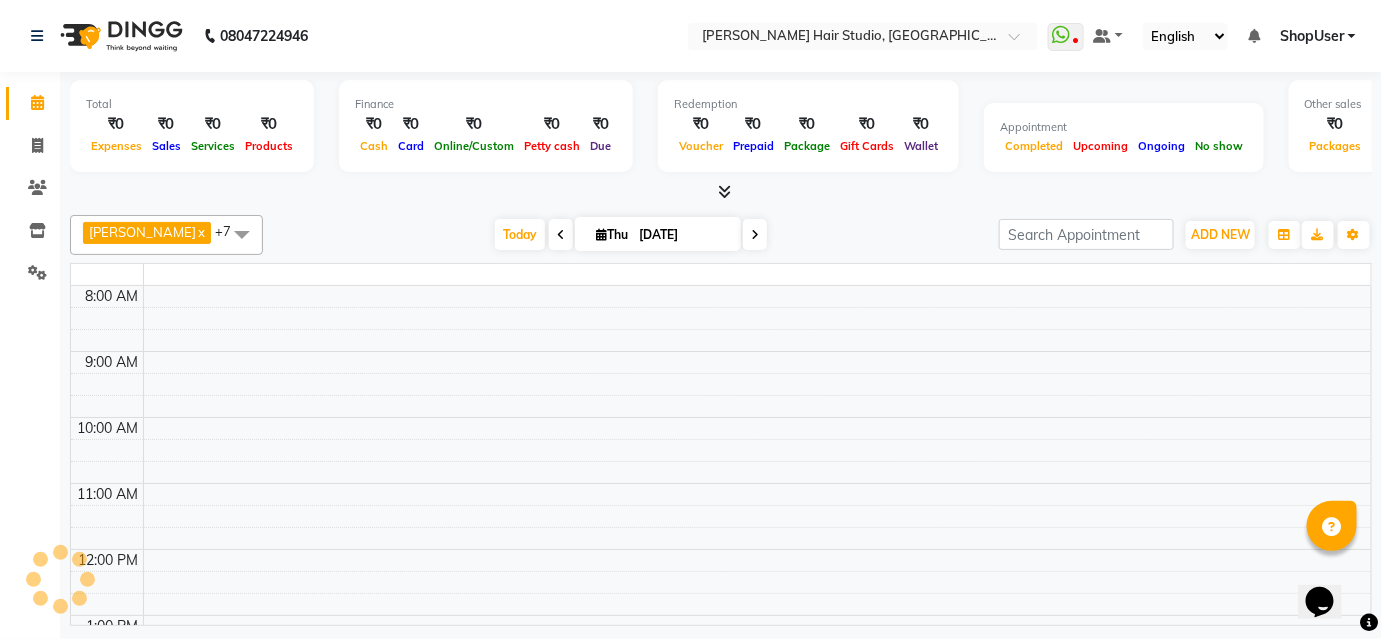 click on "Calendar" 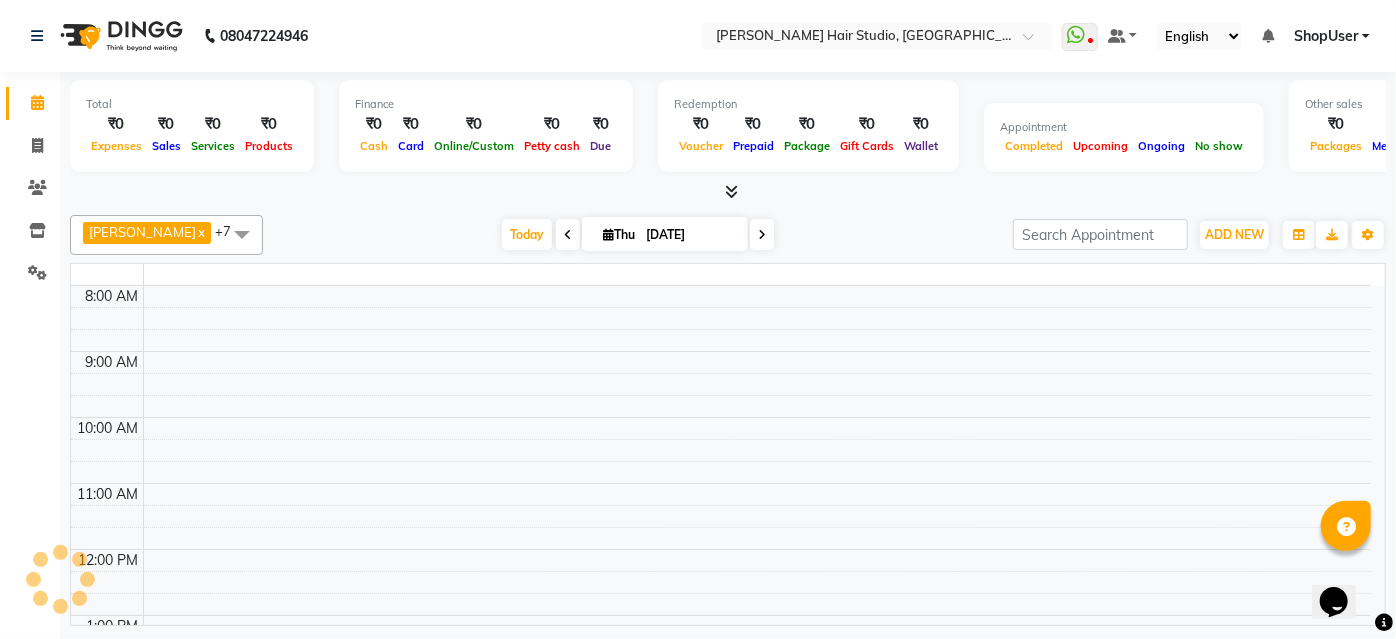 click on "Calendar" 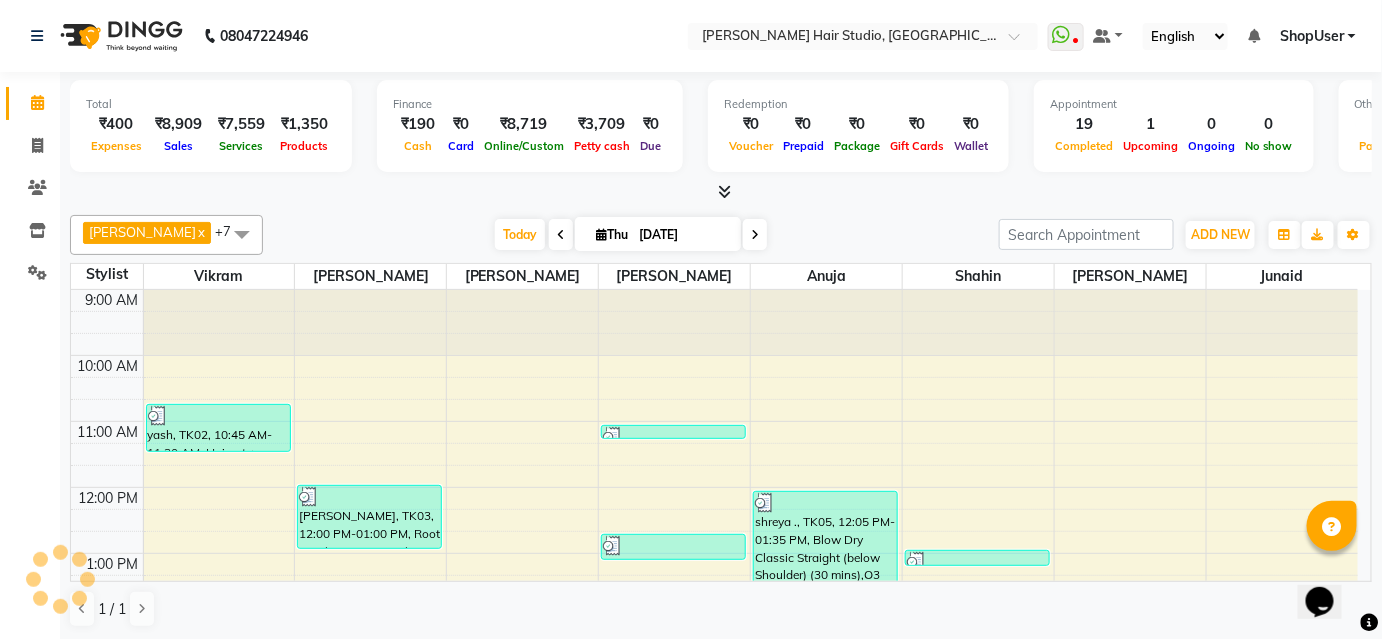 scroll, scrollTop: 619, scrollLeft: 0, axis: vertical 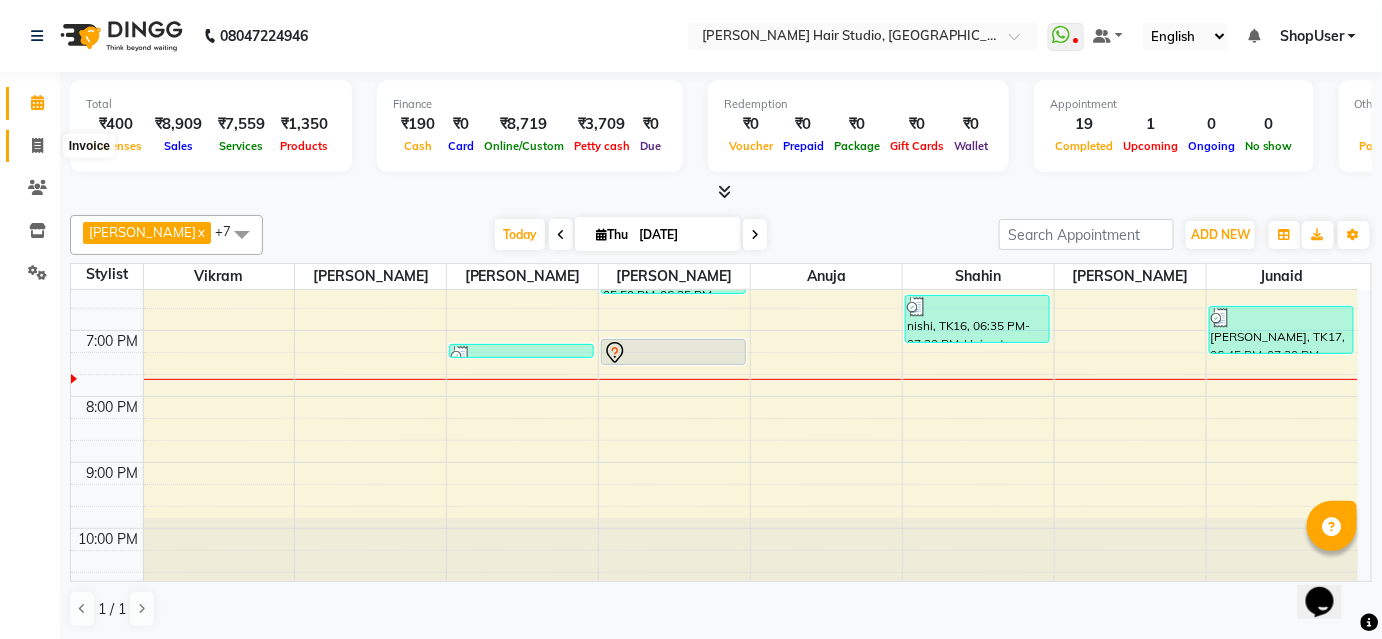 click 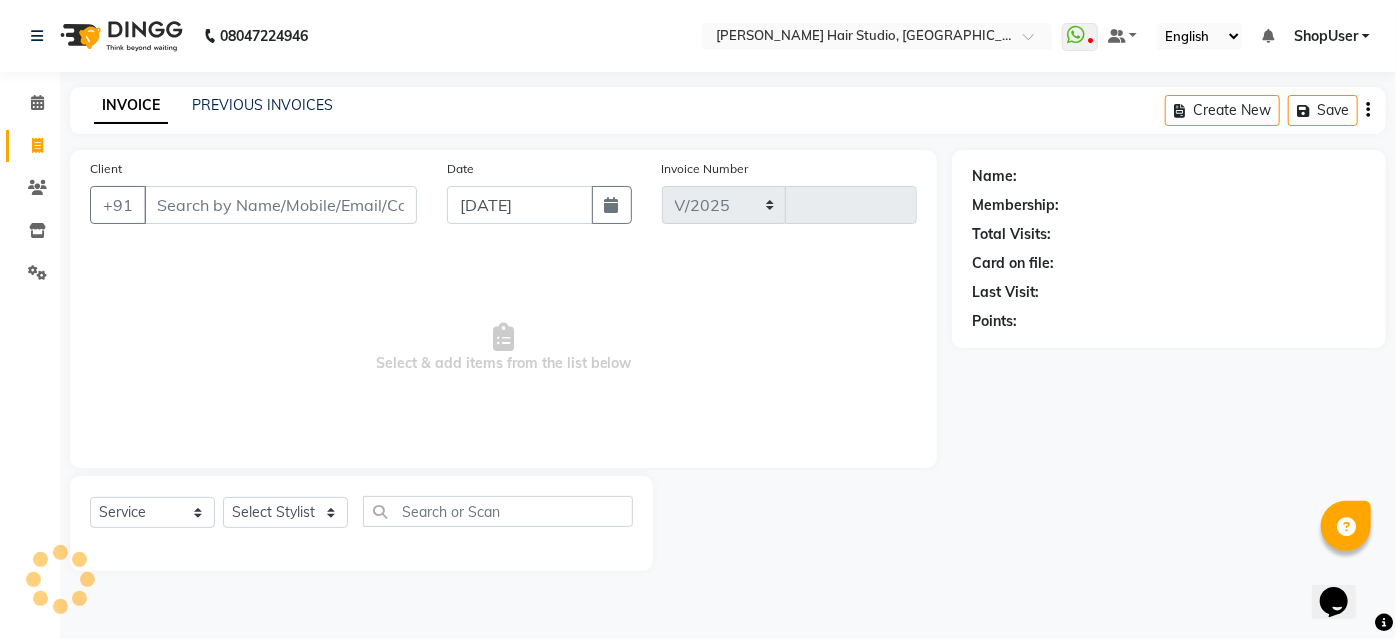 select on "627" 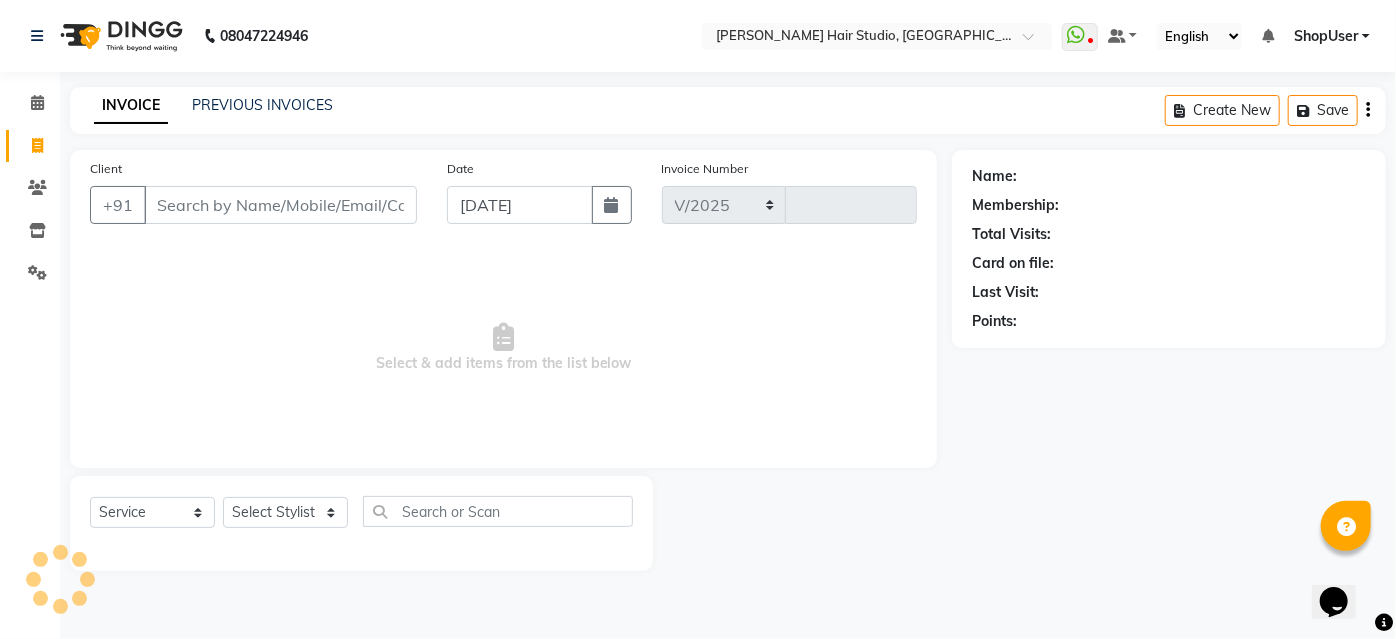 type on "3208" 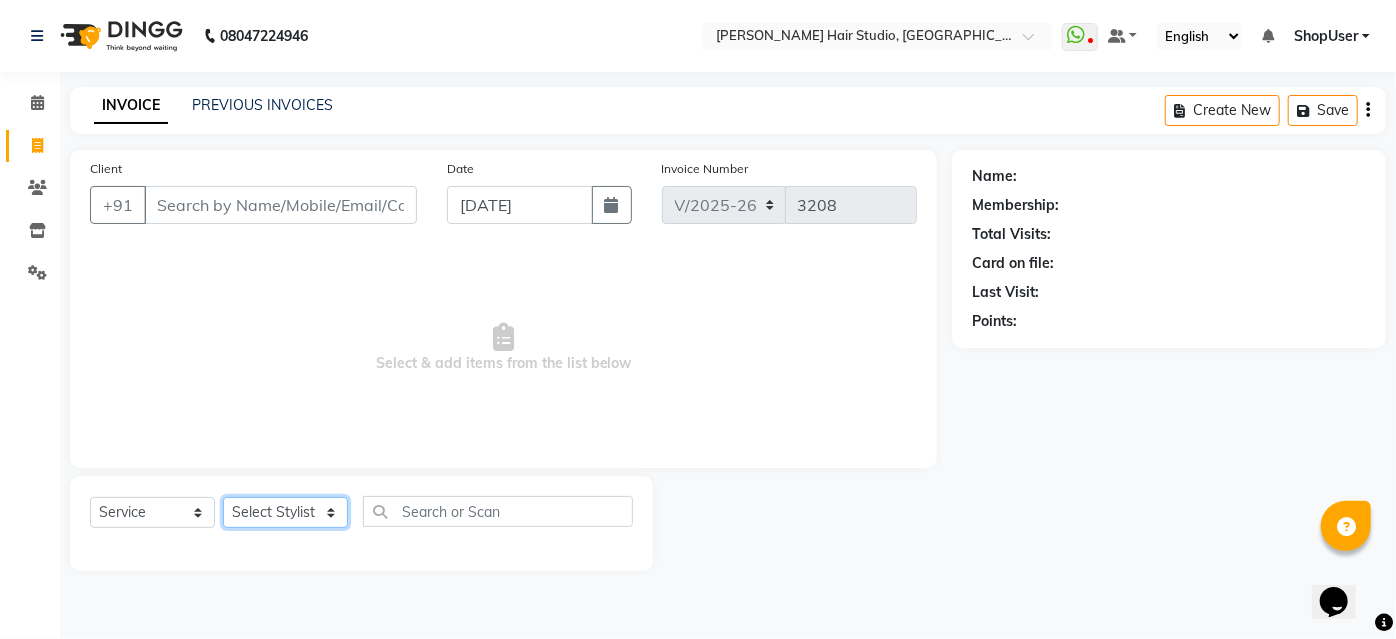click on "Select Stylist" 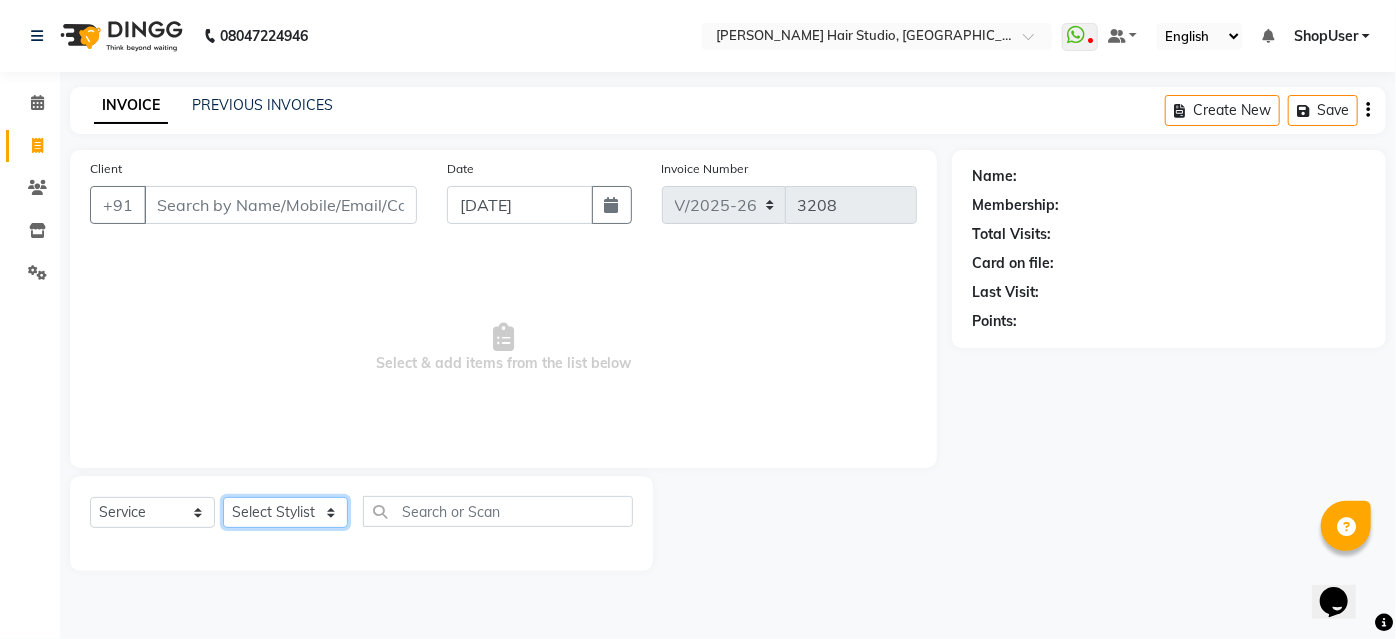 select on "32802" 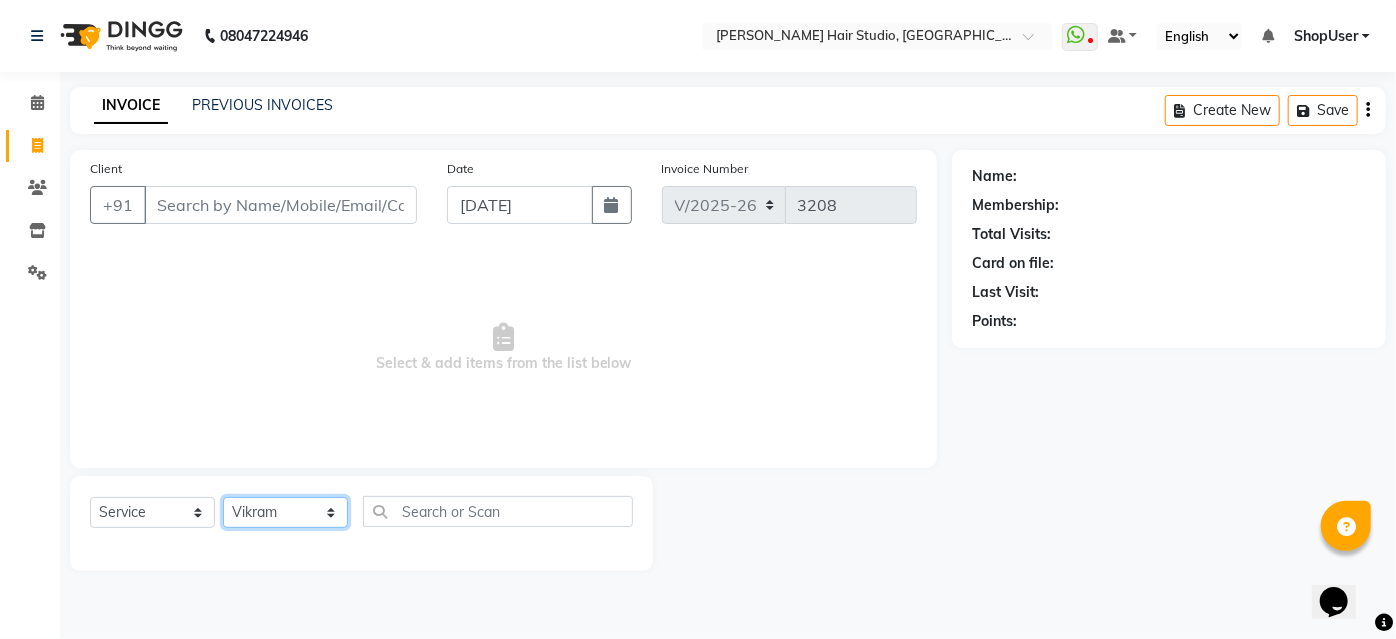 click on "Select Stylist [PERSON_NAME] [PERSON_NAME] Avinash [PERSON_NAME] [PERSON_NAME] Pawan Krishna [PERSON_NAME] [PERSON_NAME] ShopUser [PERSON_NAME] [PERSON_NAME]" 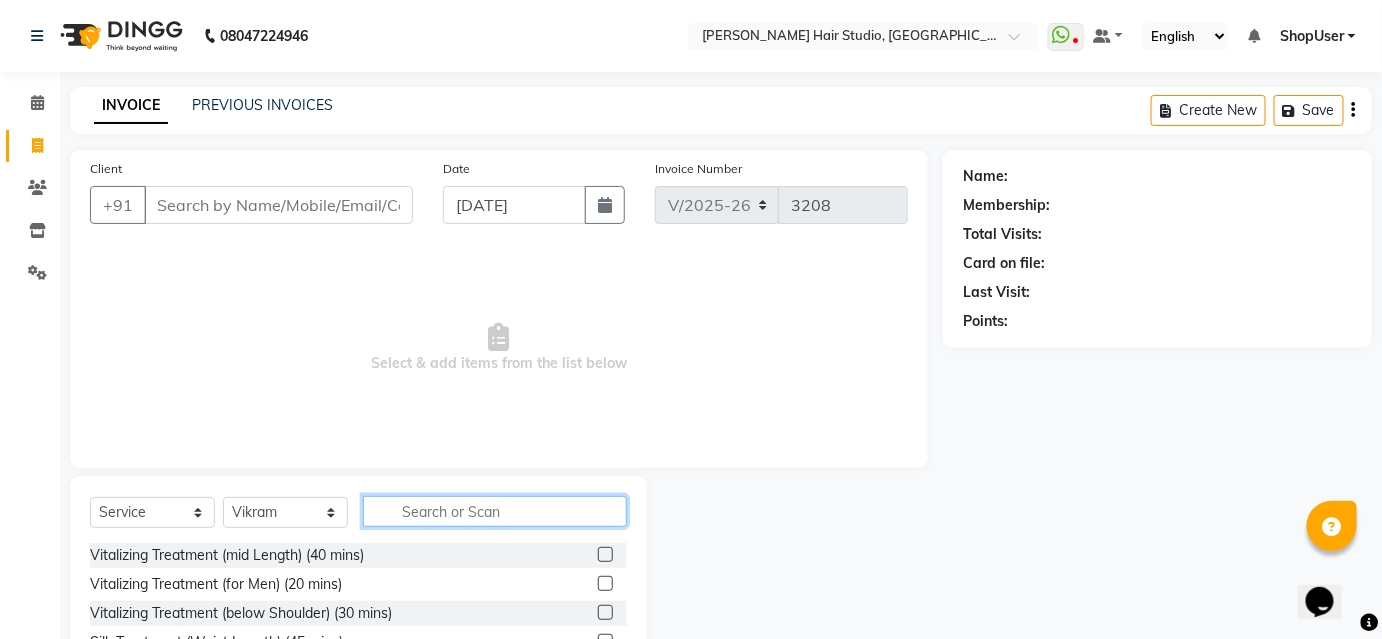 click 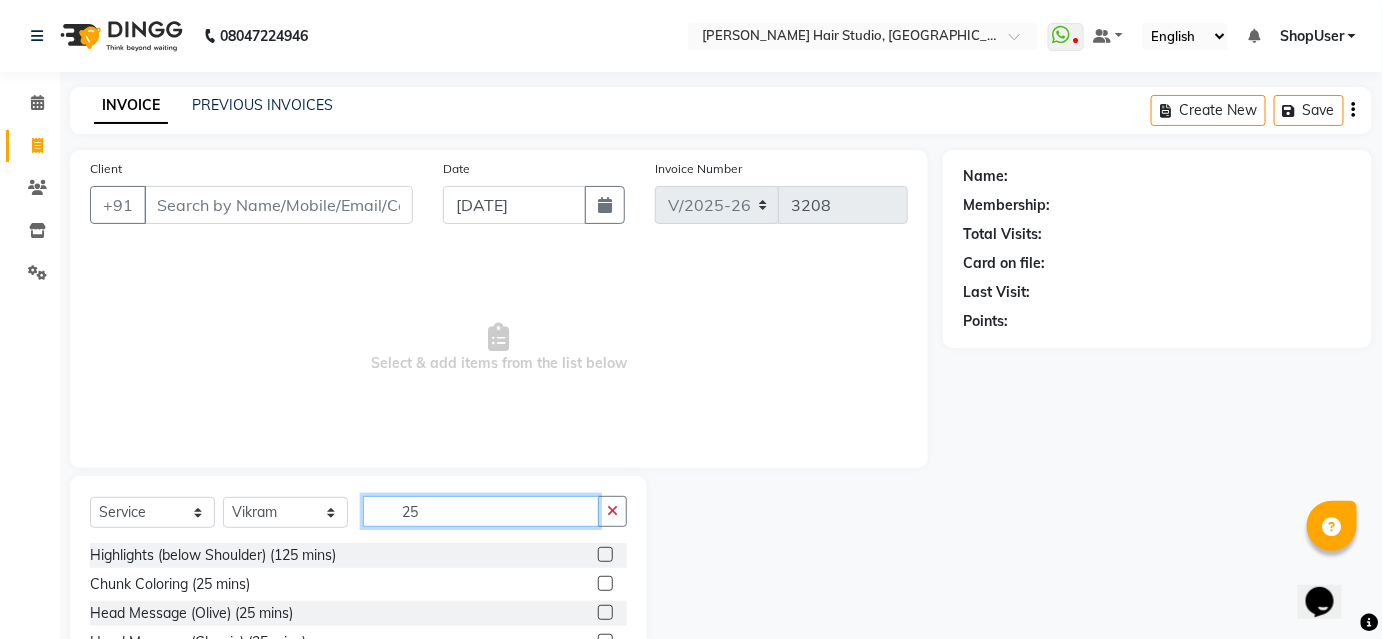 scroll, scrollTop: 2, scrollLeft: 0, axis: vertical 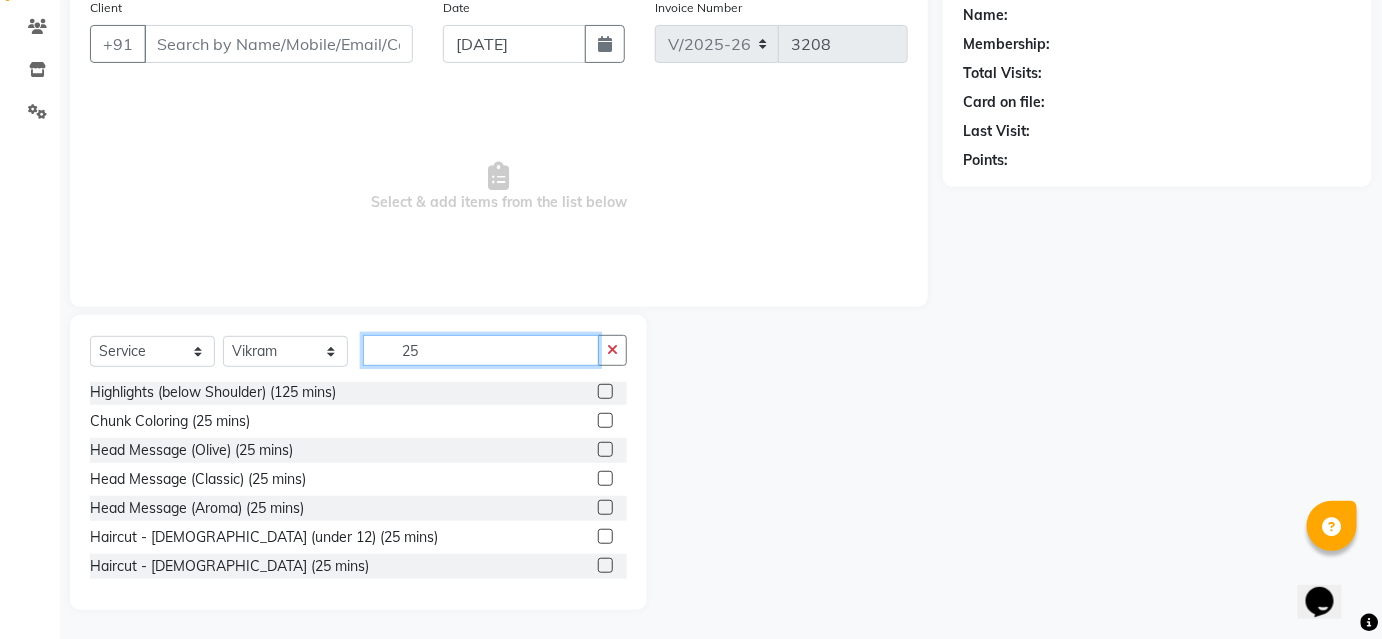 type on "25" 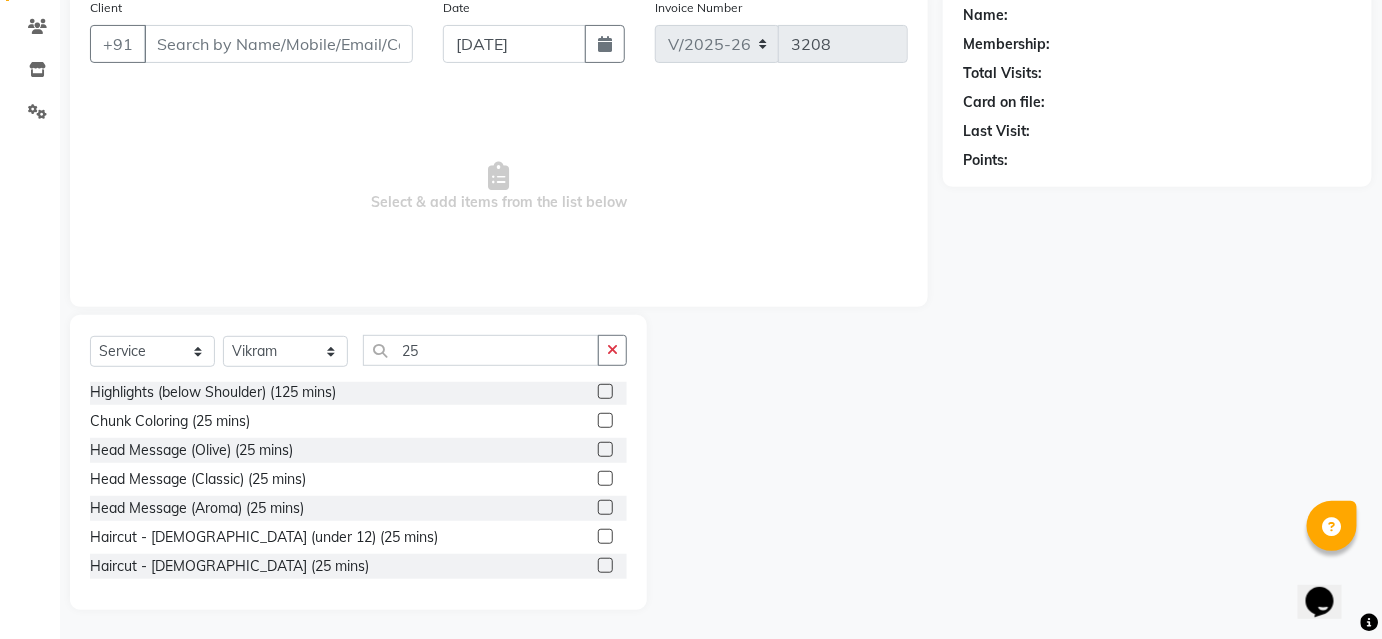 click 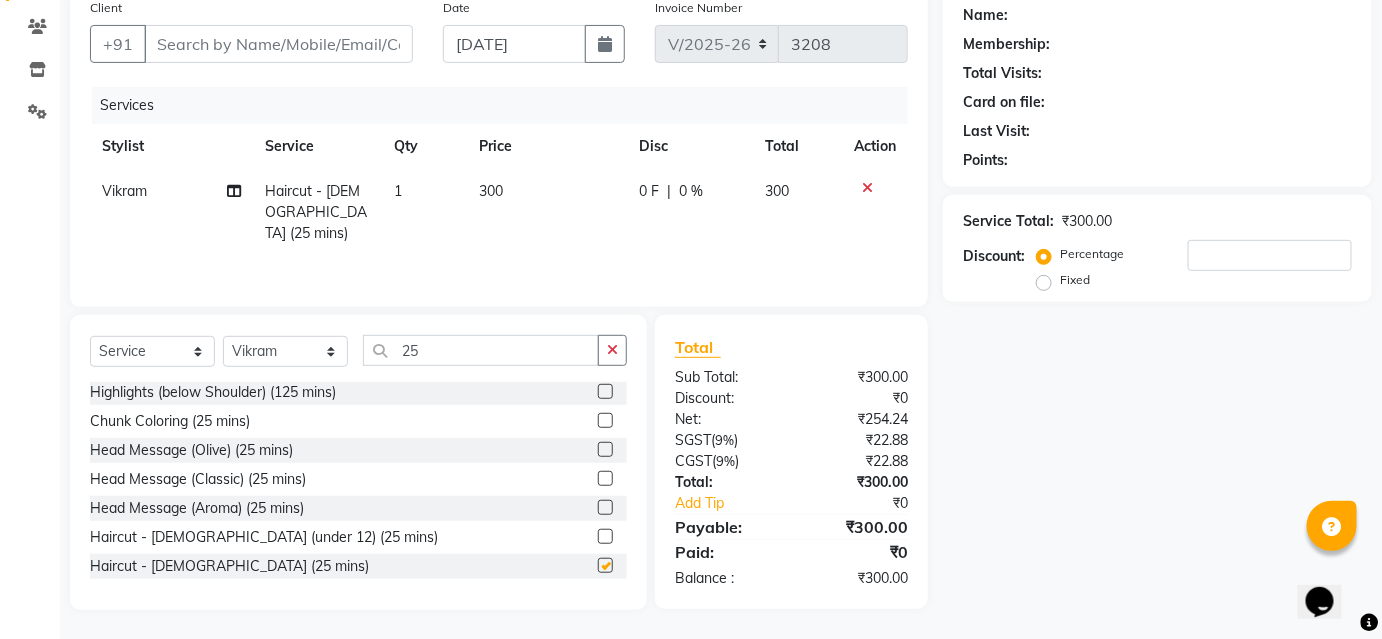 checkbox on "false" 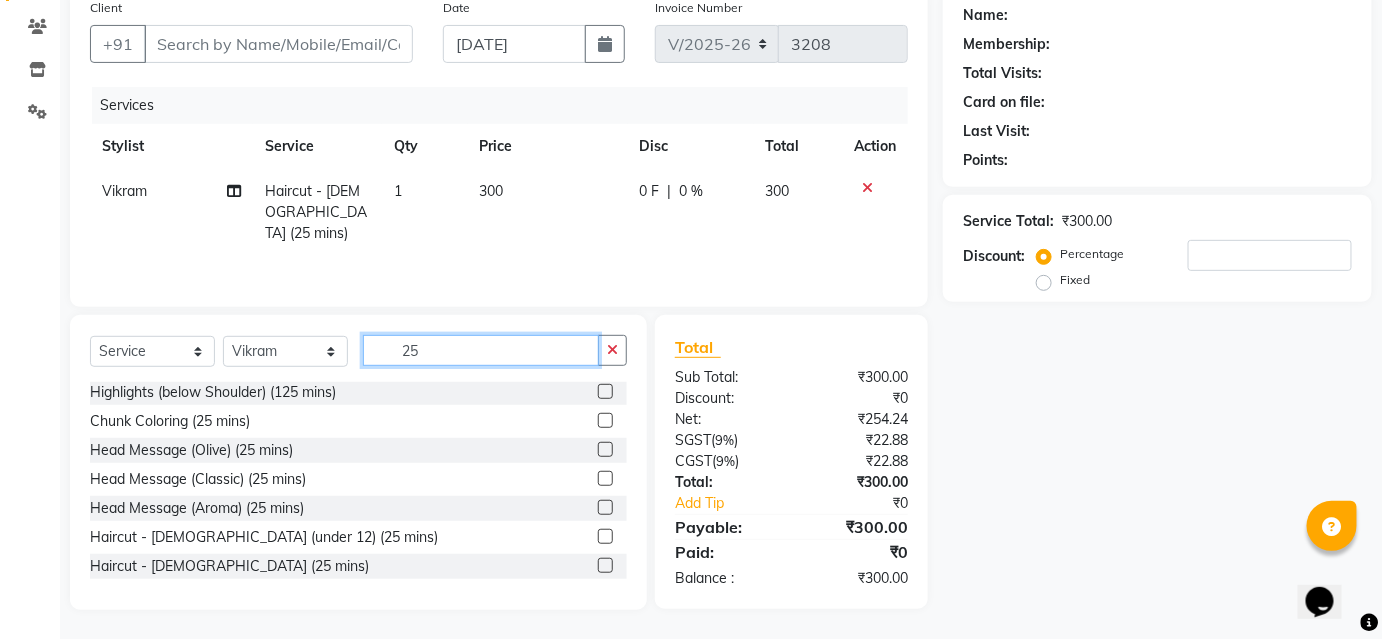 click on "25" 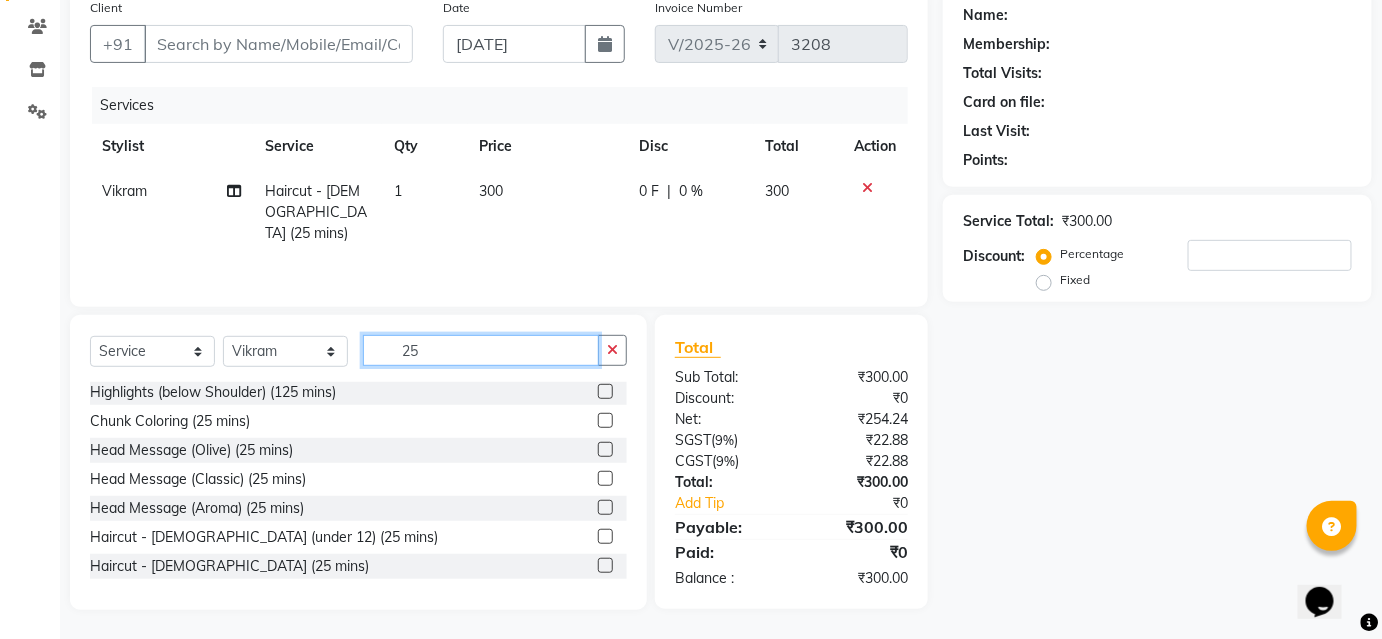 type on "2" 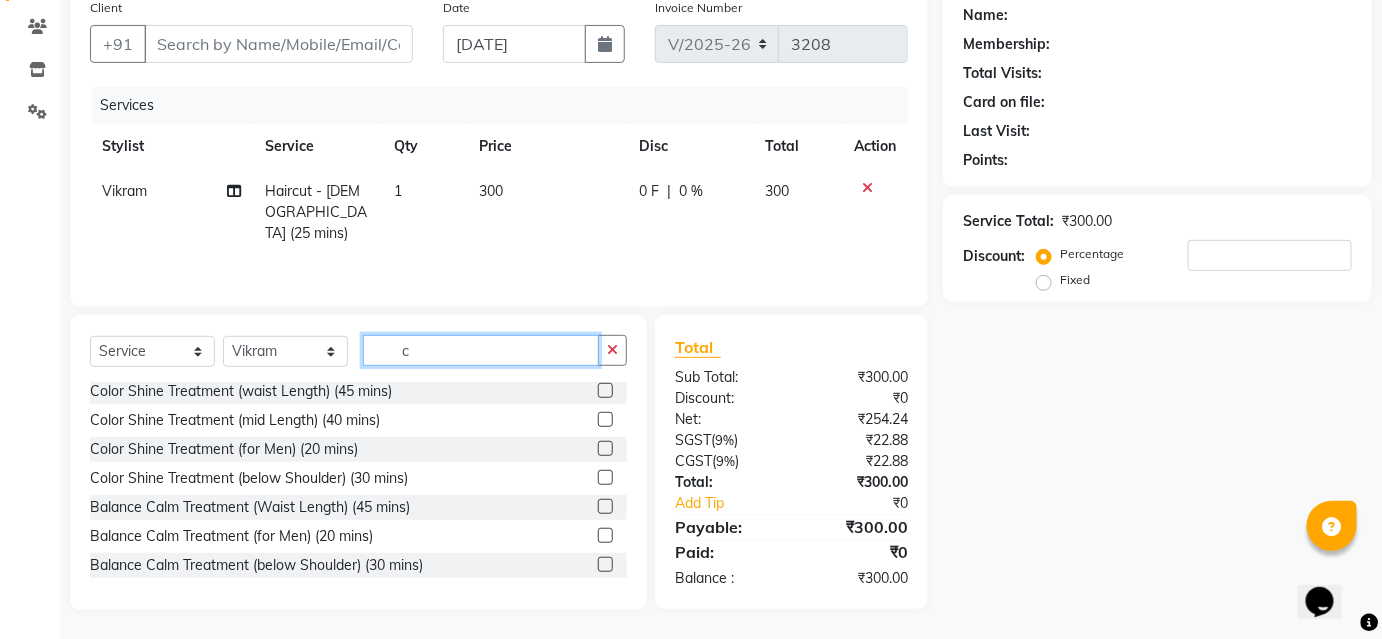 scroll, scrollTop: 89, scrollLeft: 0, axis: vertical 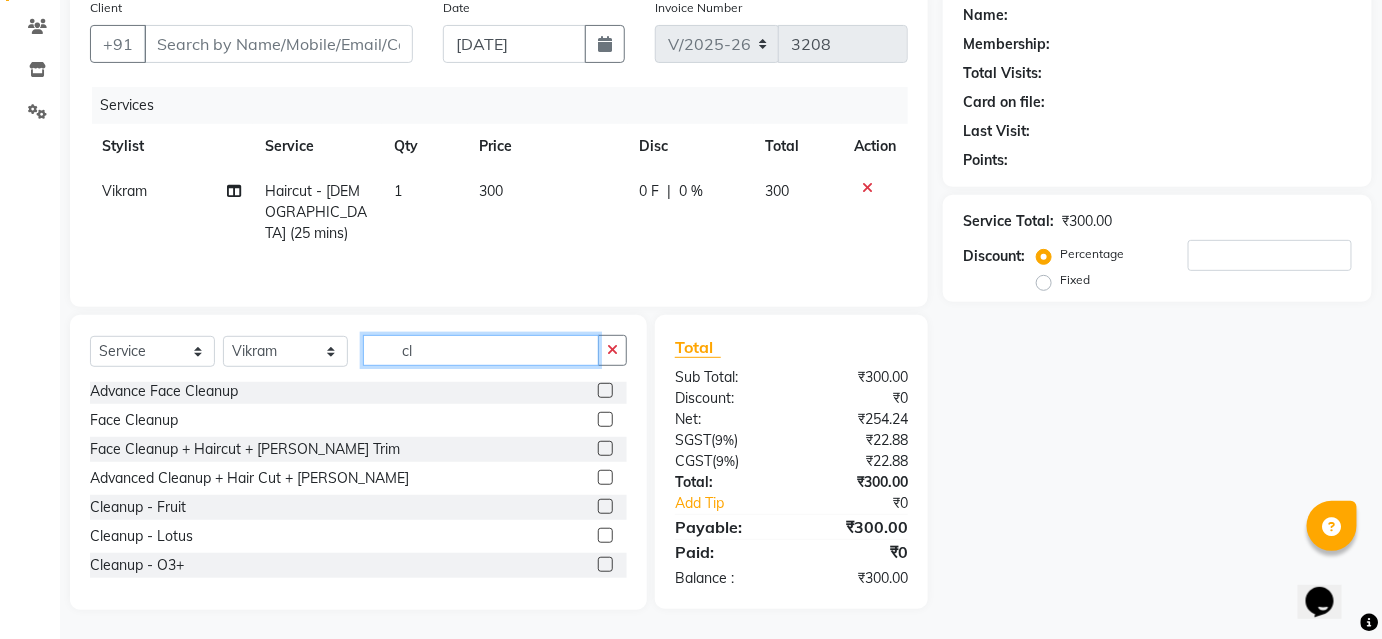 click on "cl" 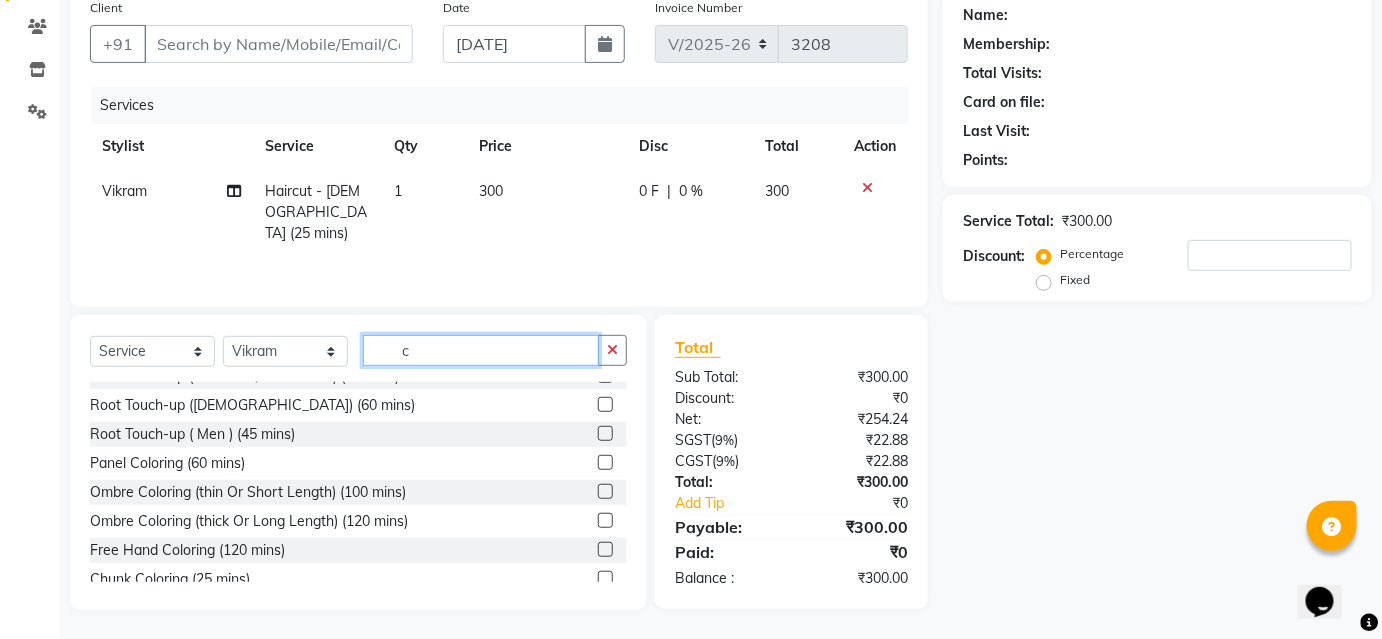 scroll, scrollTop: 1266, scrollLeft: 0, axis: vertical 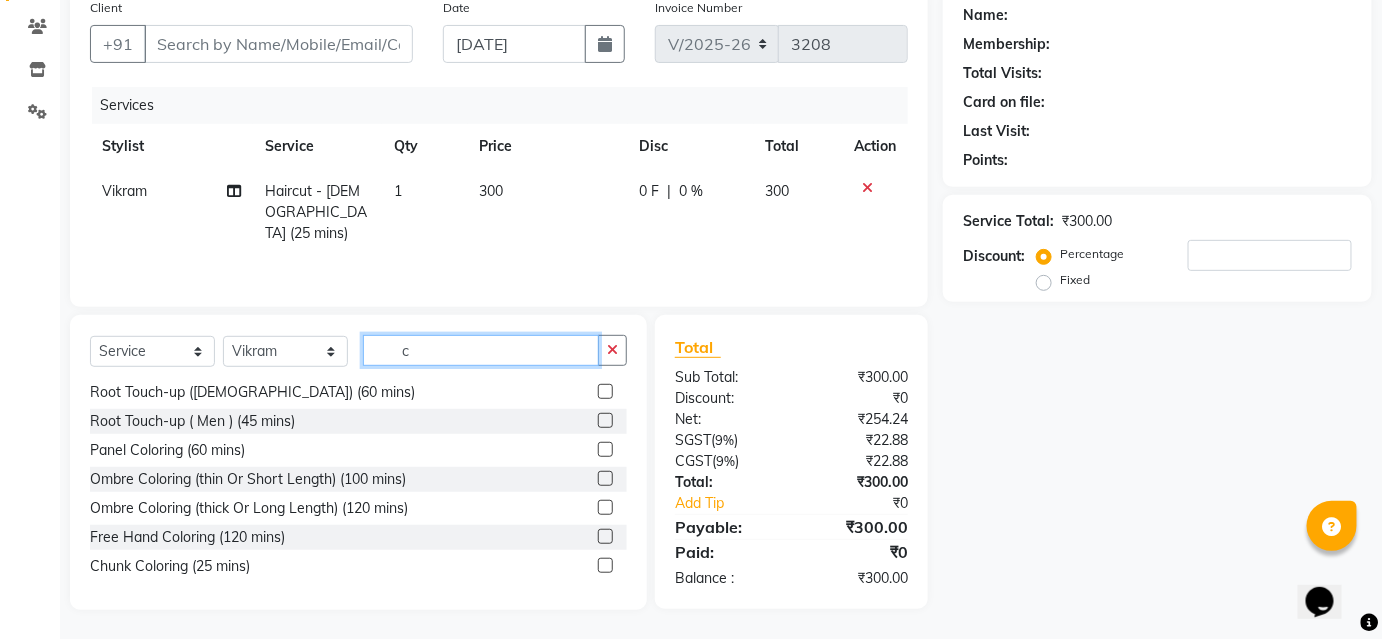 click on "c" 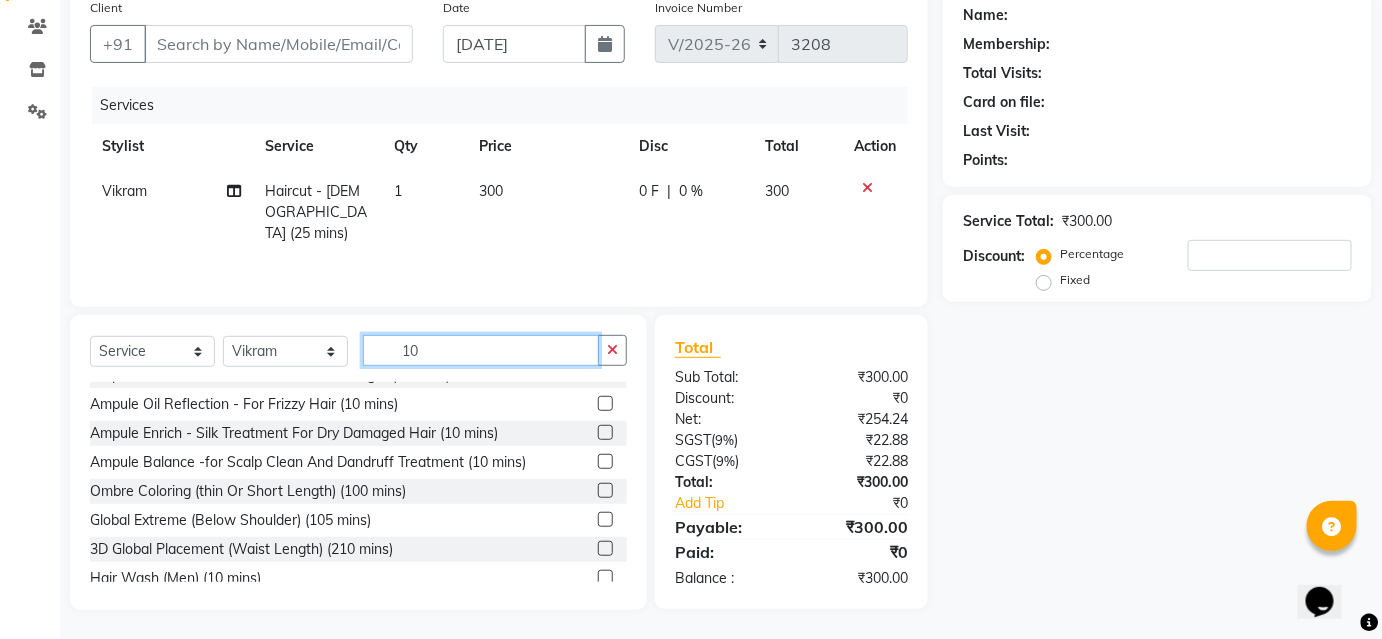 scroll, scrollTop: 0, scrollLeft: 0, axis: both 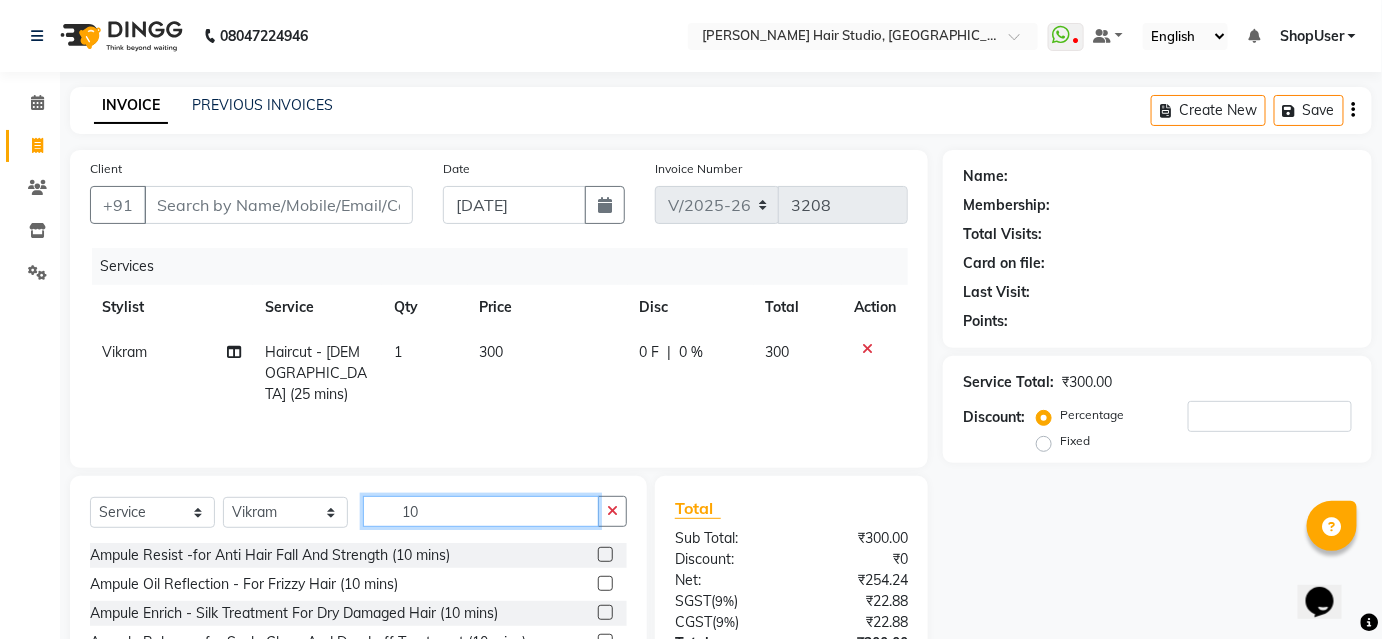 click on "10" 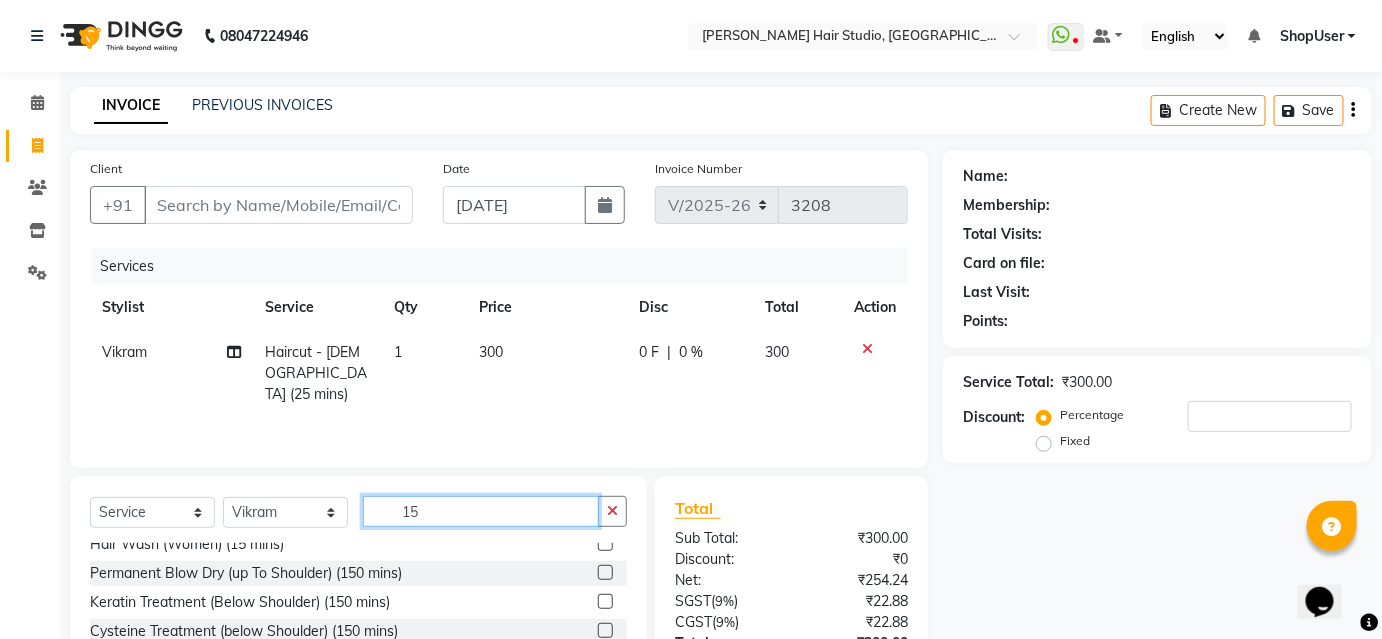 scroll, scrollTop: 61, scrollLeft: 0, axis: vertical 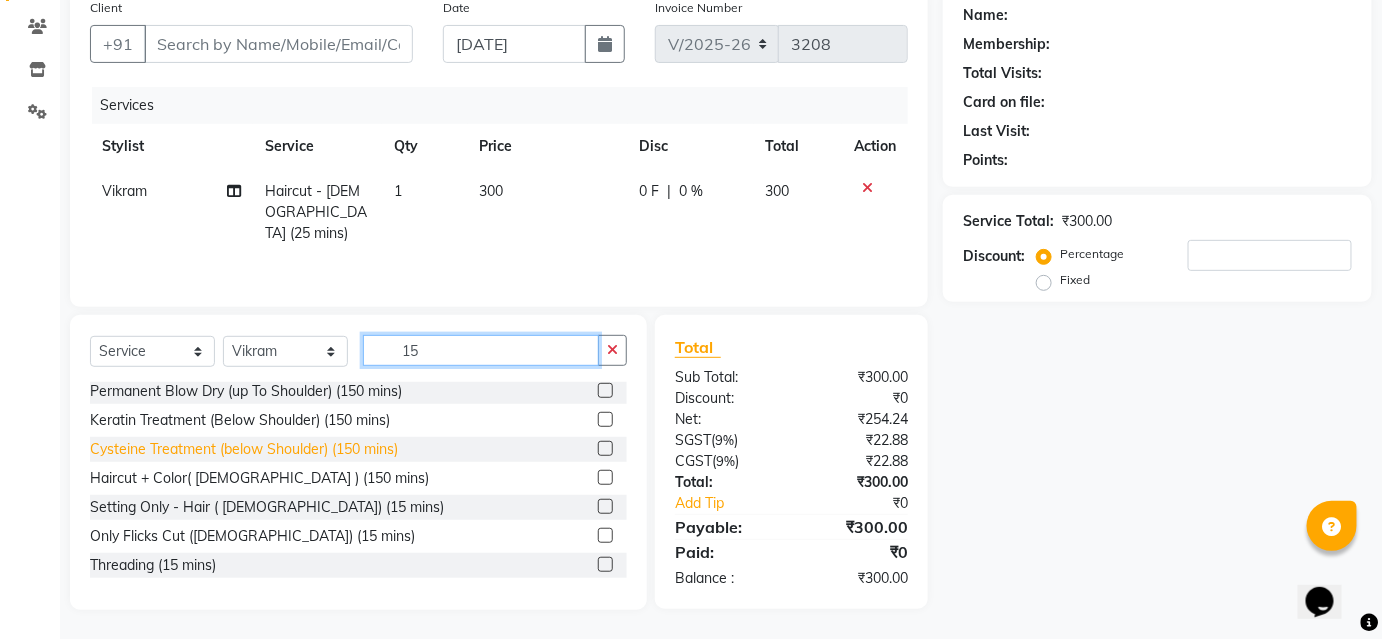 type on "1" 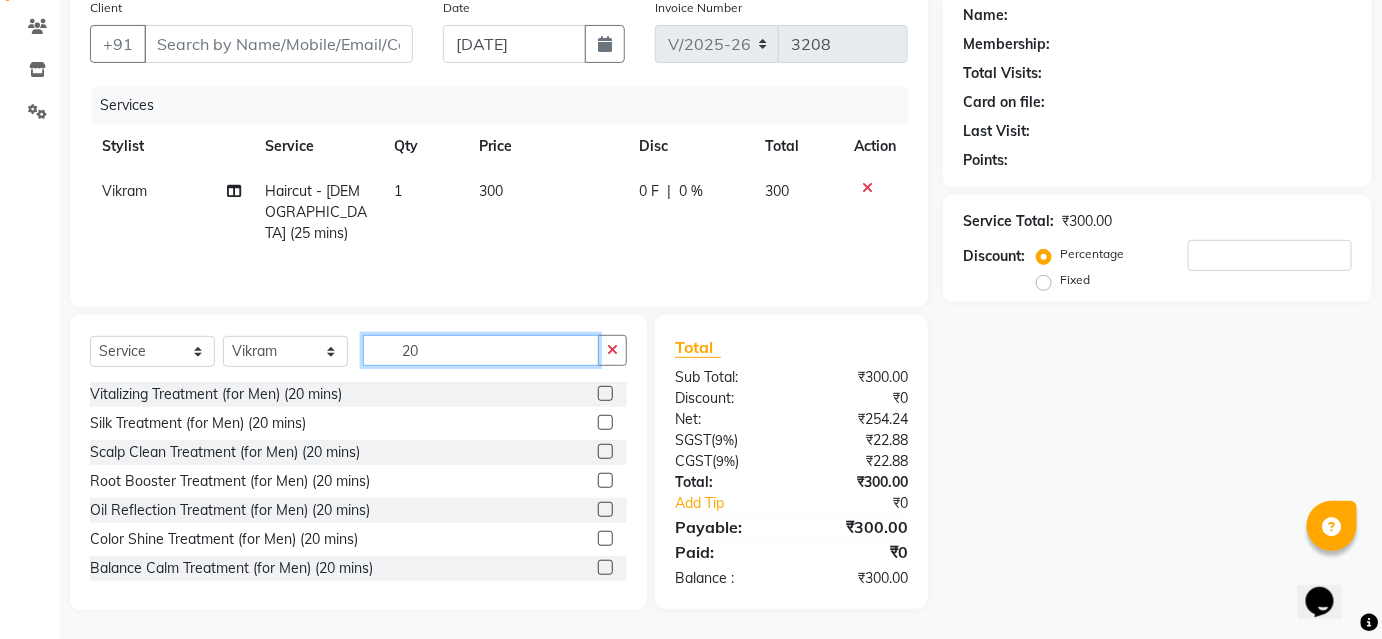 scroll, scrollTop: 0, scrollLeft: 0, axis: both 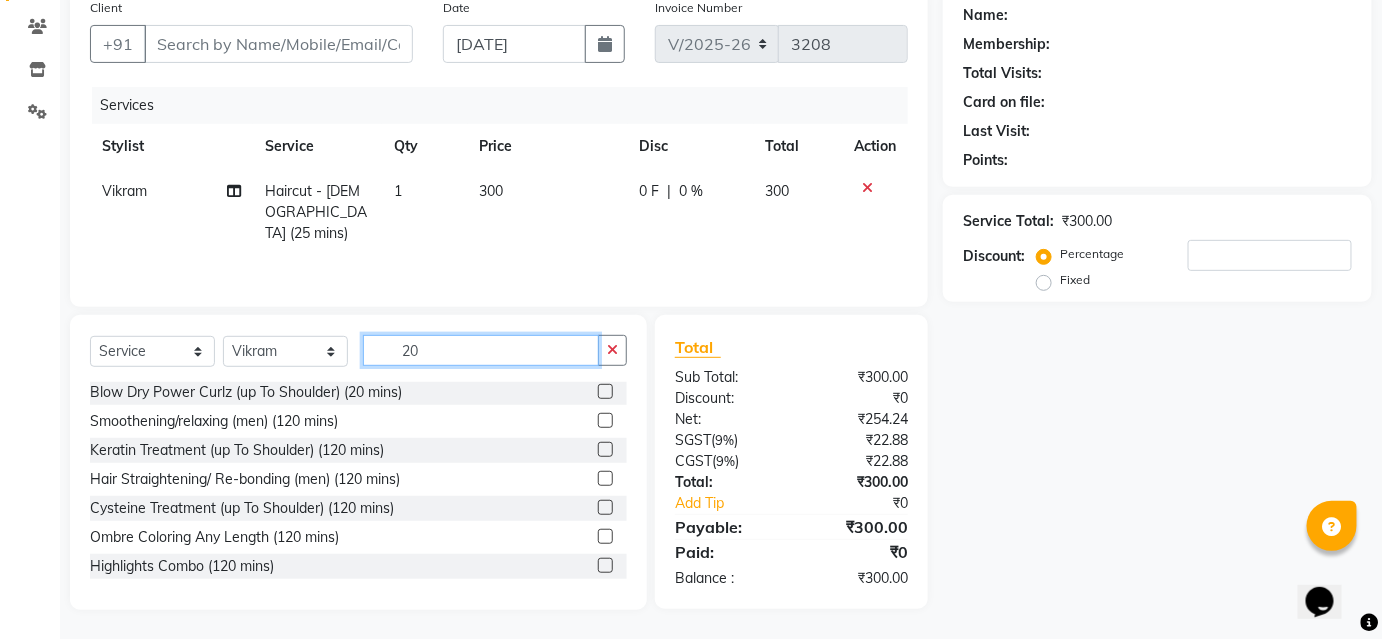 click on "20" 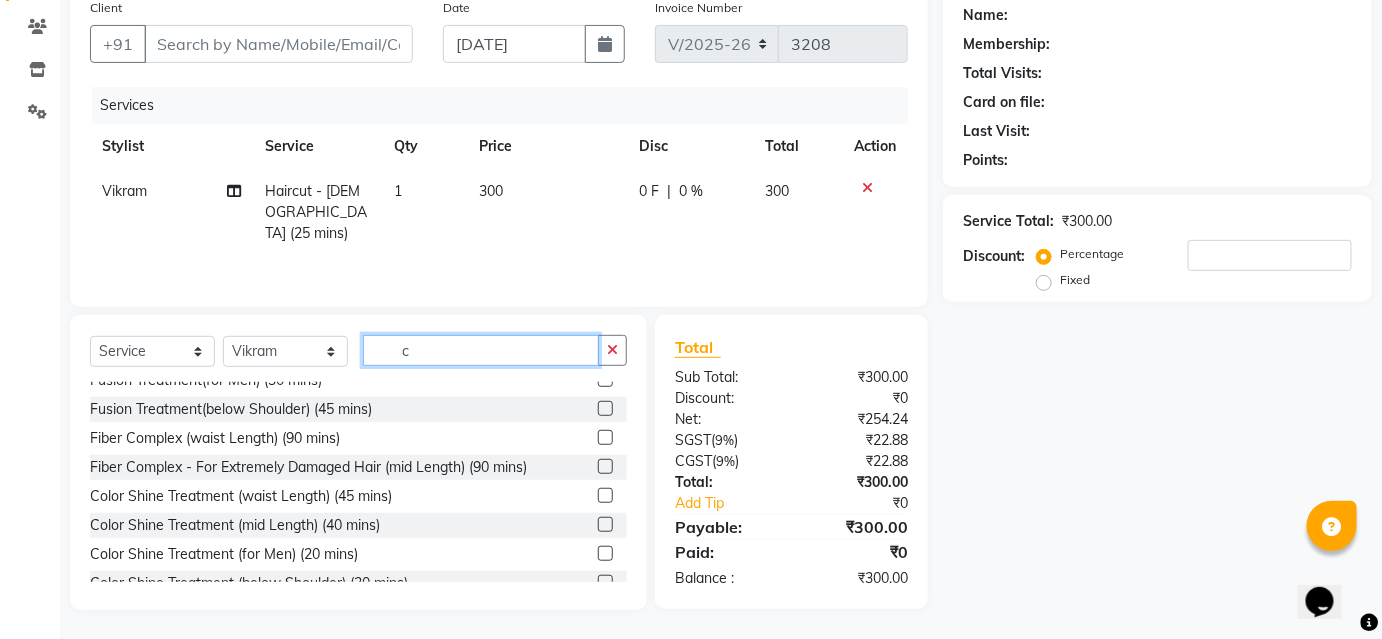 scroll, scrollTop: 188, scrollLeft: 0, axis: vertical 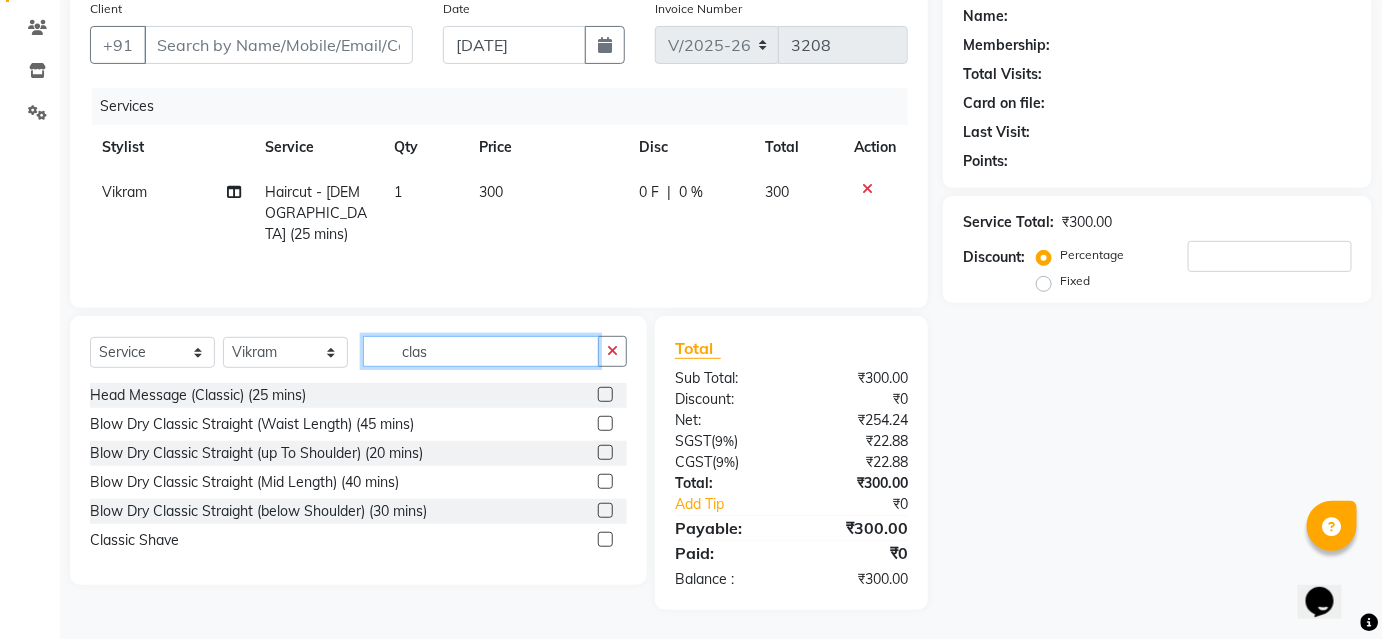 type on "clas" 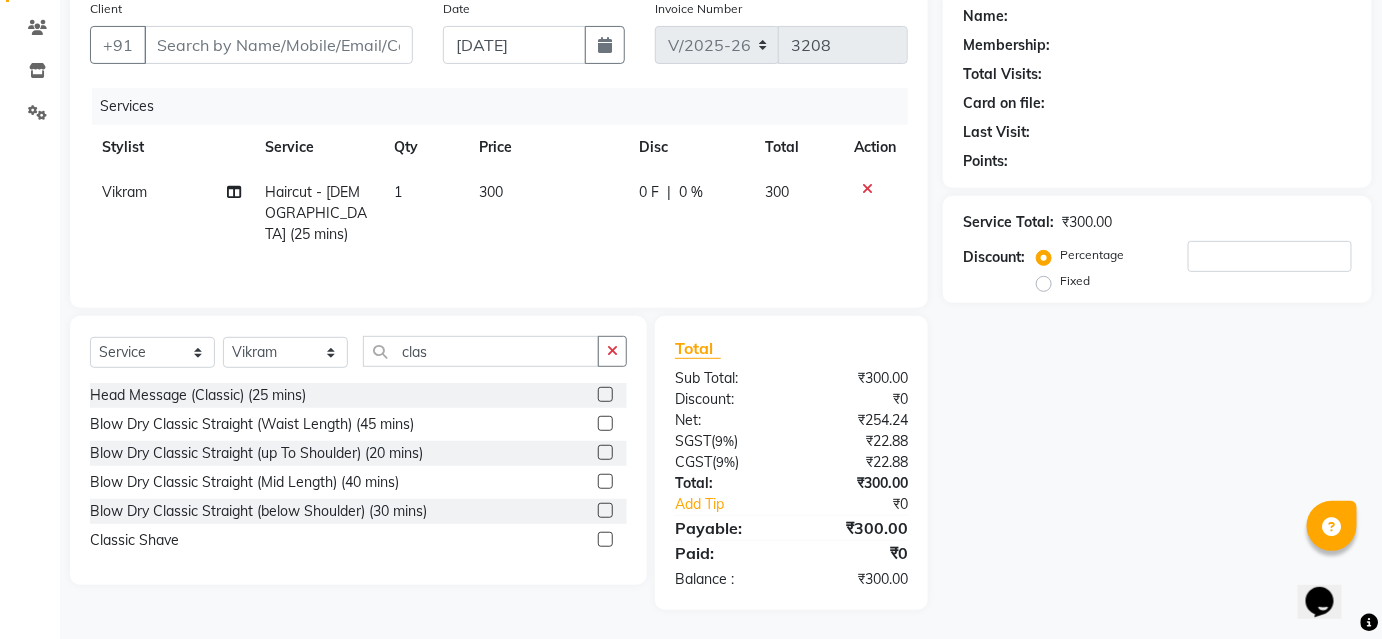 click 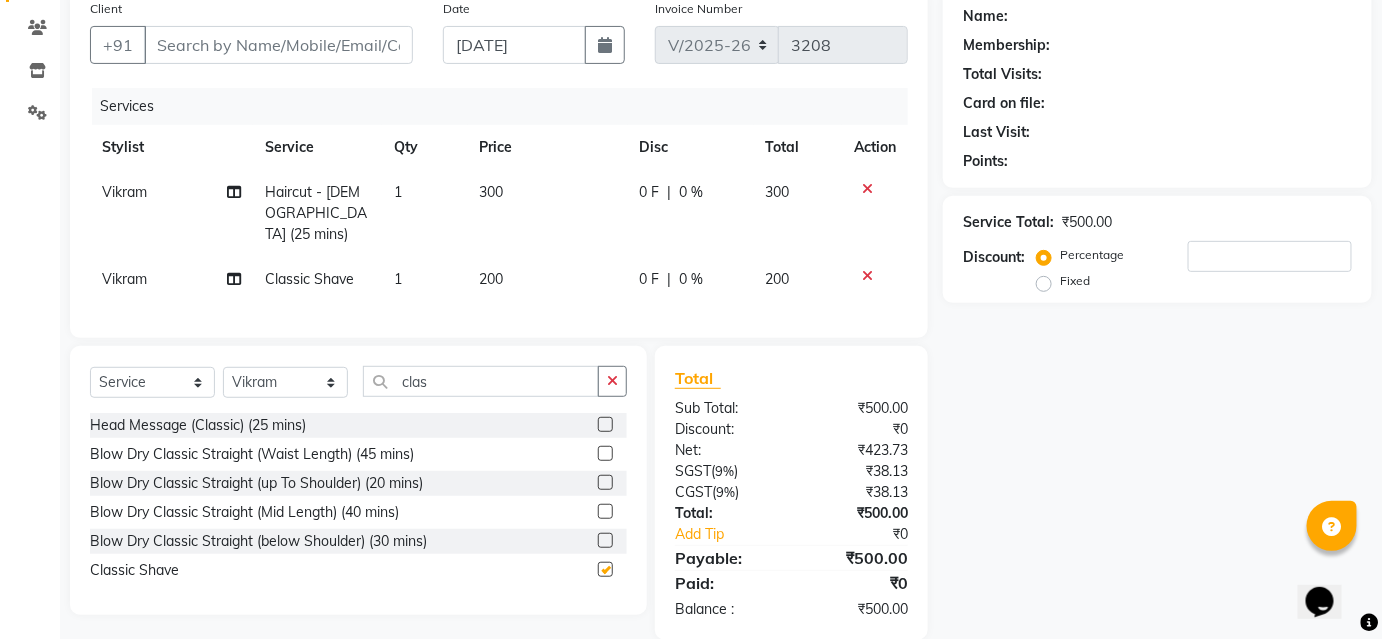 checkbox on "false" 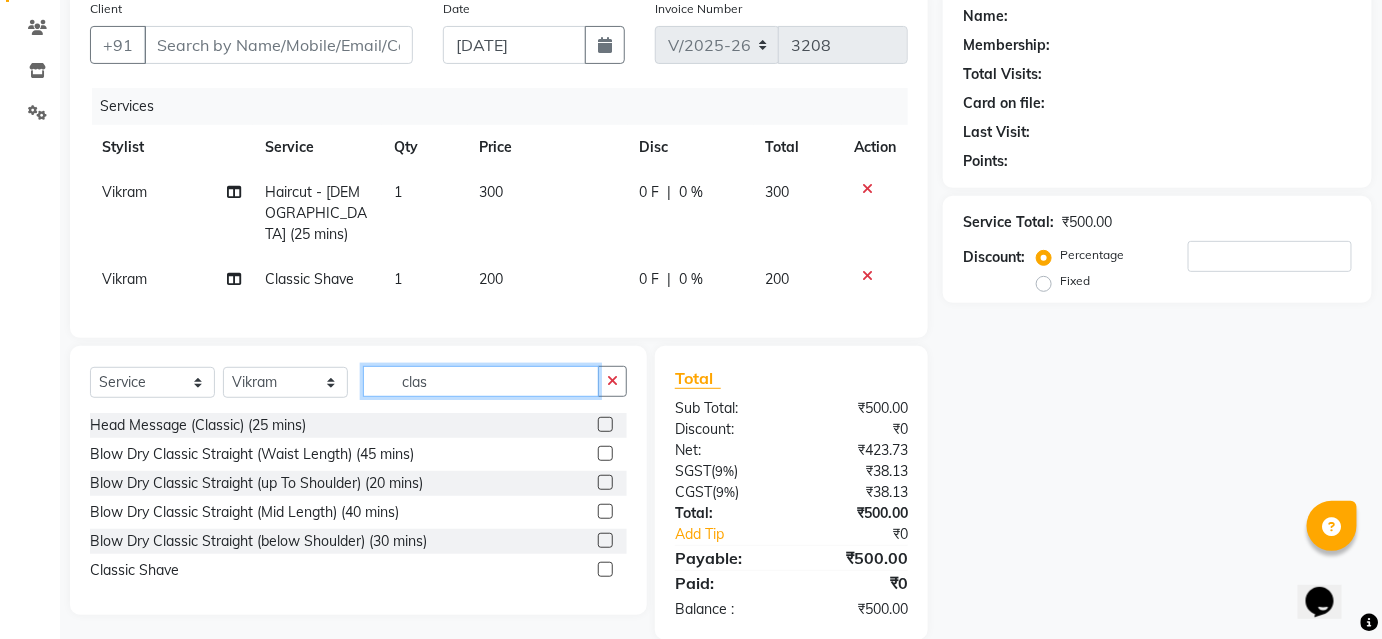 click on "clas" 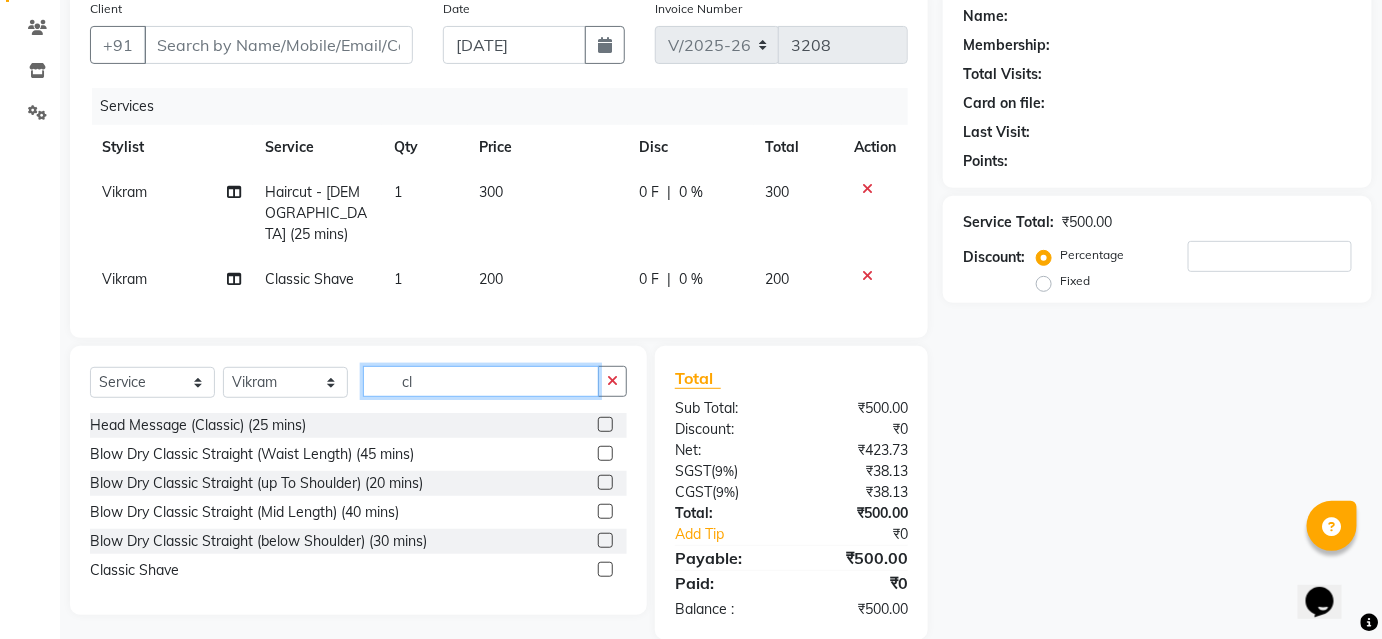 type on "c" 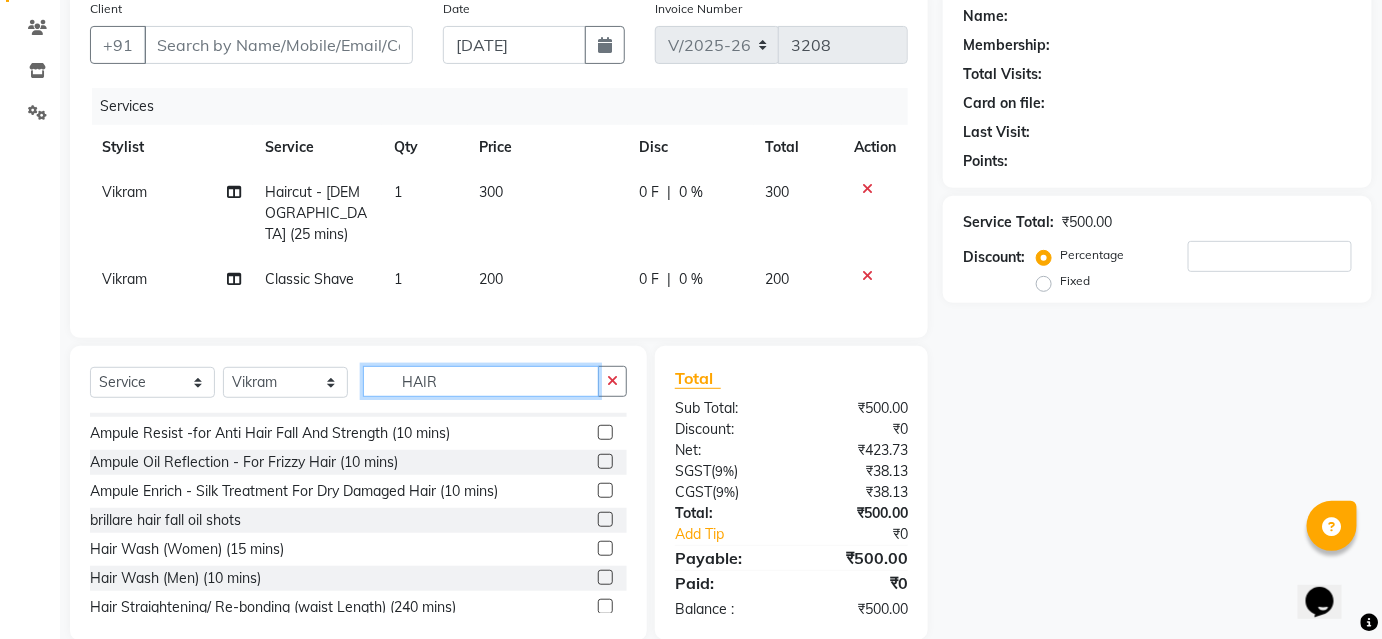 scroll, scrollTop: 181, scrollLeft: 0, axis: vertical 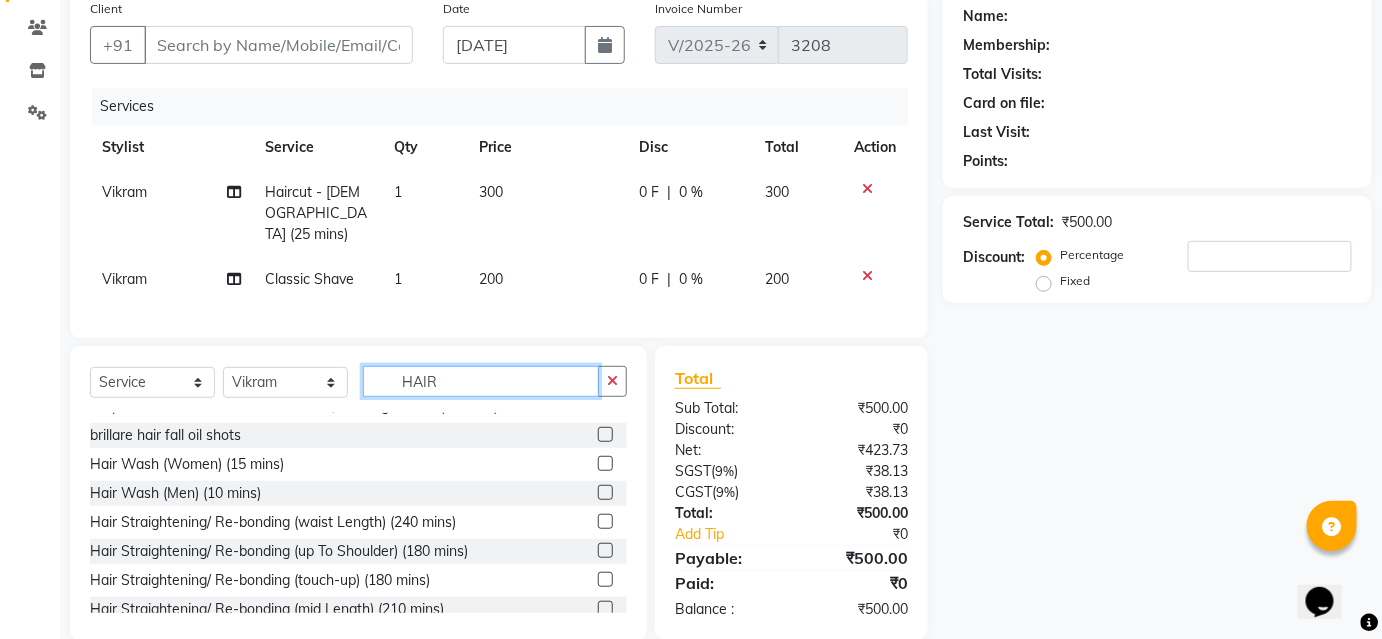 click on "HAIR" 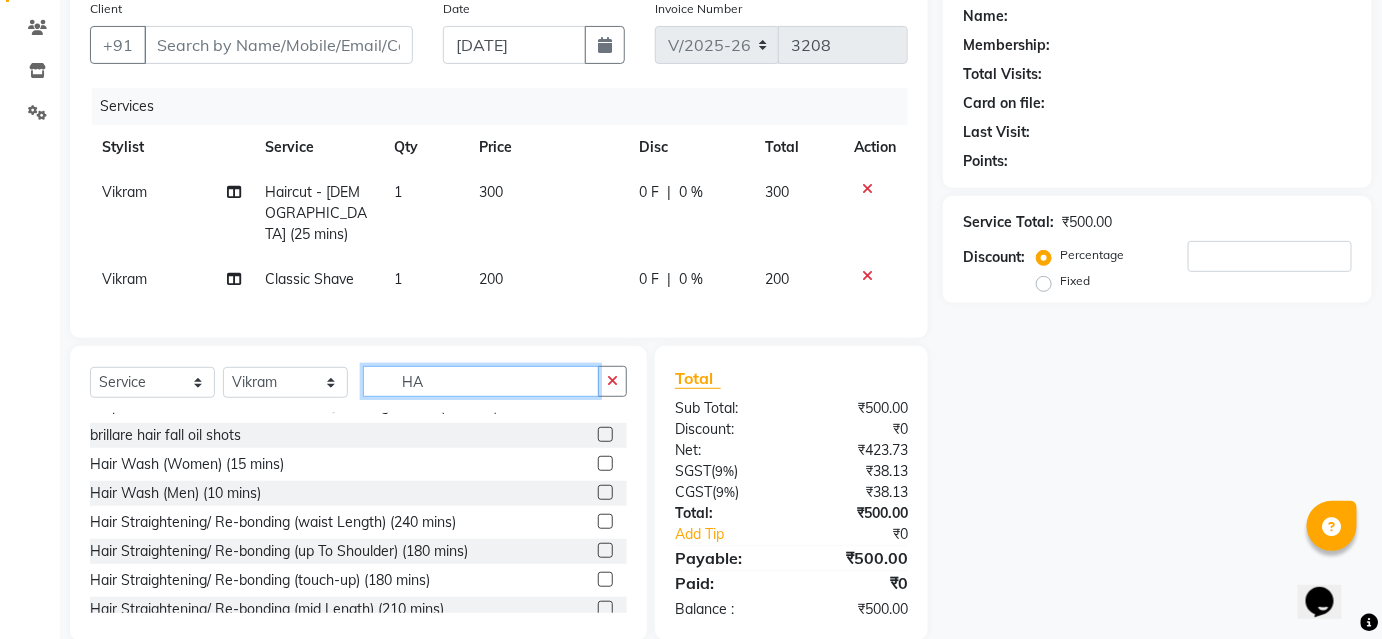 type on "H" 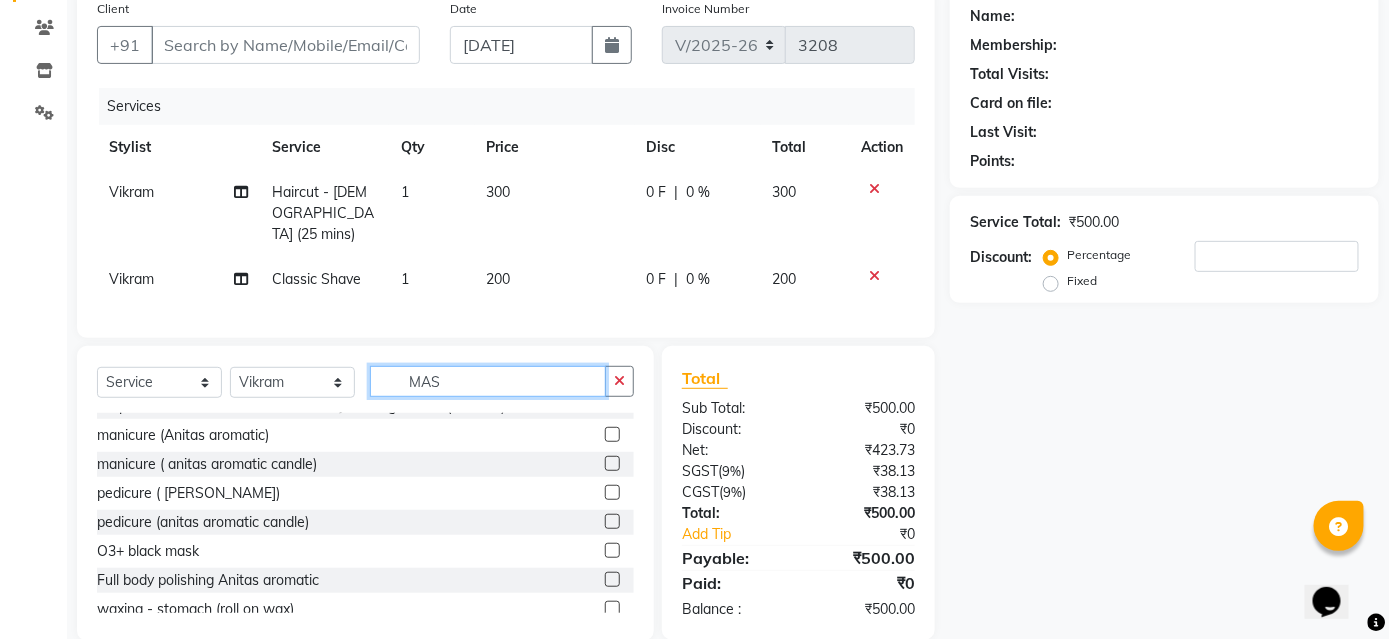 scroll, scrollTop: 0, scrollLeft: 0, axis: both 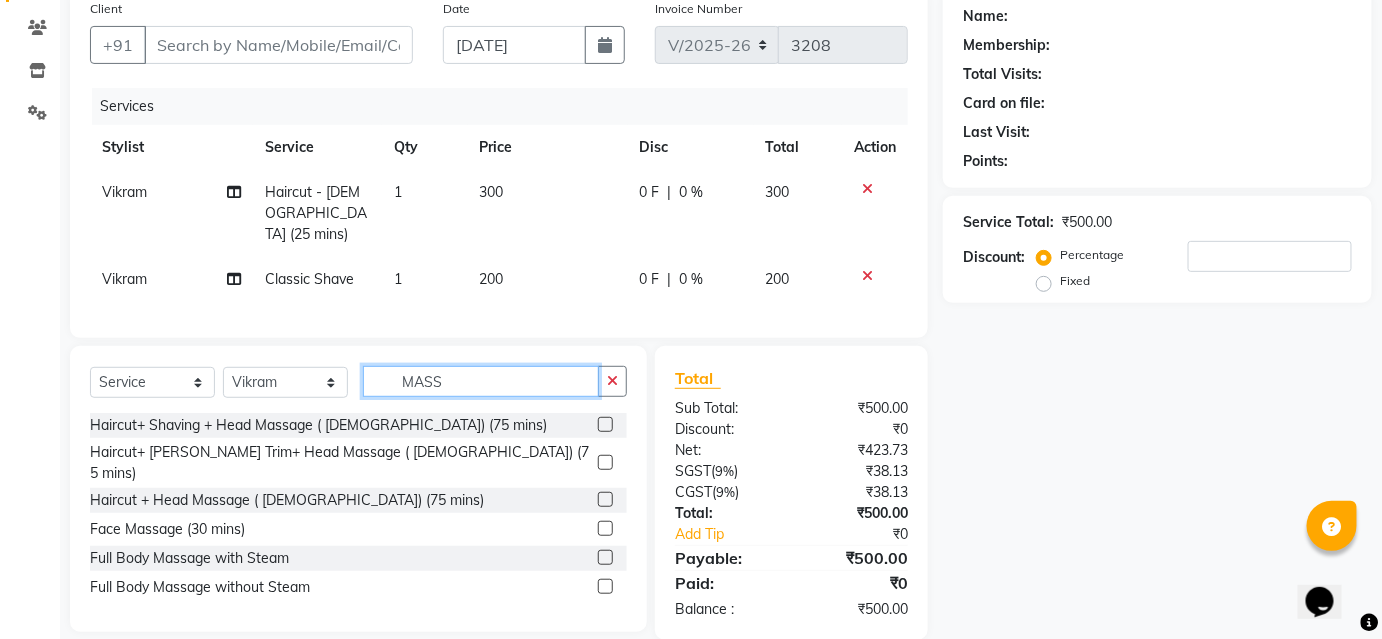 type on "MASS" 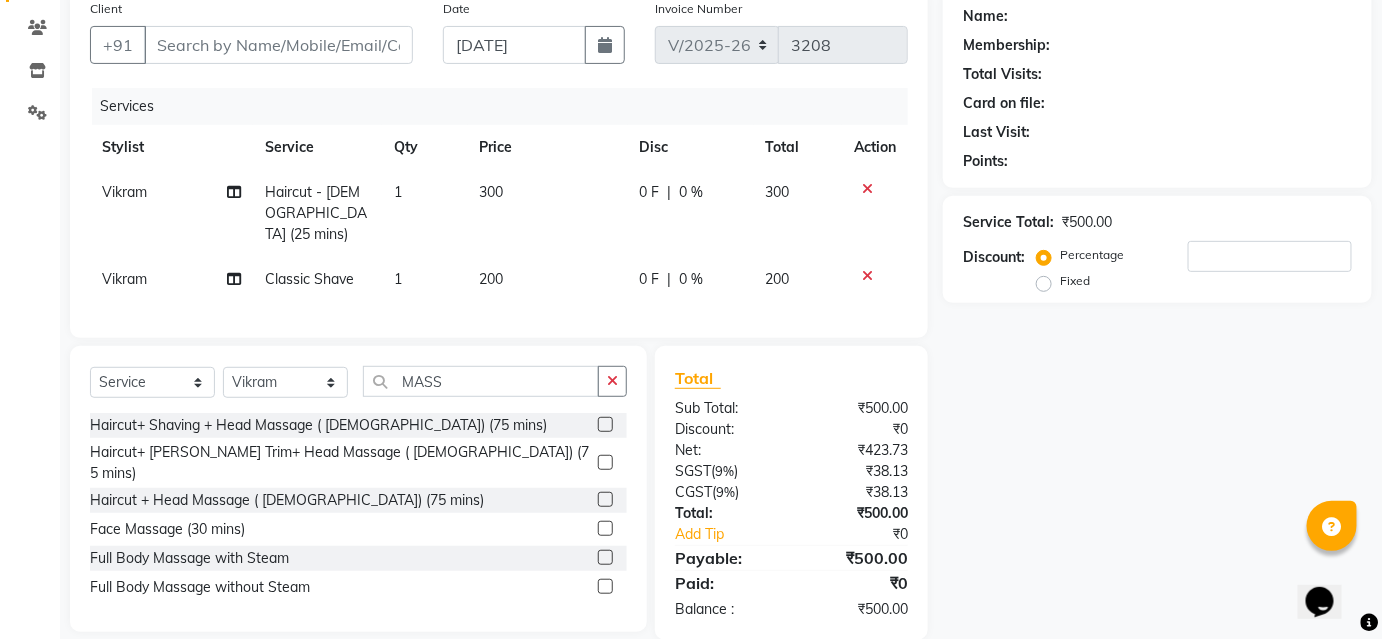 click 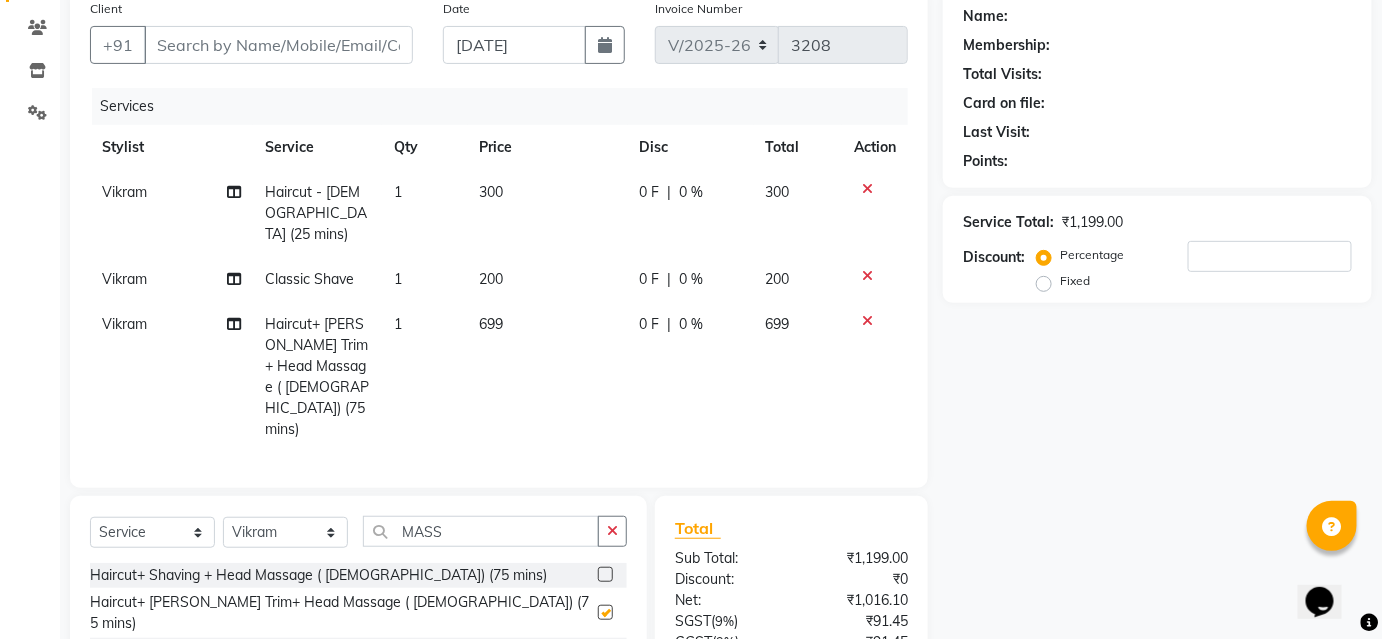 checkbox on "false" 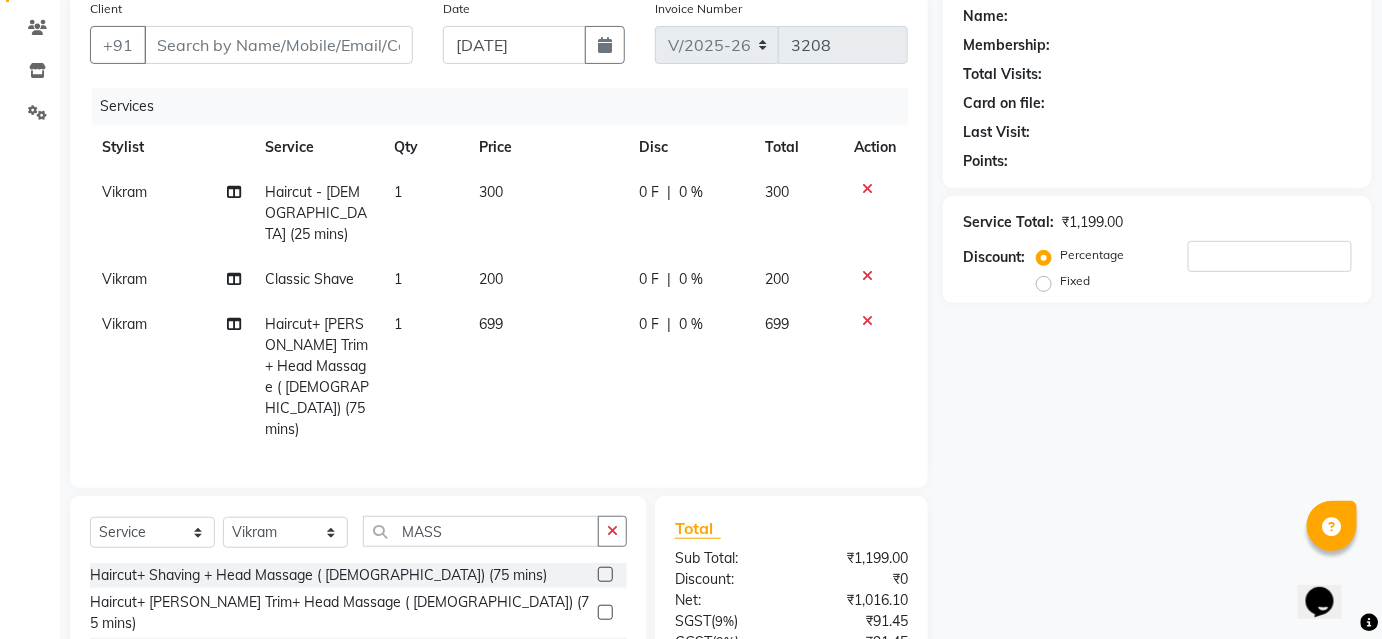 click 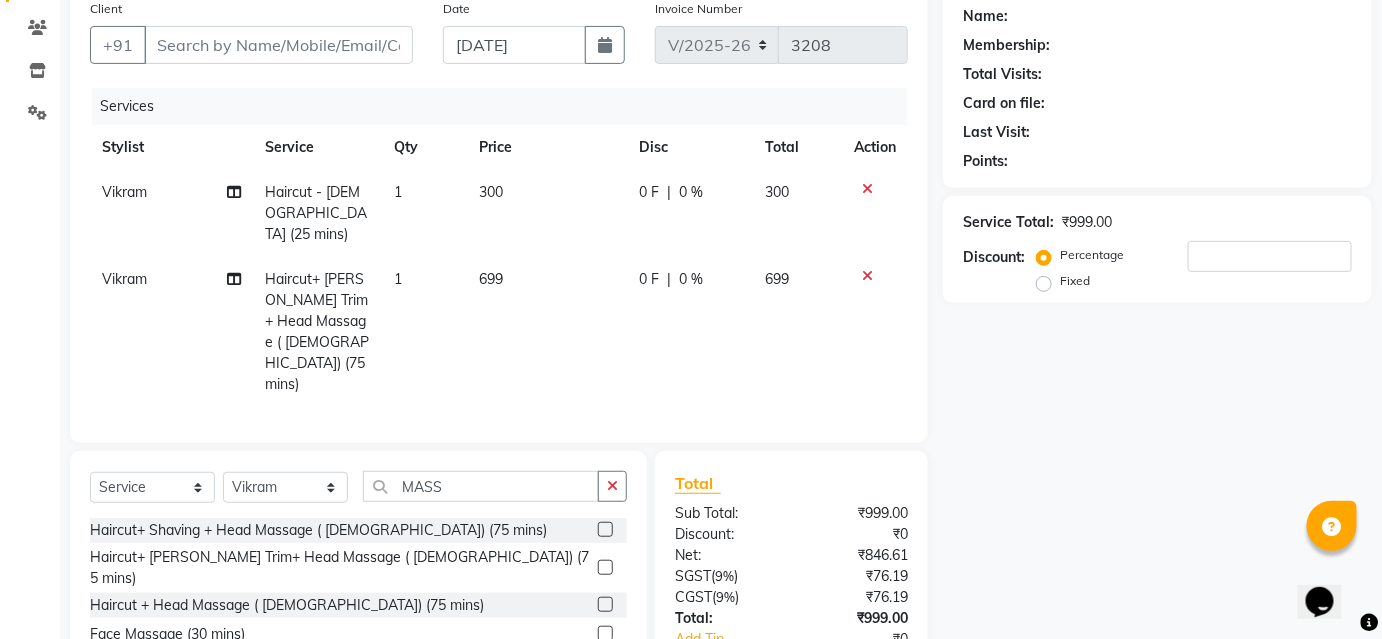 click 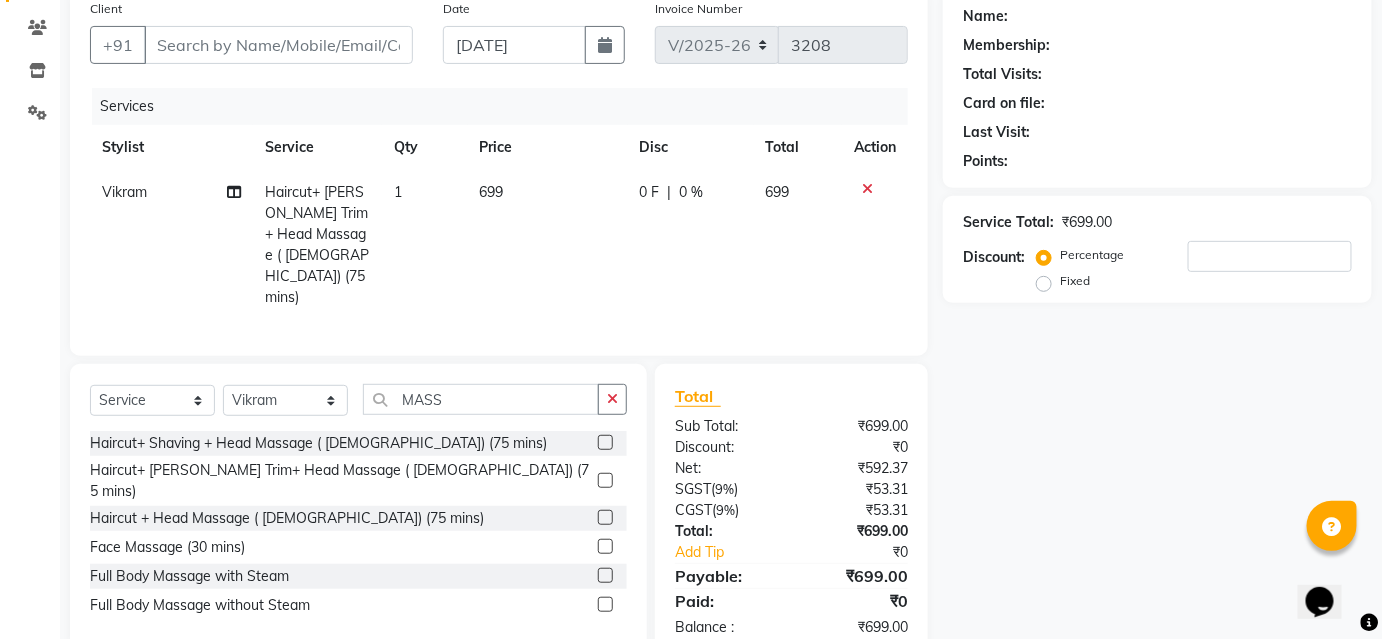click on "699" 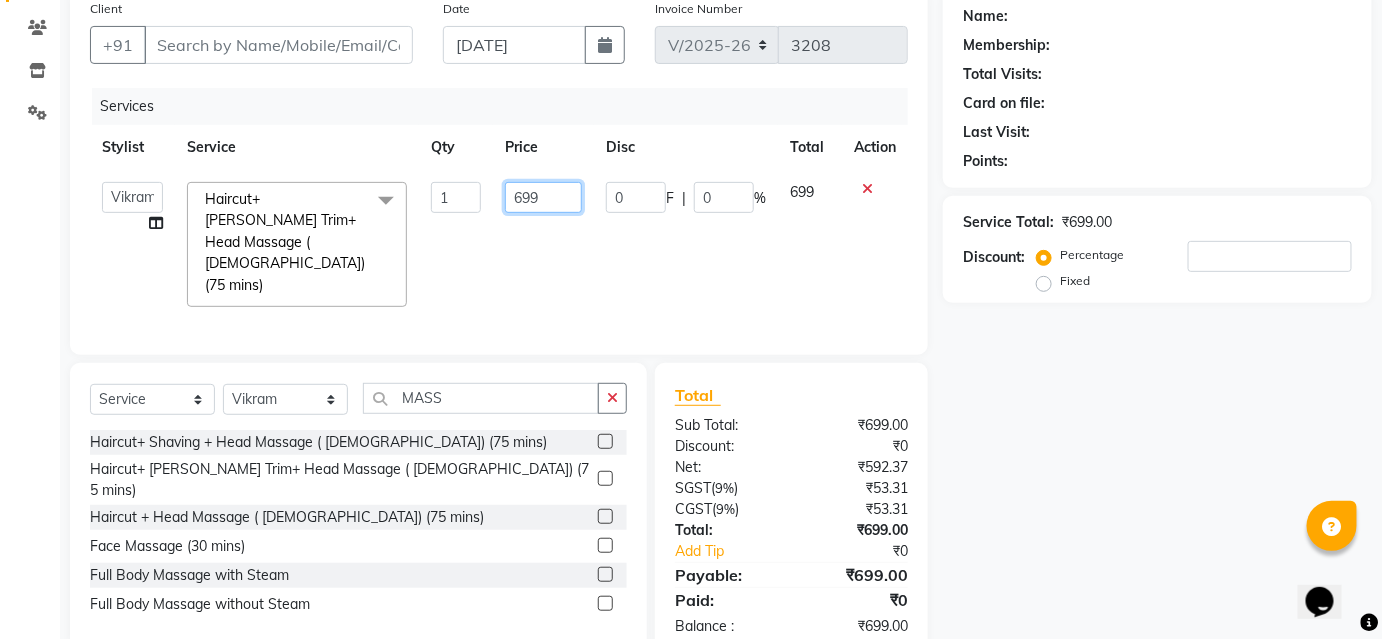 click on "699" 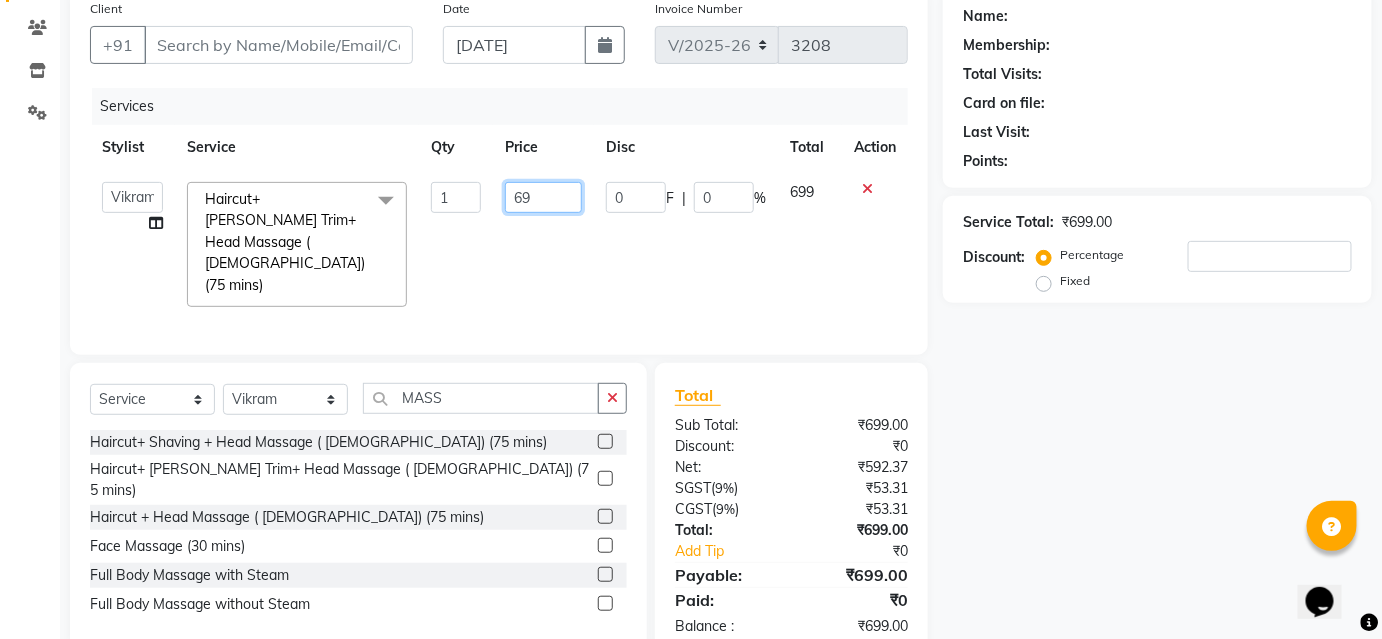 type on "6" 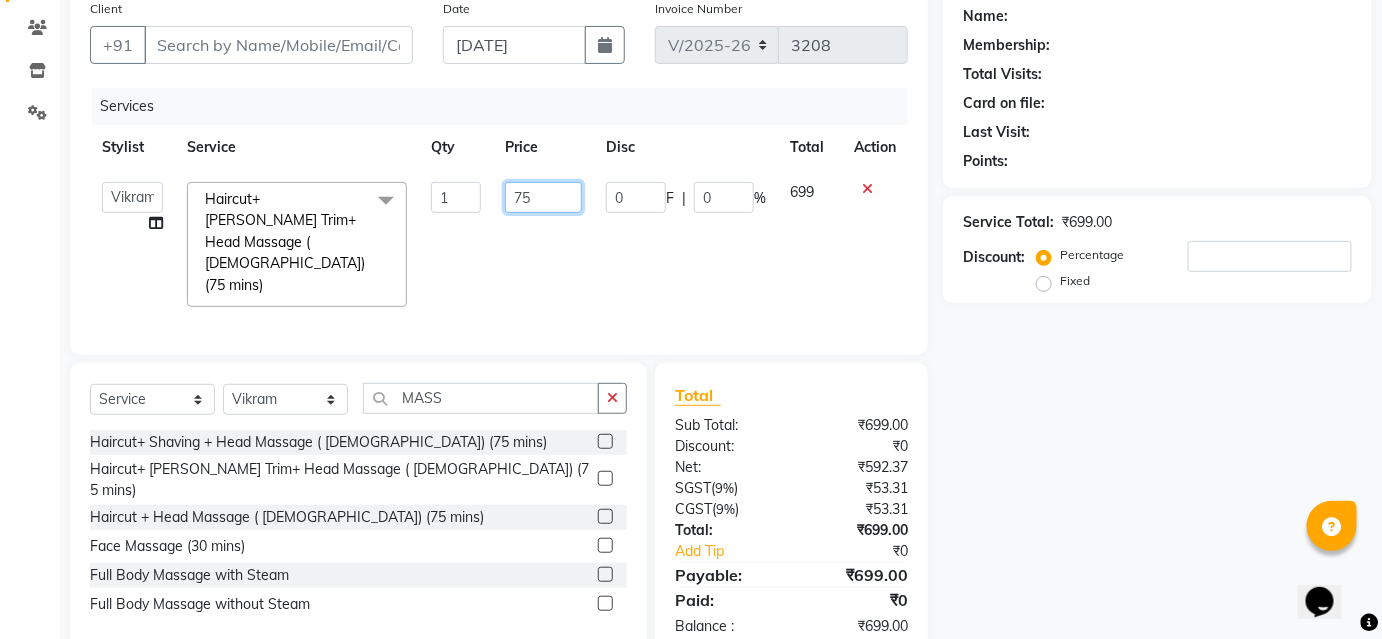 type on "750" 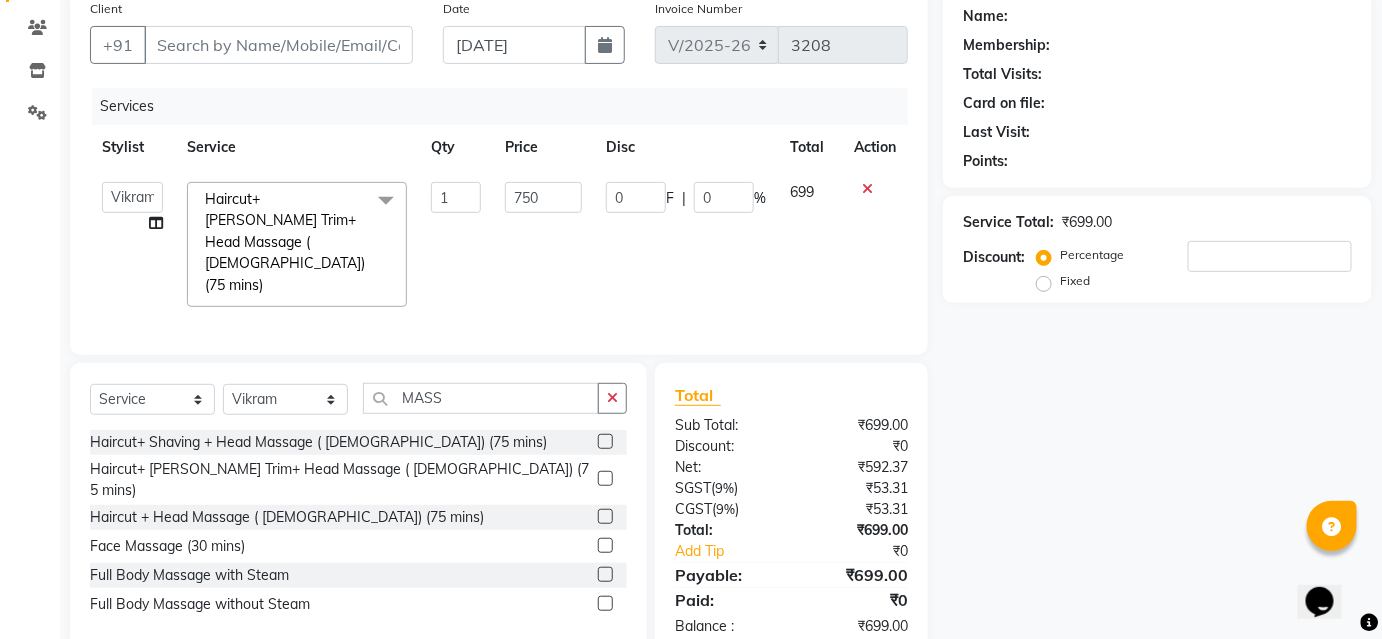 click on "0 F | 0 %" 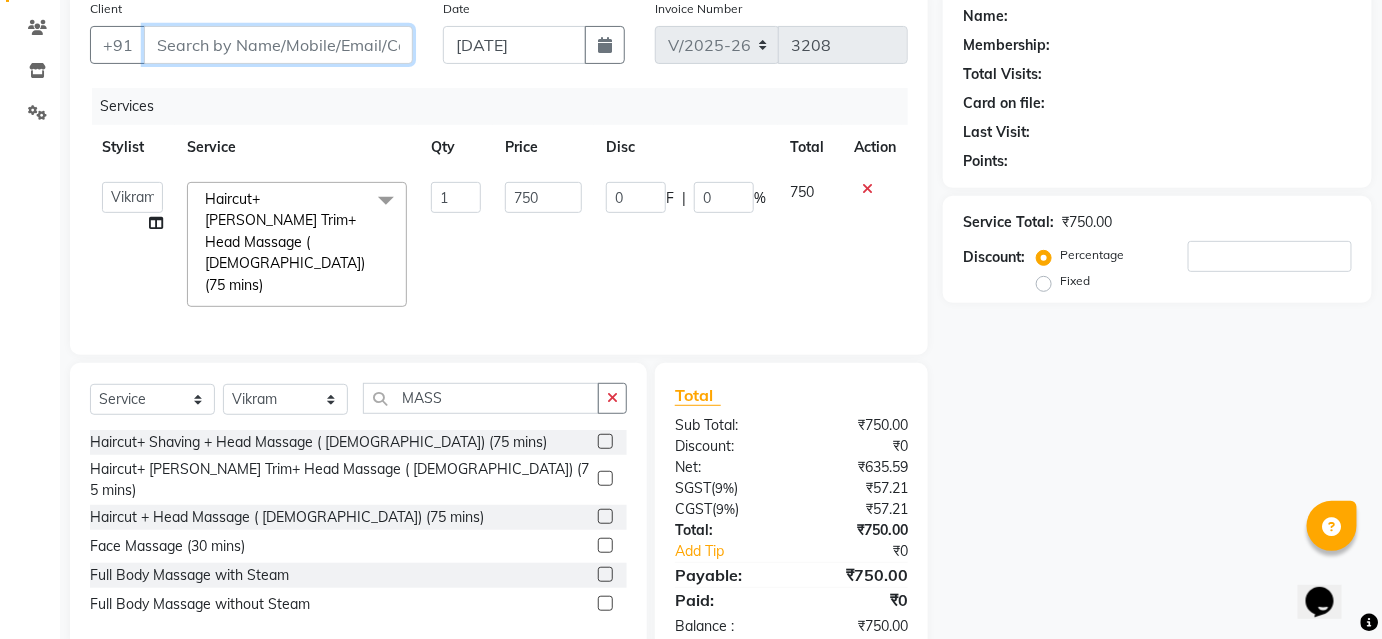 click on "Client" at bounding box center [278, 45] 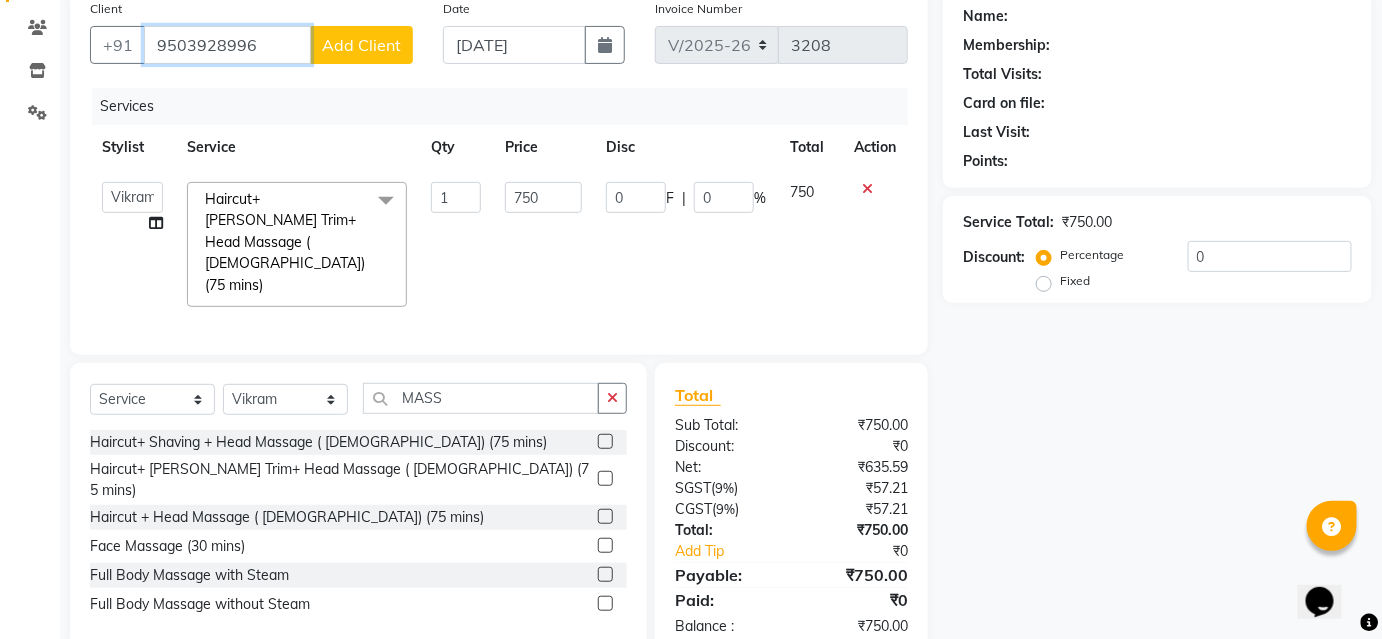 type on "9503928996" 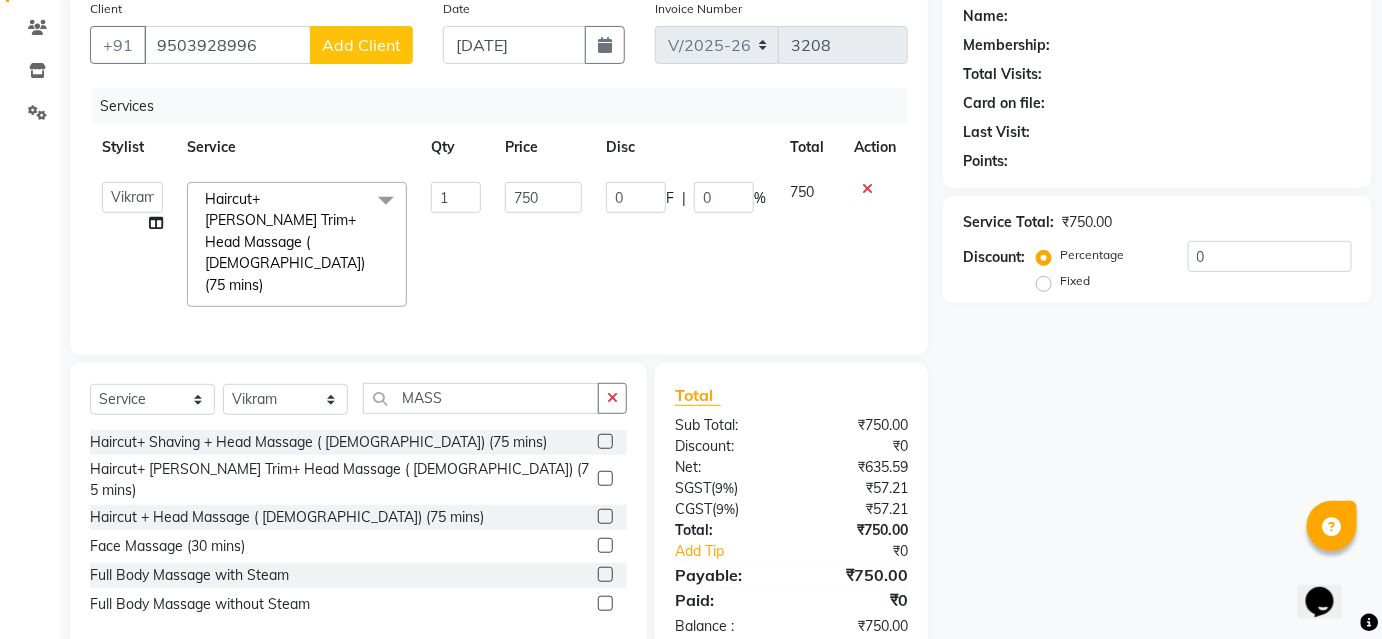 click on "Add Client" 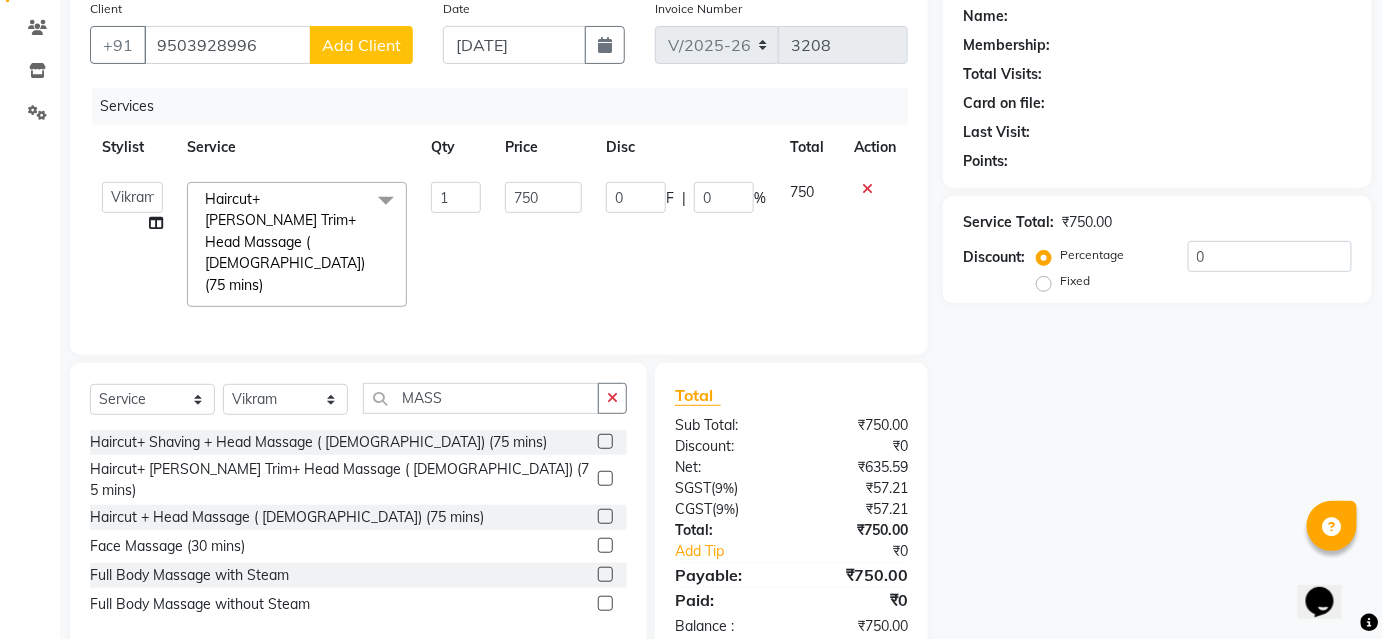 select on "22" 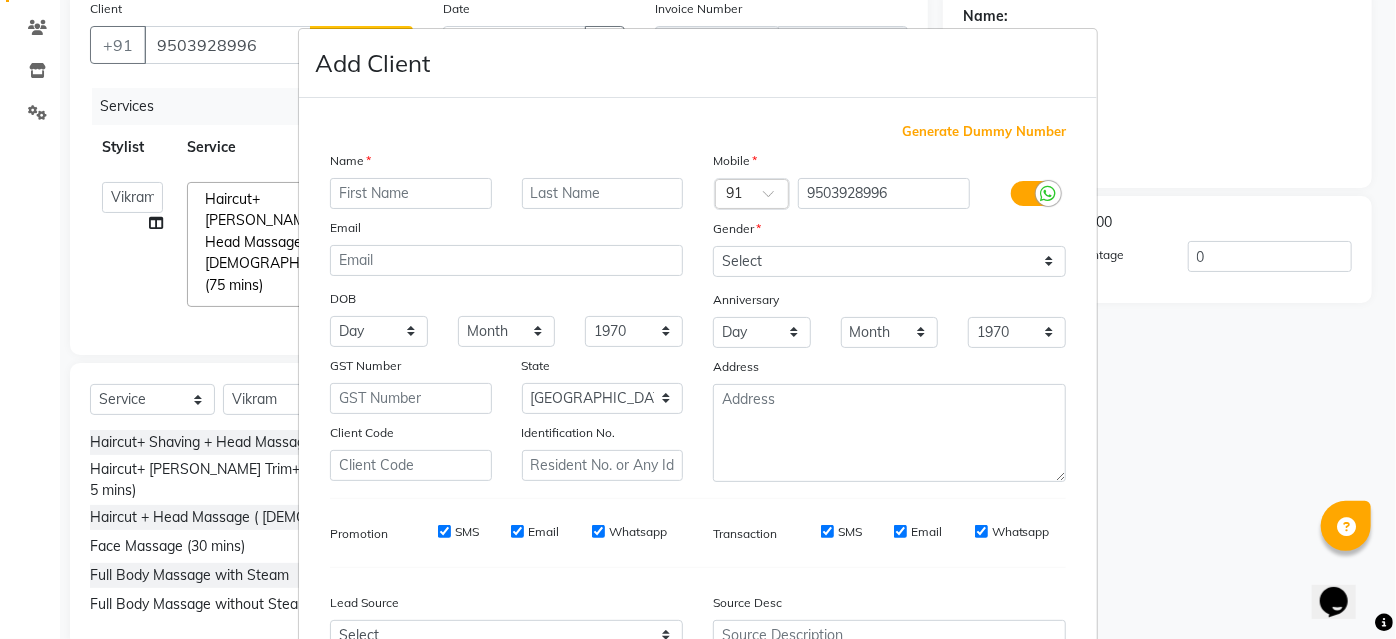 click at bounding box center (411, 193) 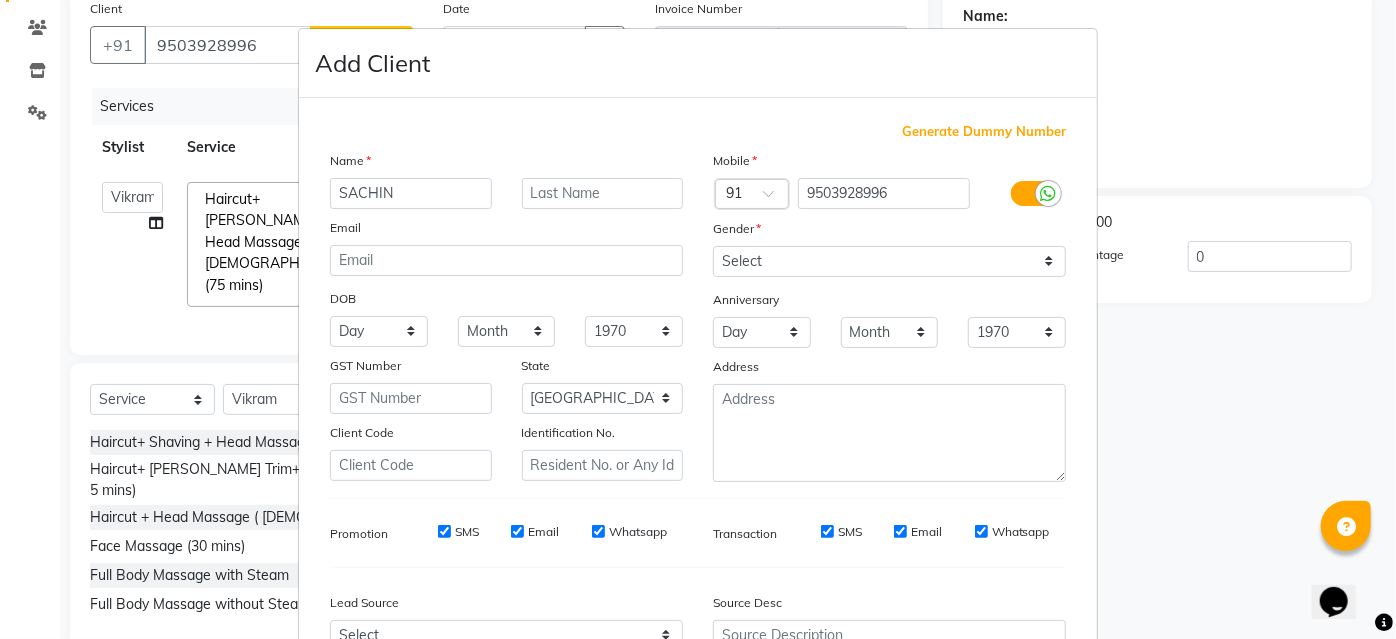 type on "SACHIN" 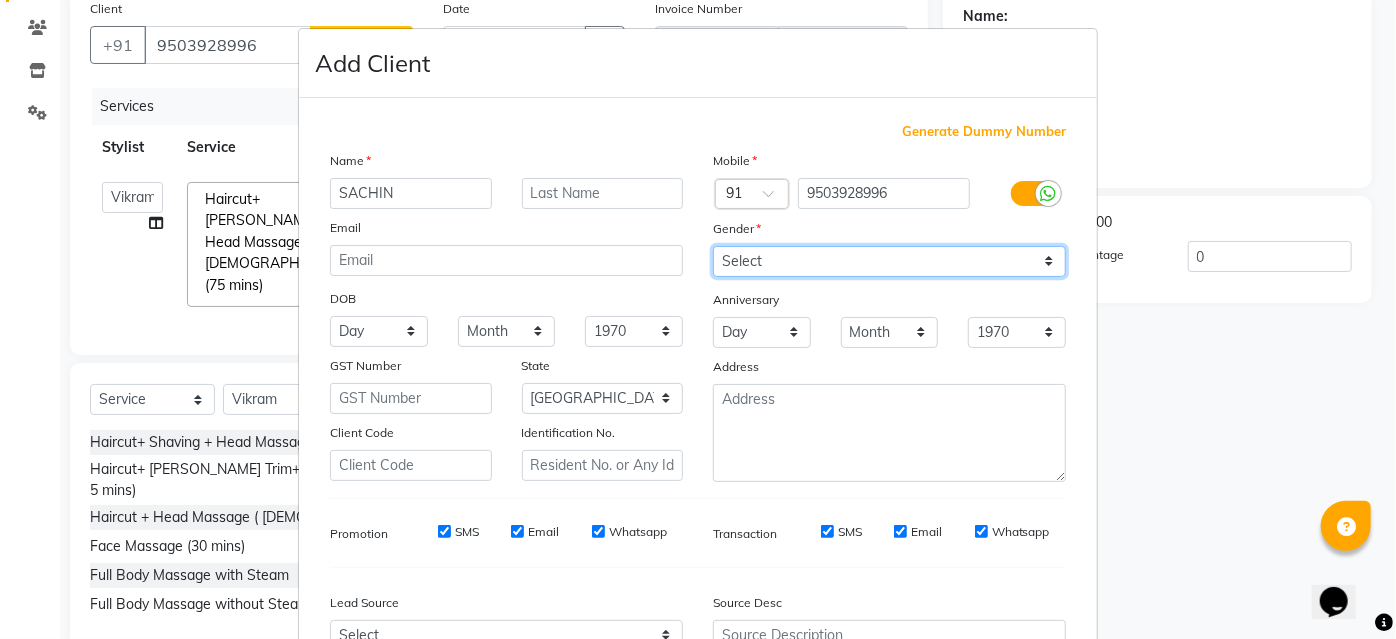 click on "Select Male Female Other Prefer Not To Say" at bounding box center (889, 261) 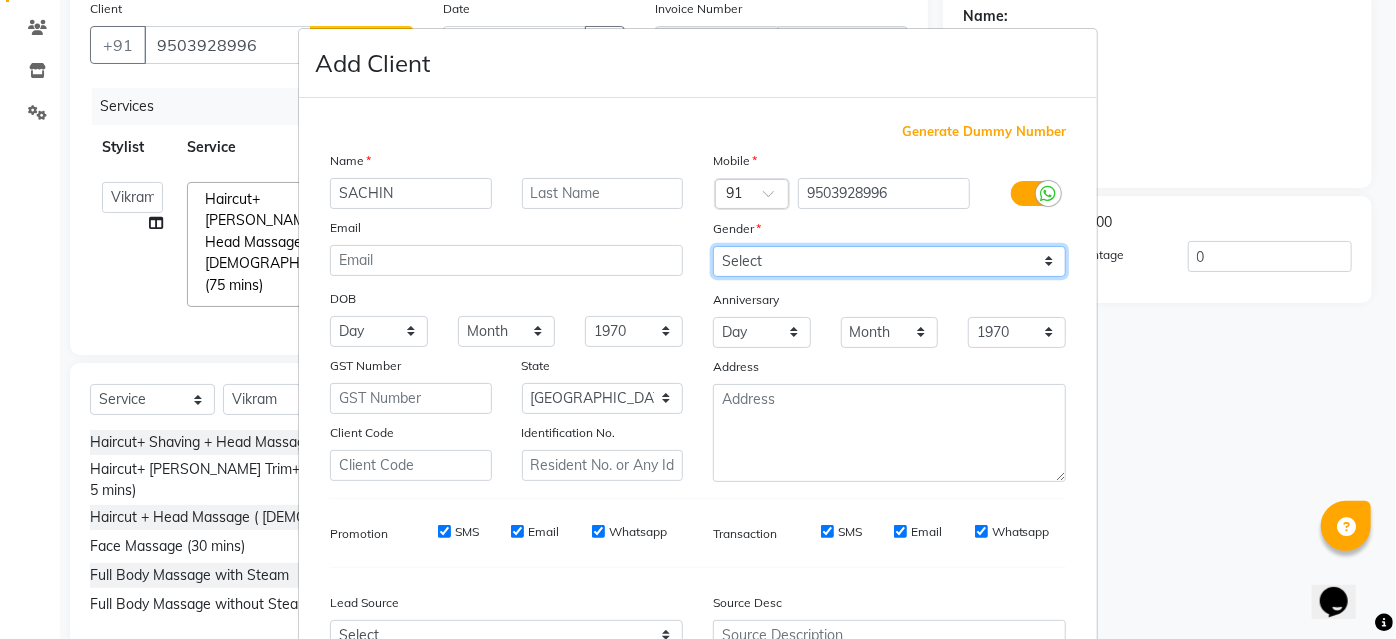 select on "male" 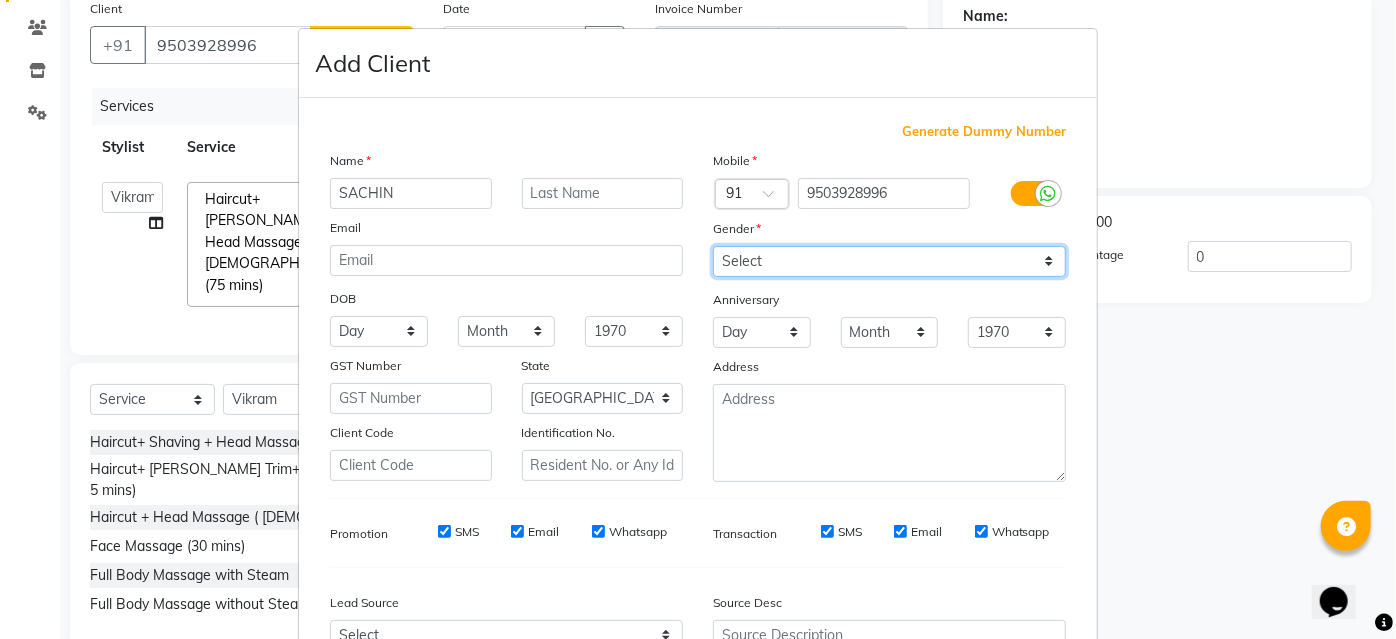 click on "Select Male Female Other Prefer Not To Say" at bounding box center (889, 261) 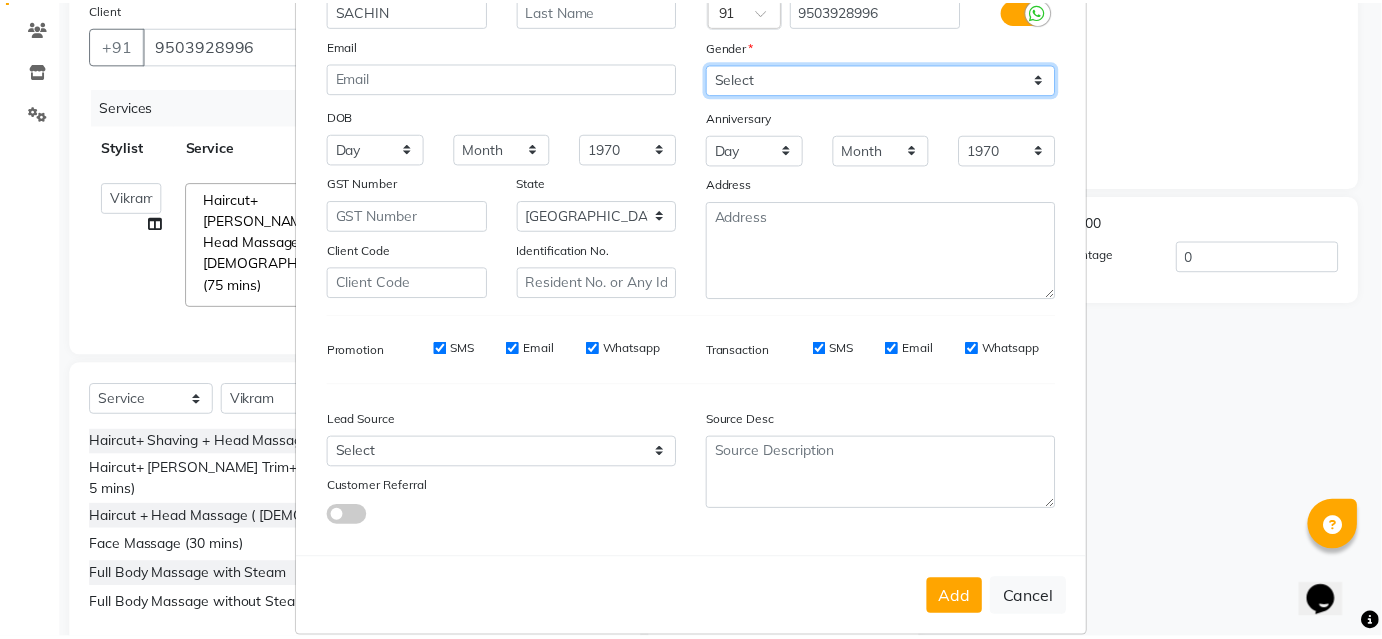 scroll, scrollTop: 208, scrollLeft: 0, axis: vertical 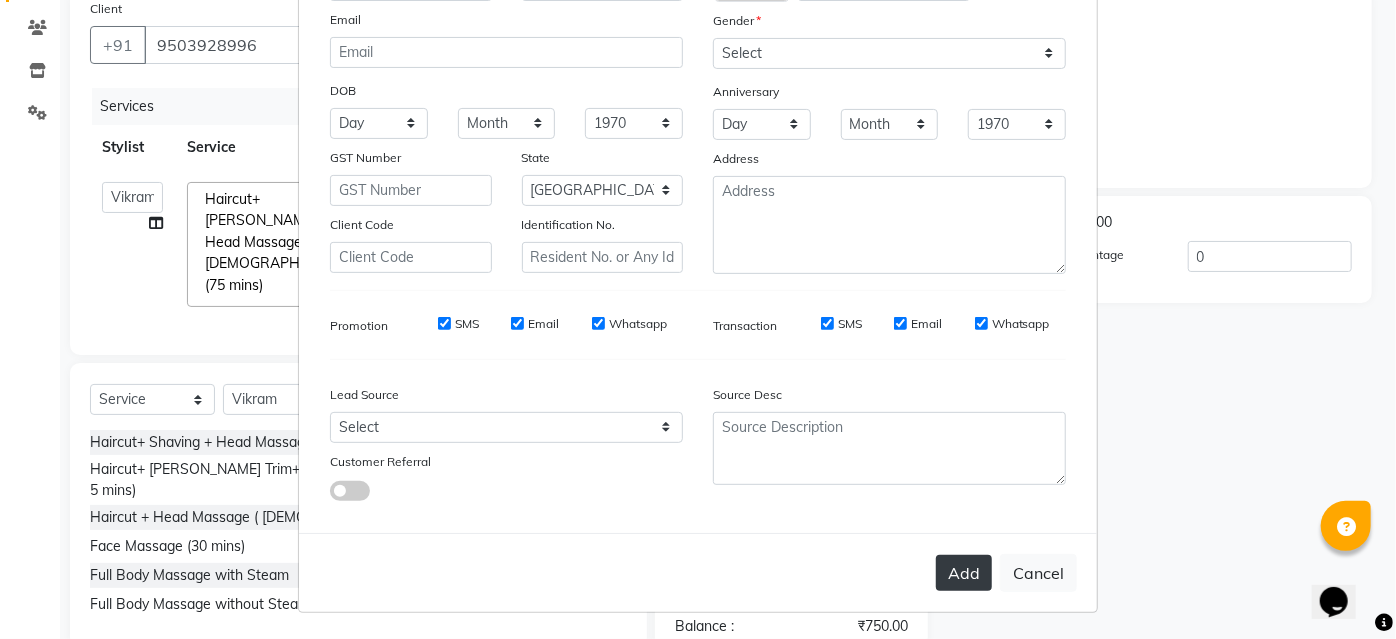 click on "Add" at bounding box center [964, 573] 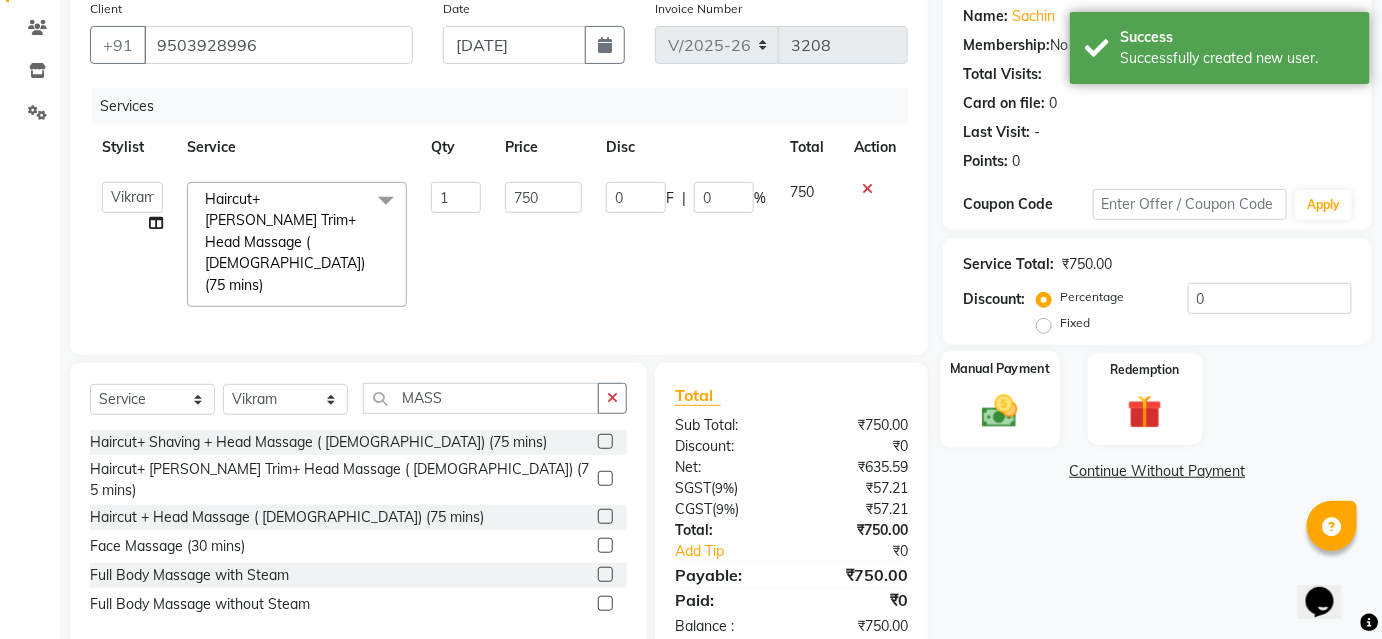 scroll, scrollTop: 177, scrollLeft: 0, axis: vertical 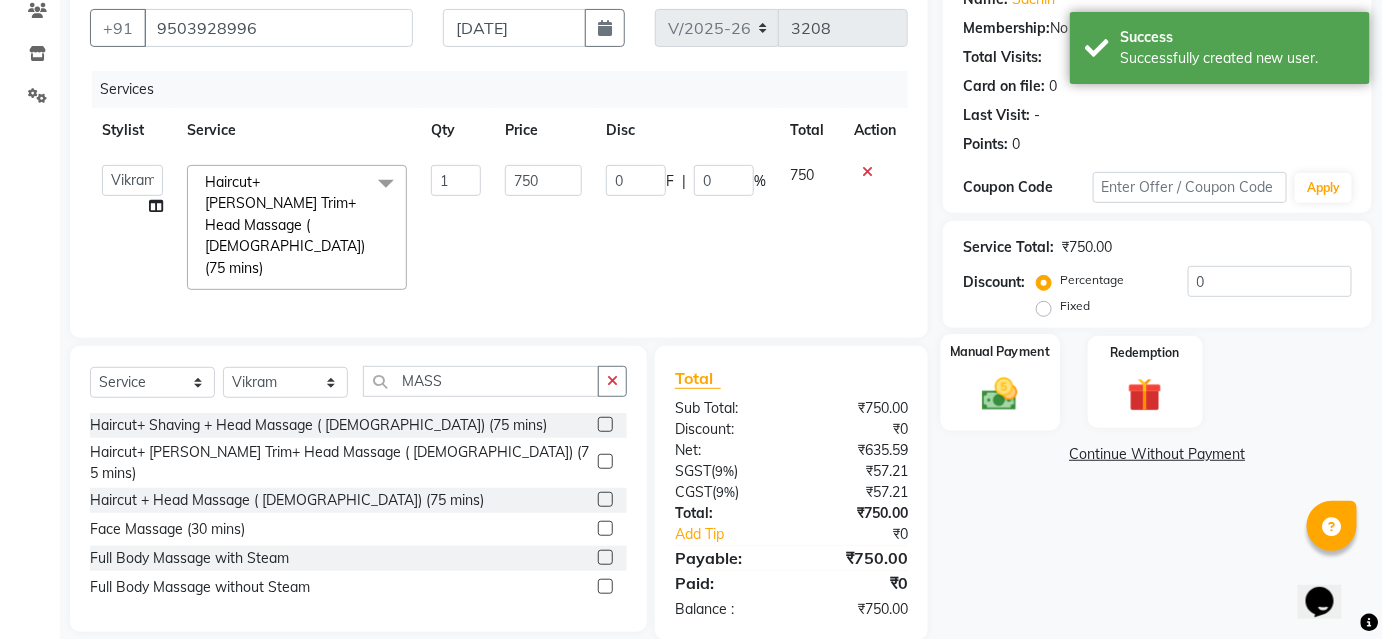 click 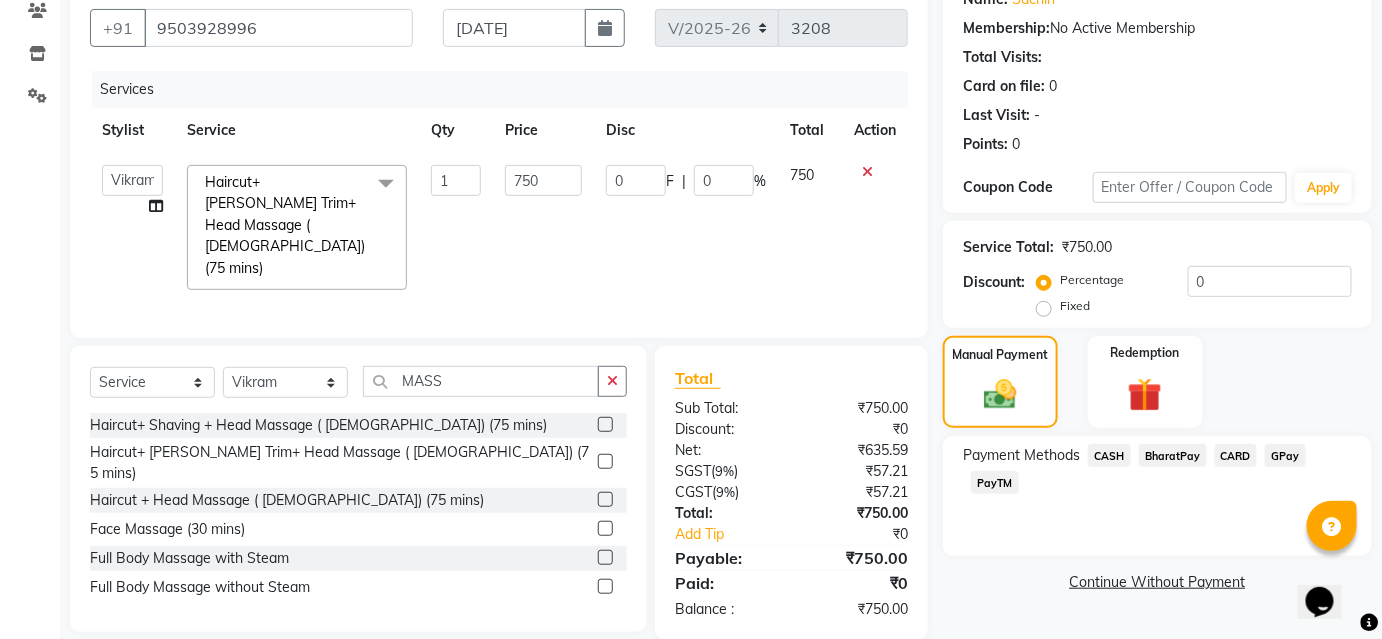 click on "BharatPay" 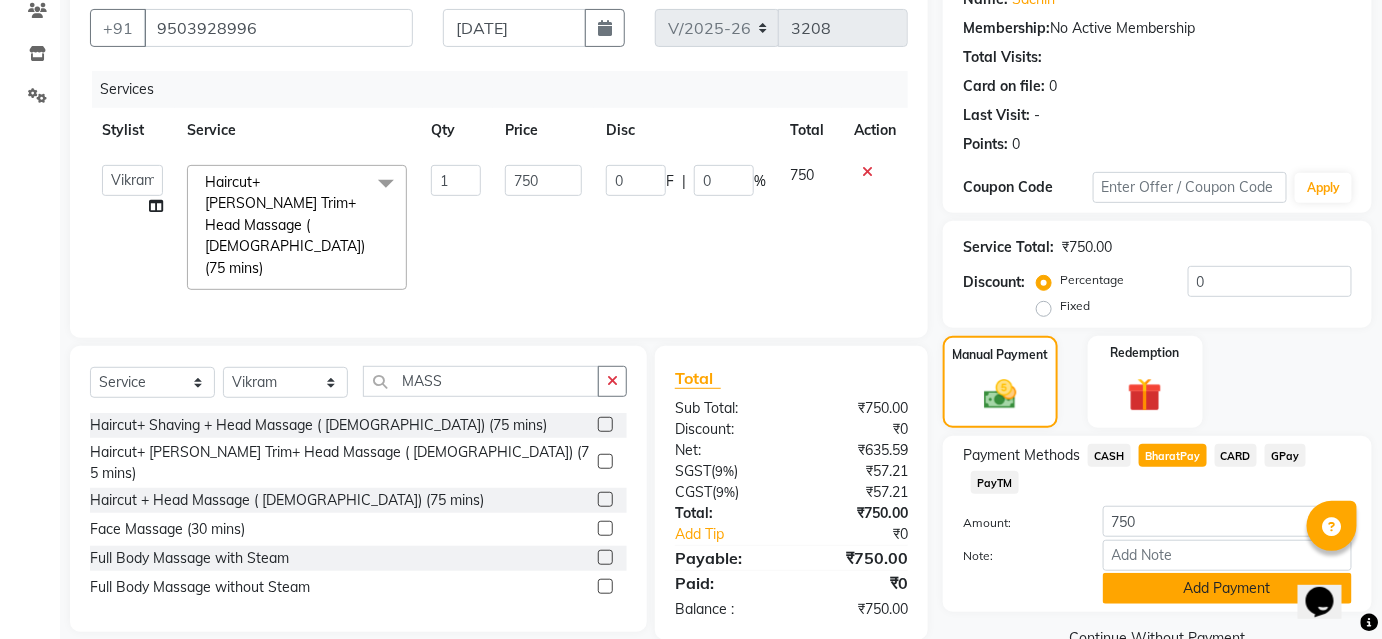 click on "Add Payment" 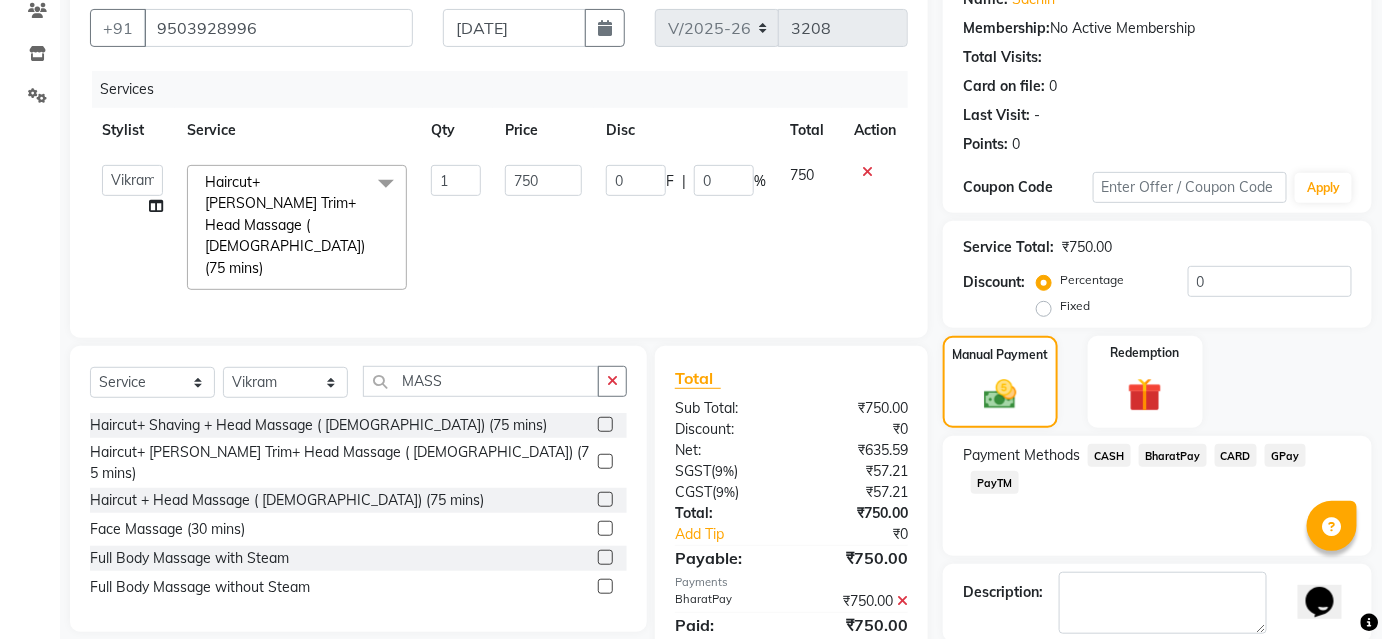 scroll, scrollTop: 276, scrollLeft: 0, axis: vertical 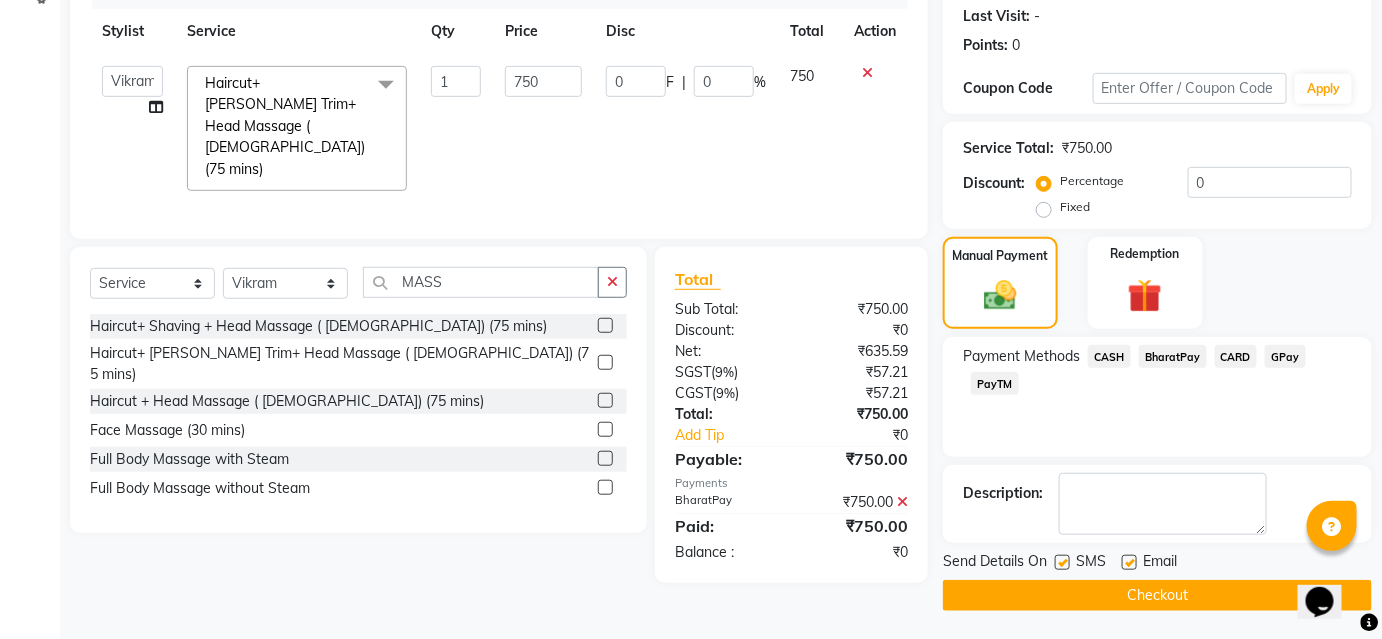 click on "Checkout" 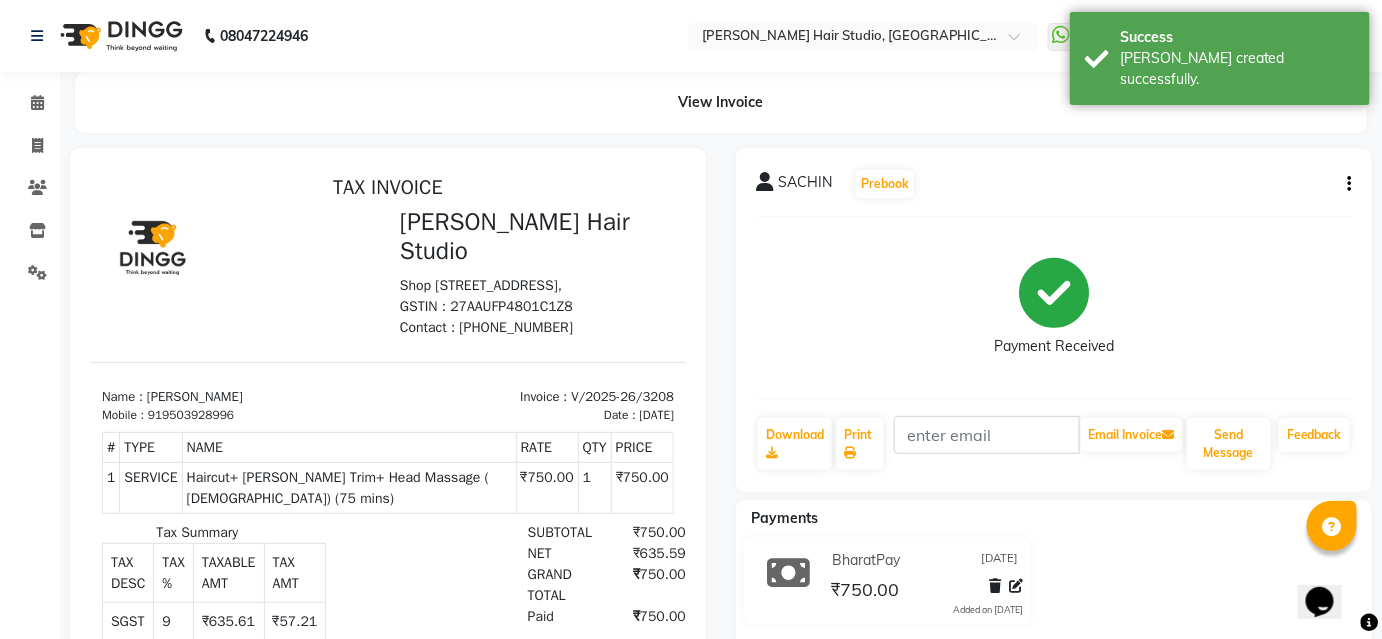 scroll, scrollTop: 0, scrollLeft: 0, axis: both 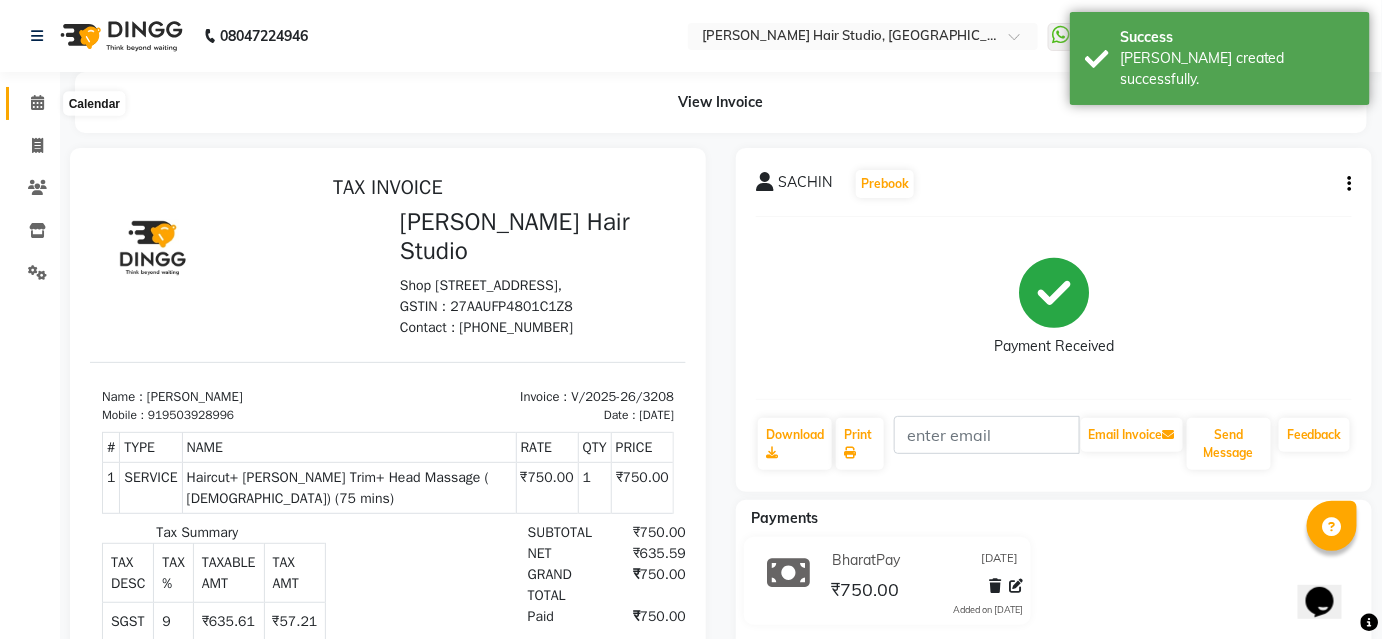 click 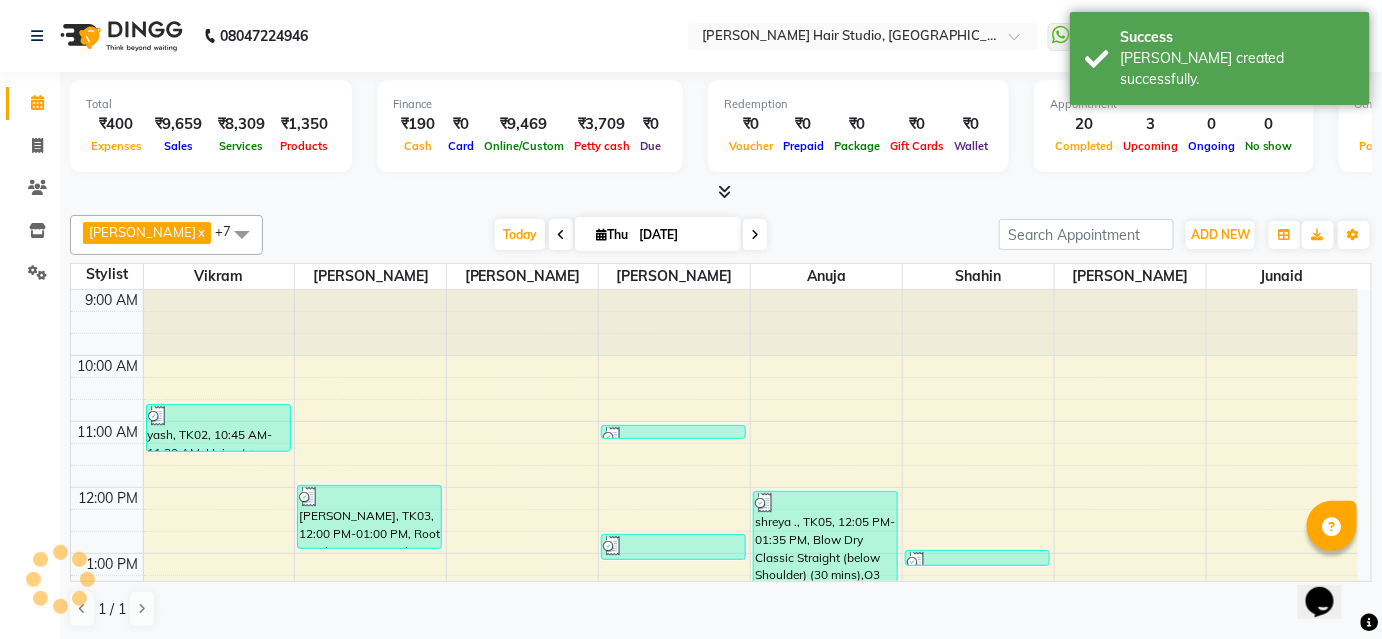 scroll, scrollTop: 0, scrollLeft: 0, axis: both 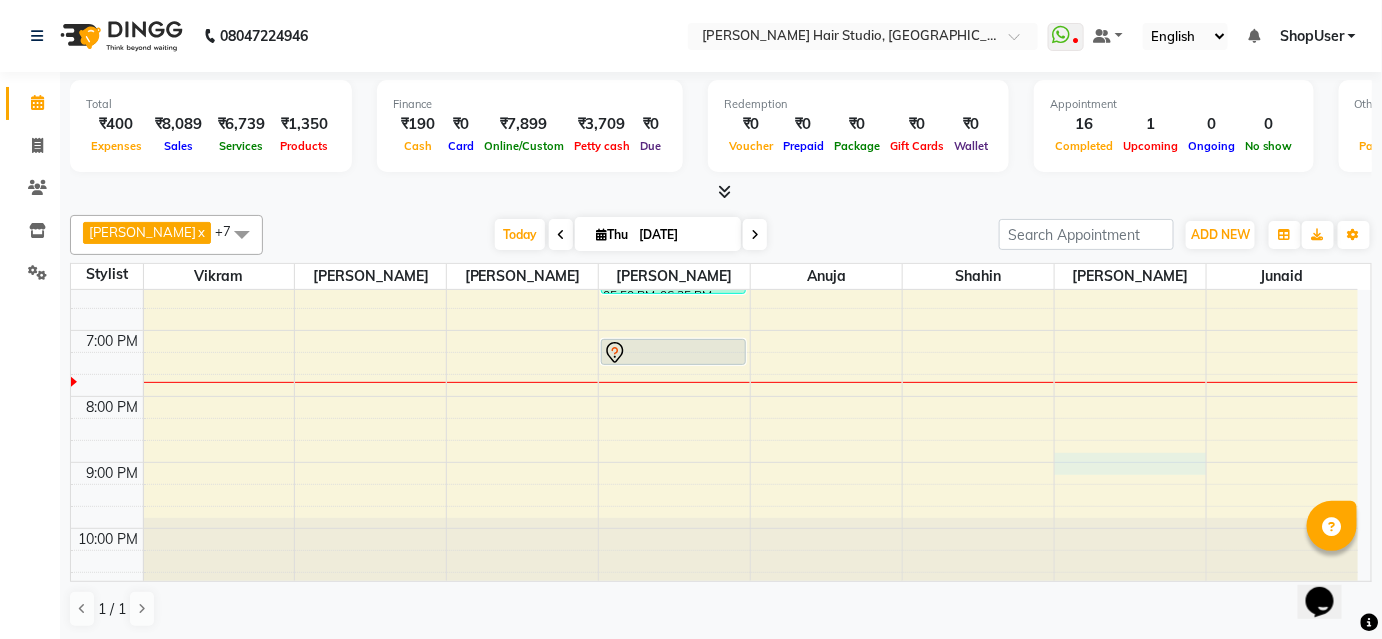 click on "9:00 AM 10:00 AM 11:00 AM 12:00 PM 1:00 PM 2:00 PM 3:00 PM 4:00 PM 5:00 PM 6:00 PM 7:00 PM 8:00 PM 9:00 PM 10:00 PM     yash, TK02, 10:45 AM-11:30 AM, Haircut + Beard Trim ( Male) (45 mins)     sarvesh, TK09, 03:25 PM-03:35 PM, Beard Trimming (10 mins)     Shivani, TK03, 12:00 PM-01:00 PM, Root Touch-up (re-growth) (60 mins)     Pranav, TK11, 05:10 PM-05:20 PM, Beard Trimming (10 mins)     client, TK10, 03:15 PM-04:00 PM, Haircut + Beard Trim ( Male) (45 mins)     SAHIL, TK01, 11:05 AM-11:15 AM, Beard Trimming (10 mins)     nilabha, TK04, 12:45 PM-01:10 PM, Haircut - Male (25 mins)     vinayak, TK15, 05:50 PM-06:35 PM, Haircut + Beard Trim ( Male) (45 mins)             atul, TK13, 07:15 PM-07:40 PM, Haircut - Male (25 mins)     shreya ., TK05, 12:05 PM-01:35 PM, Blow Dry Classic Straight (below Shoulder) (30 mins),O3 clean up+ d tan ,Threading (15 mins)     sneha, TK08, 02:35 PM-02:50 PM, Threading (15 mins)     Sharanya, TK12, 05:50 PM-06:05 PM, Threading (15 mins)" at bounding box center (714, 132) 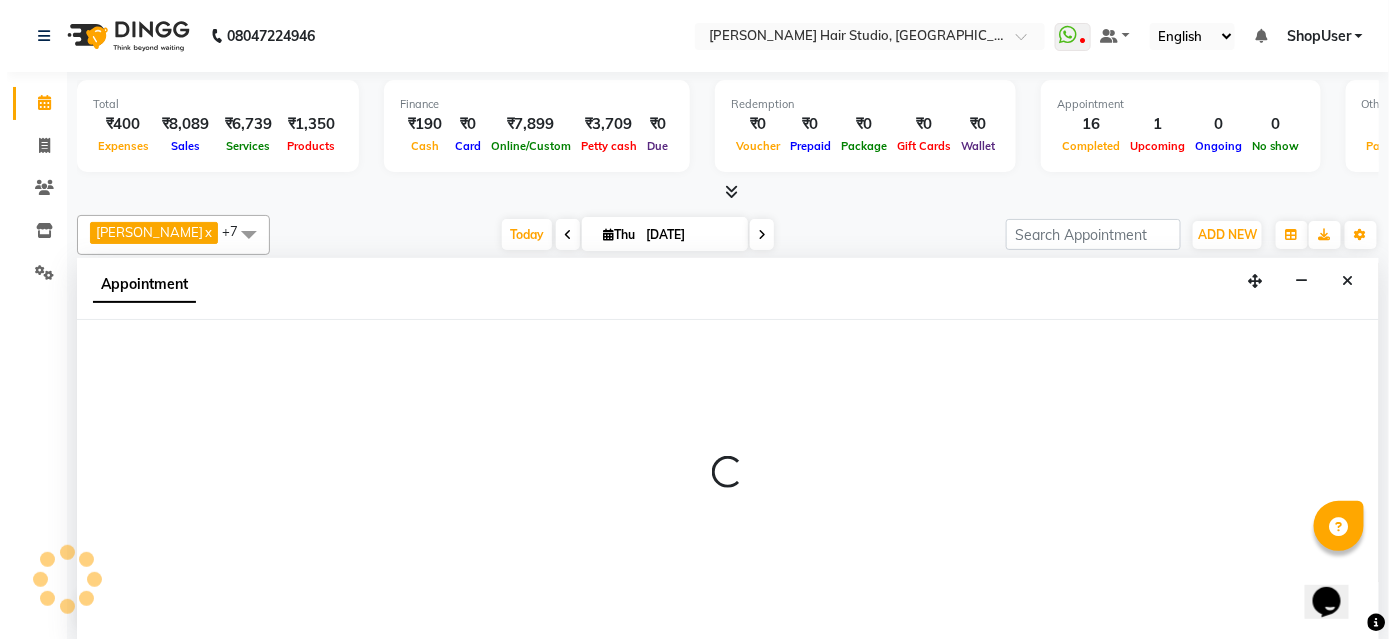 scroll, scrollTop: 0, scrollLeft: 0, axis: both 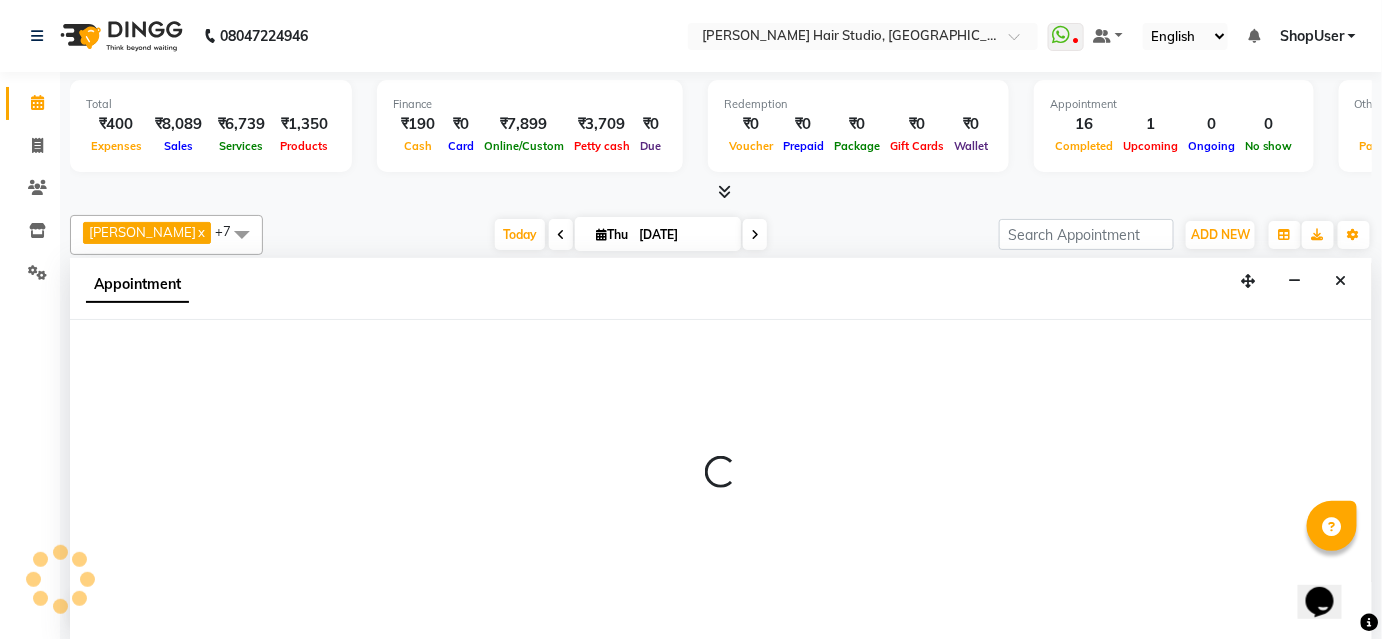 select on "80555" 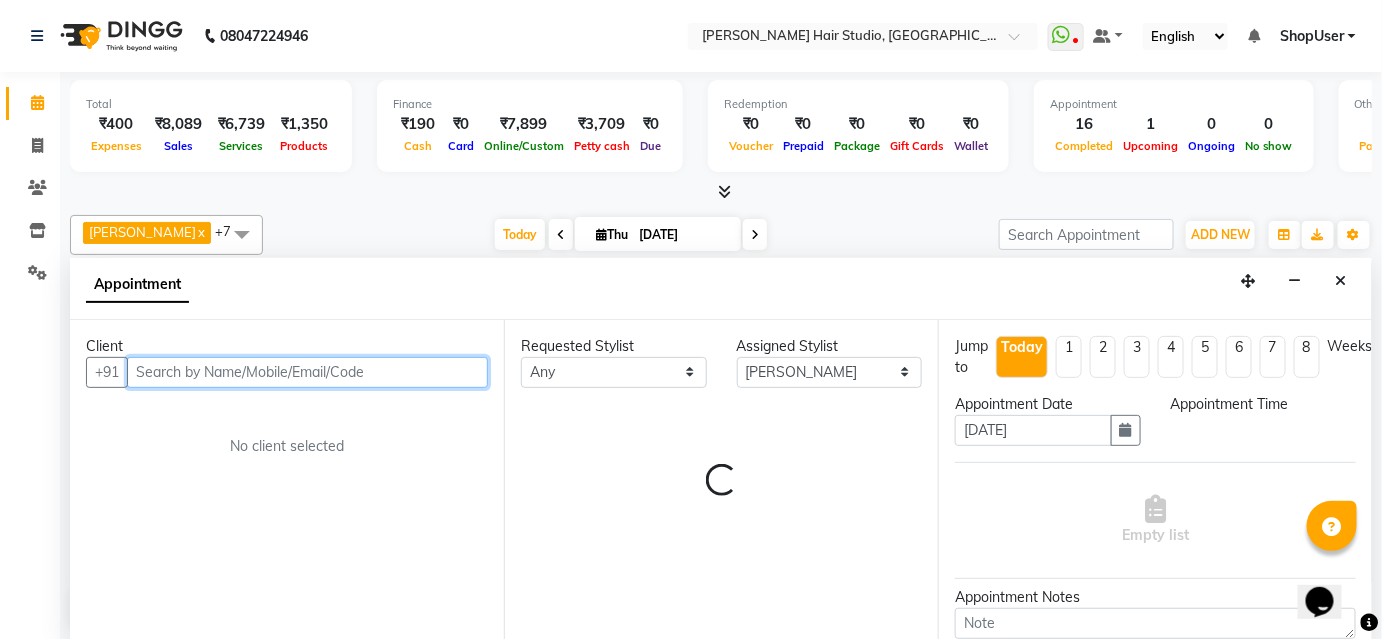 select on "1260" 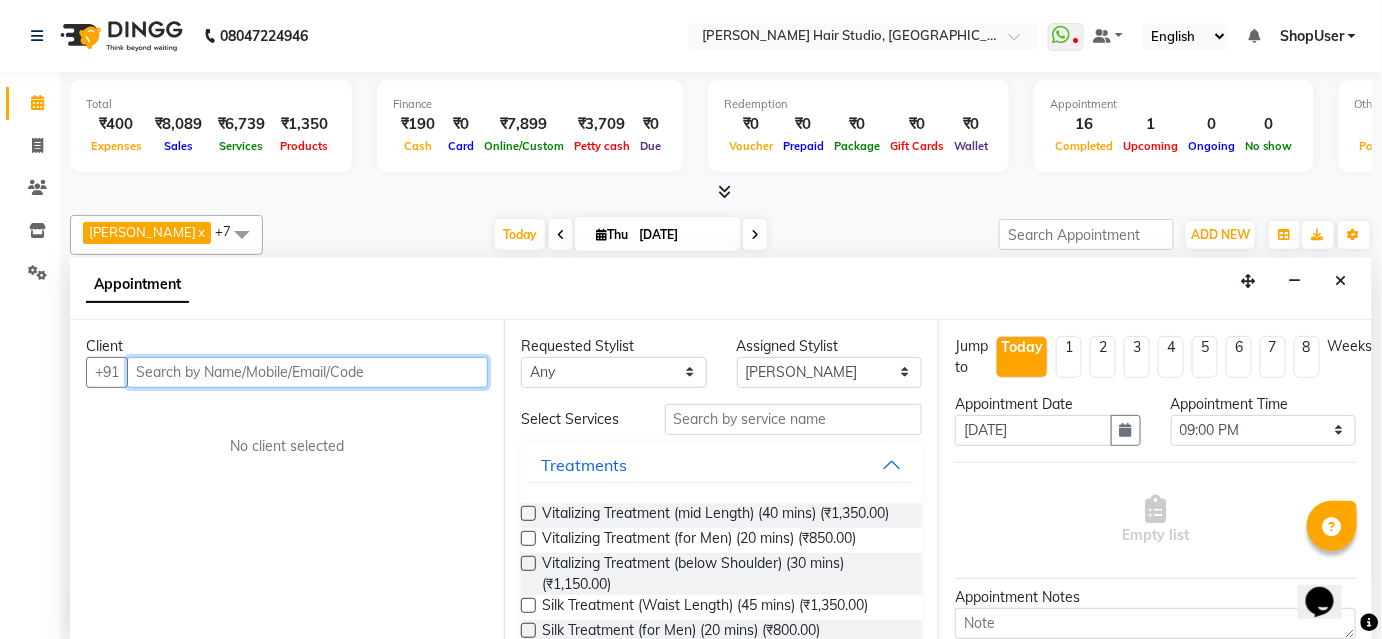 click at bounding box center (307, 372) 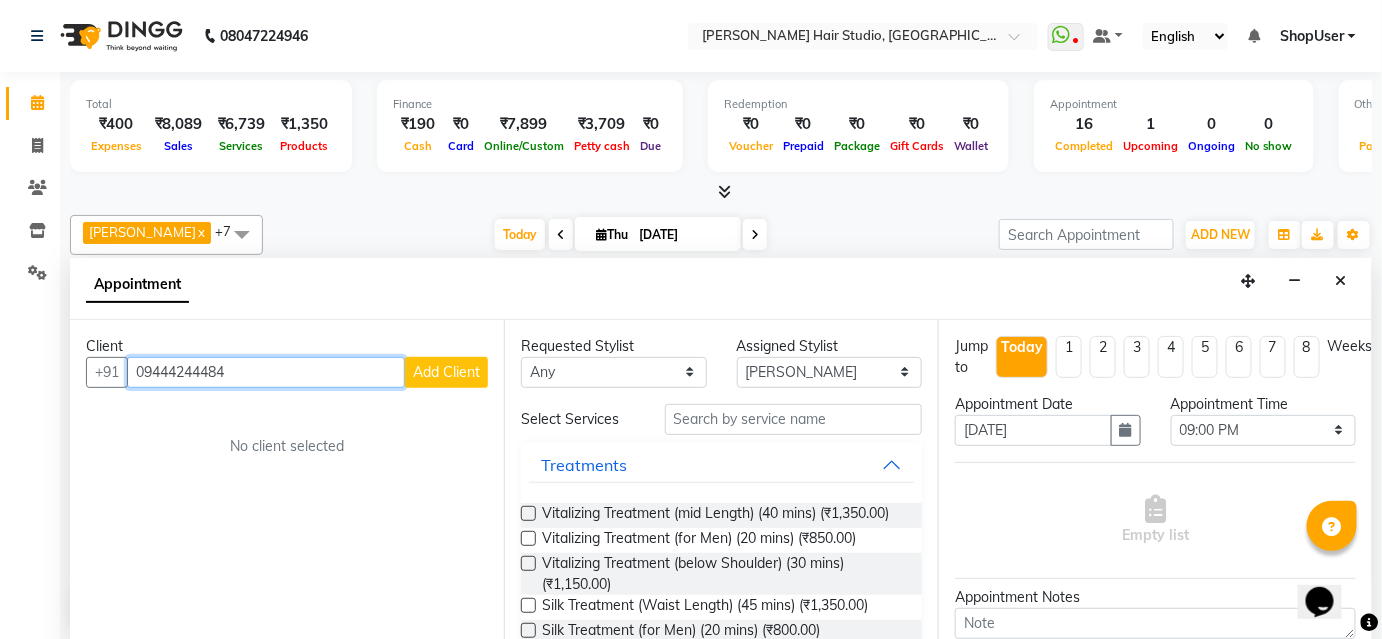 click on "09444244484" at bounding box center [266, 372] 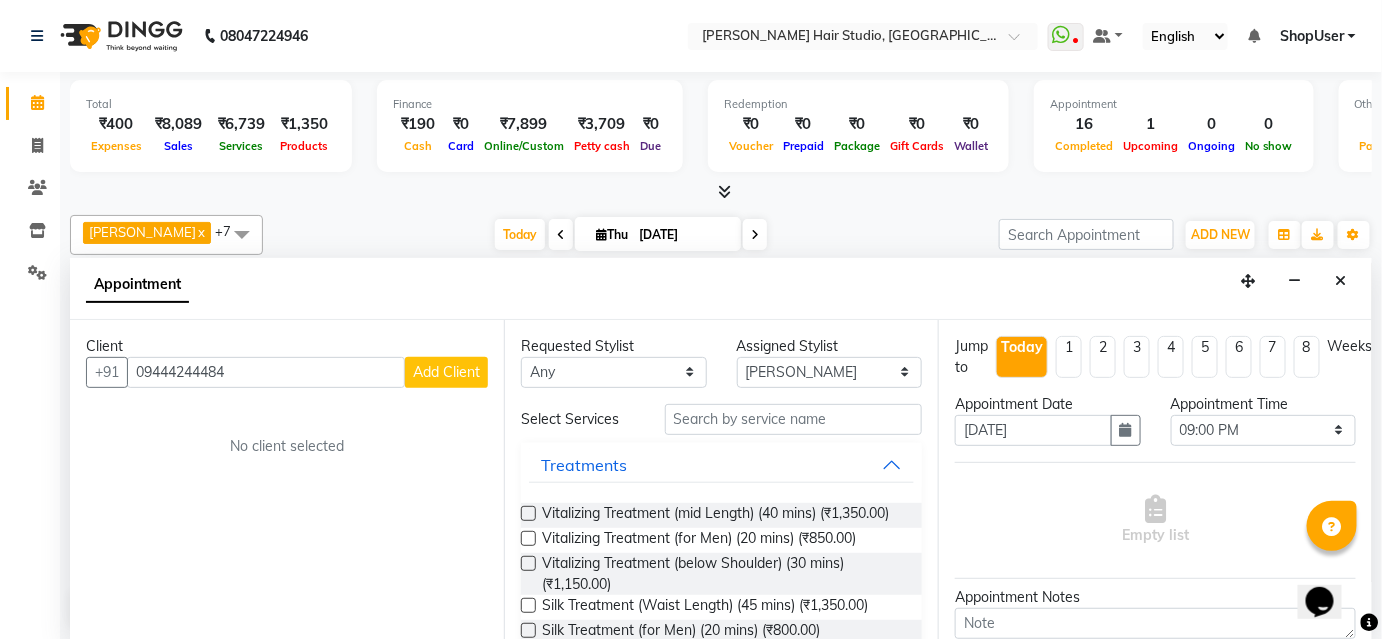 click on "Add Client" at bounding box center [446, 372] 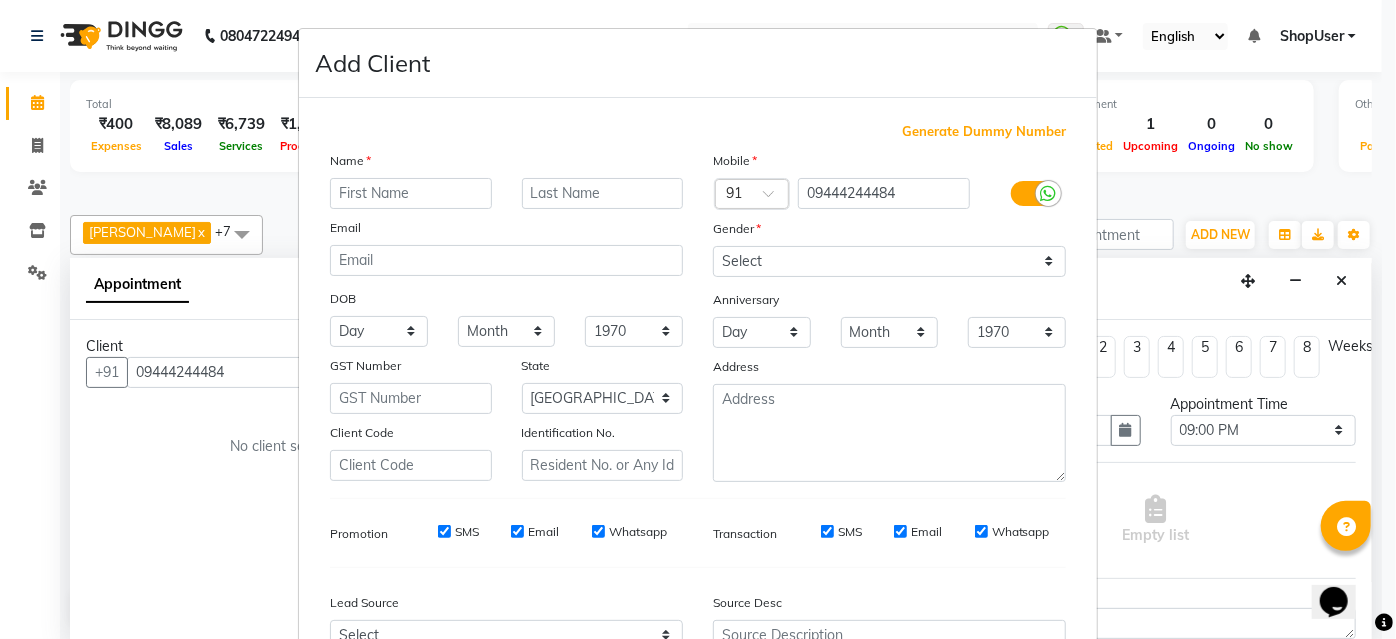 click at bounding box center (411, 193) 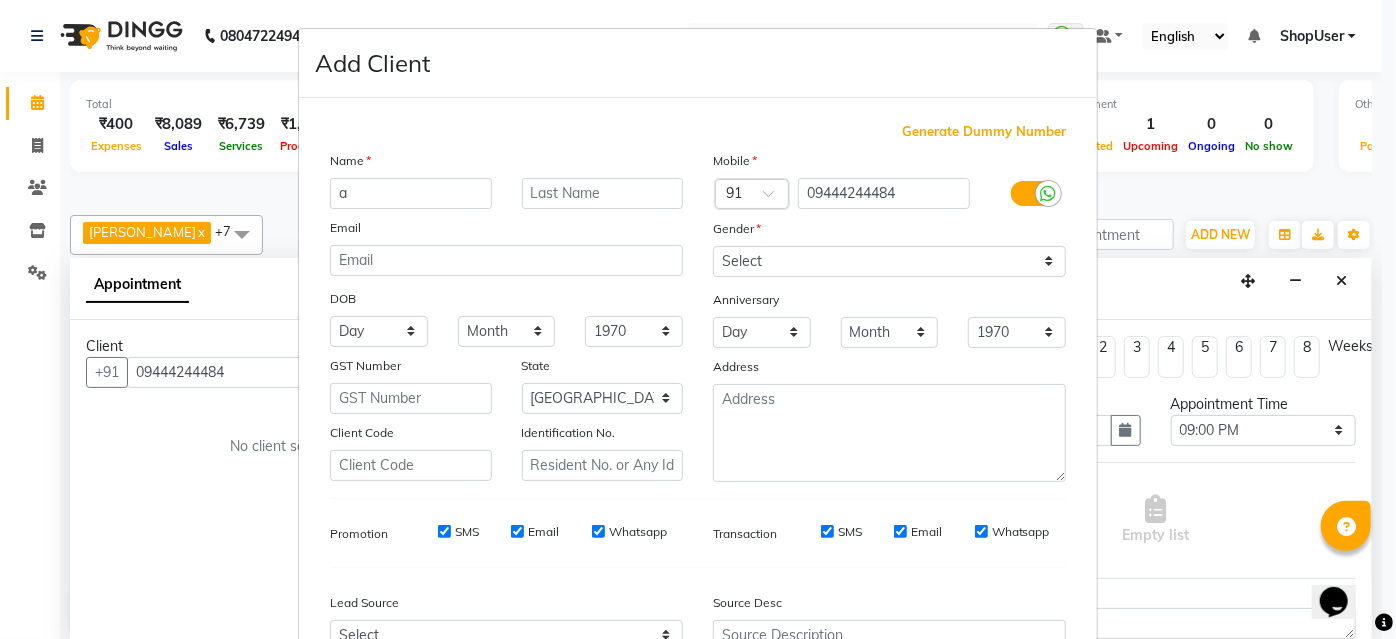 type on "a" 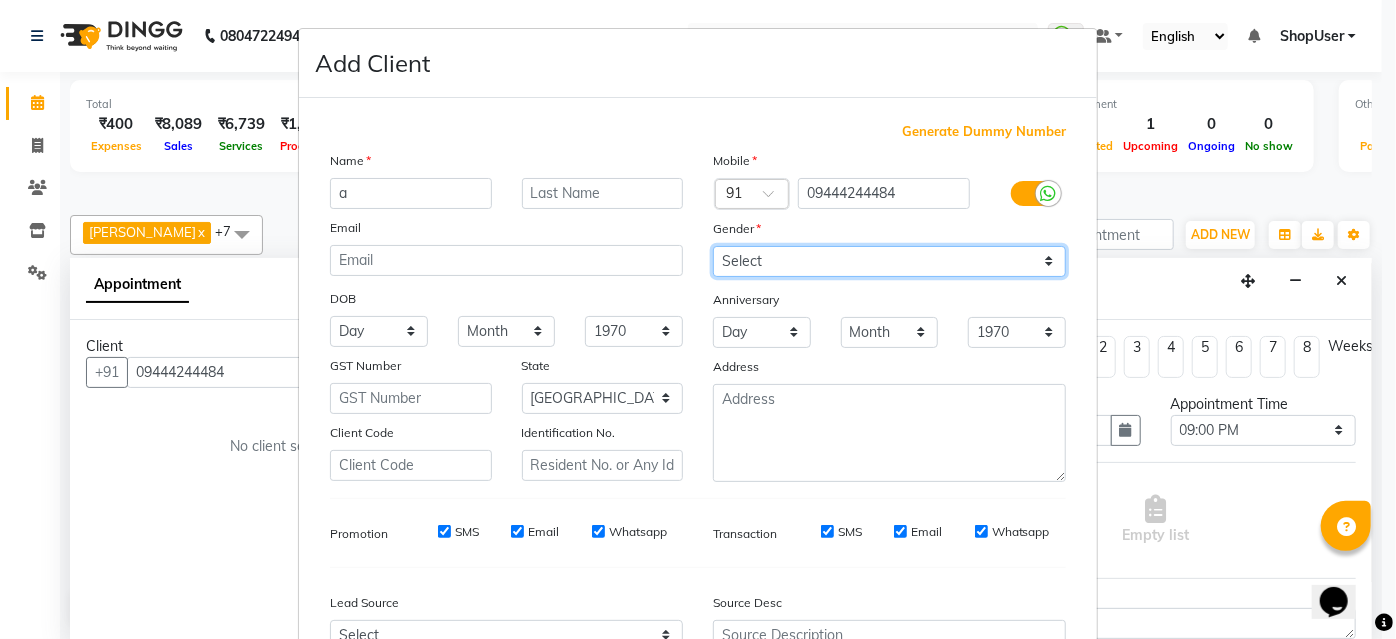 click on "Select Male Female Other Prefer Not To Say" at bounding box center (889, 261) 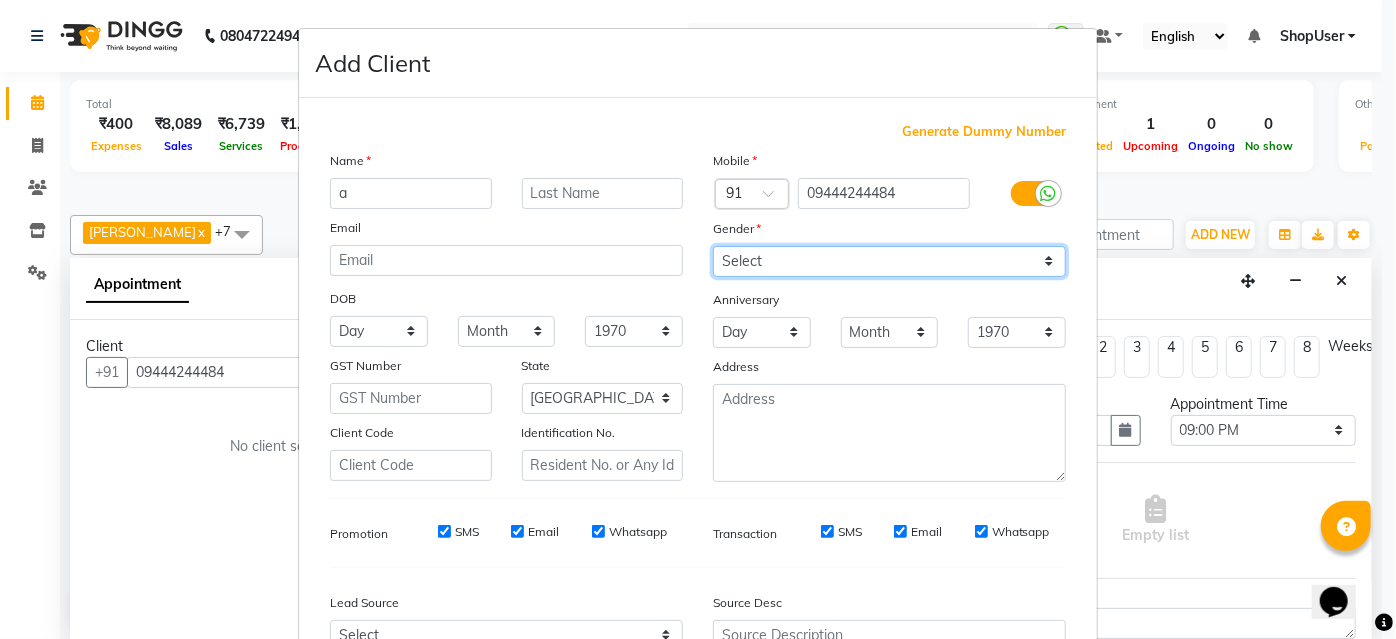 select on "male" 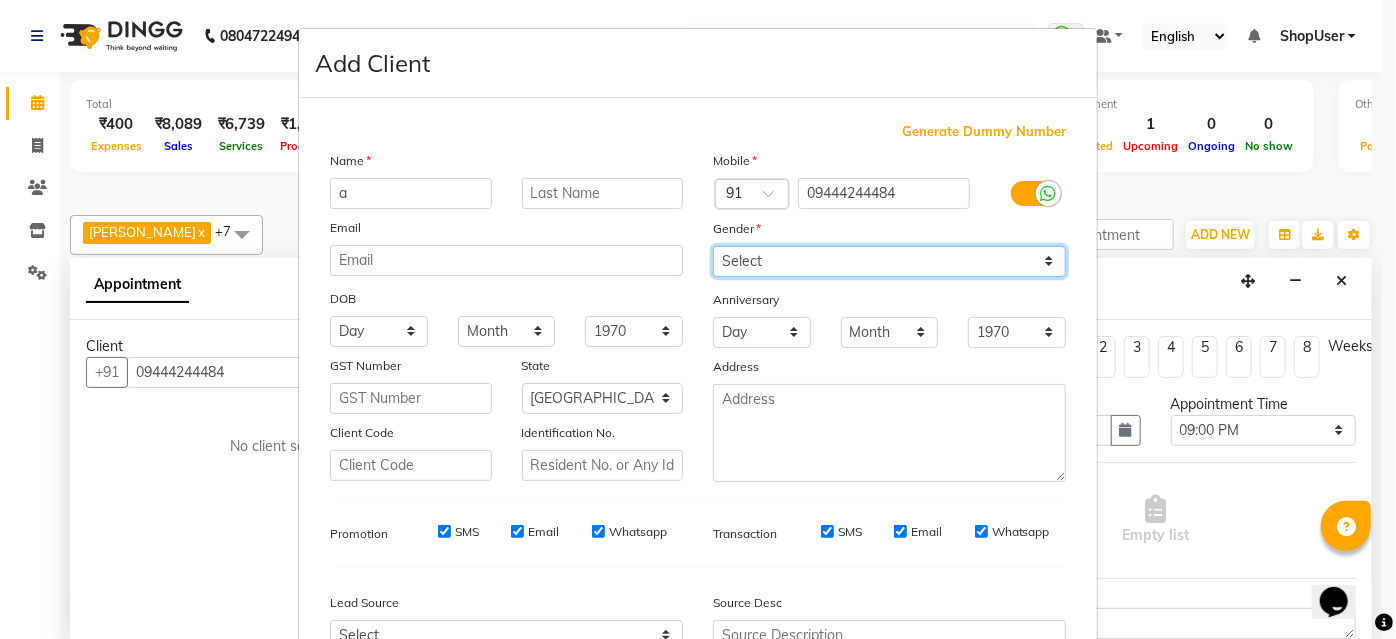 click on "Select Male Female Other Prefer Not To Say" at bounding box center [889, 261] 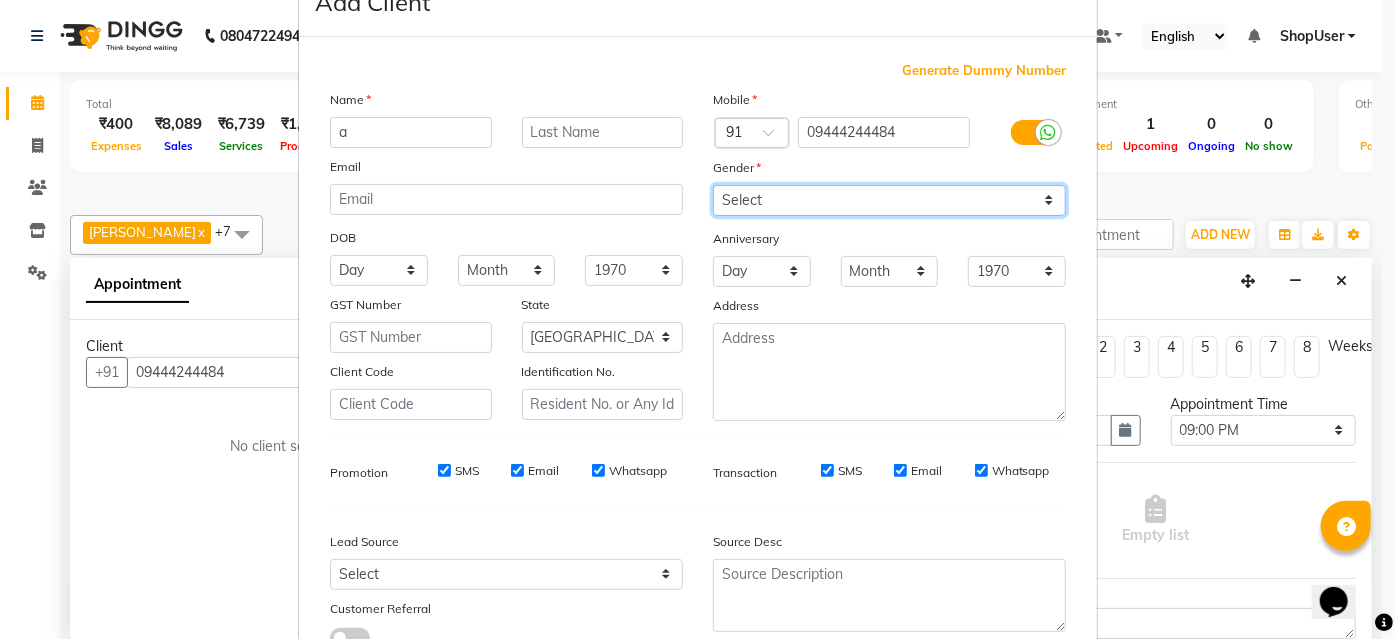 scroll, scrollTop: 181, scrollLeft: 0, axis: vertical 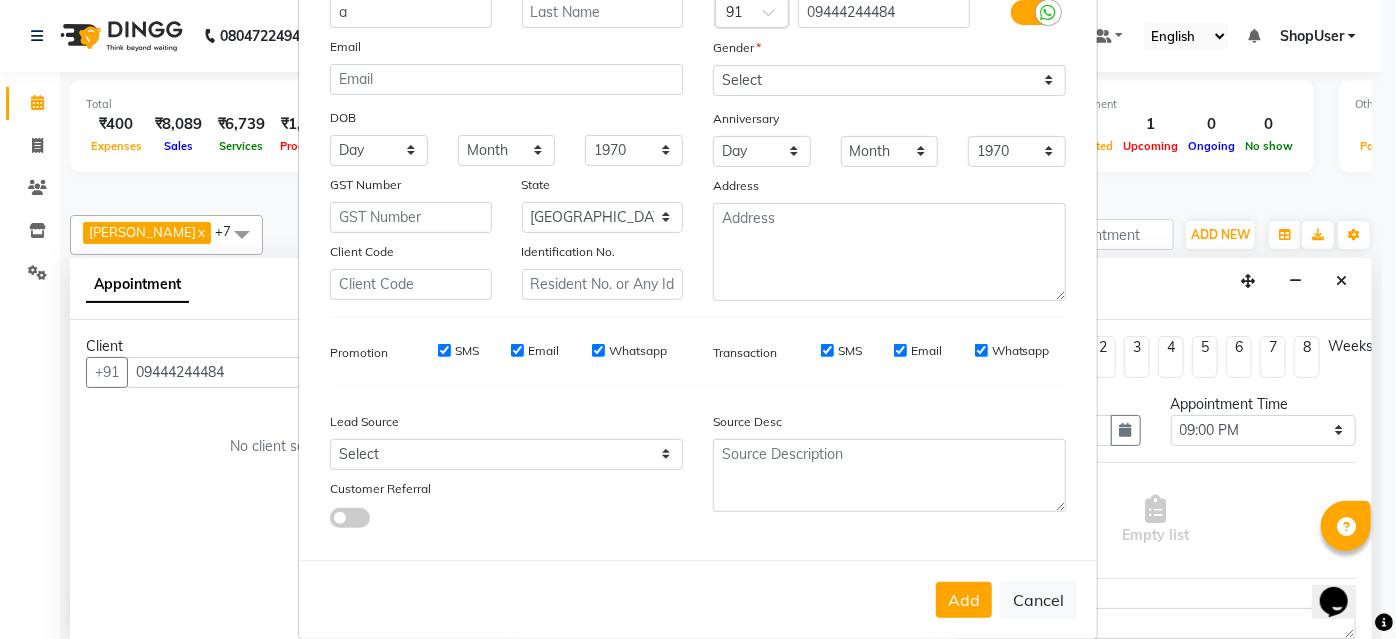 click on "Add" at bounding box center (964, 600) 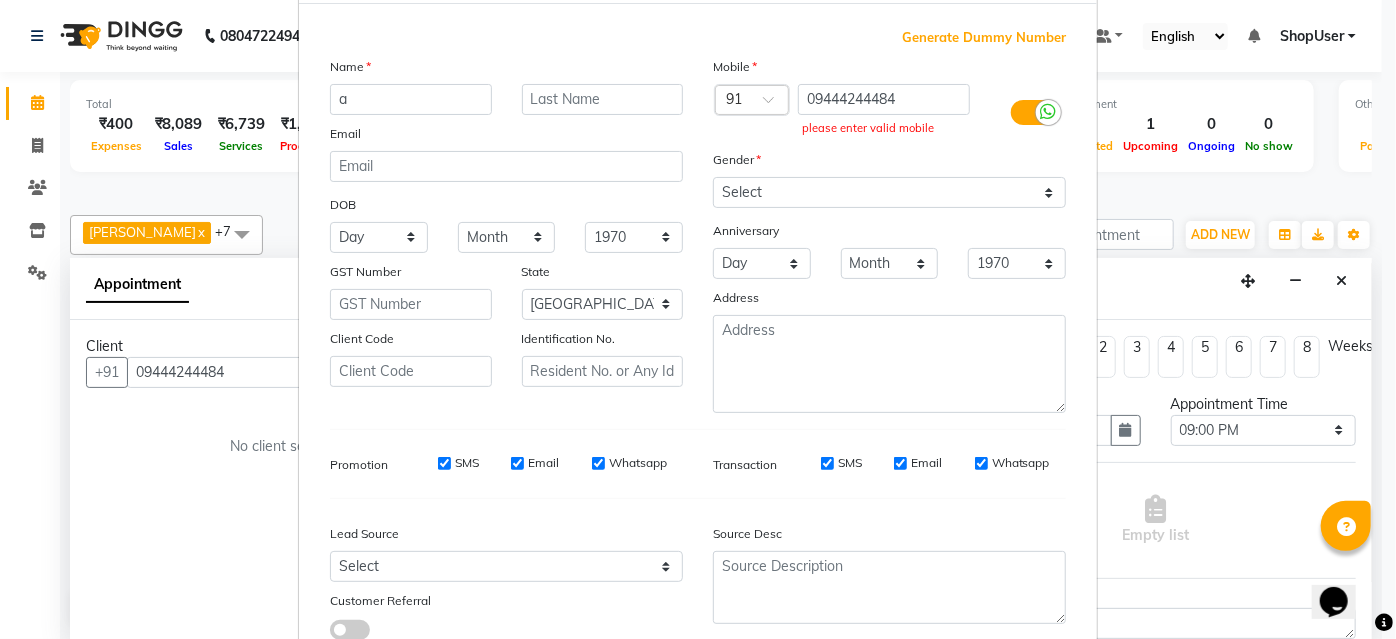 scroll, scrollTop: 0, scrollLeft: 0, axis: both 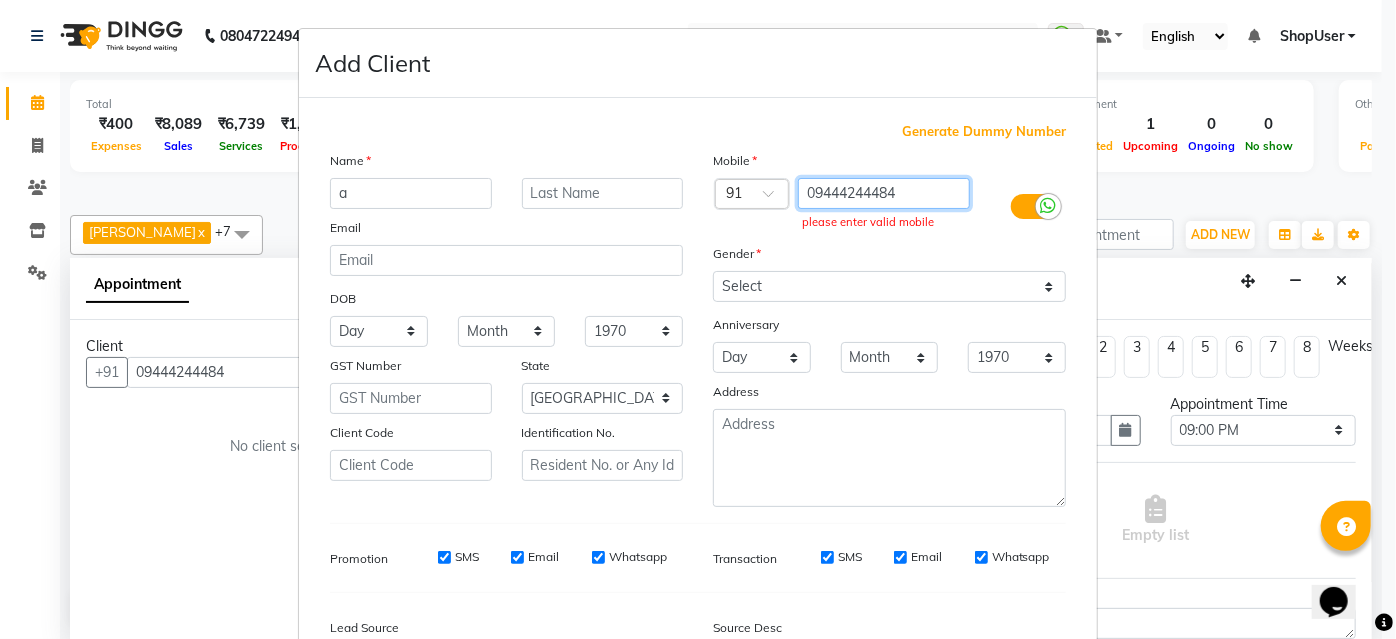 click on "09444244484" at bounding box center [884, 193] 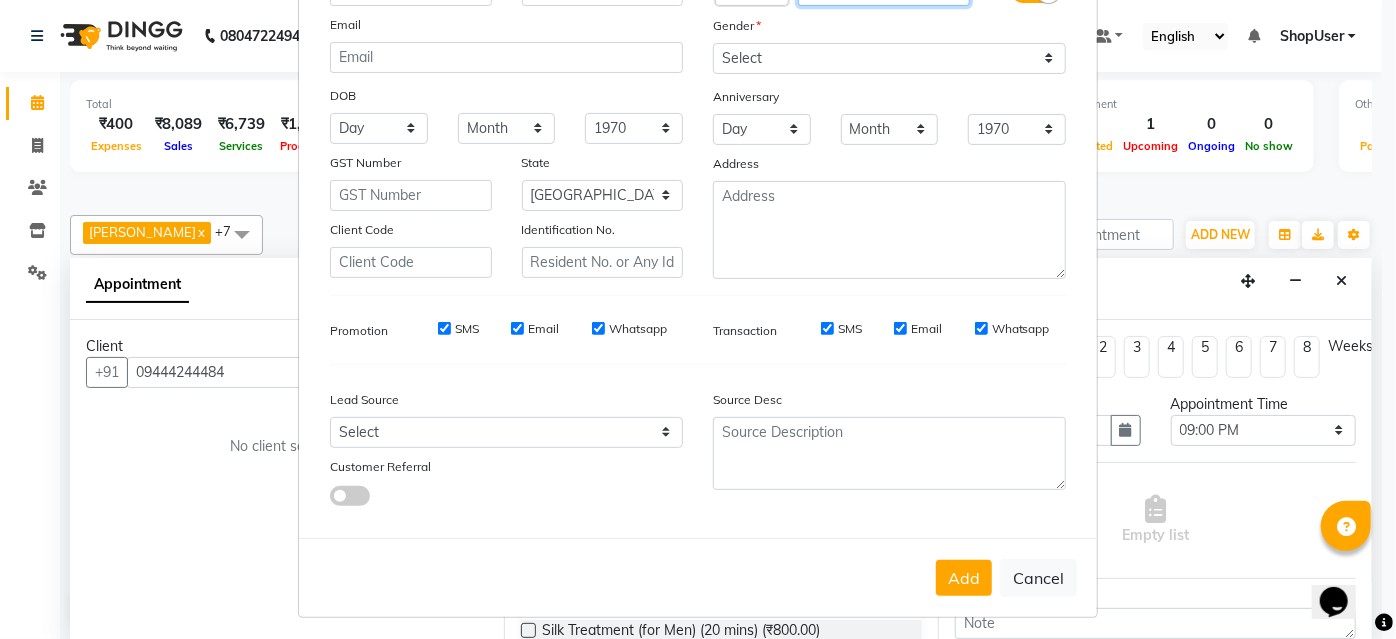 scroll, scrollTop: 208, scrollLeft: 0, axis: vertical 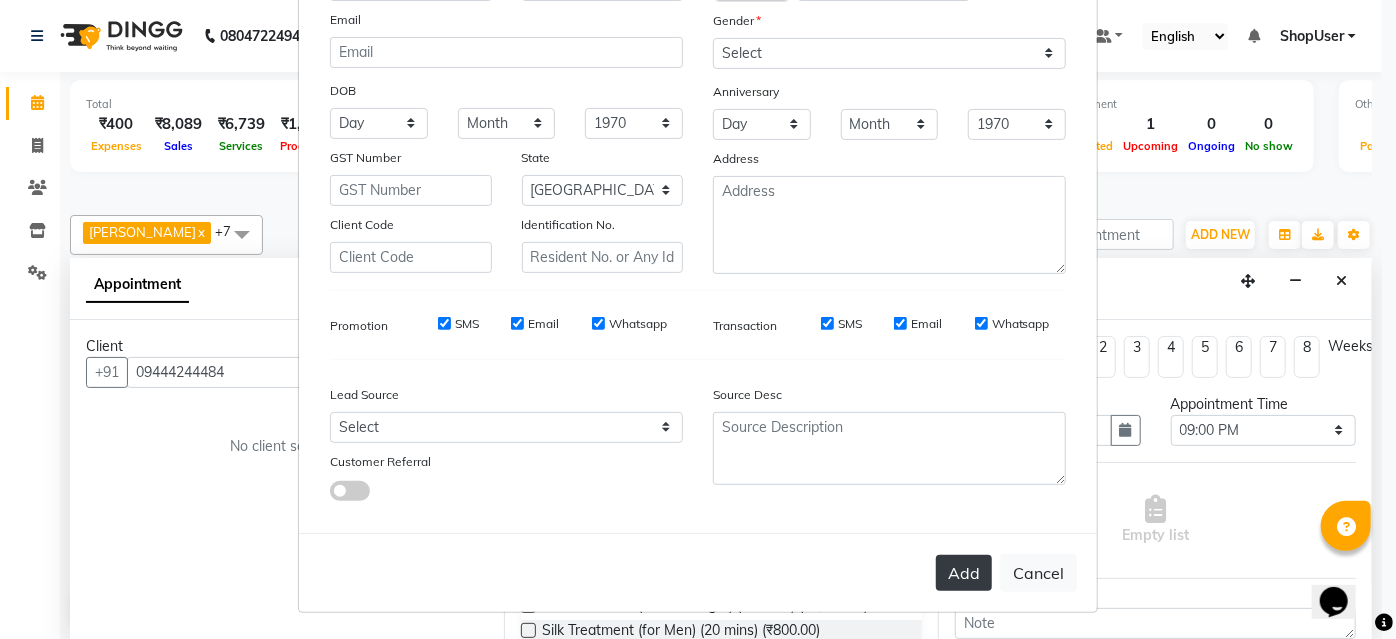 click on "Add   Cancel" at bounding box center [698, 572] 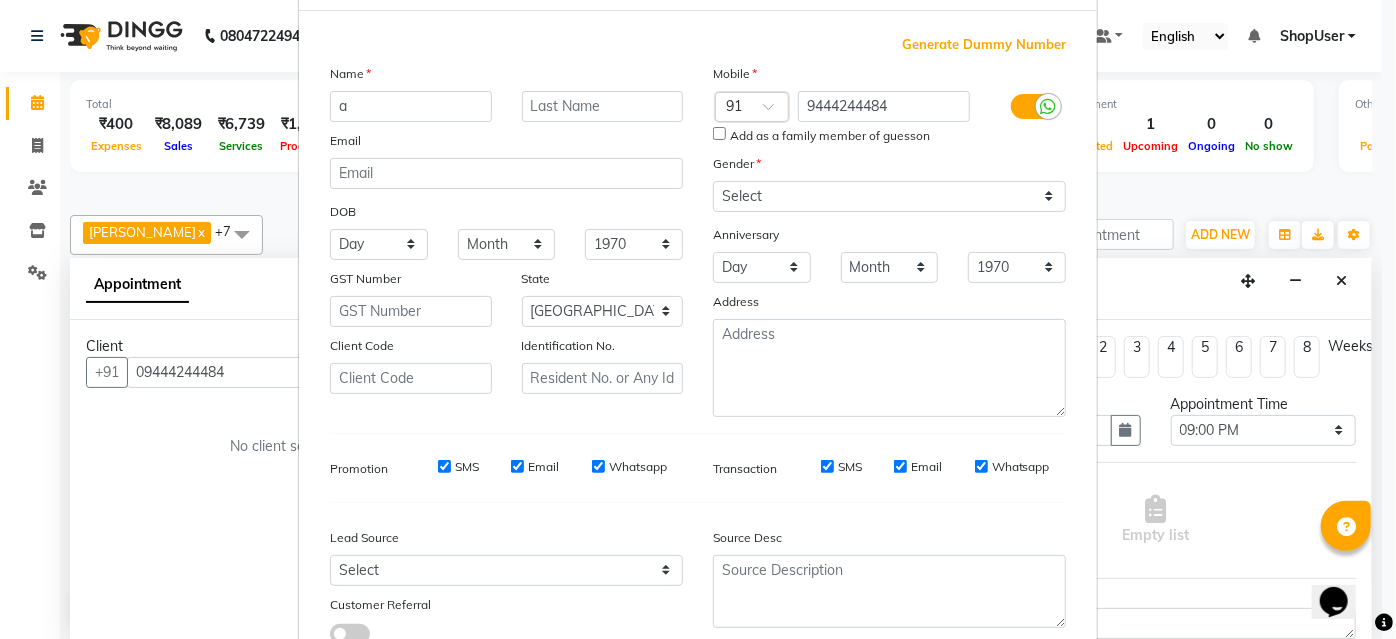scroll, scrollTop: 229, scrollLeft: 0, axis: vertical 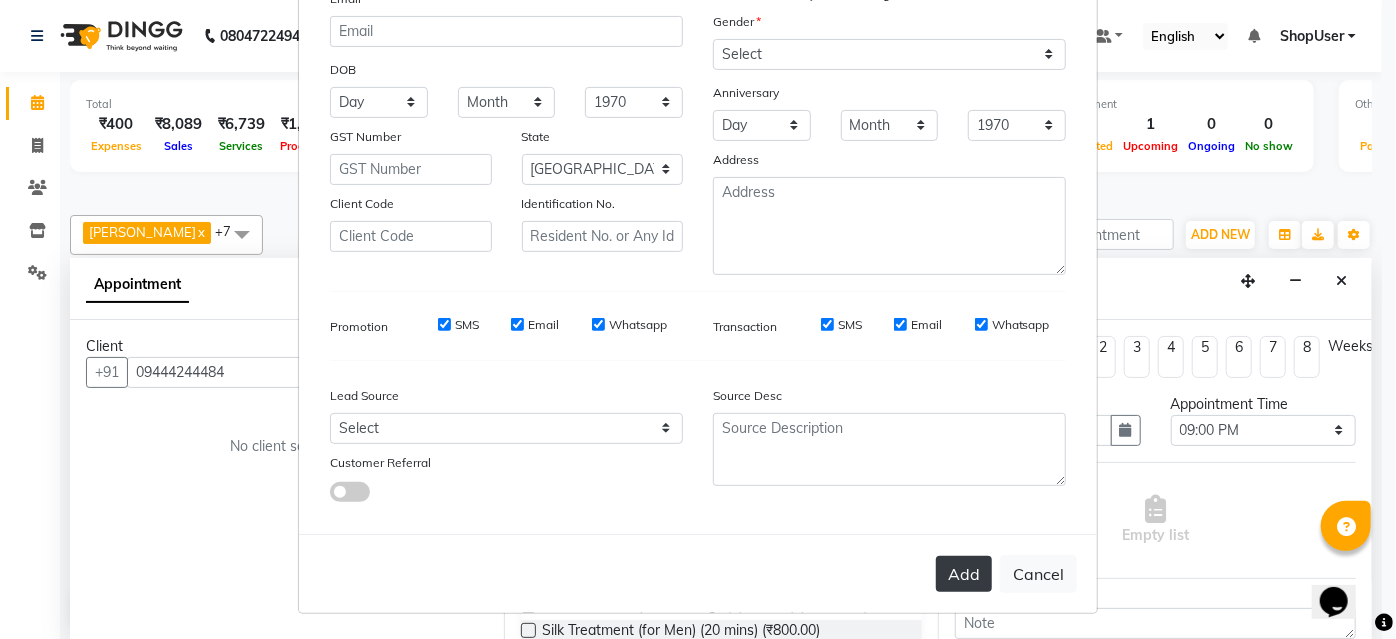 click on "Add" at bounding box center (964, 574) 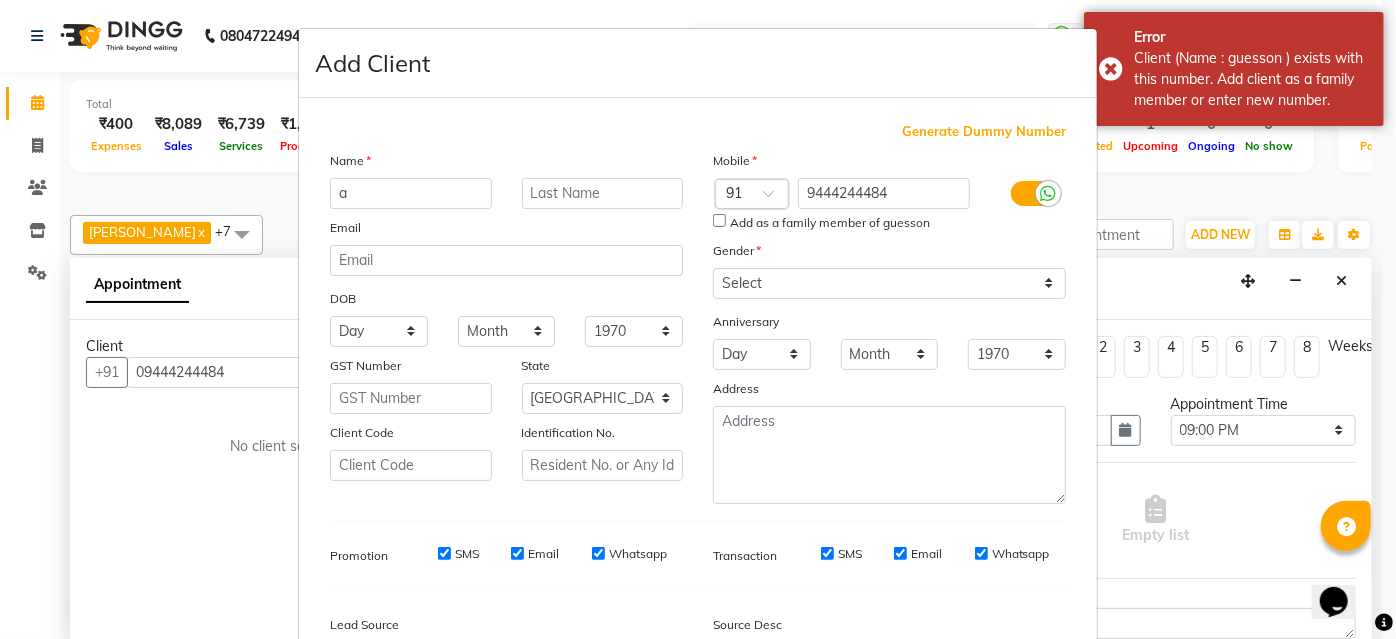 scroll, scrollTop: 0, scrollLeft: 0, axis: both 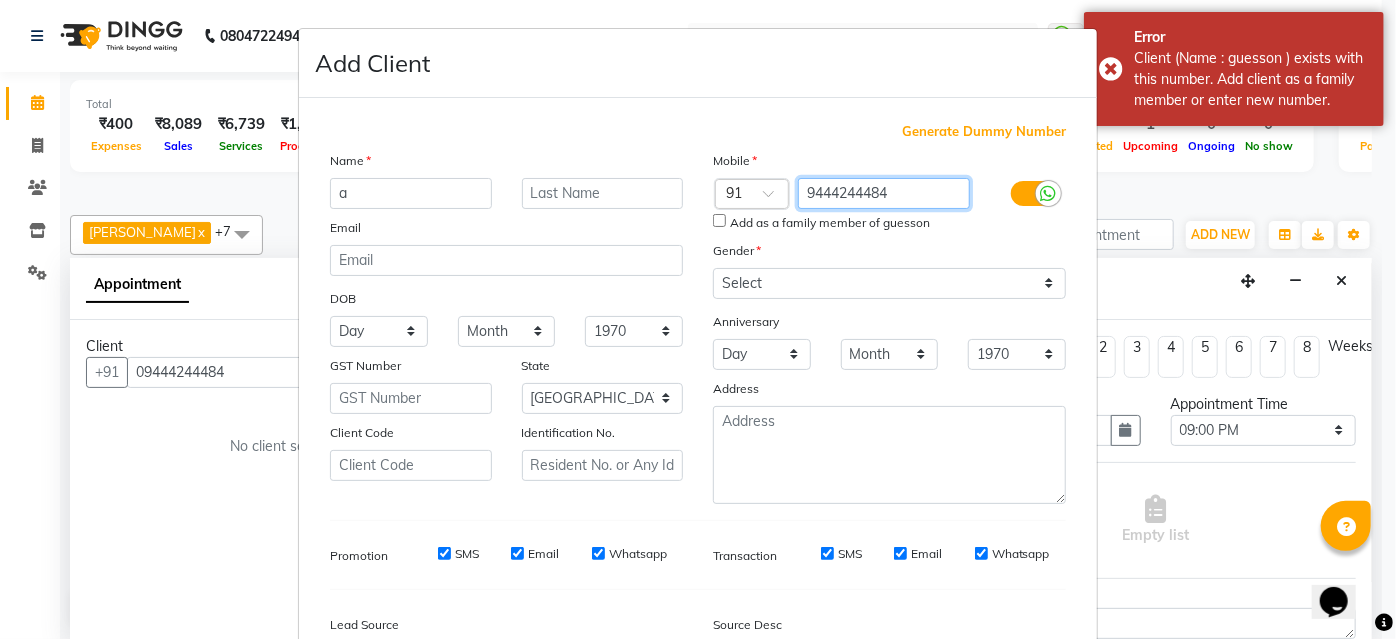 click on "9444244484" at bounding box center [884, 193] 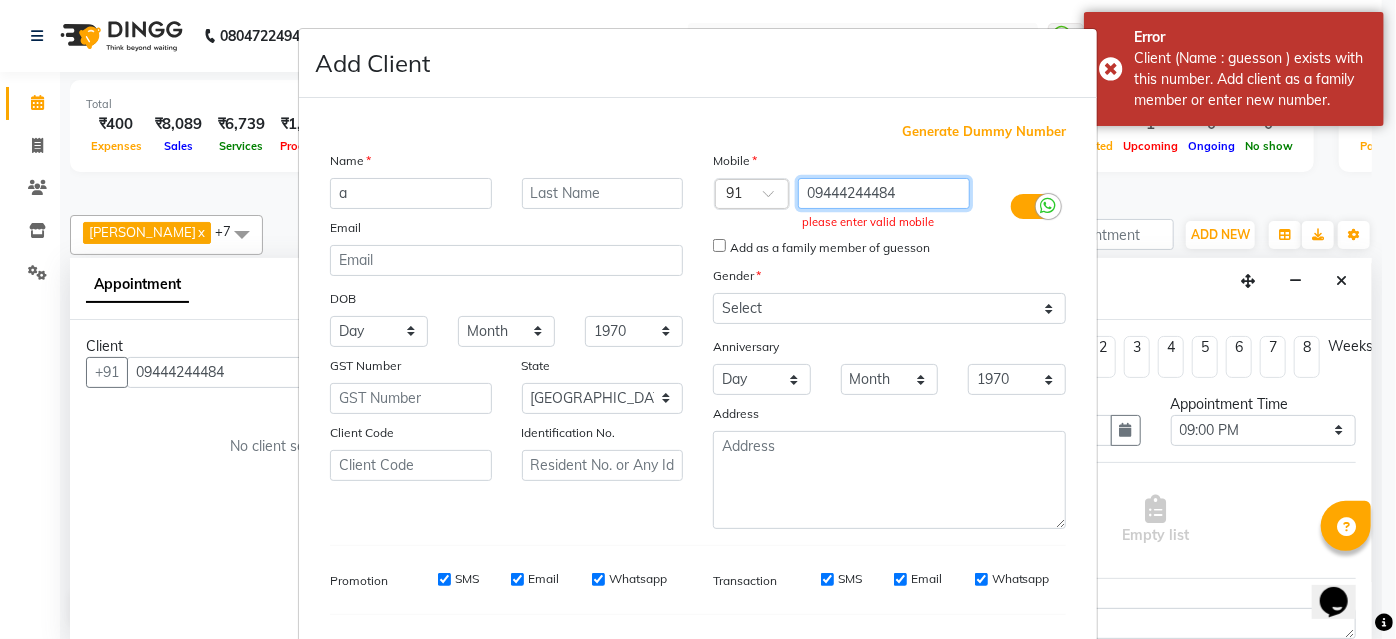 type on "9444244484" 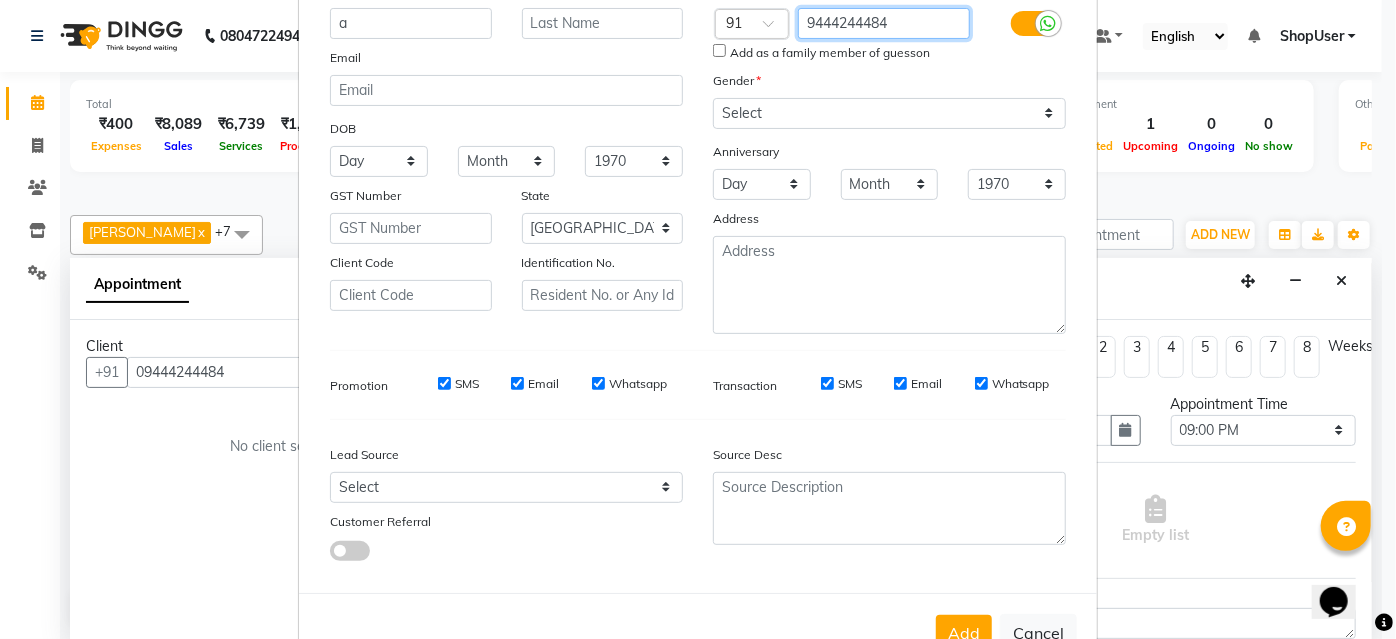 scroll, scrollTop: 229, scrollLeft: 0, axis: vertical 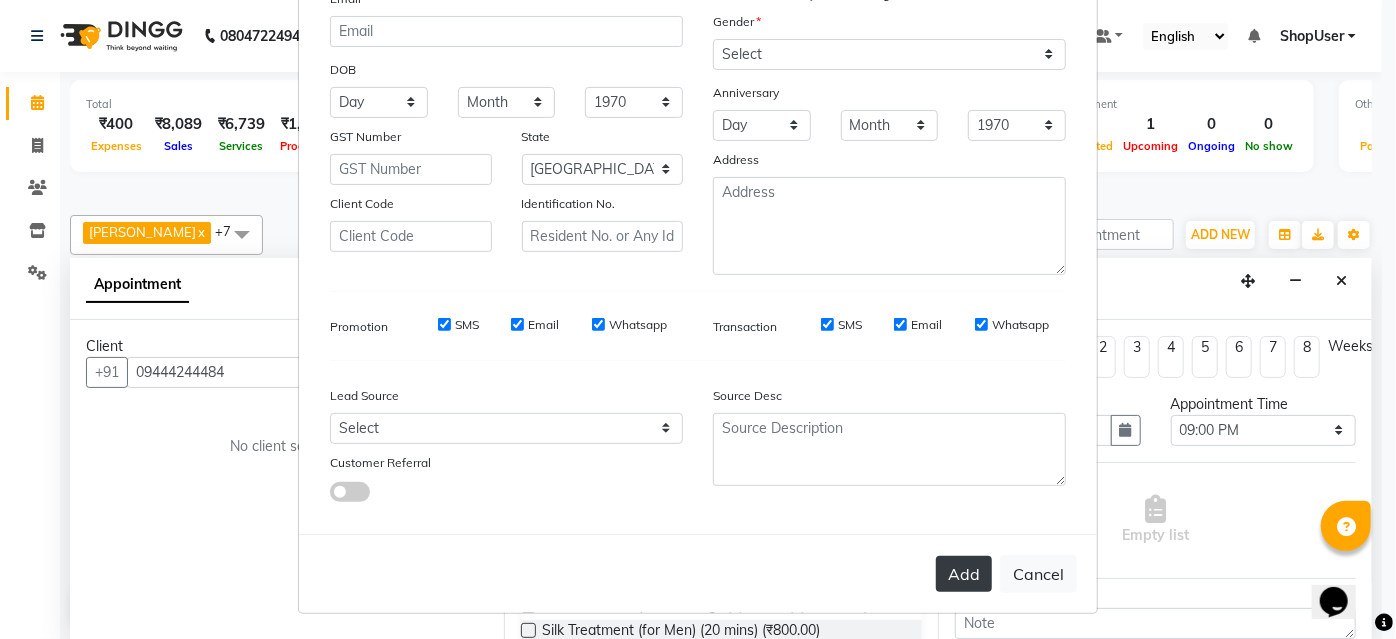click on "Add" at bounding box center [964, 574] 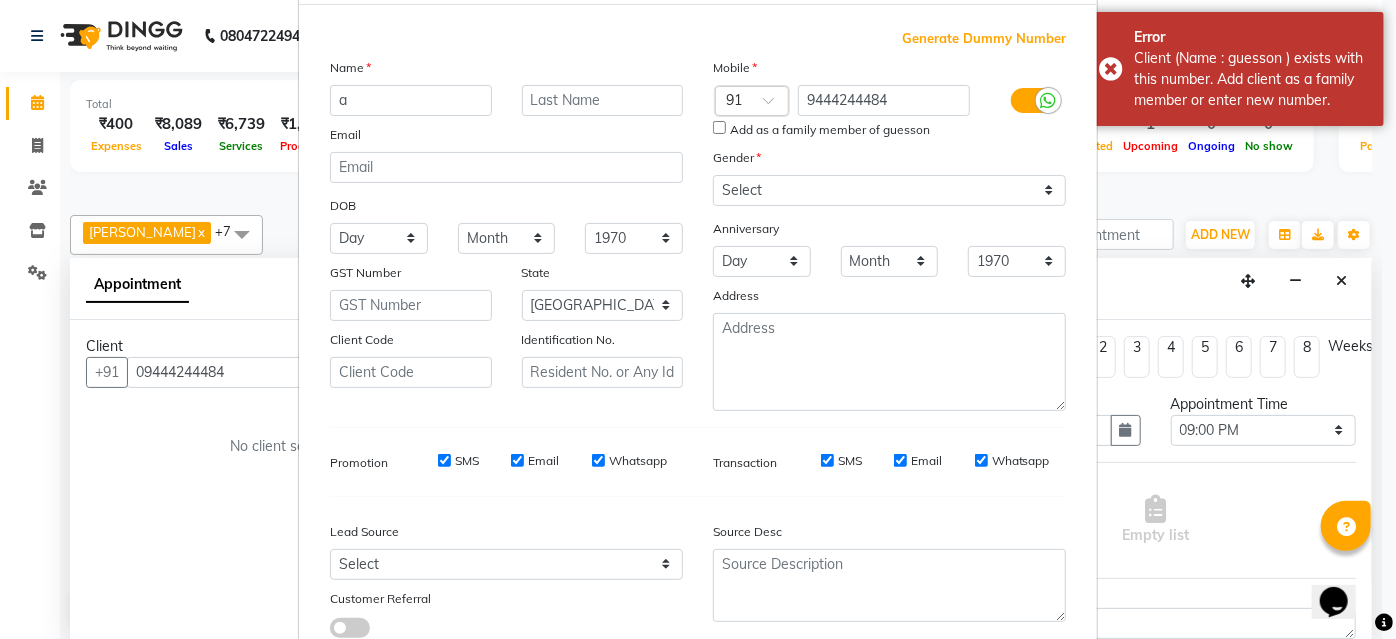 scroll, scrollTop: 48, scrollLeft: 0, axis: vertical 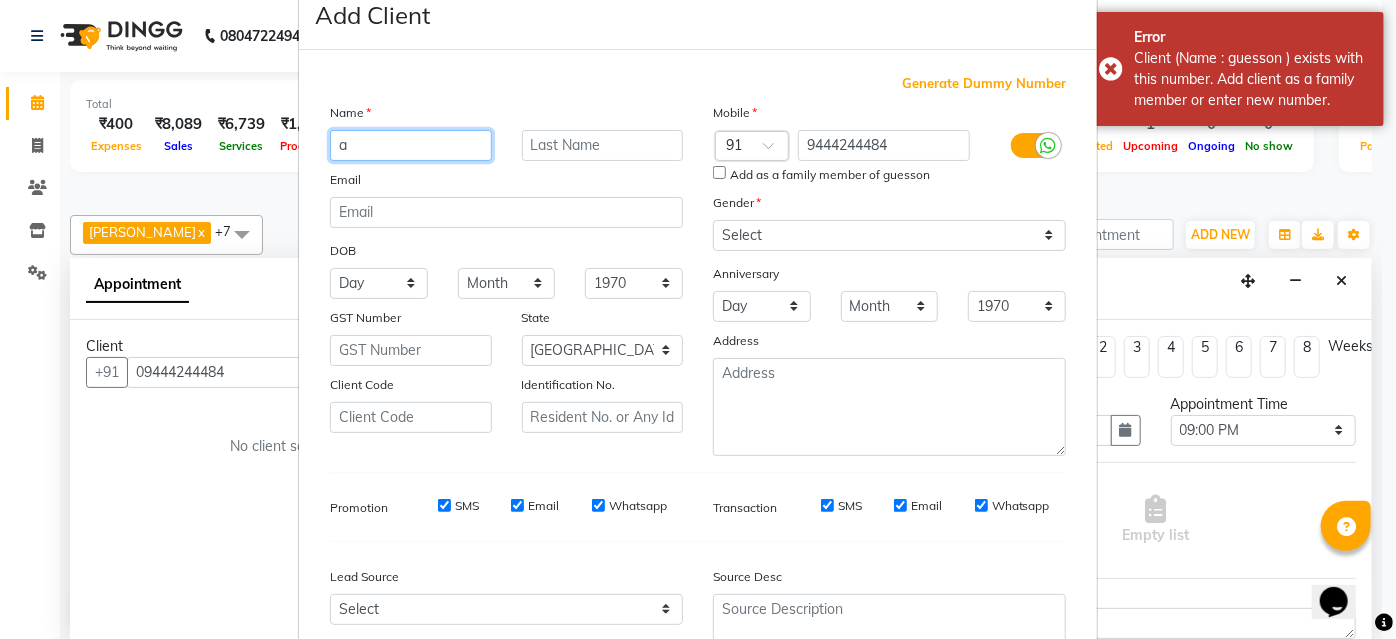 click on "a" at bounding box center (411, 145) 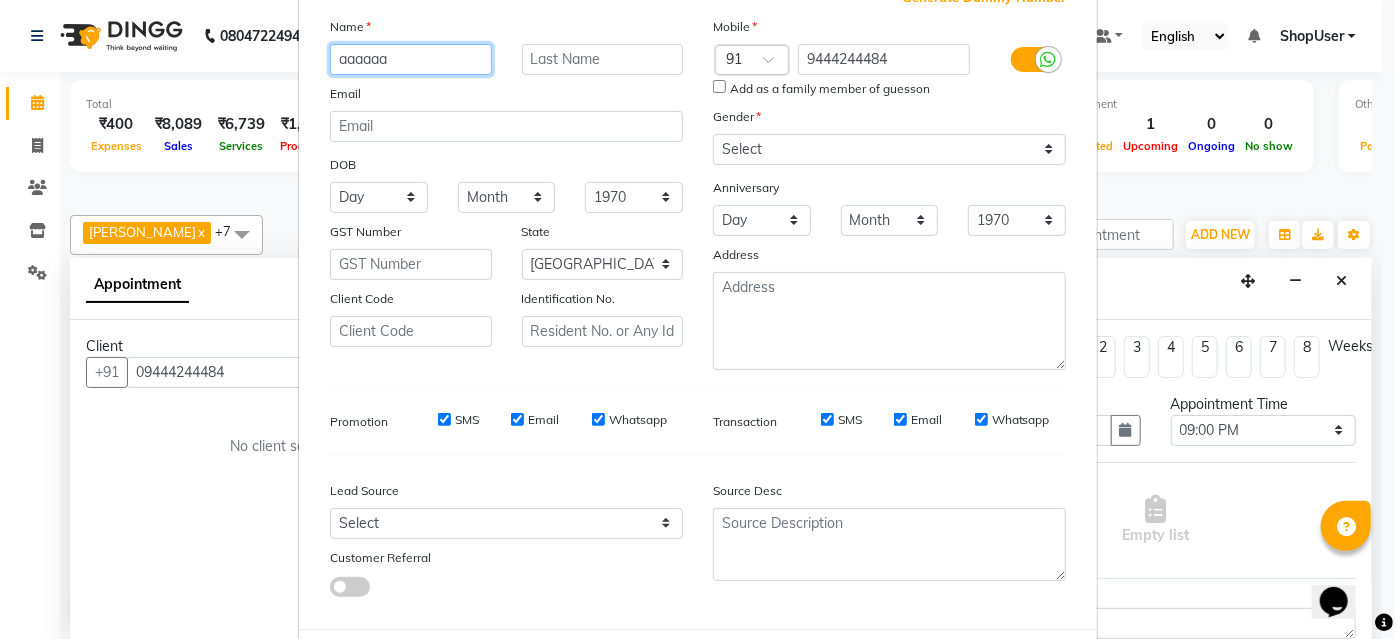 scroll, scrollTop: 229, scrollLeft: 0, axis: vertical 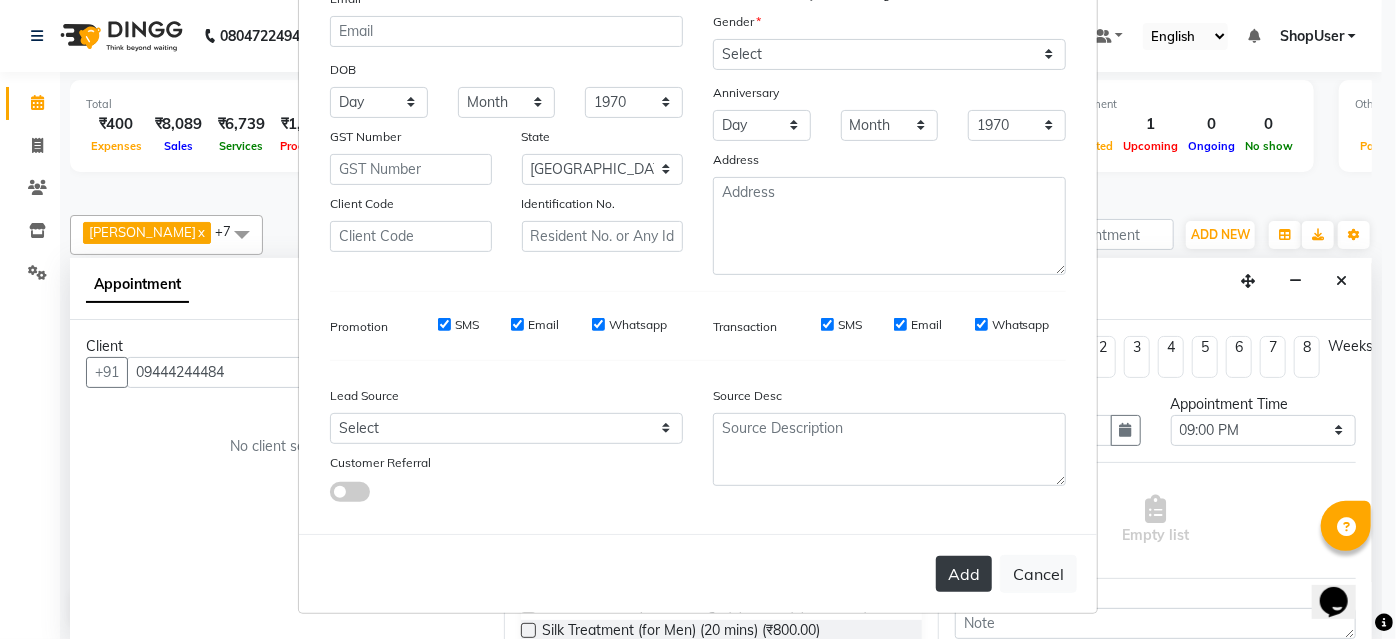 type on "aaaaaa" 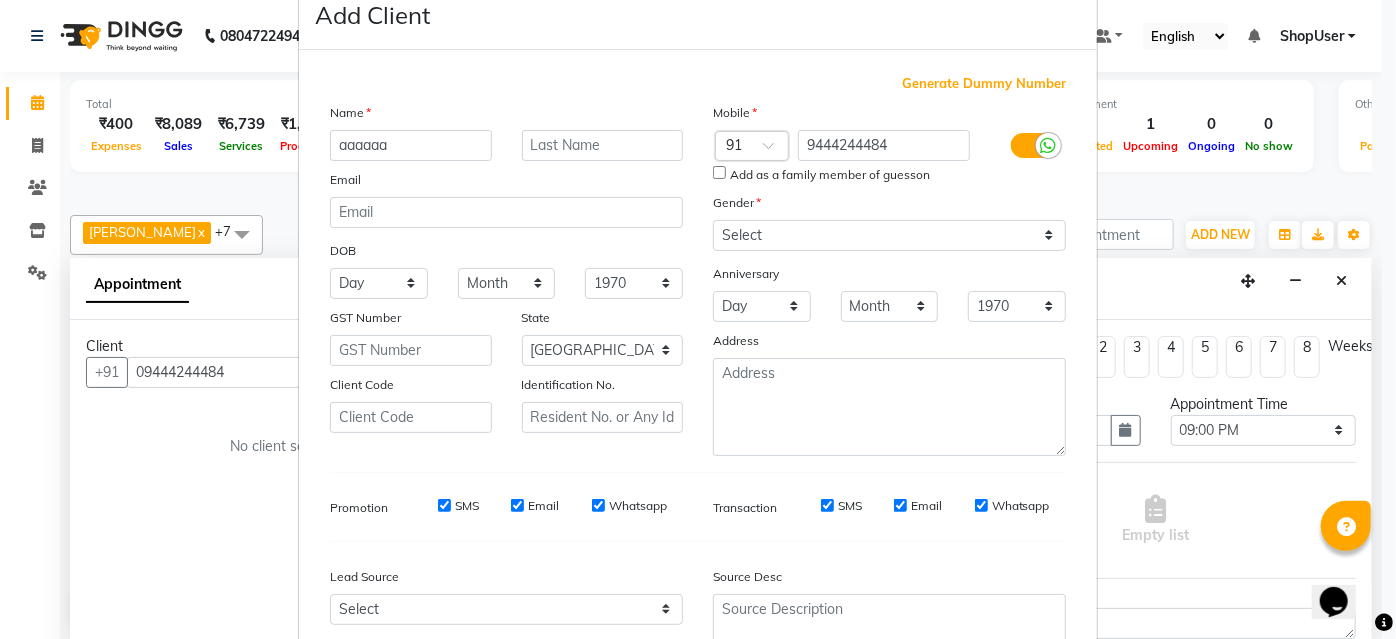 scroll, scrollTop: 0, scrollLeft: 0, axis: both 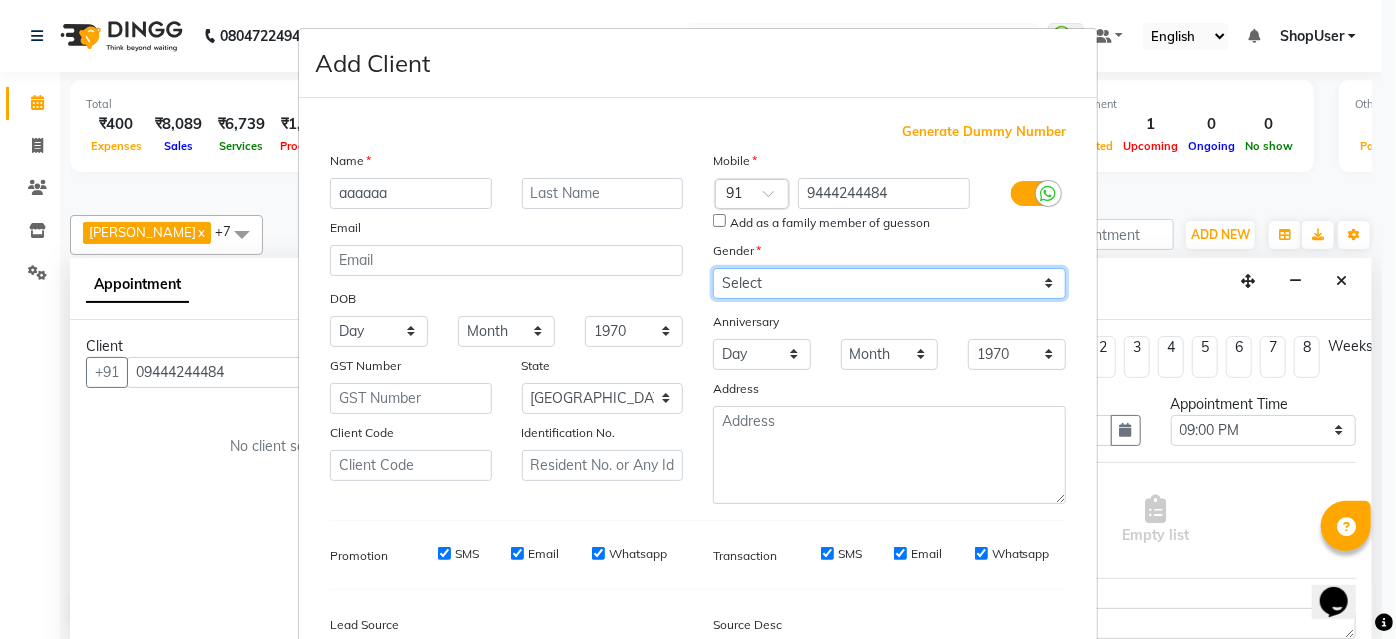 click on "Select Male Female Other Prefer Not To Say" at bounding box center (889, 283) 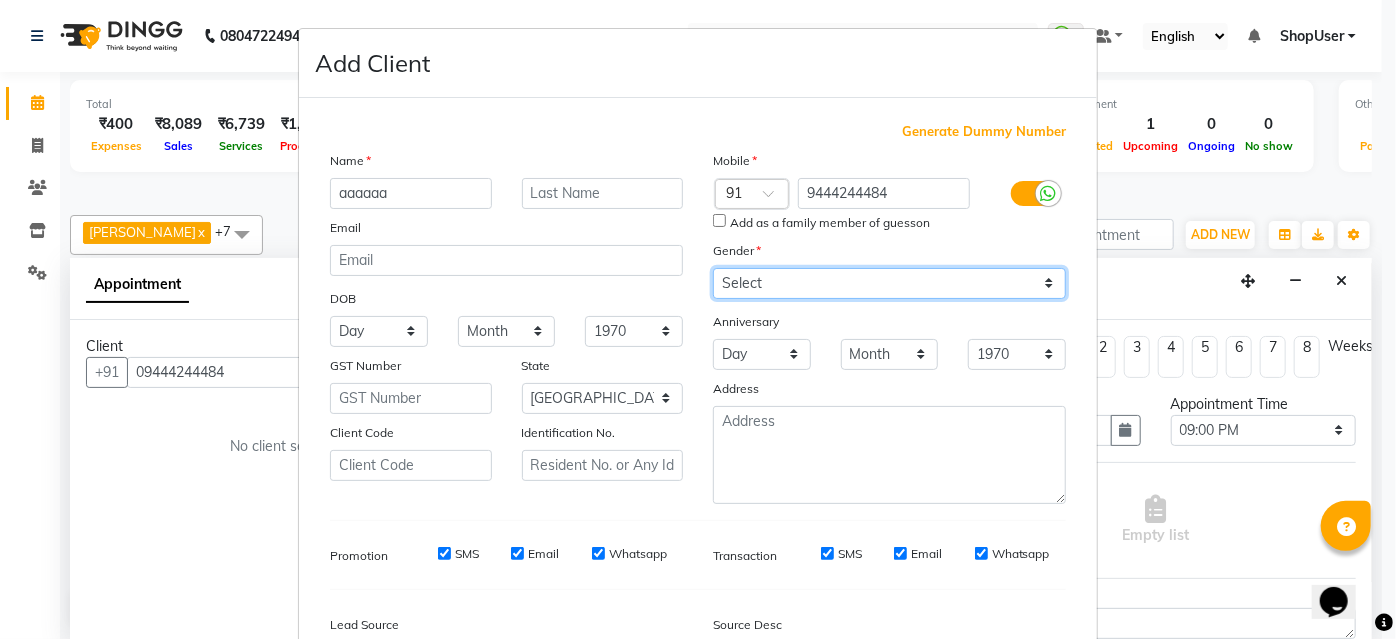 click on "Select Male Female Other Prefer Not To Say" at bounding box center (889, 283) 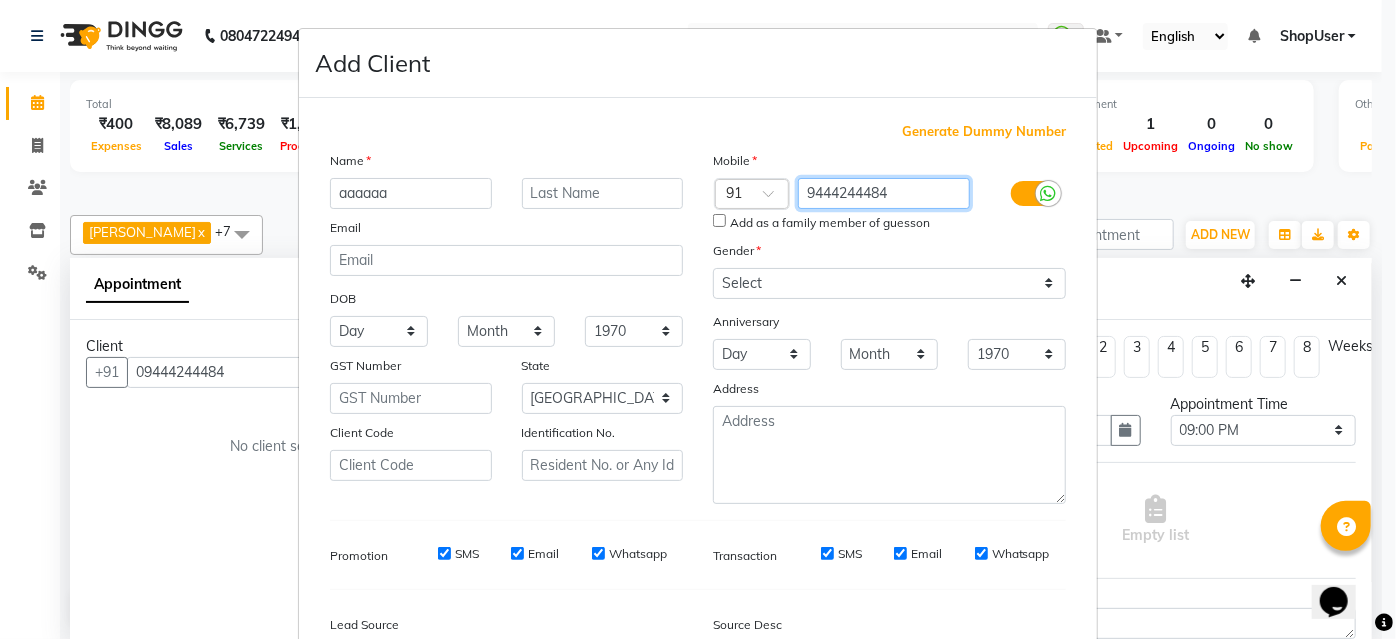 click on "9444244484" at bounding box center [884, 193] 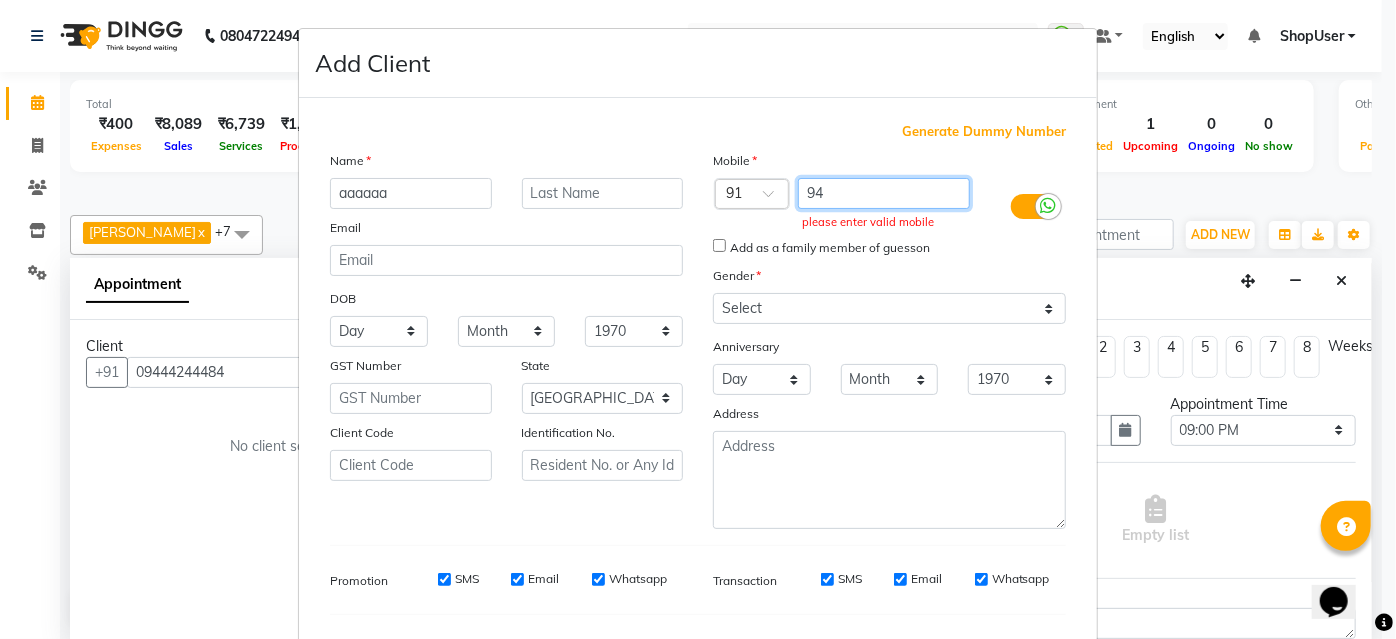 type on "9" 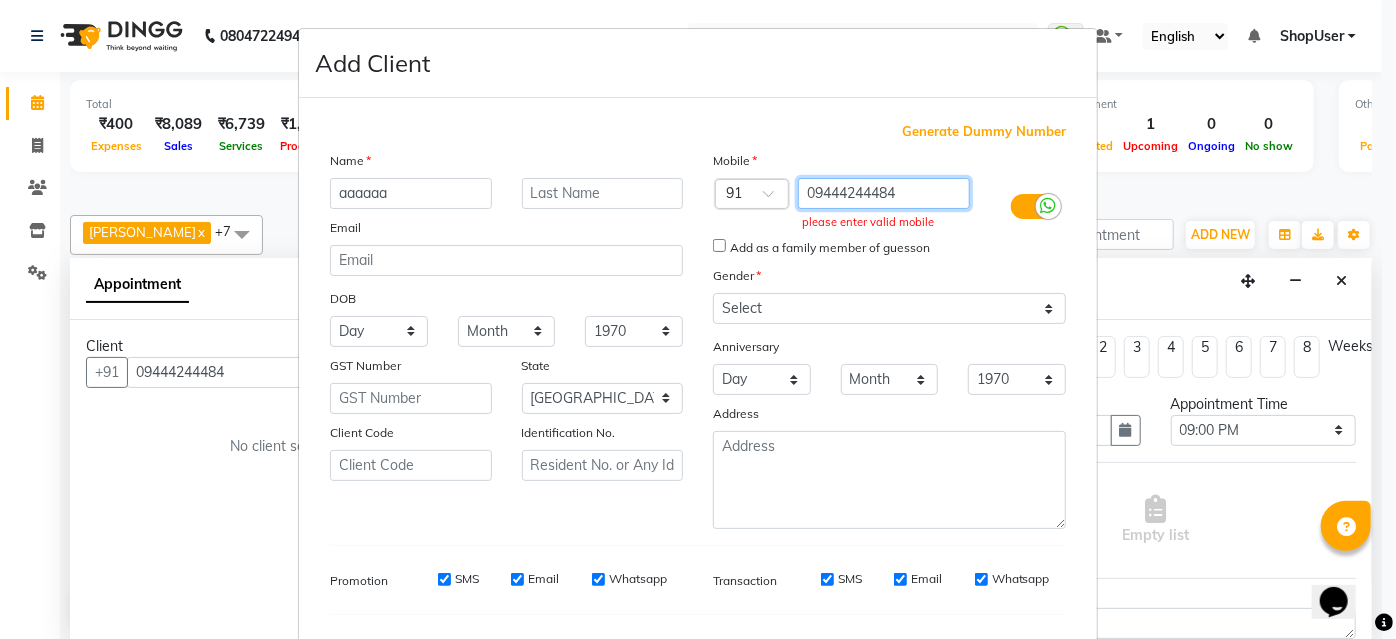 click on "09444244484" at bounding box center [884, 193] 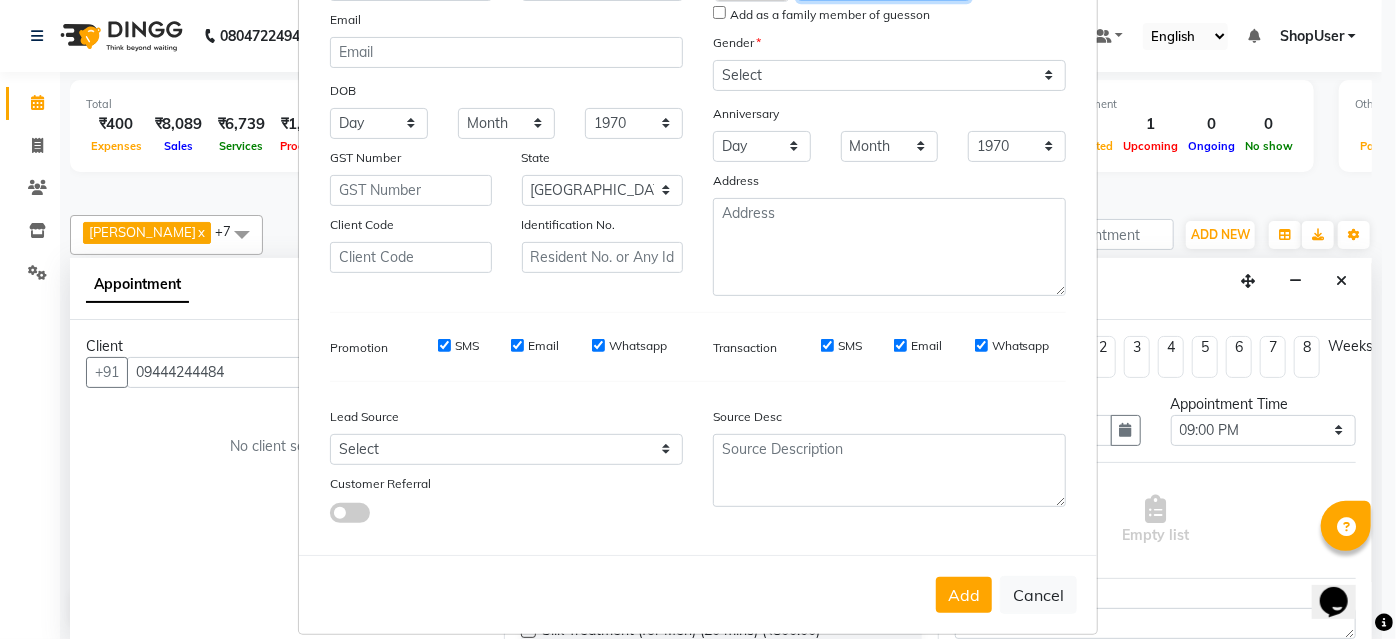 scroll, scrollTop: 229, scrollLeft: 0, axis: vertical 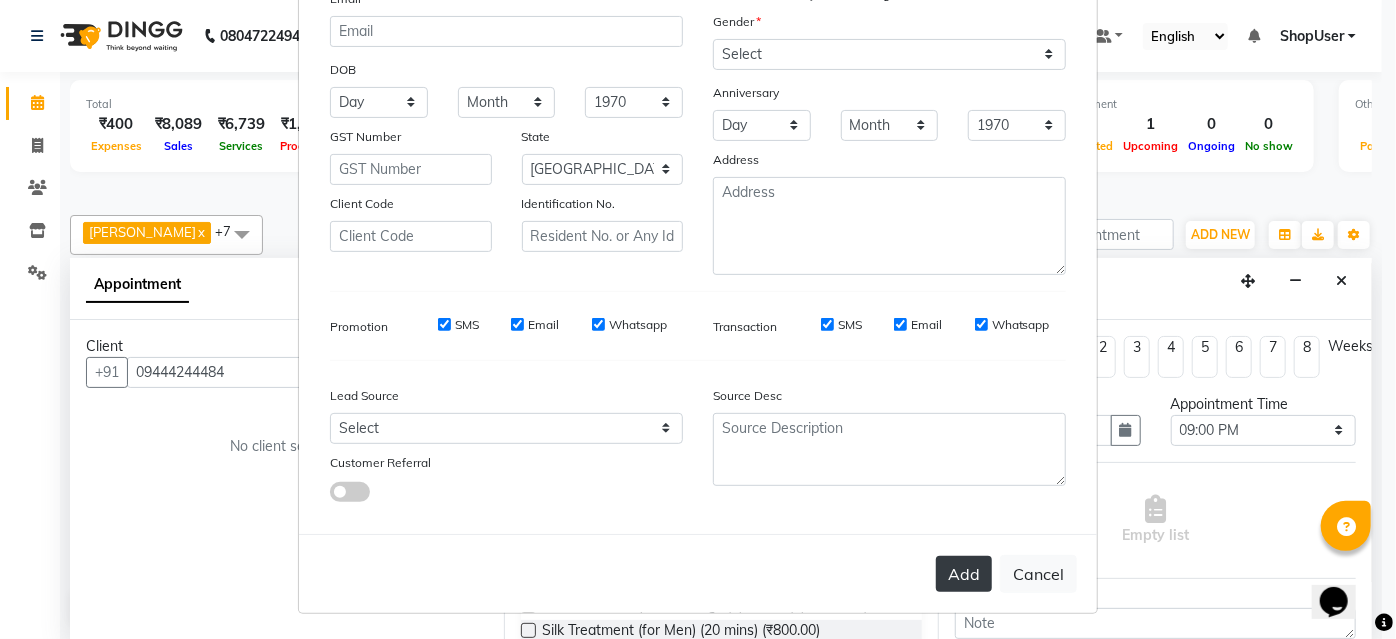 click on "Add" at bounding box center (964, 574) 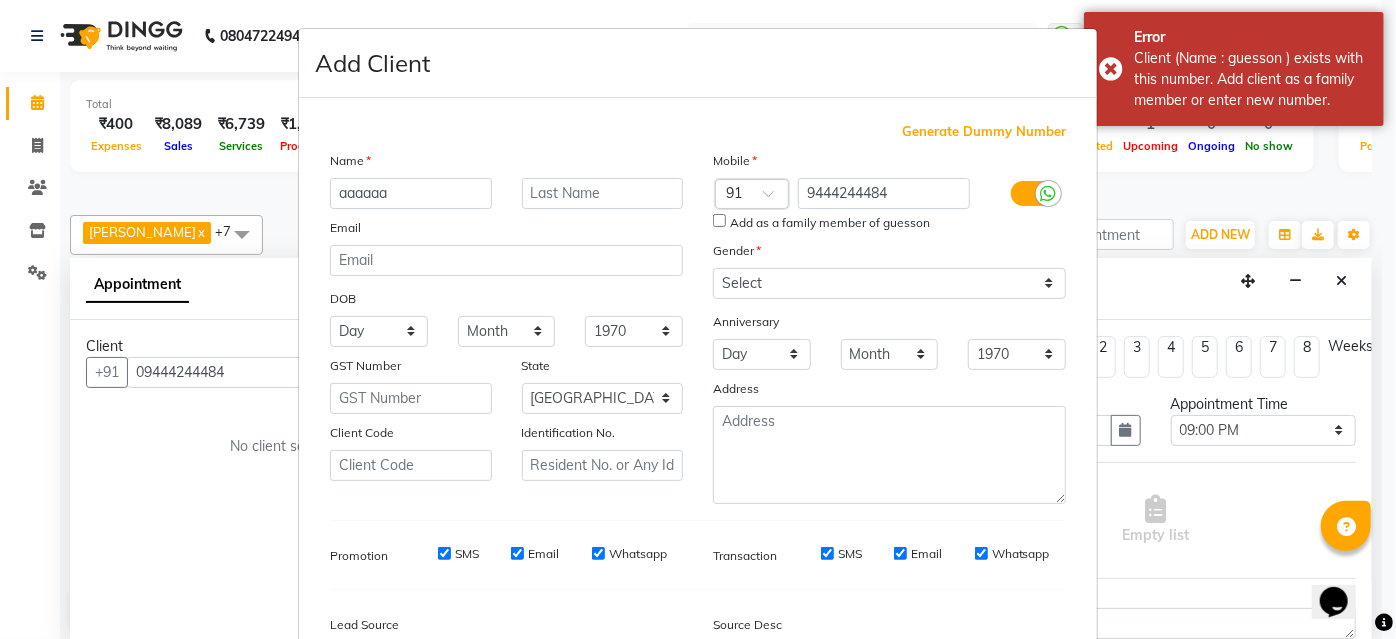 scroll, scrollTop: 0, scrollLeft: 0, axis: both 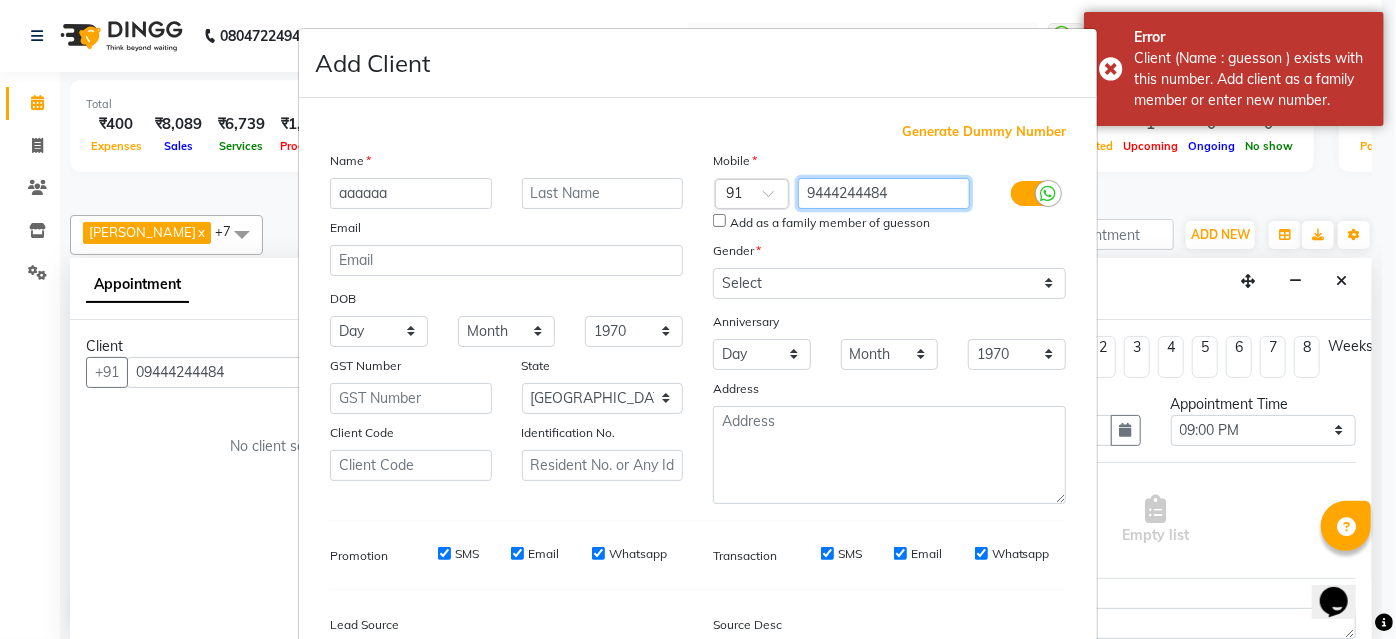 click on "9444244484" at bounding box center (884, 193) 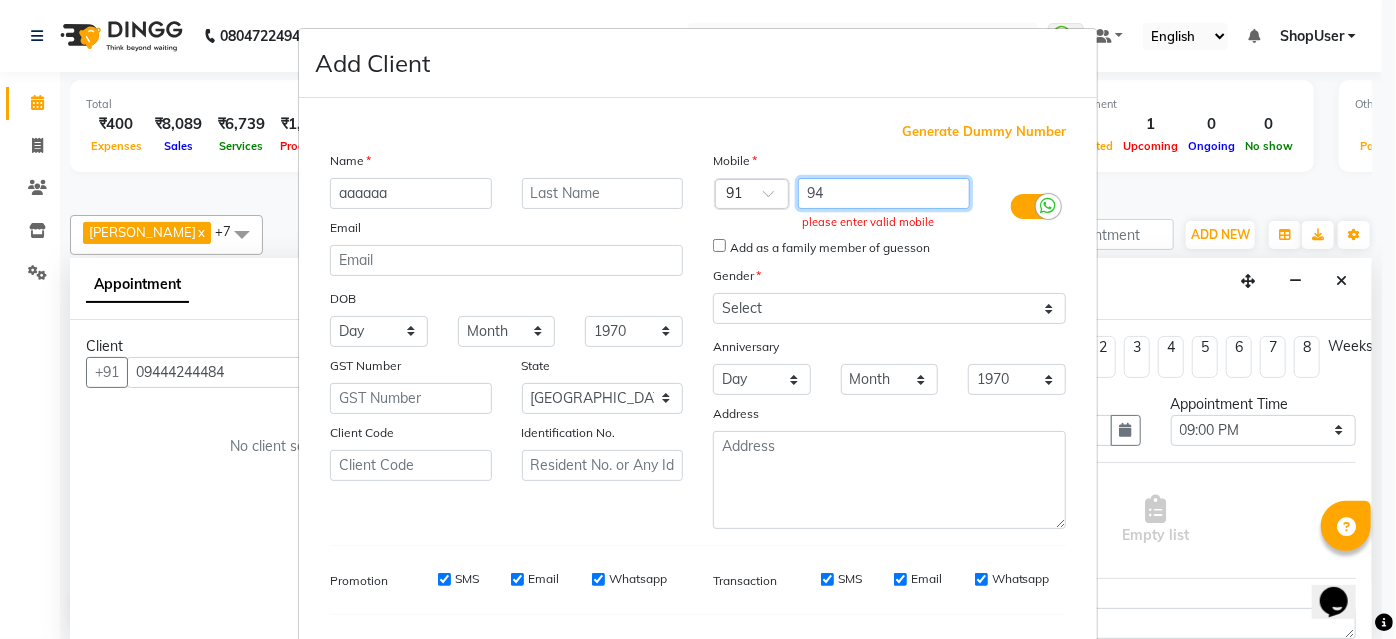 type on "9" 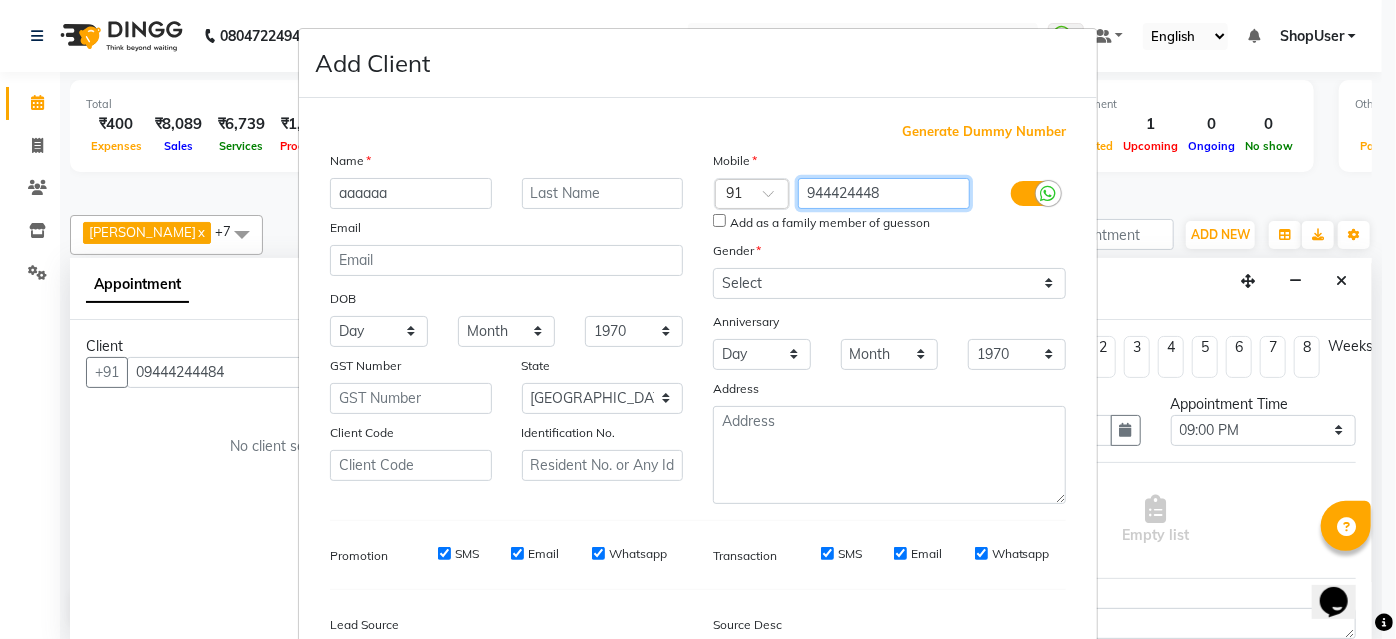 type on "9444244484" 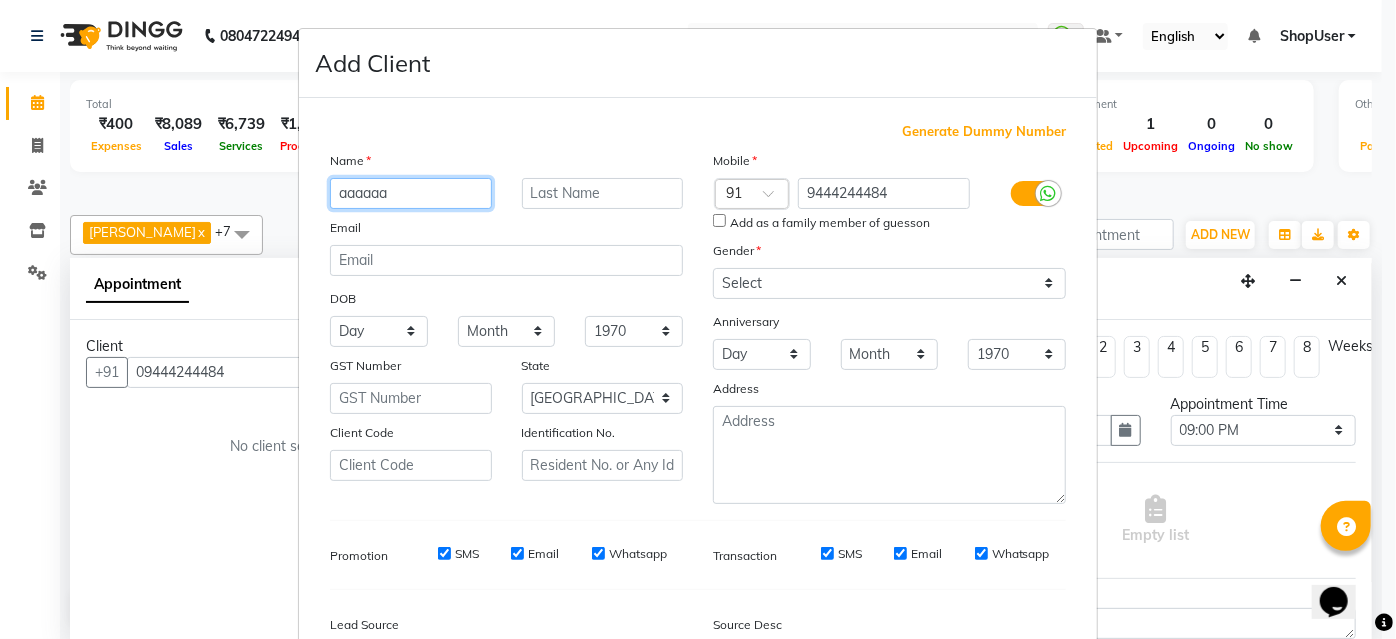 click on "aaaaaa" at bounding box center [411, 193] 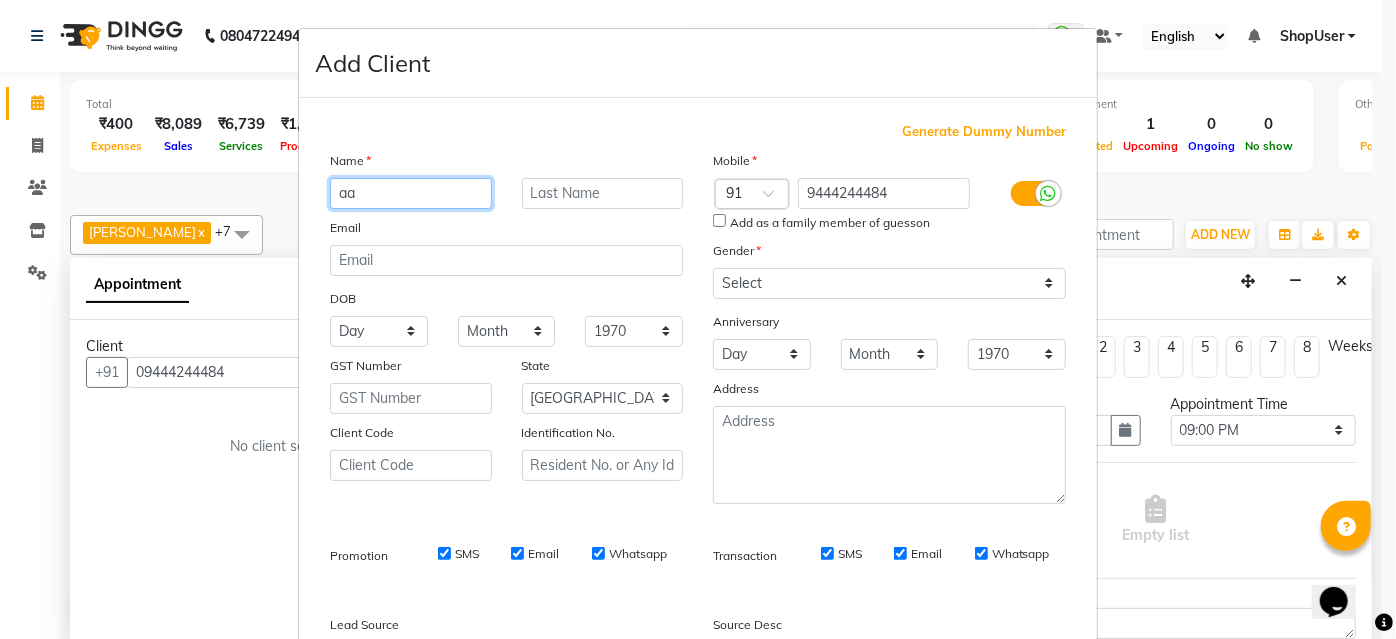 type on "a" 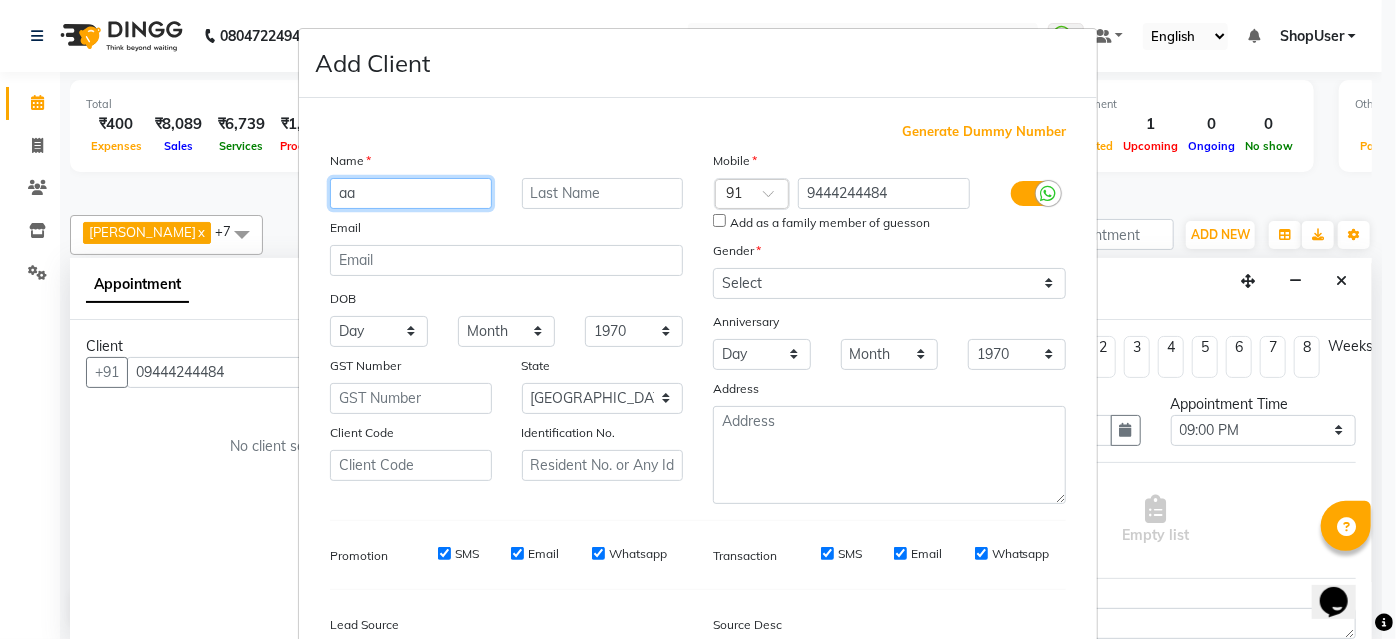 type on "a" 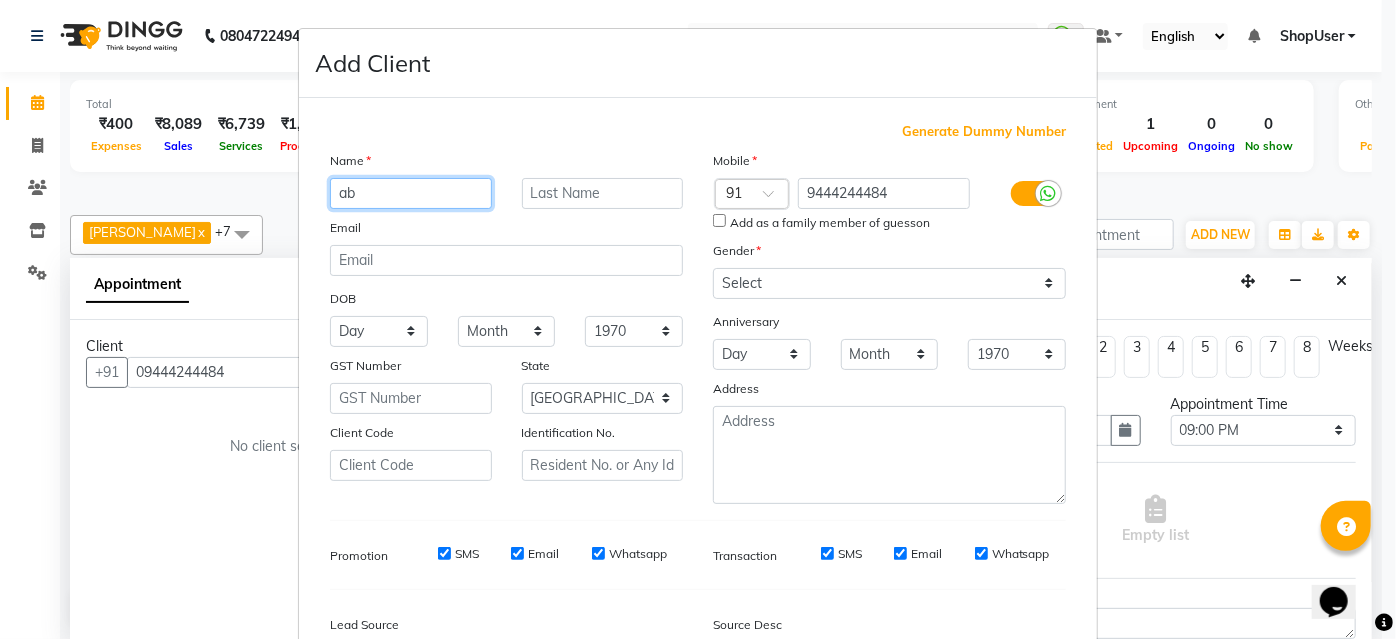 type on "a" 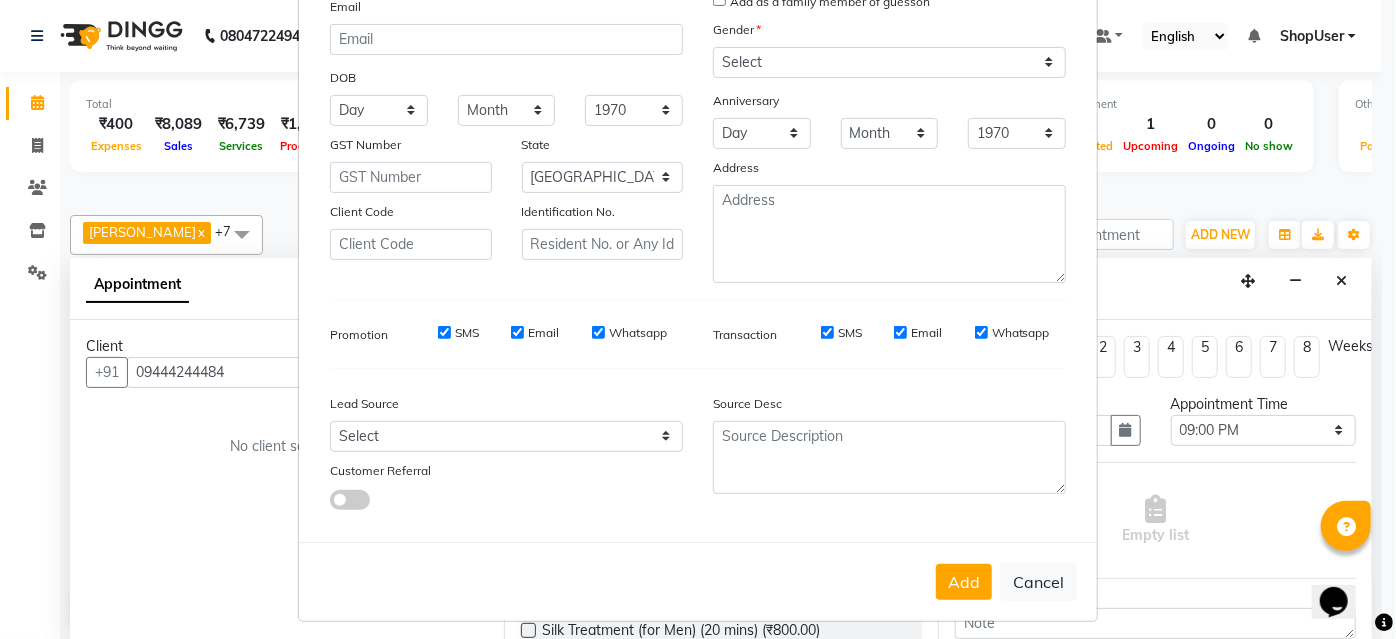 scroll, scrollTop: 229, scrollLeft: 0, axis: vertical 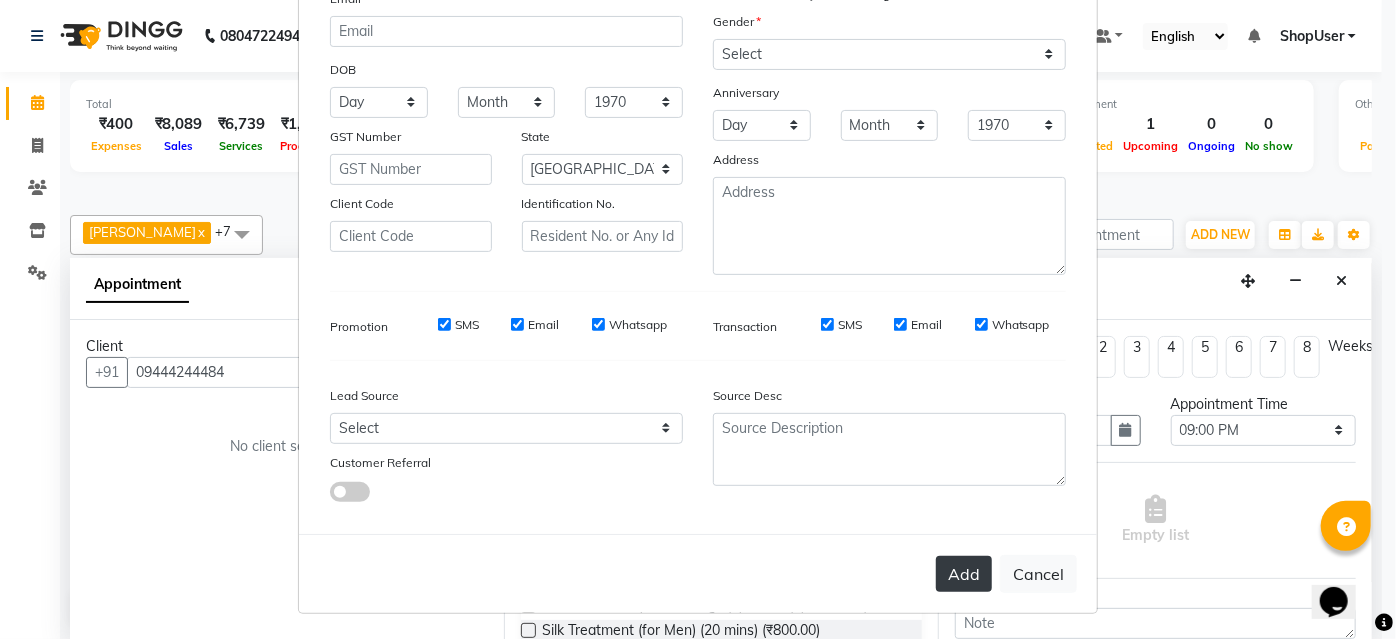 click on "Add" at bounding box center [964, 574] 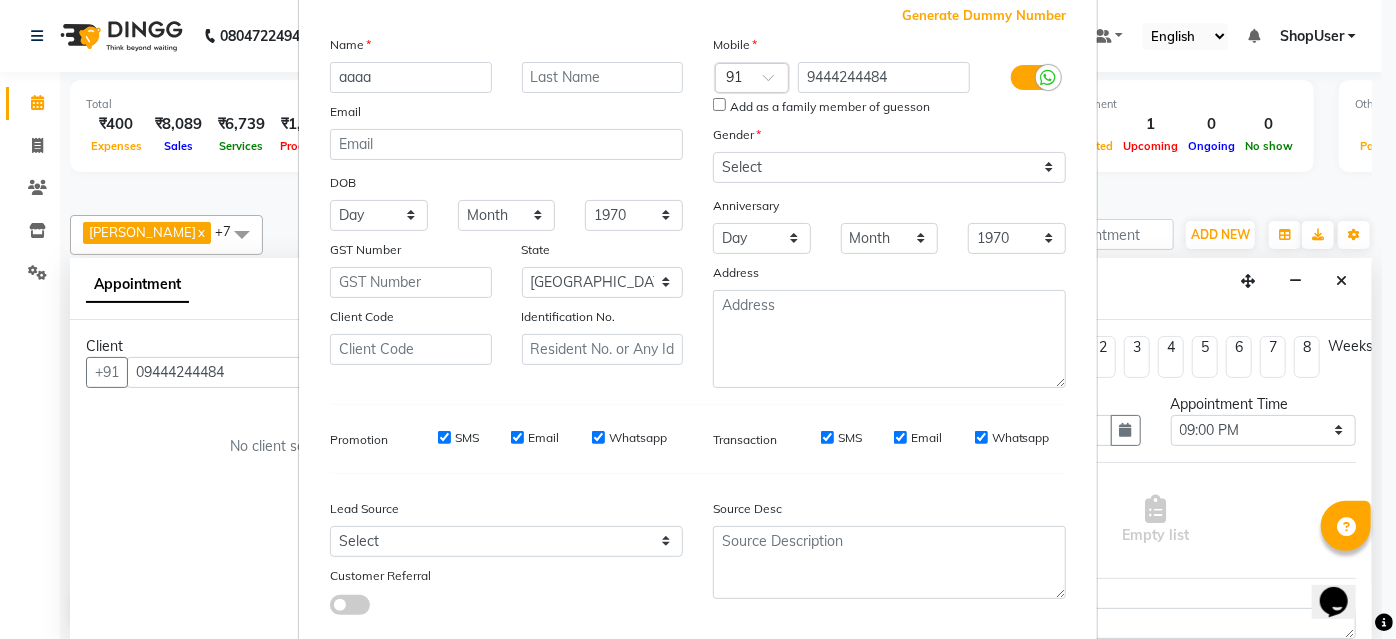 scroll, scrollTop: 229, scrollLeft: 0, axis: vertical 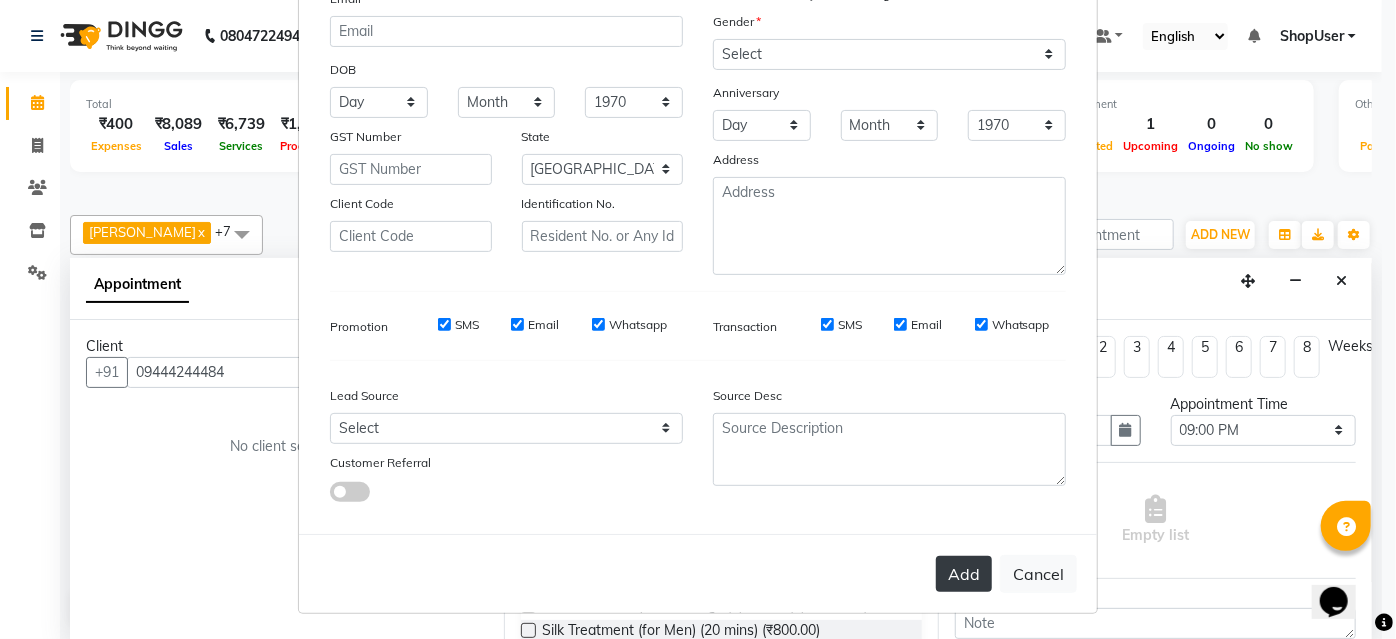click on "Add" at bounding box center [964, 574] 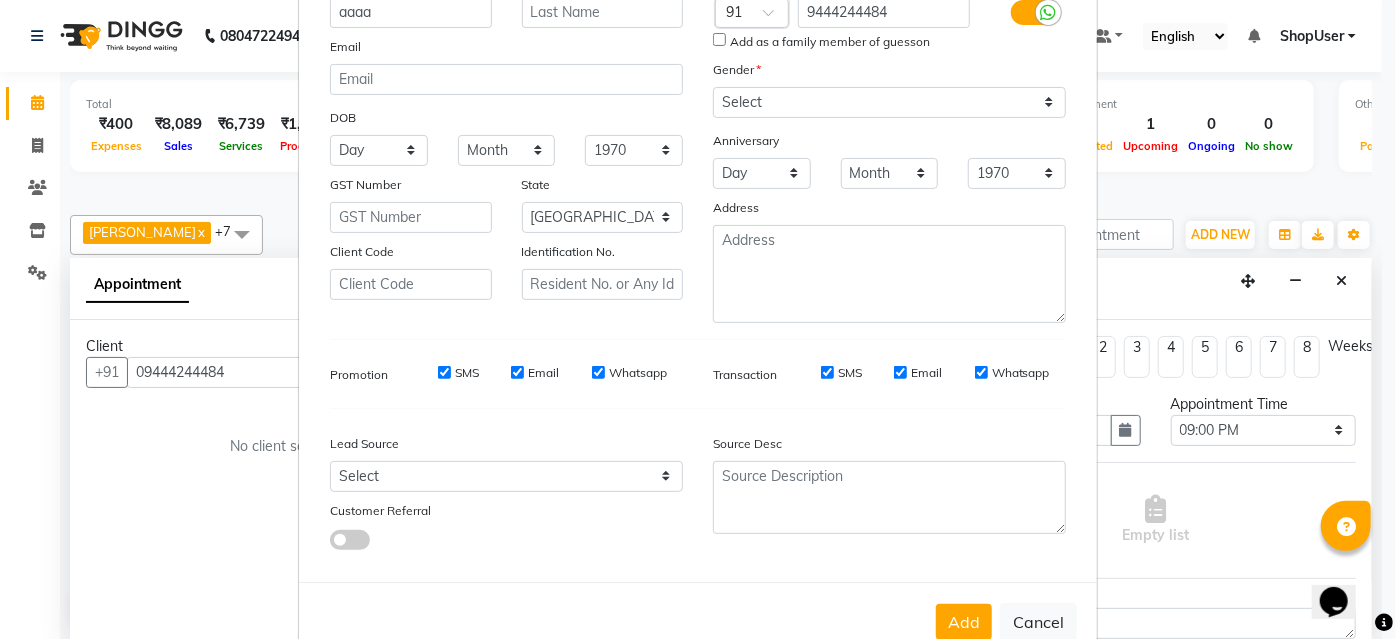 scroll, scrollTop: 229, scrollLeft: 0, axis: vertical 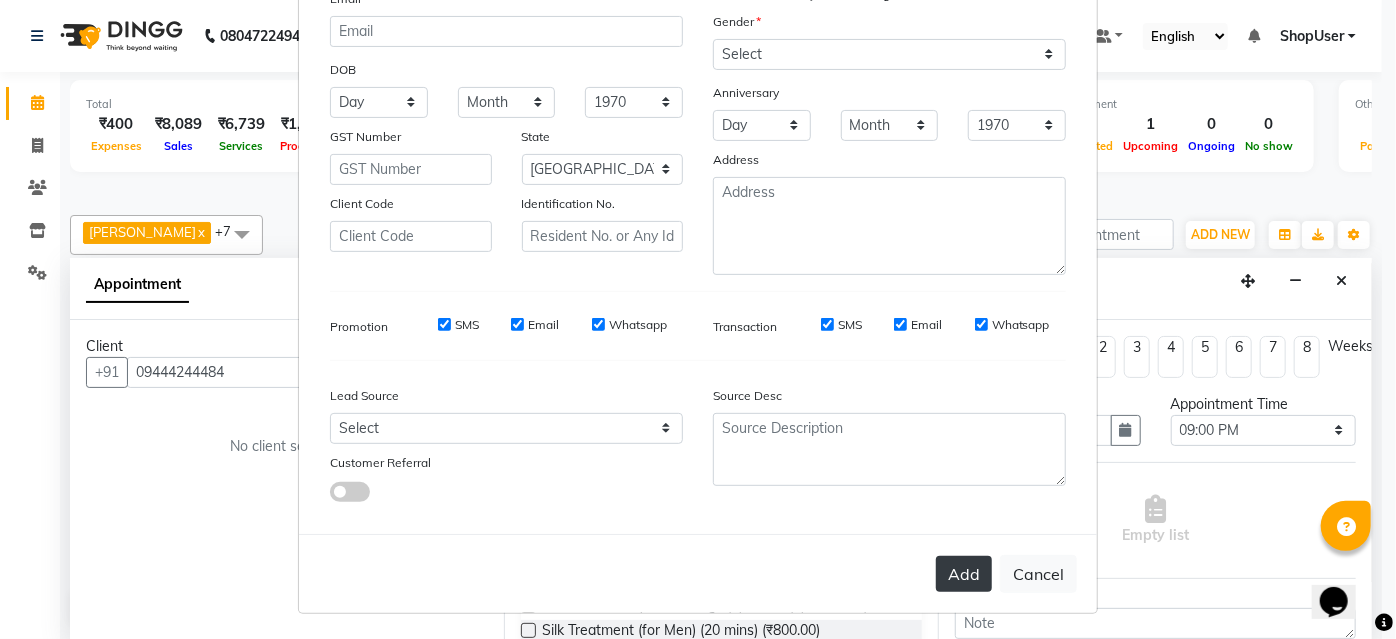 click on "Add" at bounding box center [964, 574] 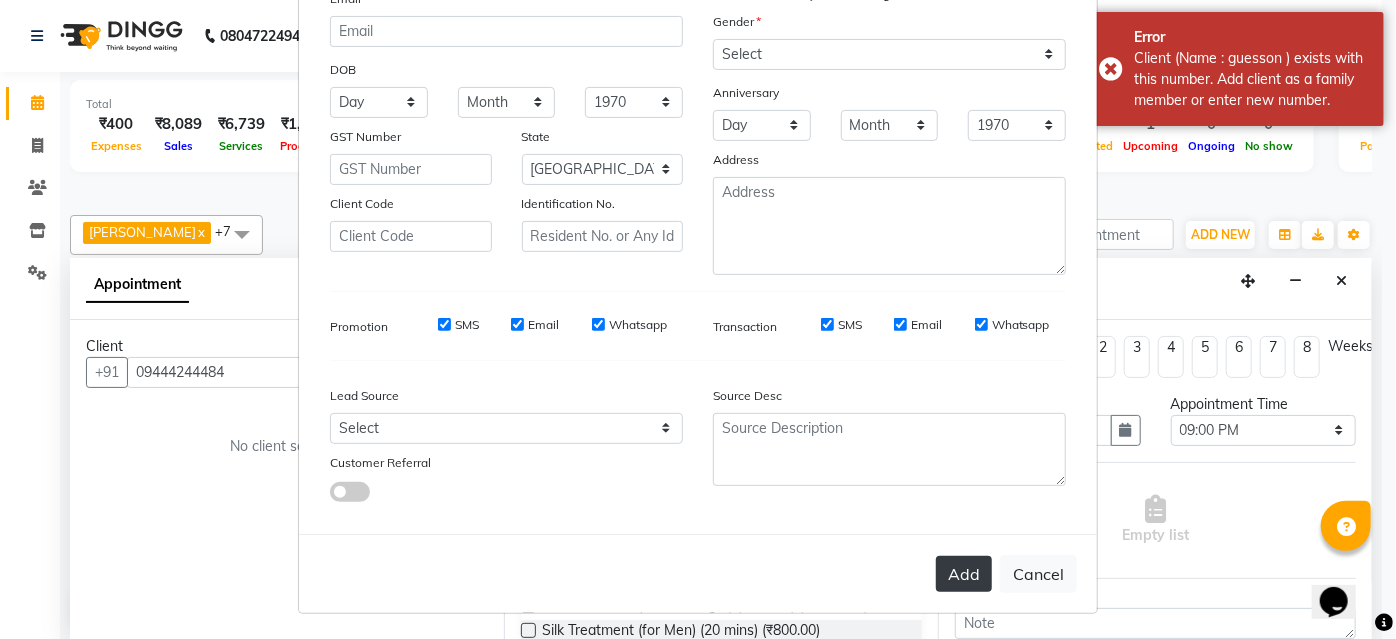click on "Add" at bounding box center [964, 574] 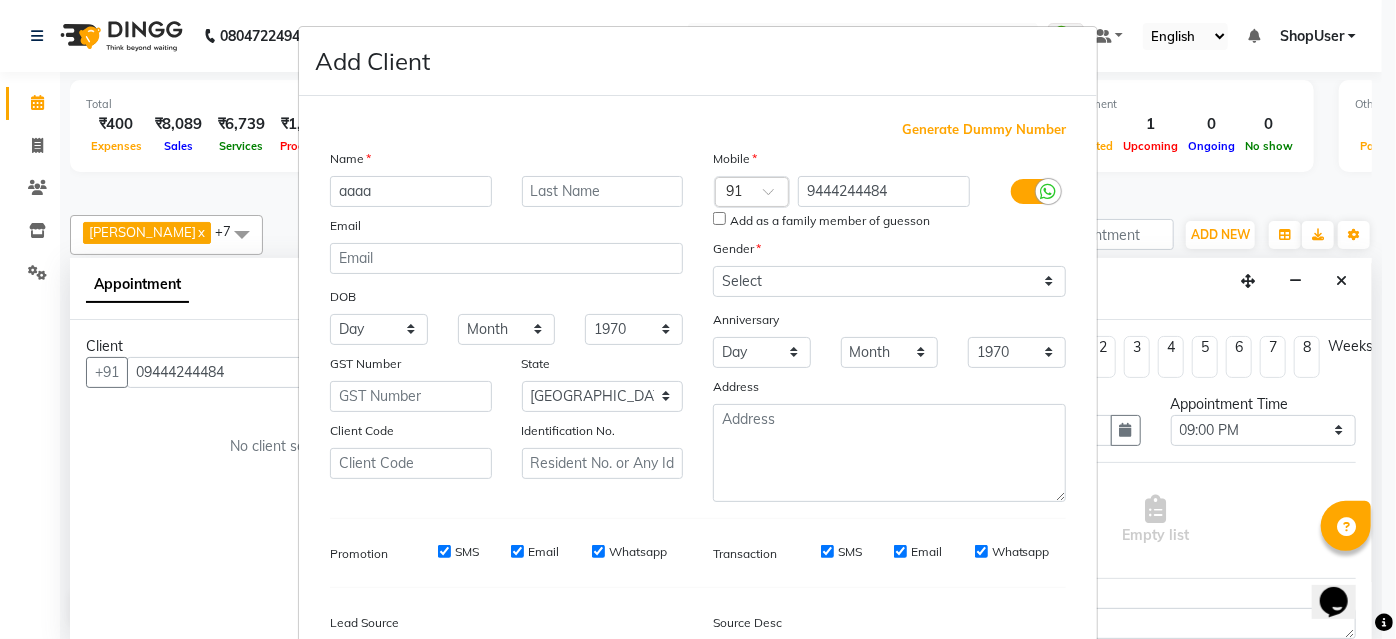 scroll, scrollTop: 0, scrollLeft: 0, axis: both 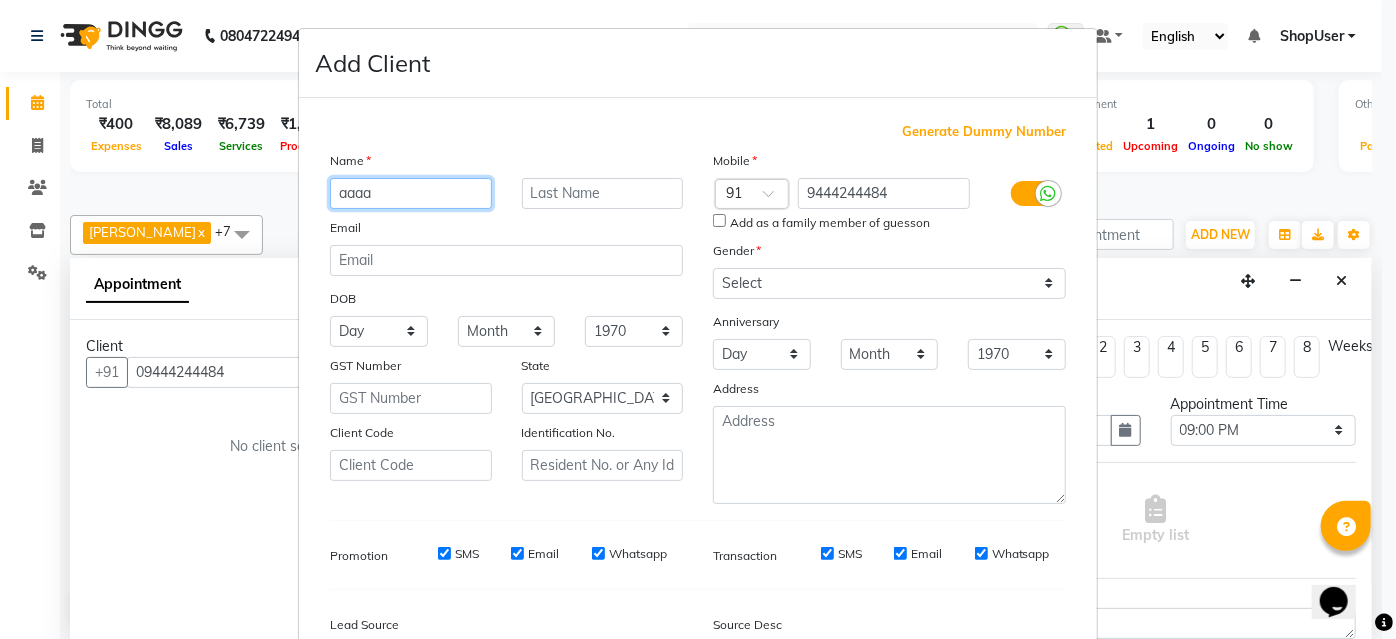 drag, startPoint x: 421, startPoint y: 193, endPoint x: 426, endPoint y: 184, distance: 10.29563 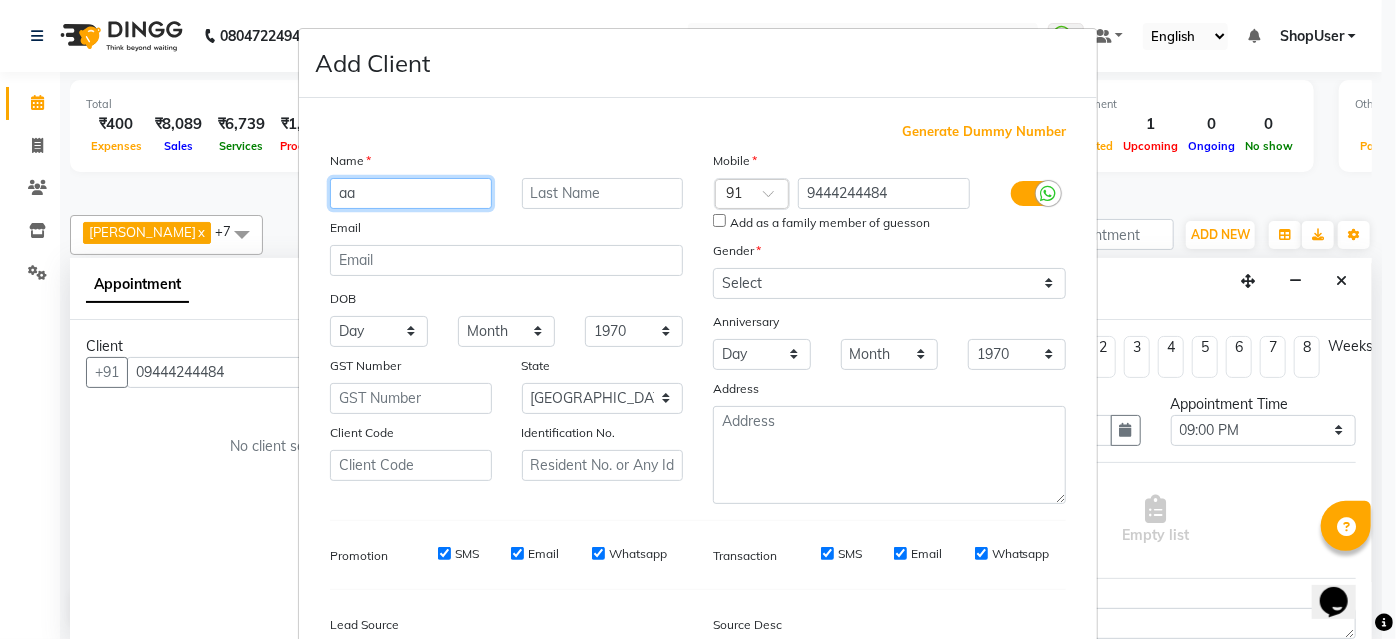 type on "a" 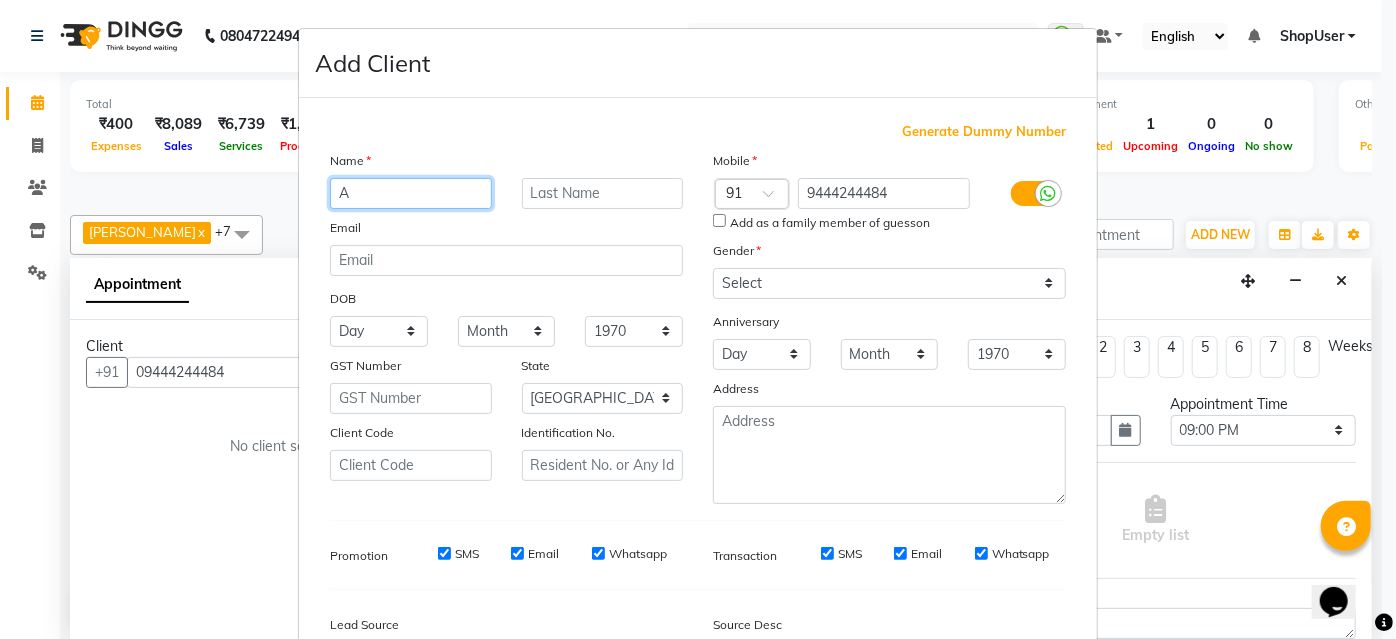 type on "A" 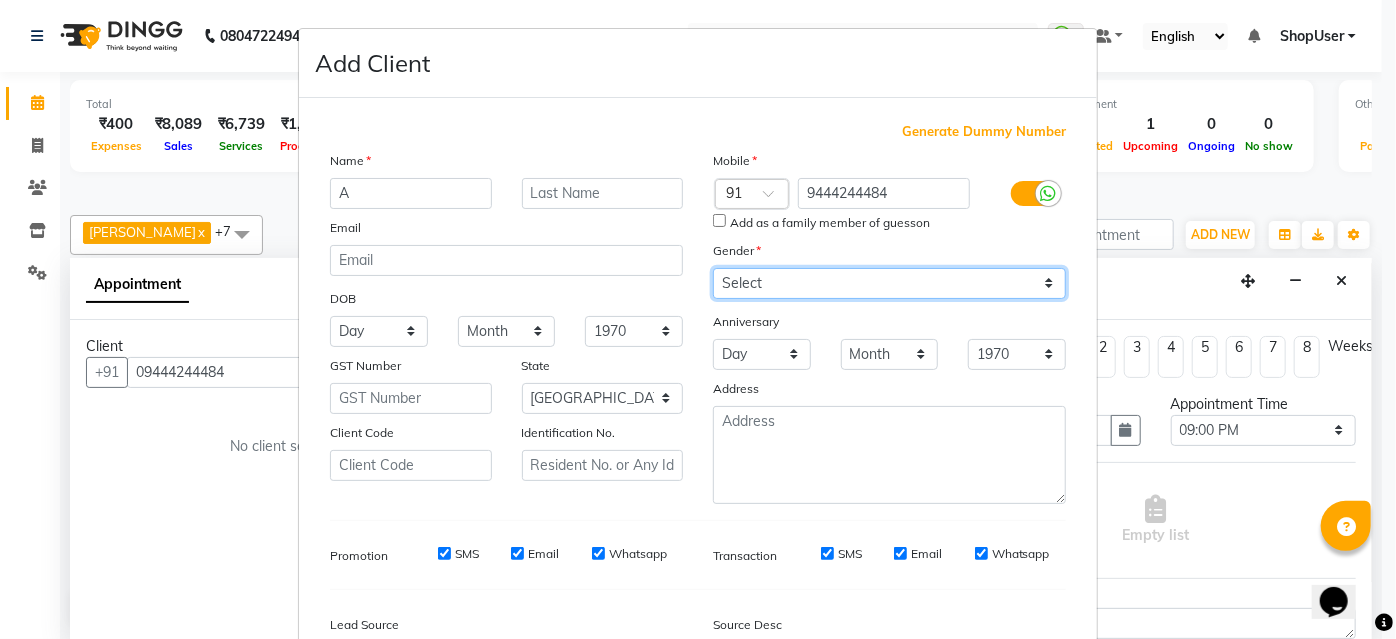 click on "Select Male Female Other Prefer Not To Say" at bounding box center [889, 283] 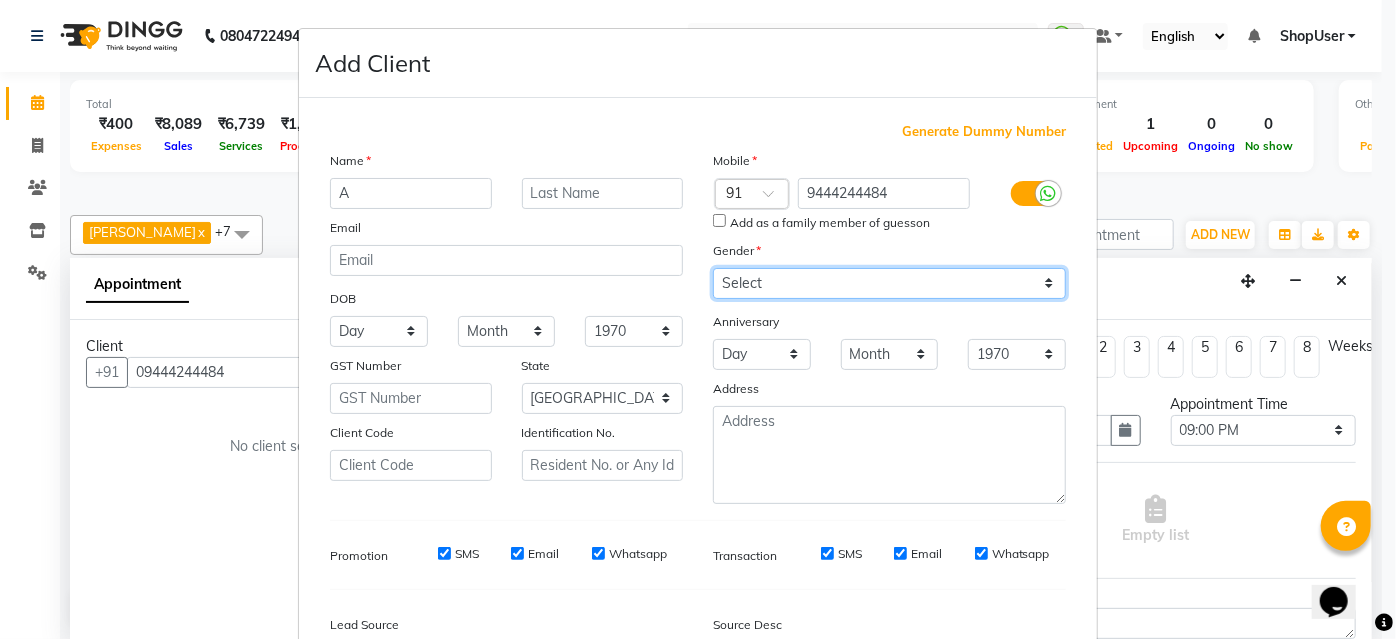 click on "Select Male Female Other Prefer Not To Say" at bounding box center [889, 283] 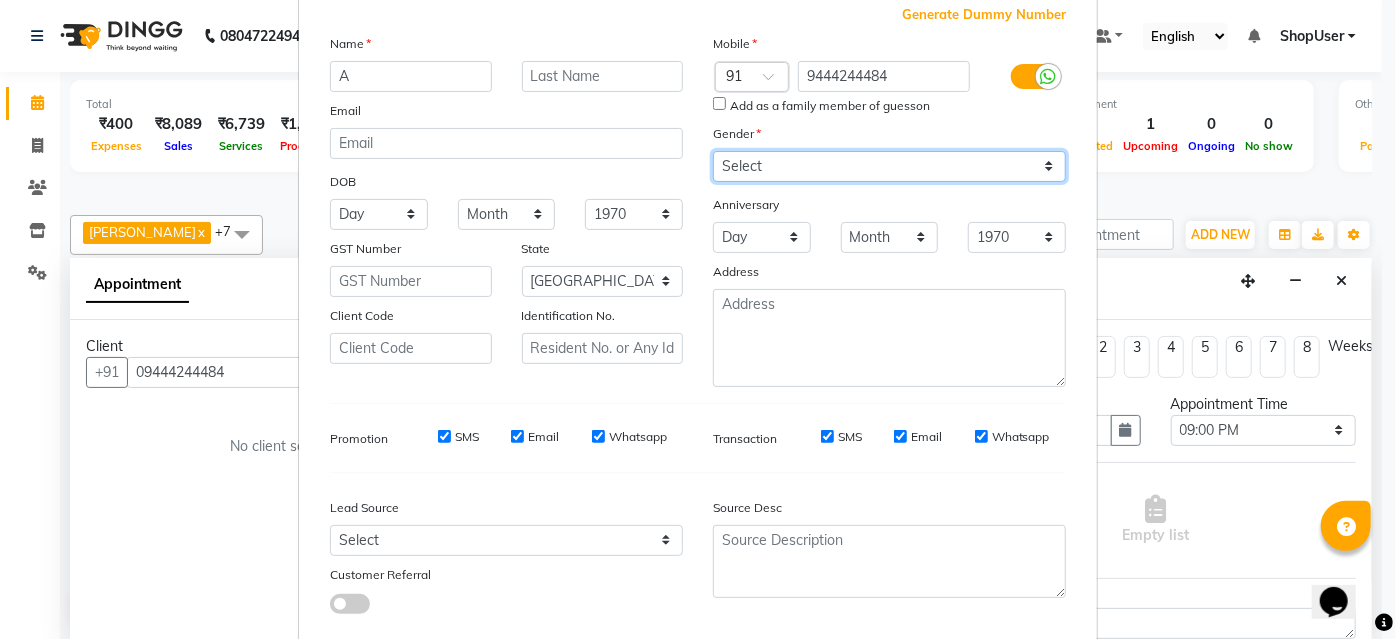 scroll, scrollTop: 229, scrollLeft: 0, axis: vertical 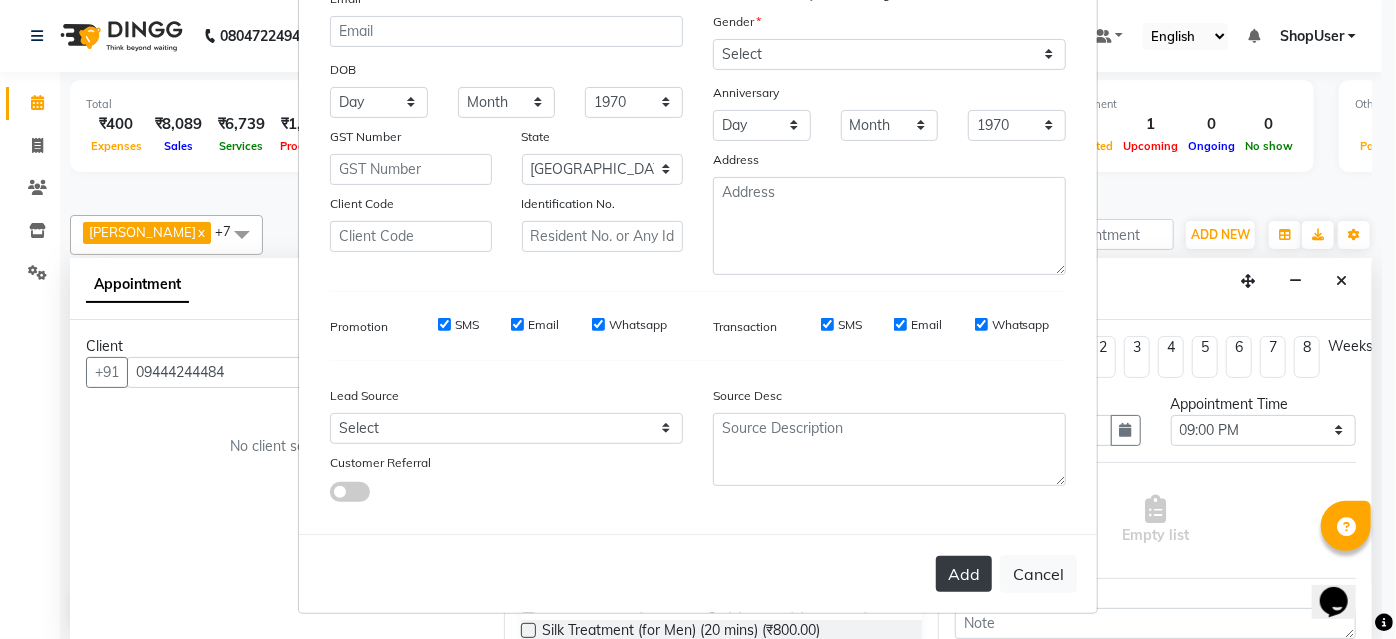 click on "Add" at bounding box center [964, 574] 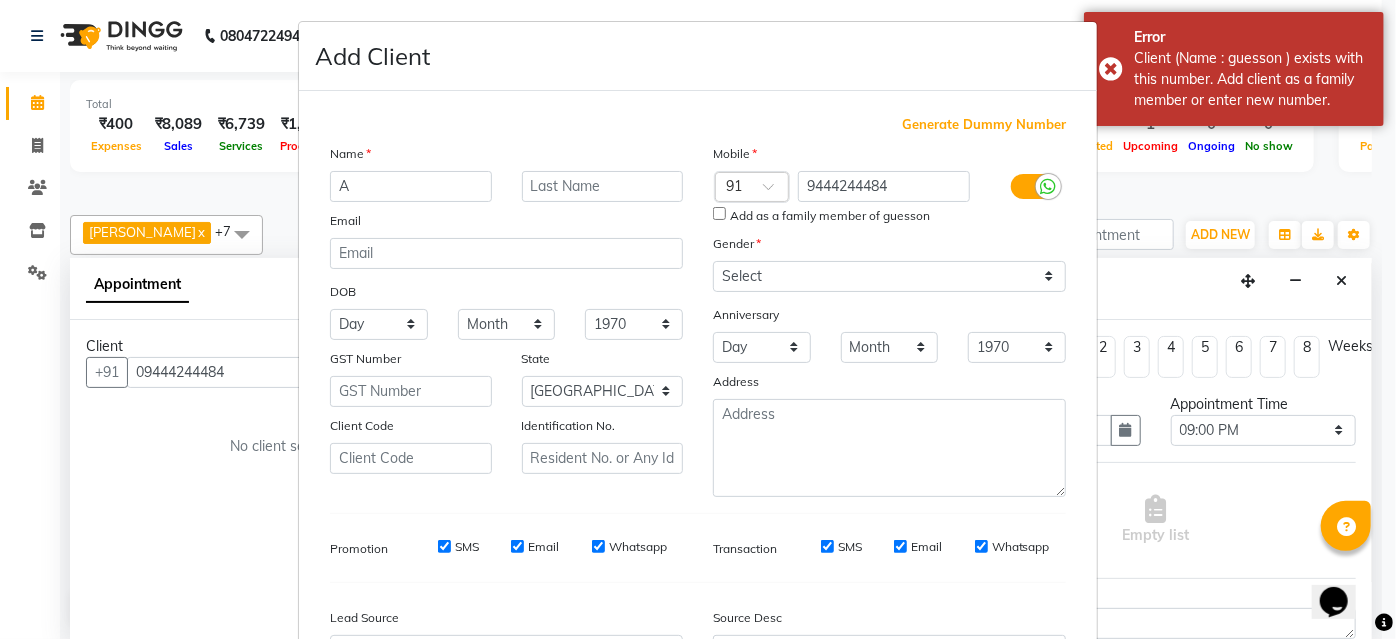 scroll, scrollTop: 0, scrollLeft: 0, axis: both 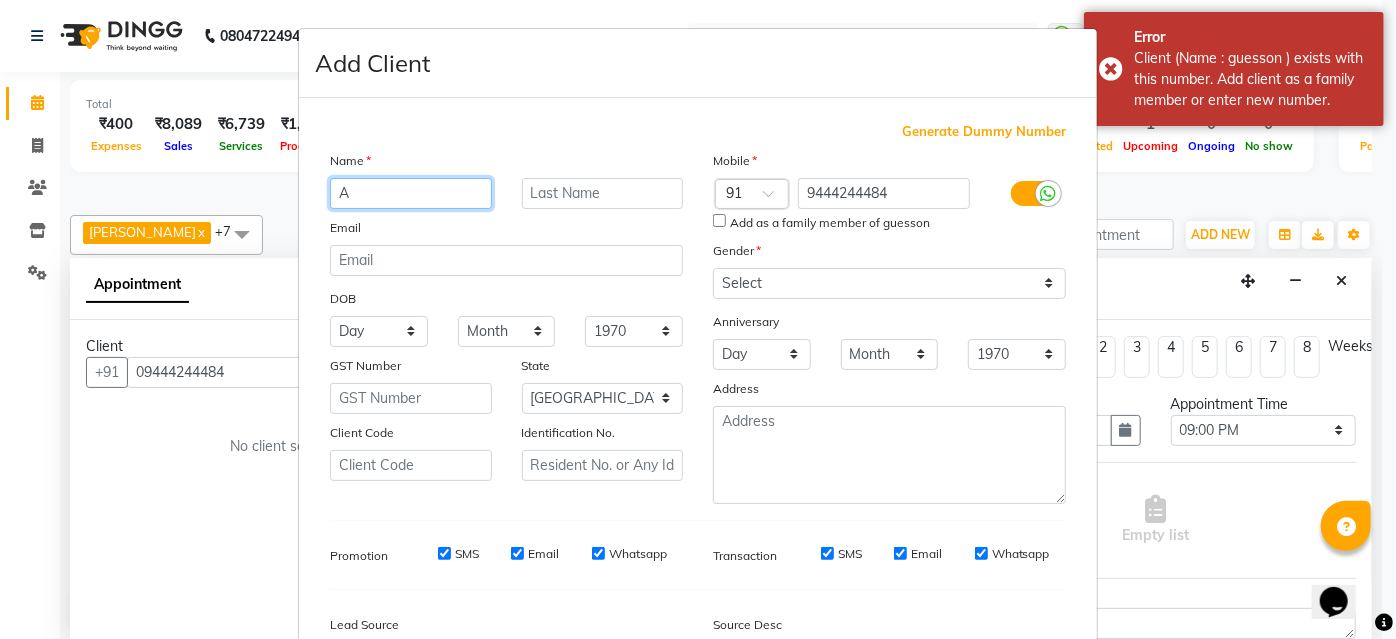 click on "A" at bounding box center (411, 193) 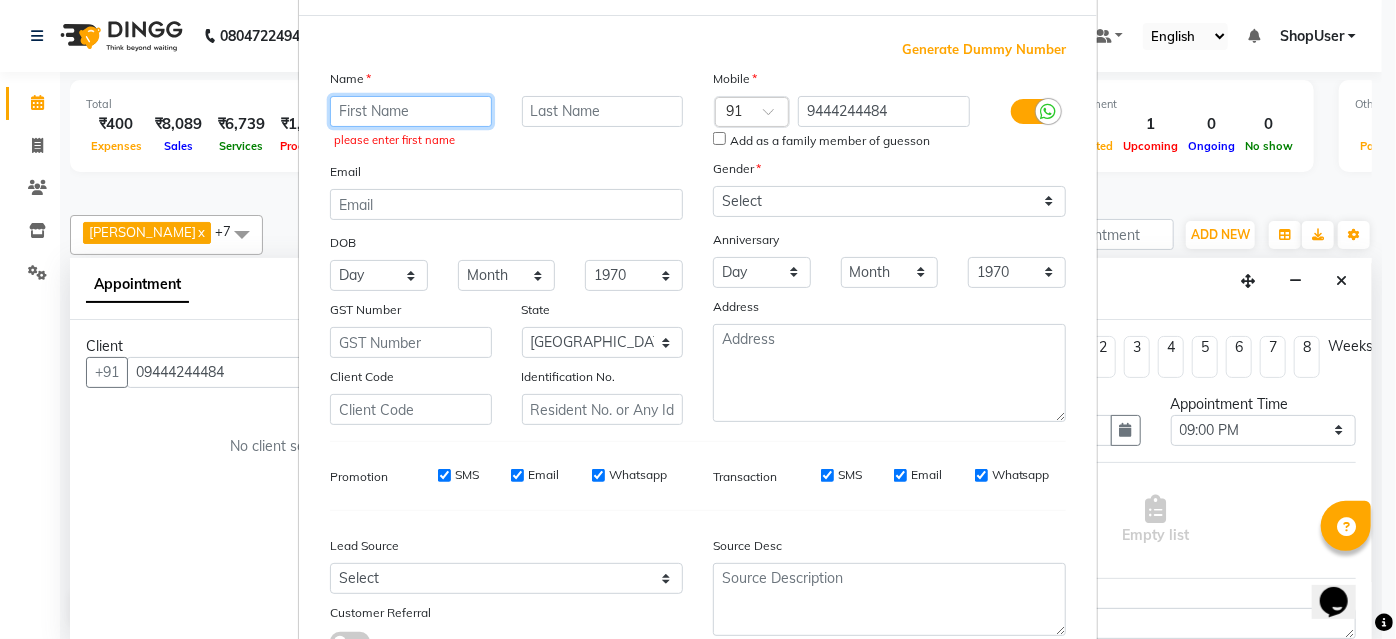 scroll, scrollTop: 234, scrollLeft: 0, axis: vertical 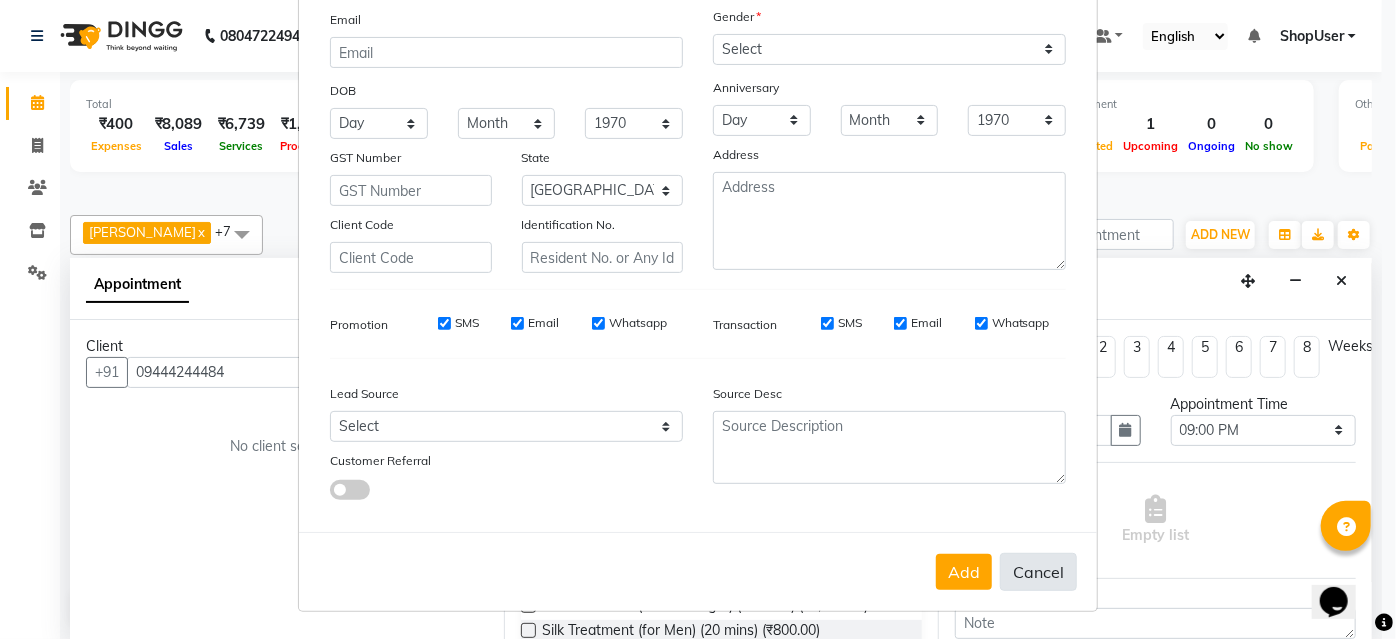 type 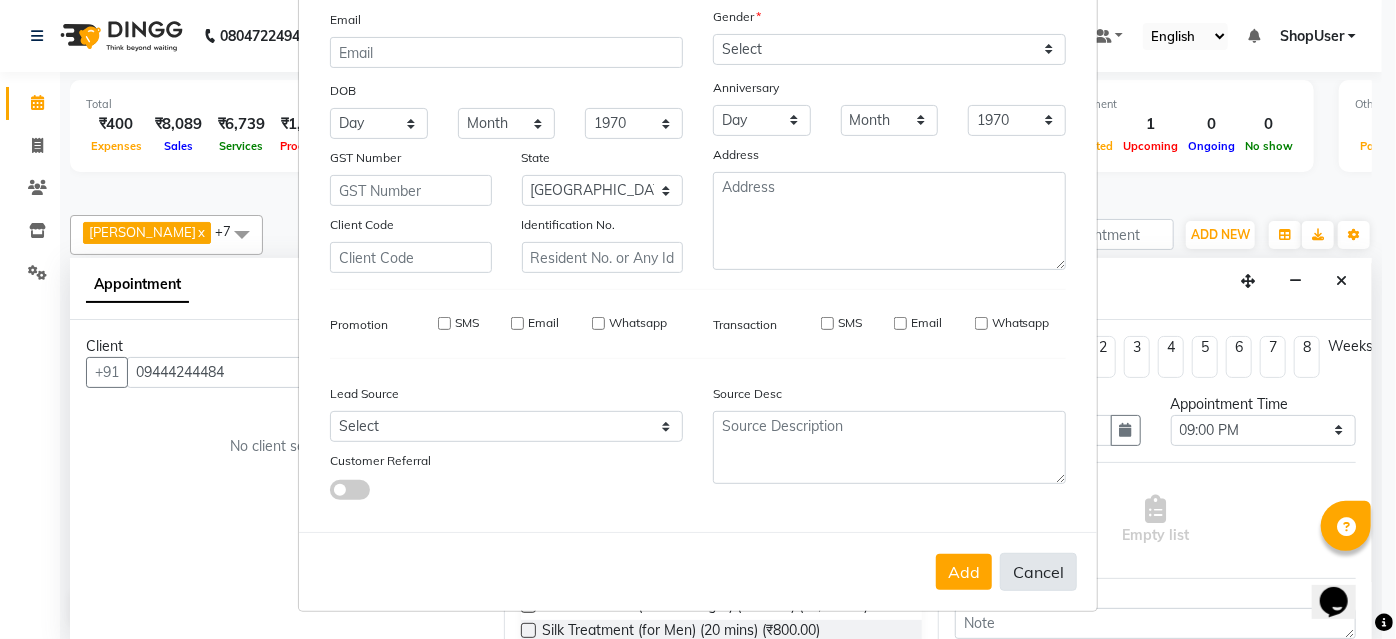 select 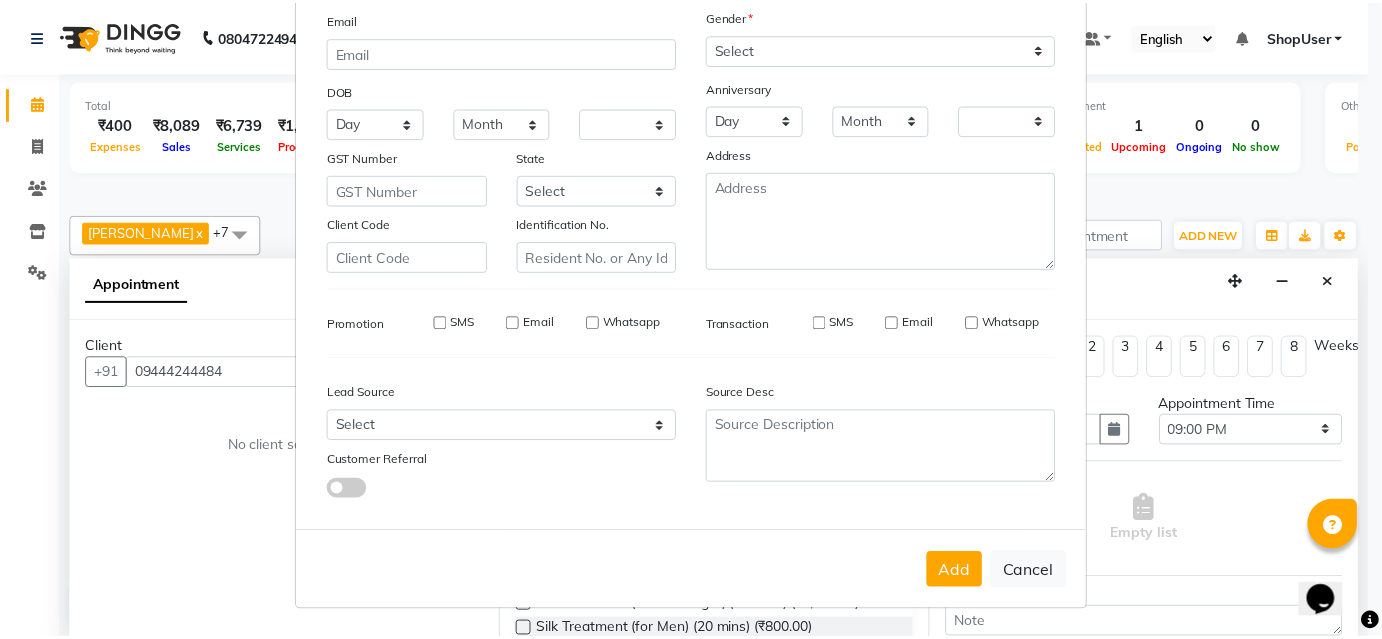 scroll, scrollTop: 229, scrollLeft: 0, axis: vertical 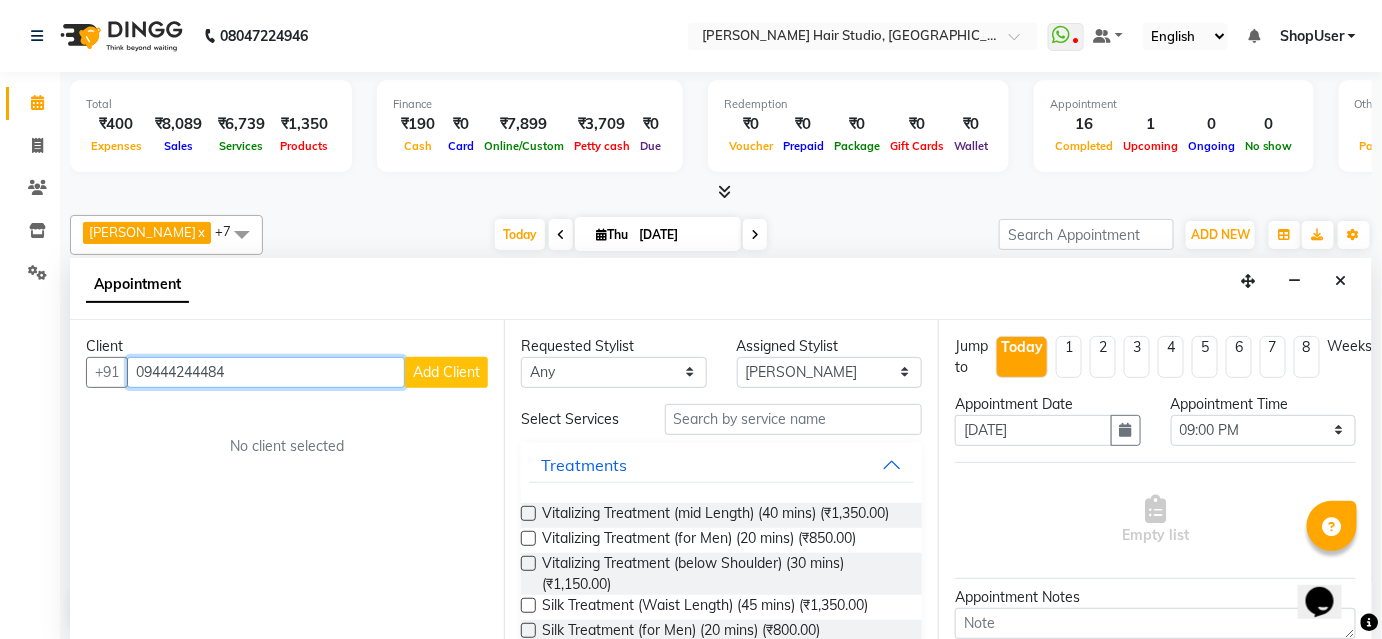 click on "09444244484" at bounding box center [266, 372] 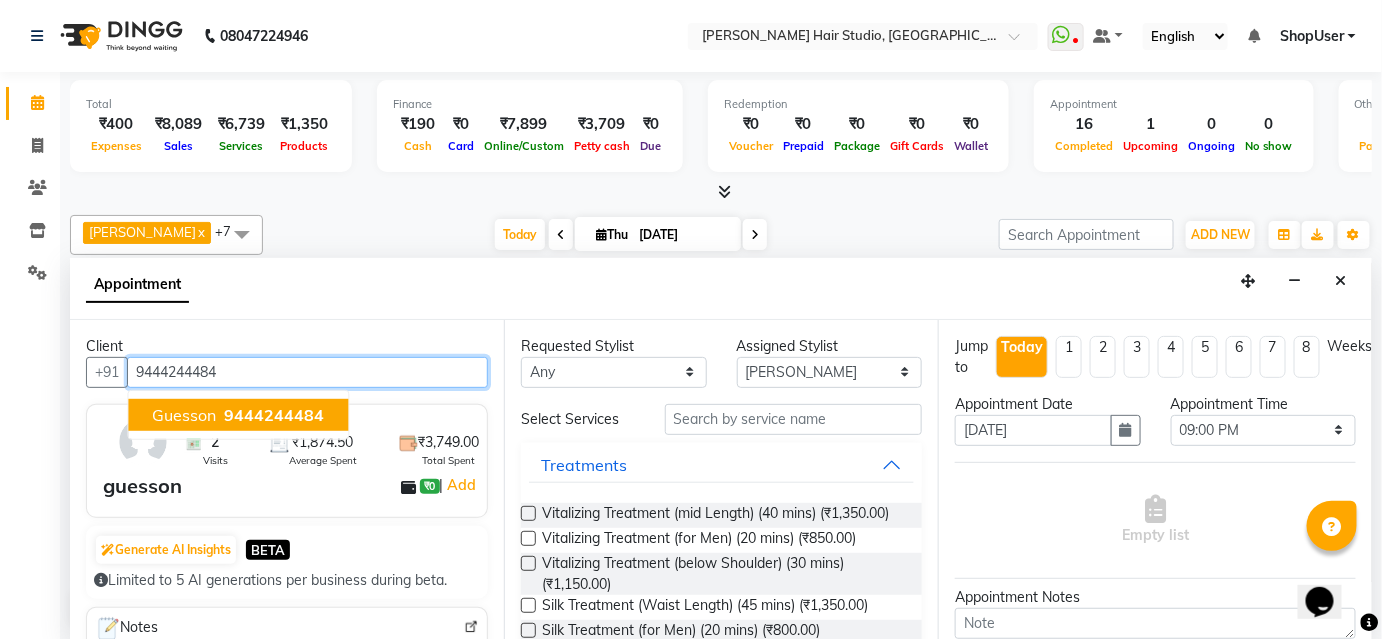 click on "guesson   9444244484" at bounding box center [238, 415] 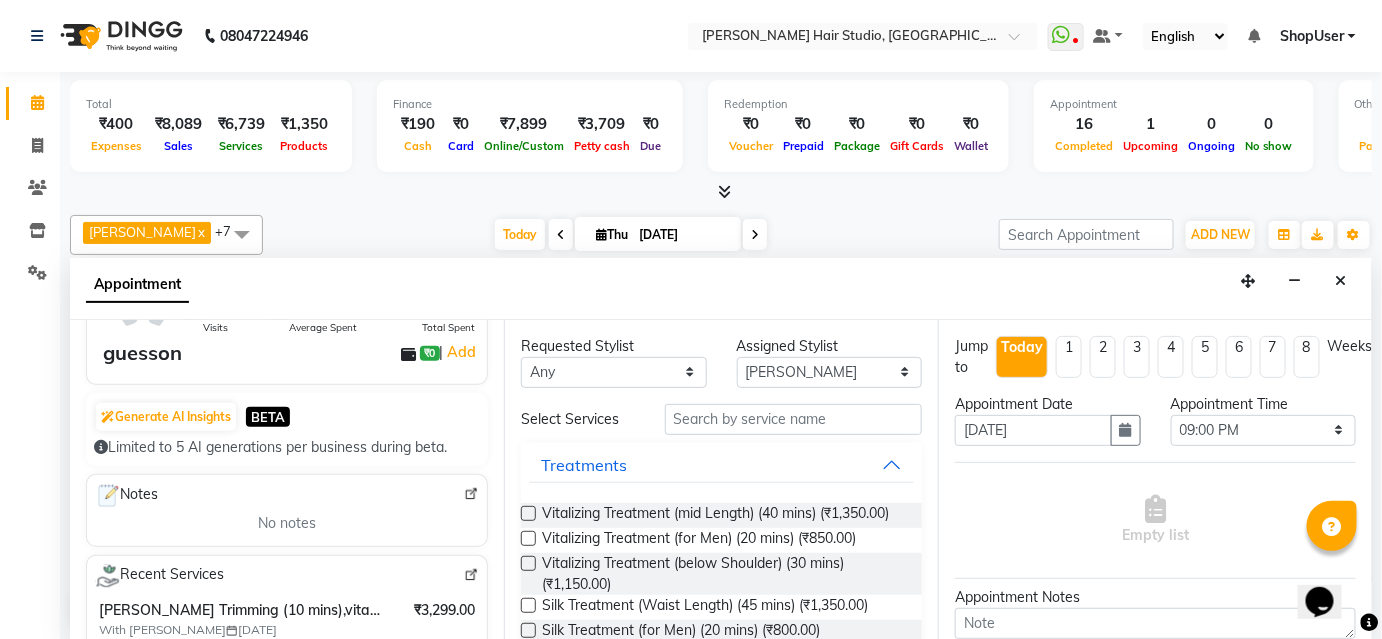 scroll, scrollTop: 272, scrollLeft: 0, axis: vertical 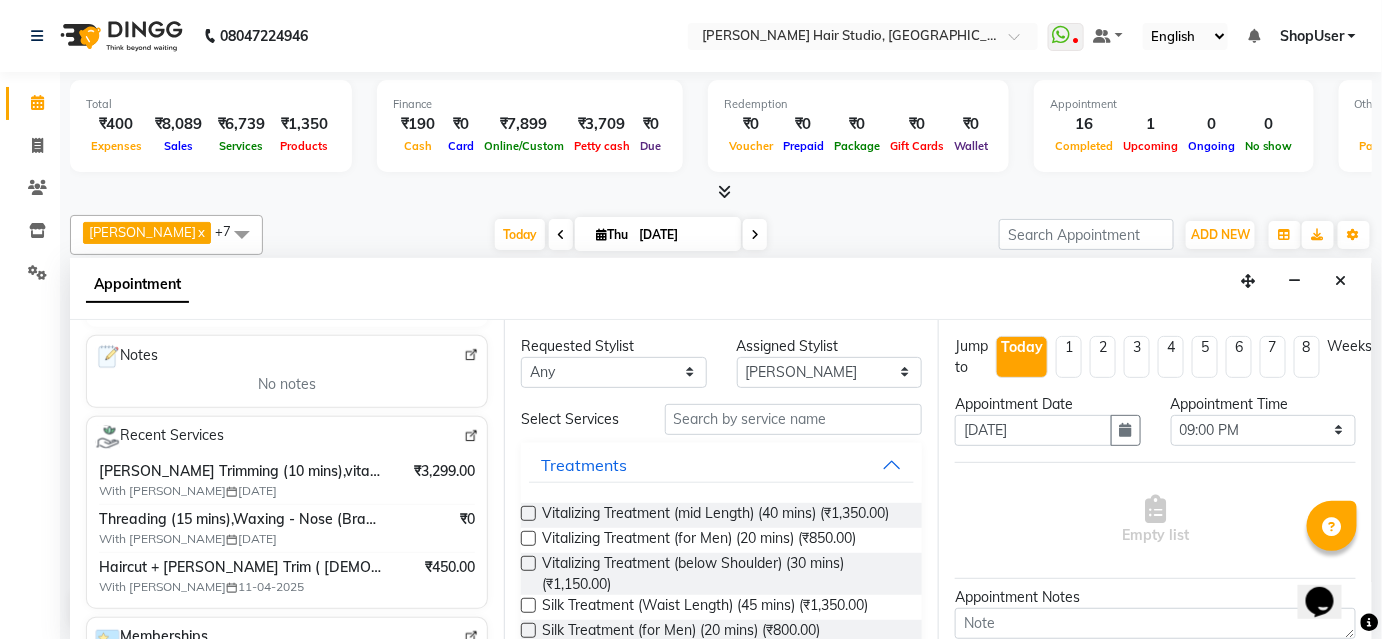 type on "9444244484" 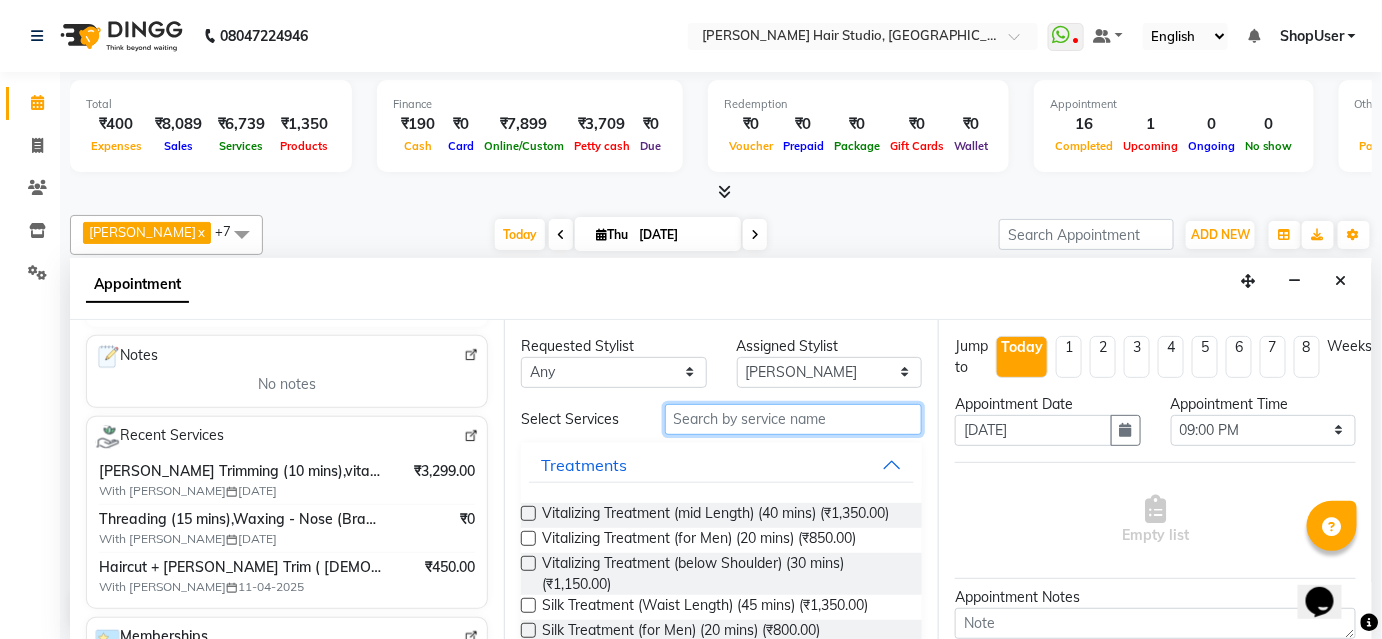 click at bounding box center [793, 419] 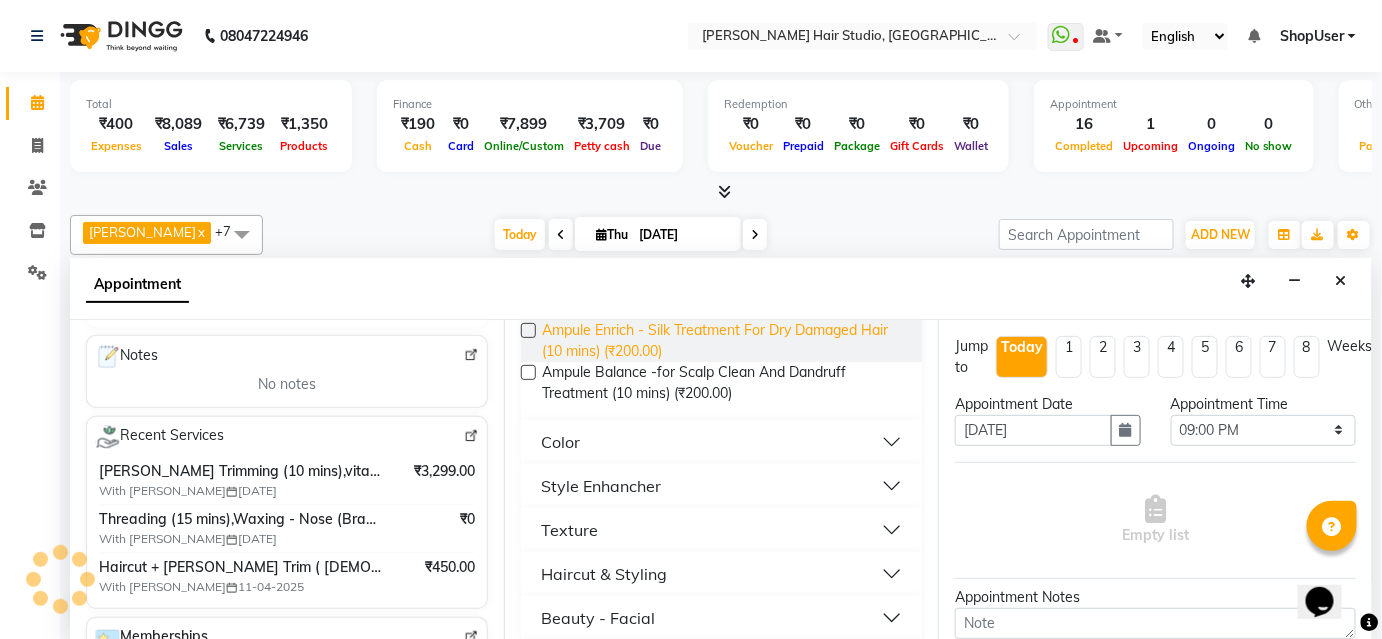scroll, scrollTop: 368, scrollLeft: 0, axis: vertical 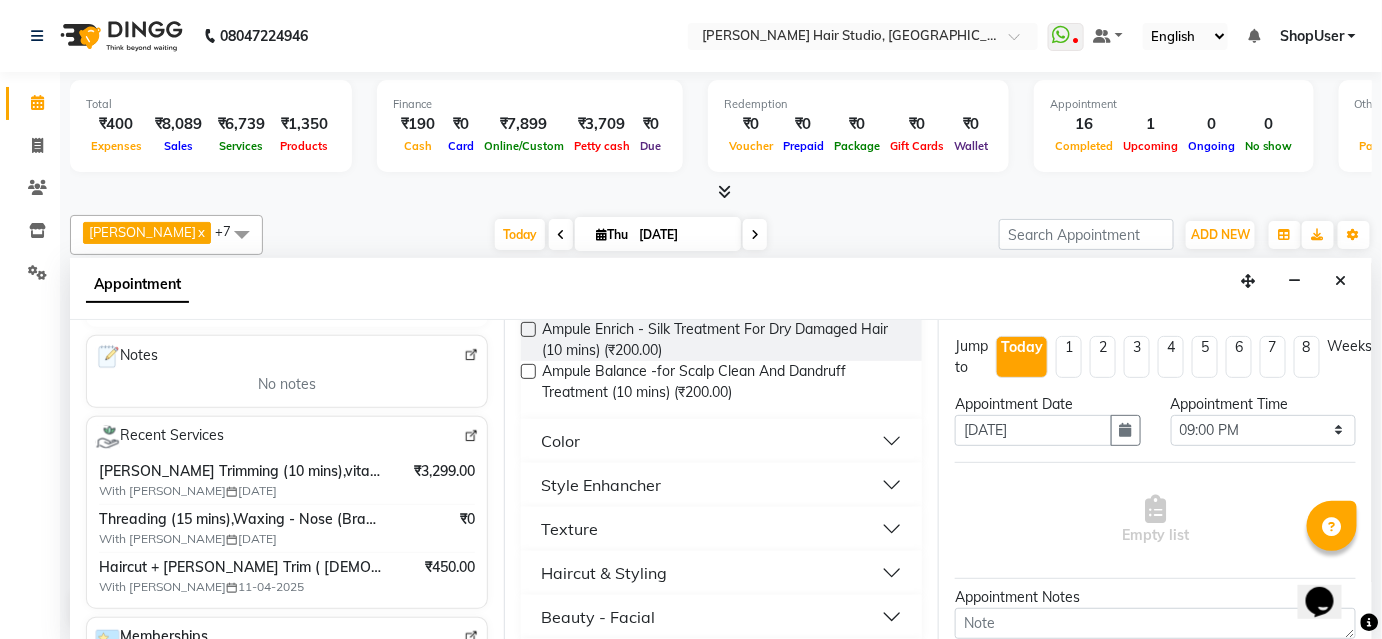 type on "10" 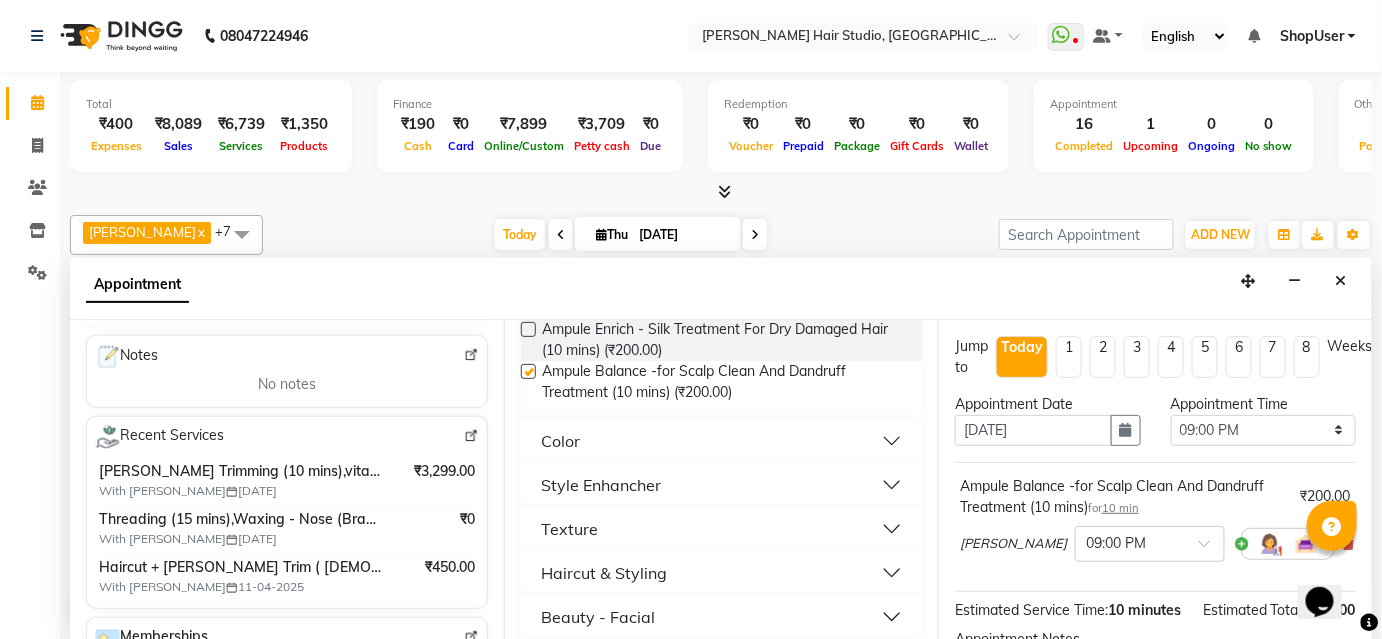 checkbox on "false" 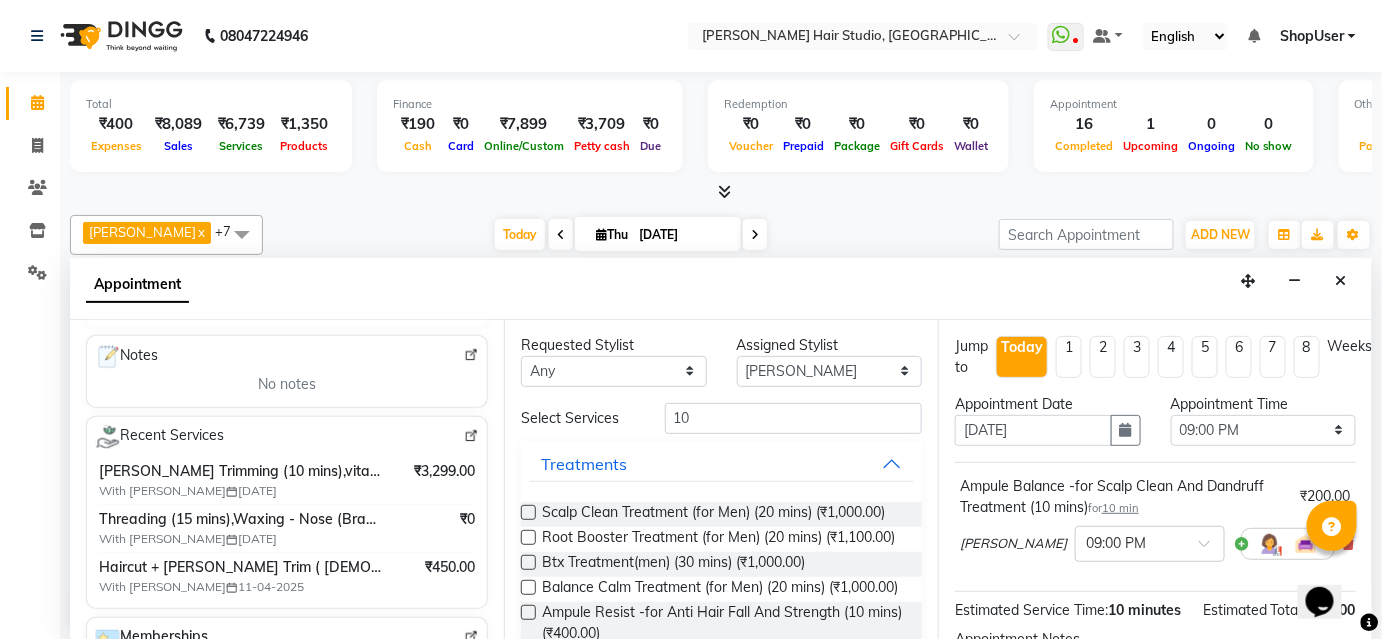 scroll, scrollTop: 0, scrollLeft: 0, axis: both 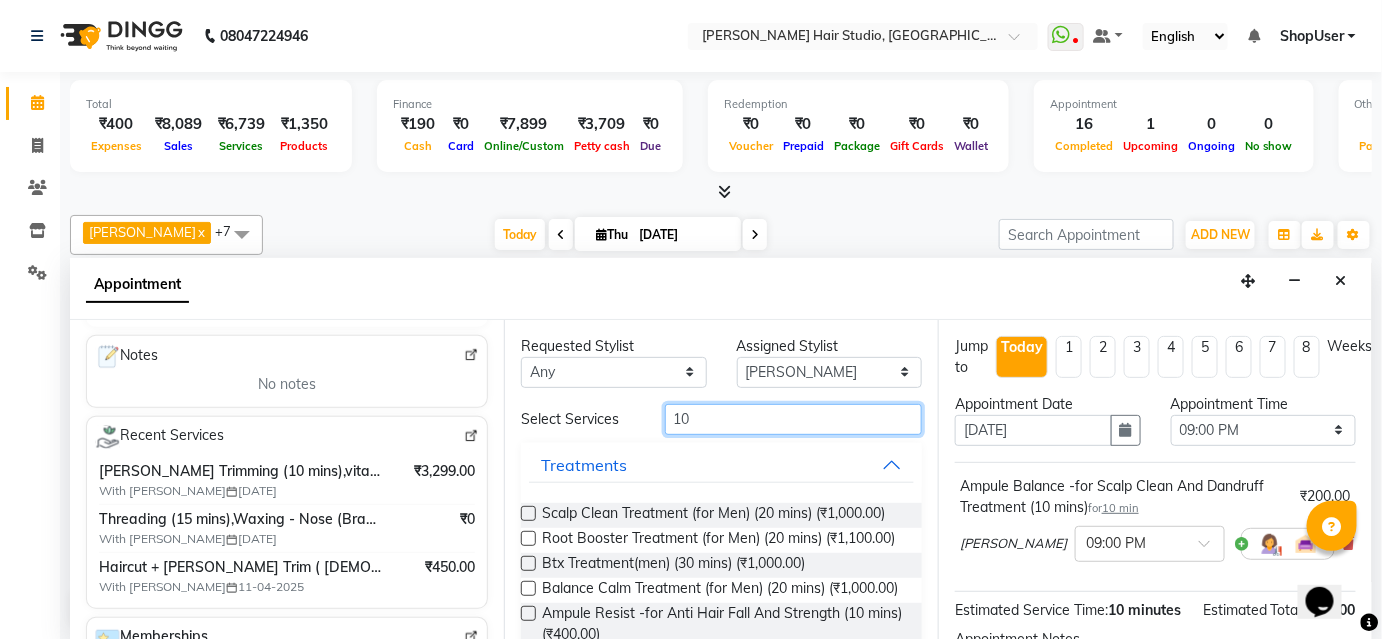 click on "10" at bounding box center (793, 419) 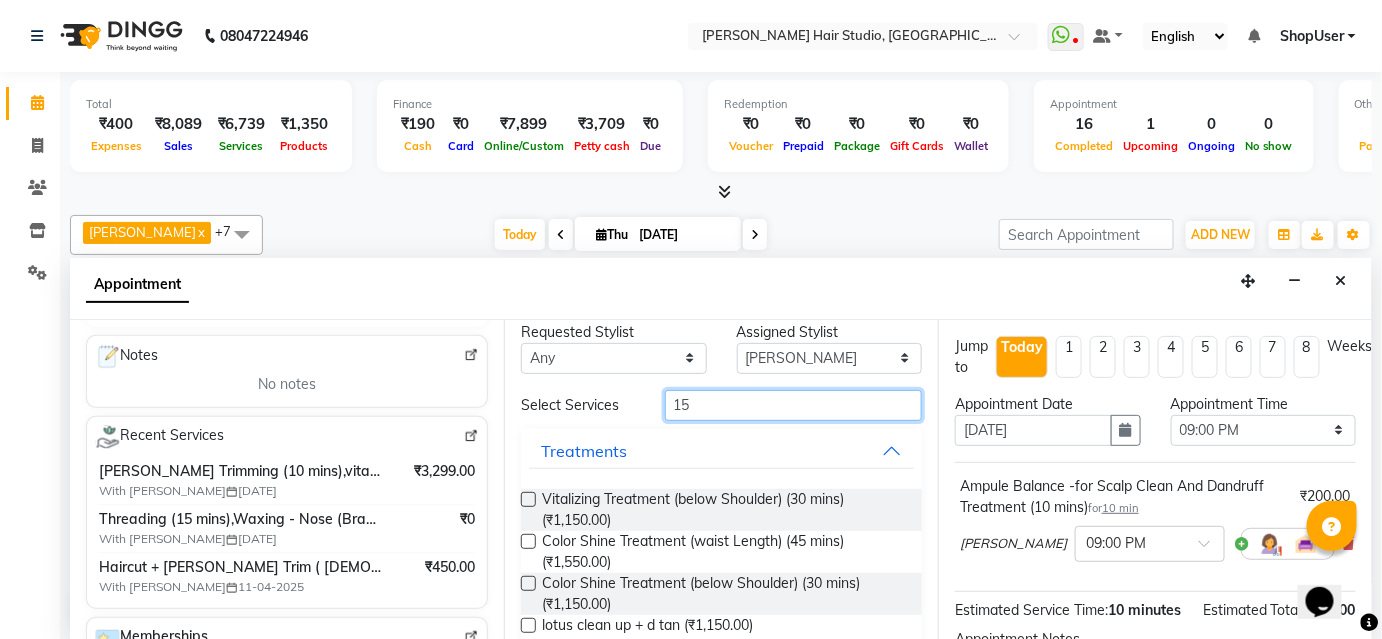 scroll, scrollTop: 0, scrollLeft: 0, axis: both 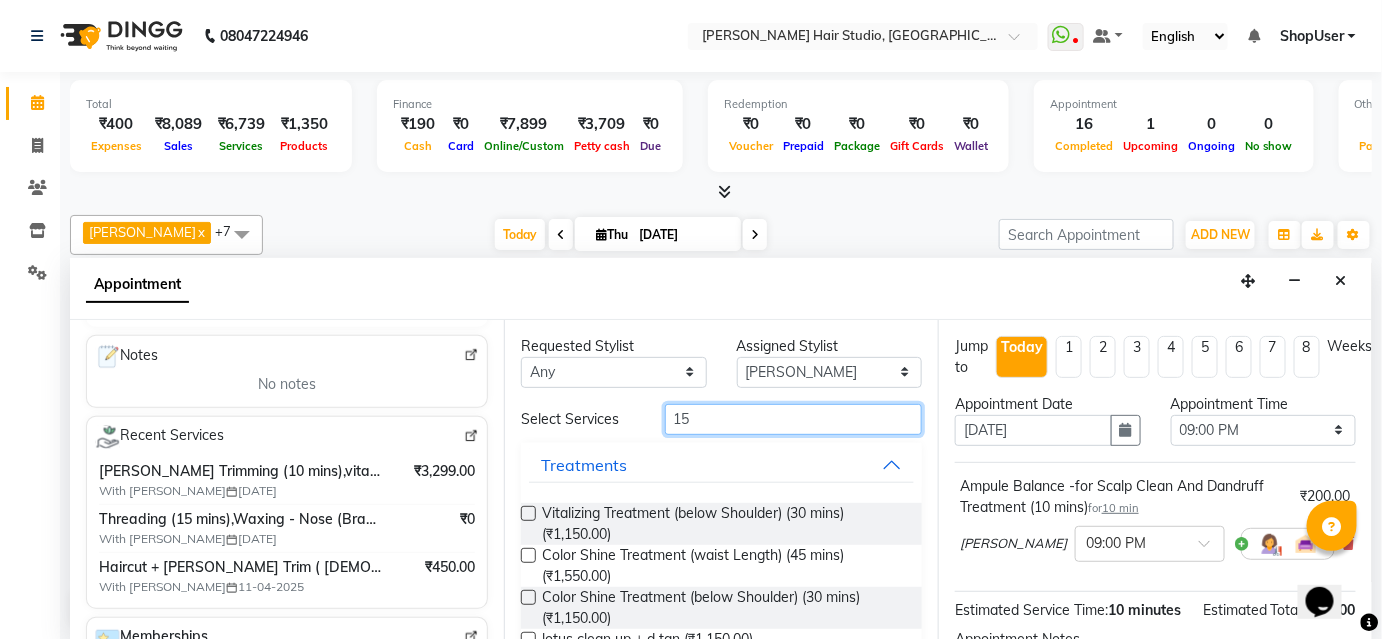 click on "15" at bounding box center [793, 419] 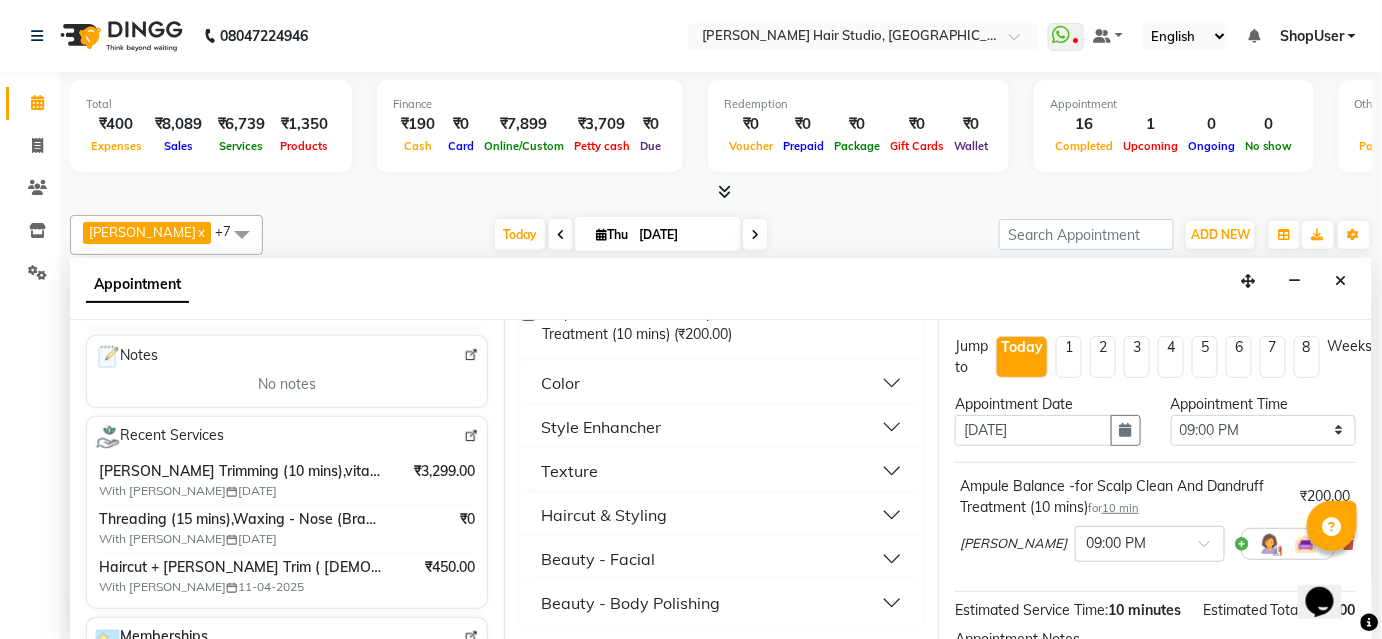 scroll, scrollTop: 458, scrollLeft: 0, axis: vertical 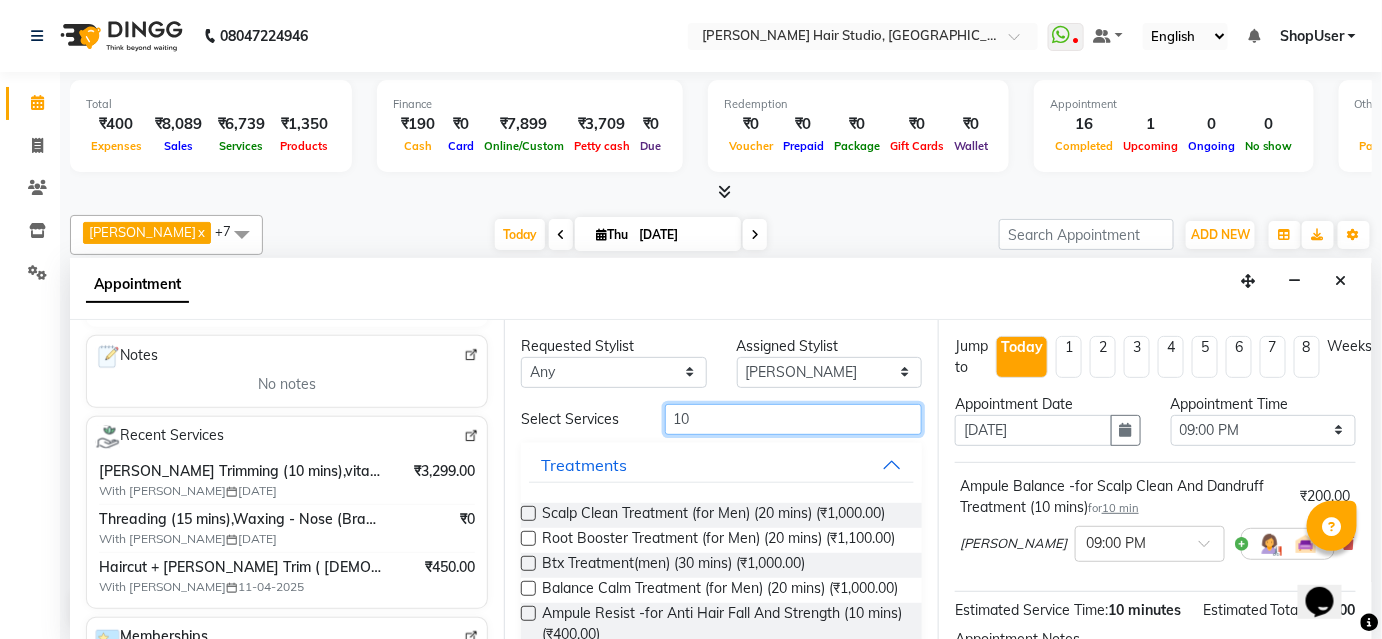 click on "10" at bounding box center [793, 419] 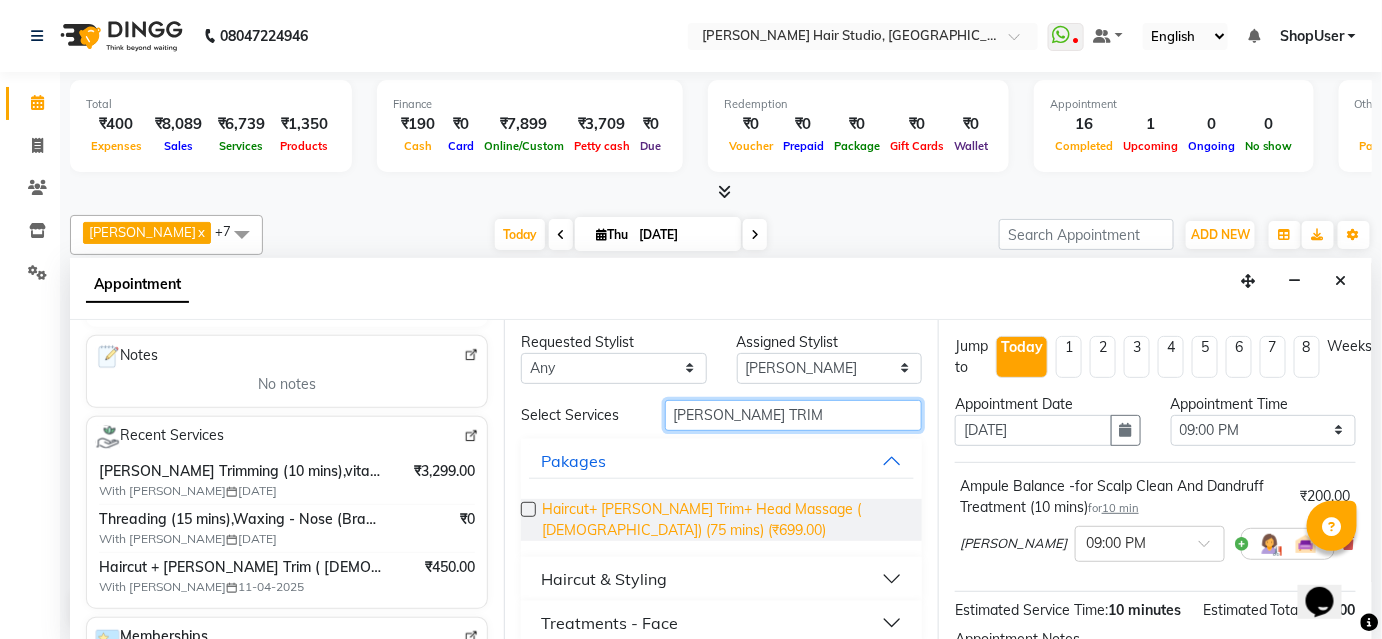 scroll, scrollTop: 0, scrollLeft: 0, axis: both 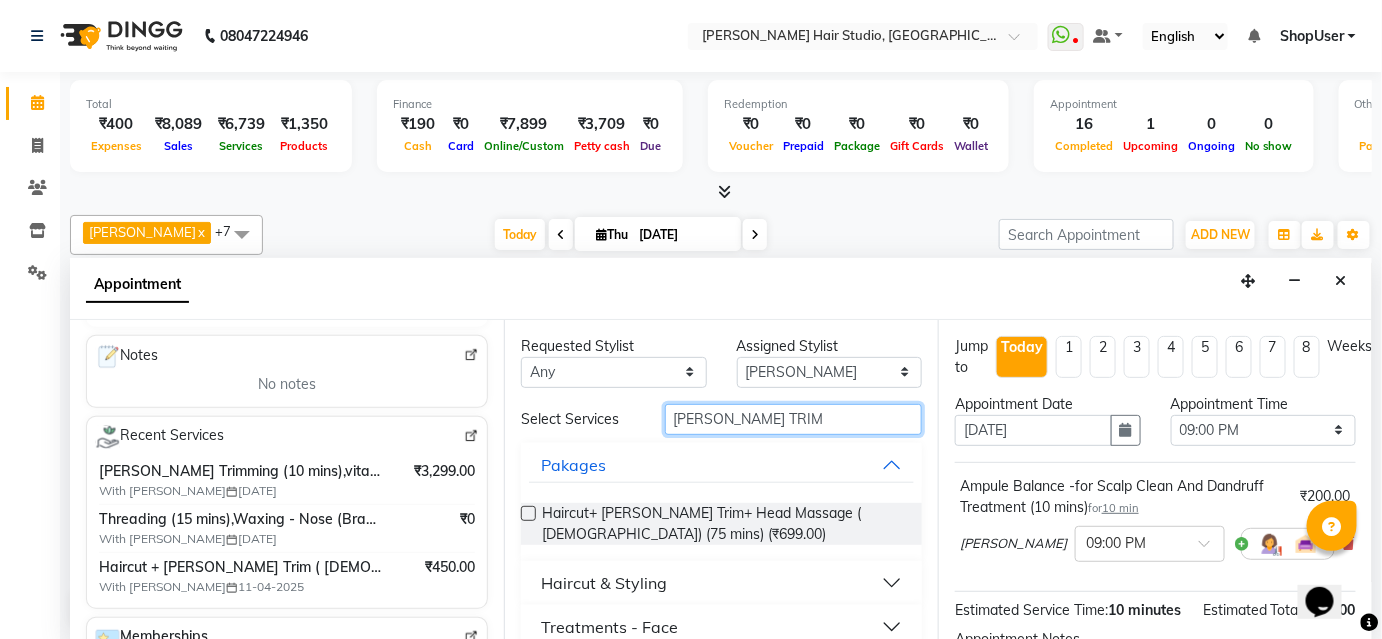 type on "BEARD TRIM" 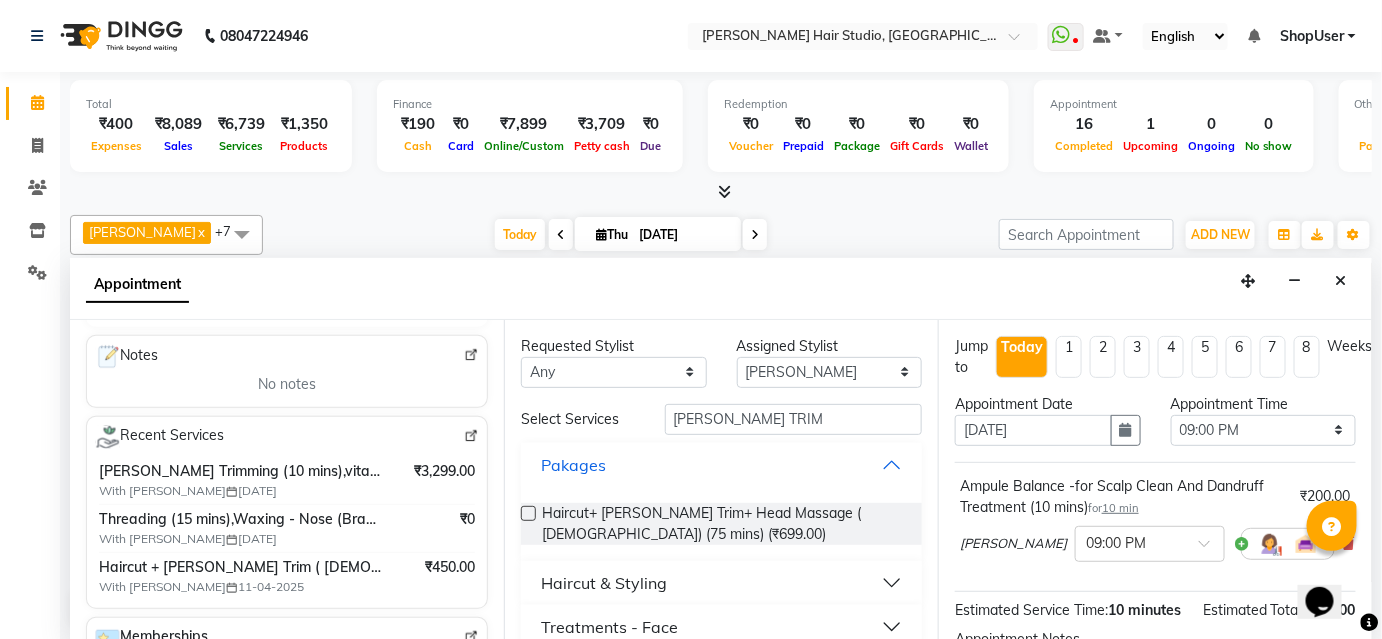 click on "Pakages" at bounding box center (721, 465) 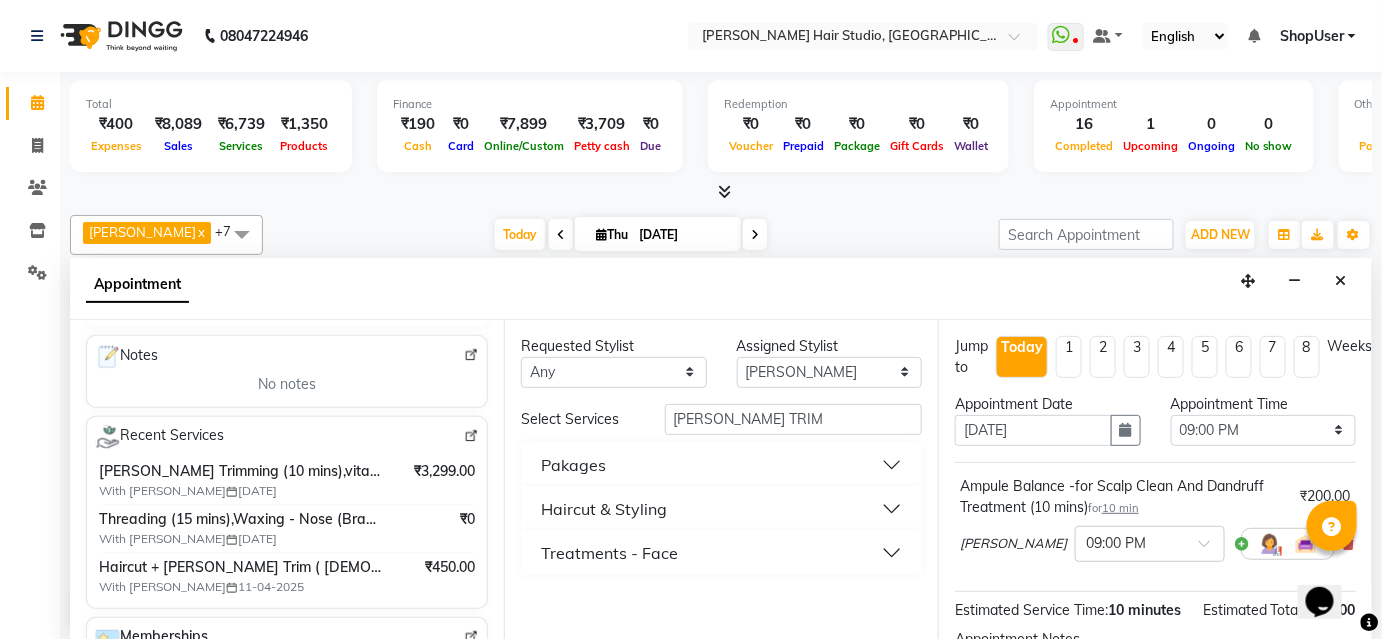 click on "Pakages" at bounding box center (721, 465) 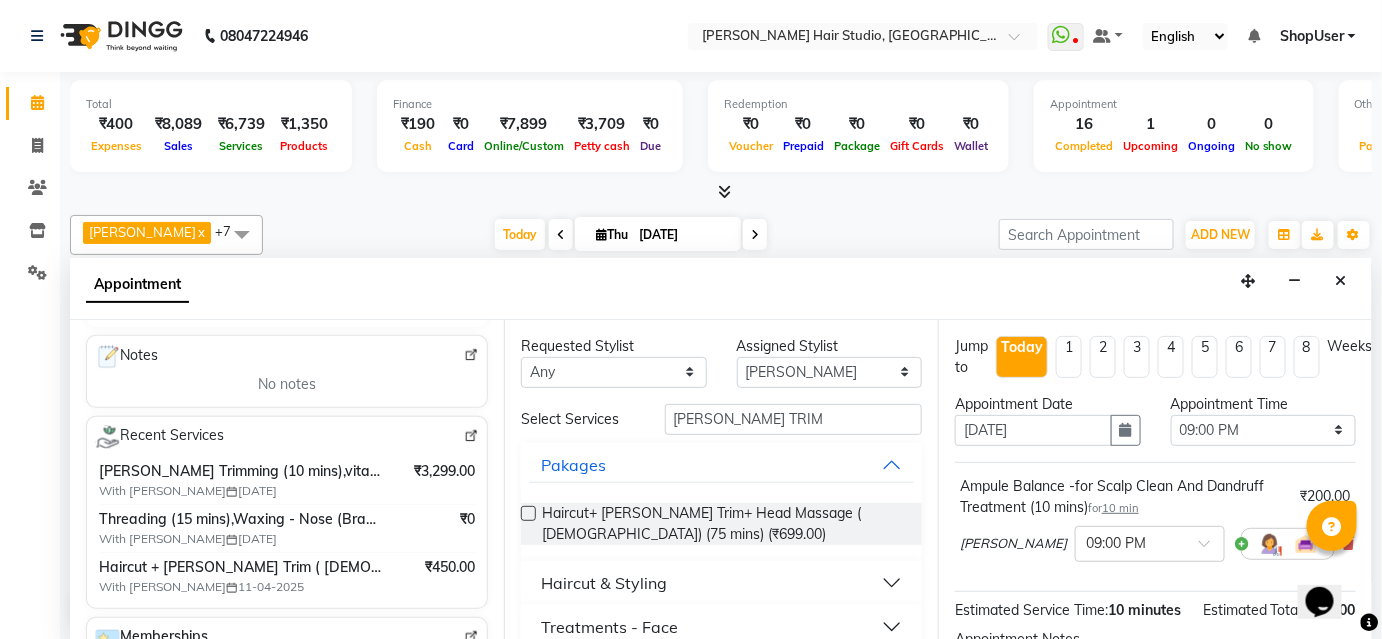click on "Haircut & Styling" at bounding box center (721, 583) 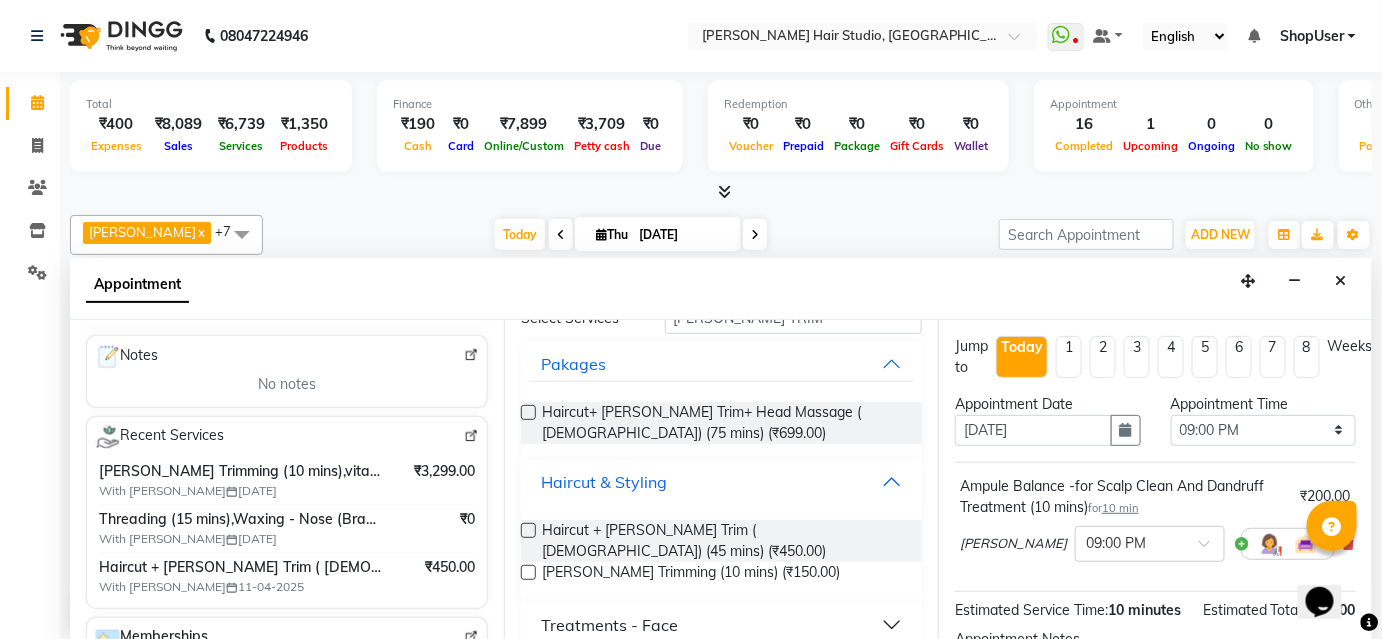scroll, scrollTop: 104, scrollLeft: 0, axis: vertical 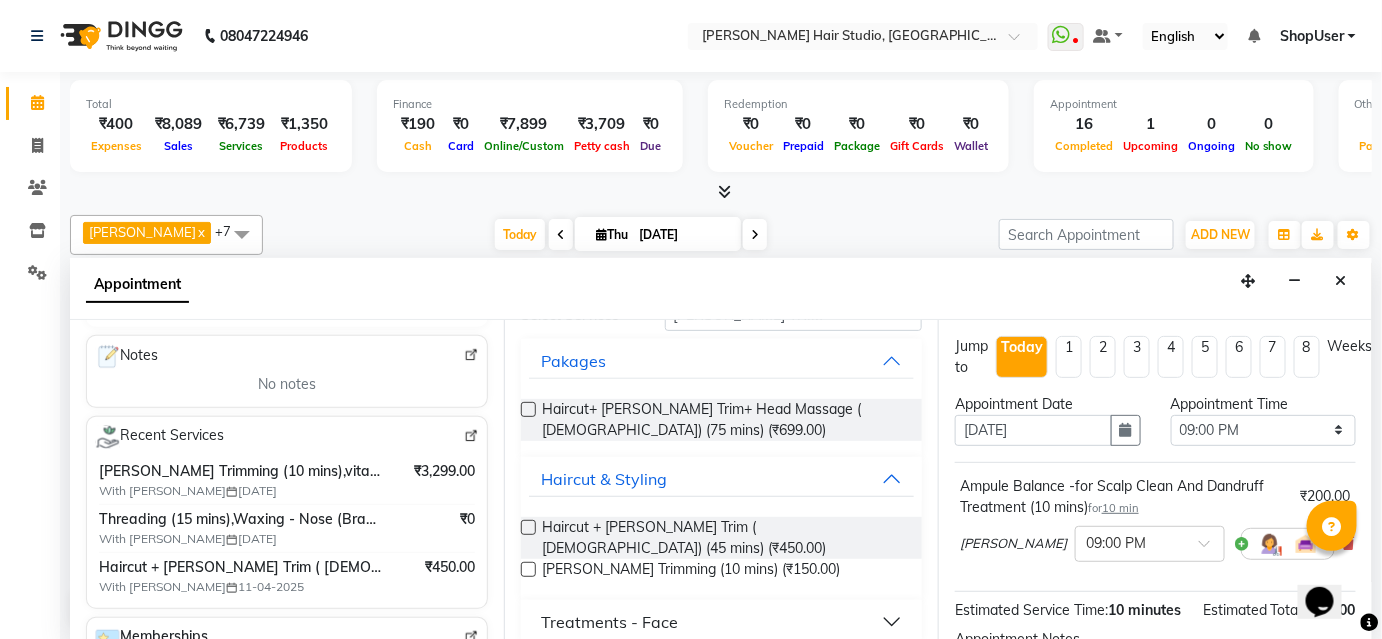 click at bounding box center [528, 569] 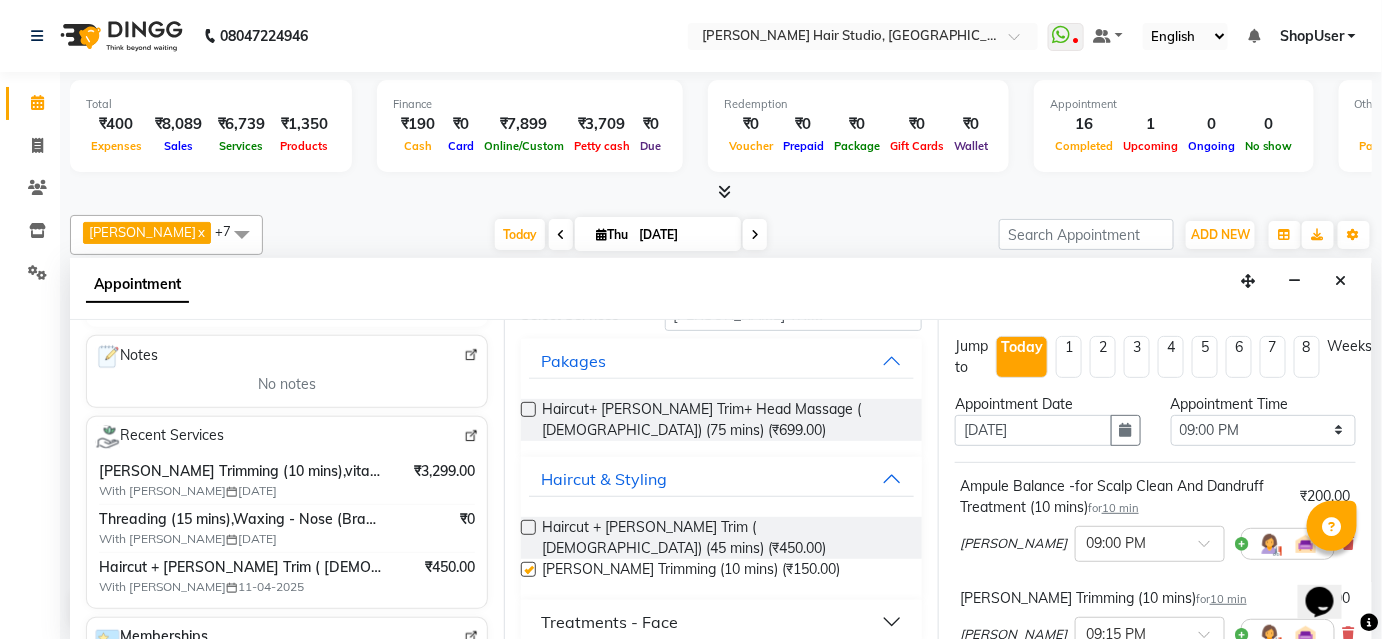 checkbox on "false" 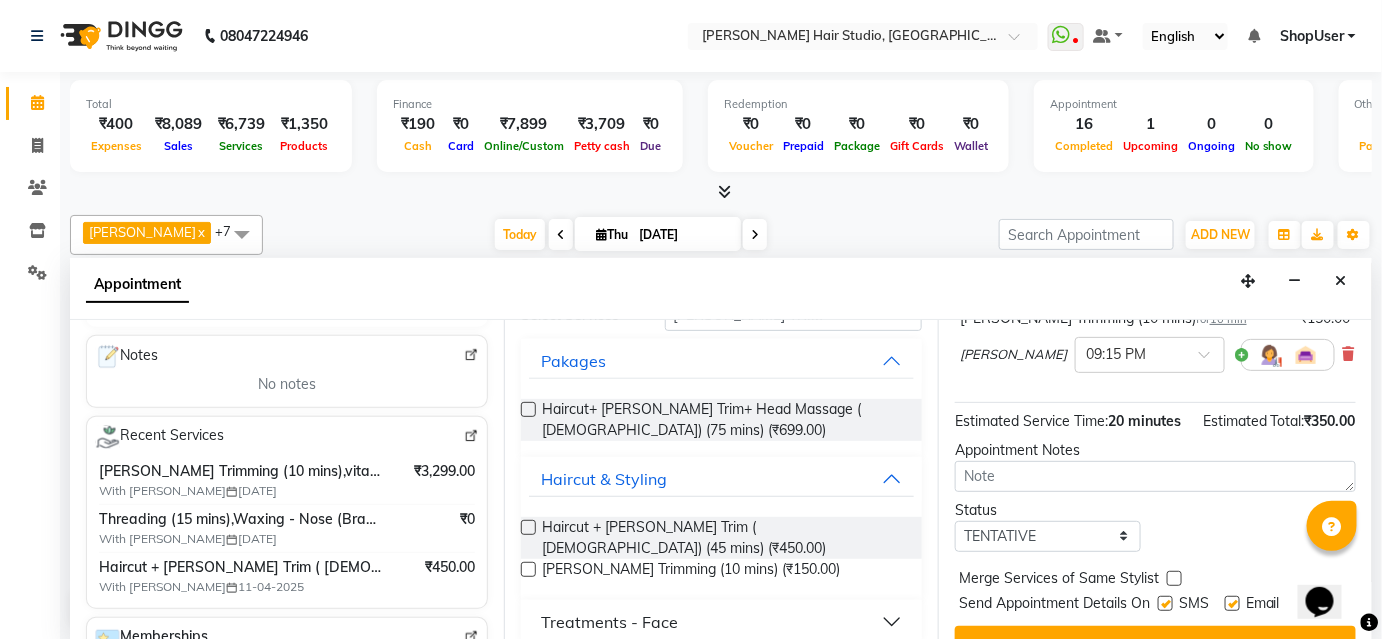 scroll, scrollTop: 336, scrollLeft: 0, axis: vertical 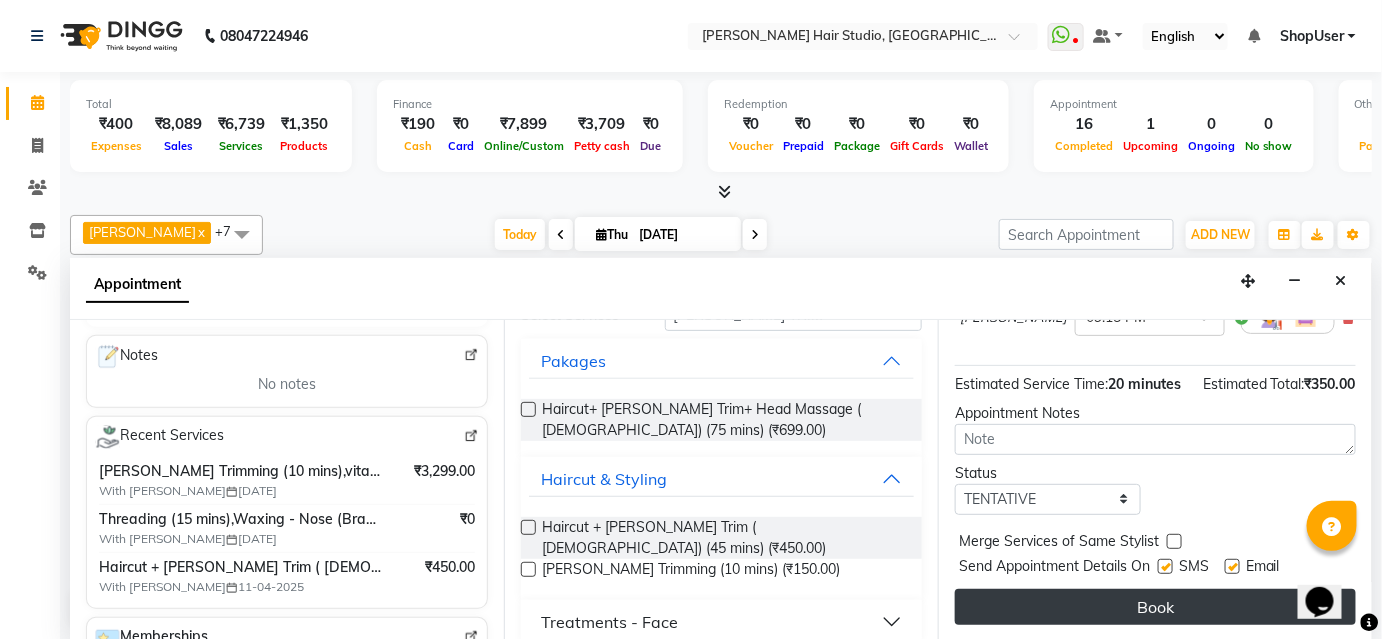 click on "Book" at bounding box center (1155, 607) 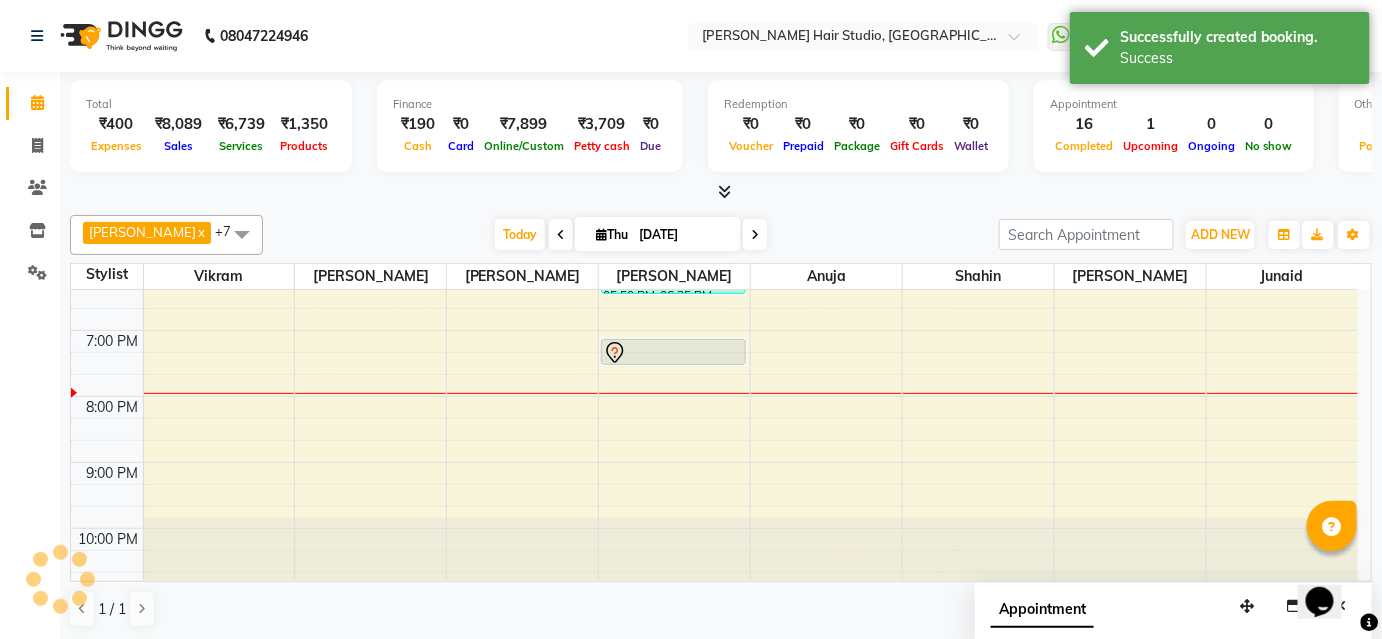 scroll, scrollTop: 0, scrollLeft: 0, axis: both 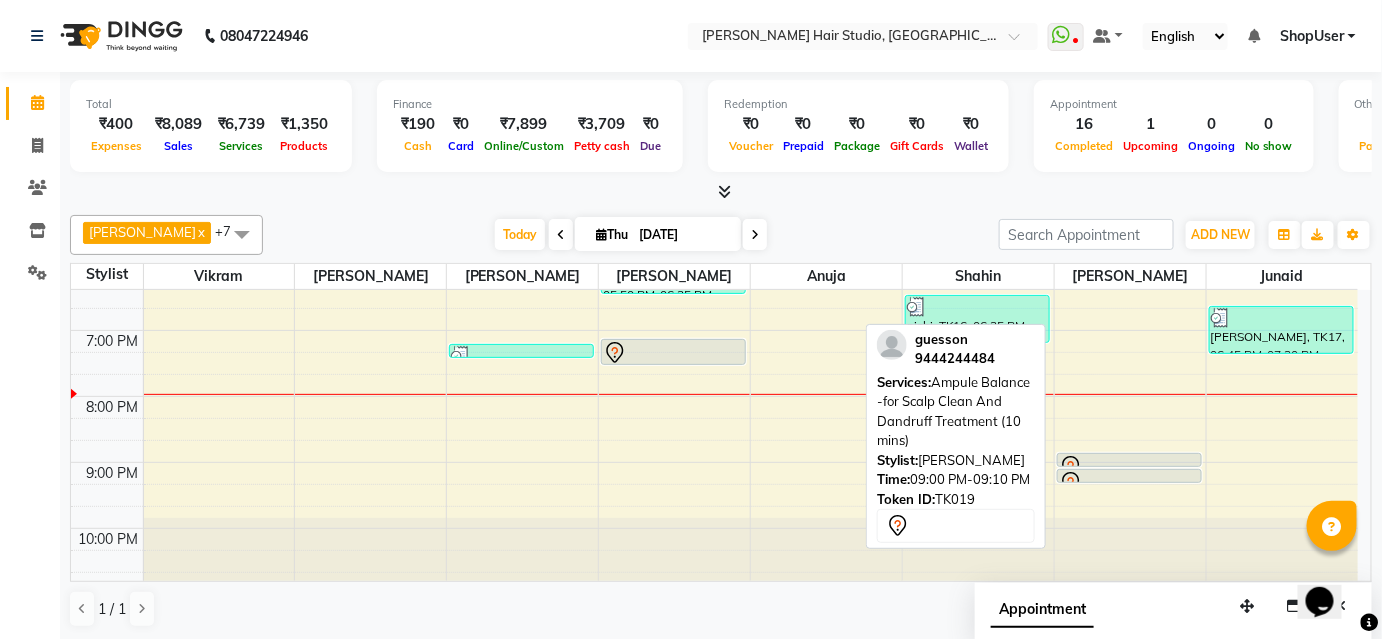 click at bounding box center (1129, 467) 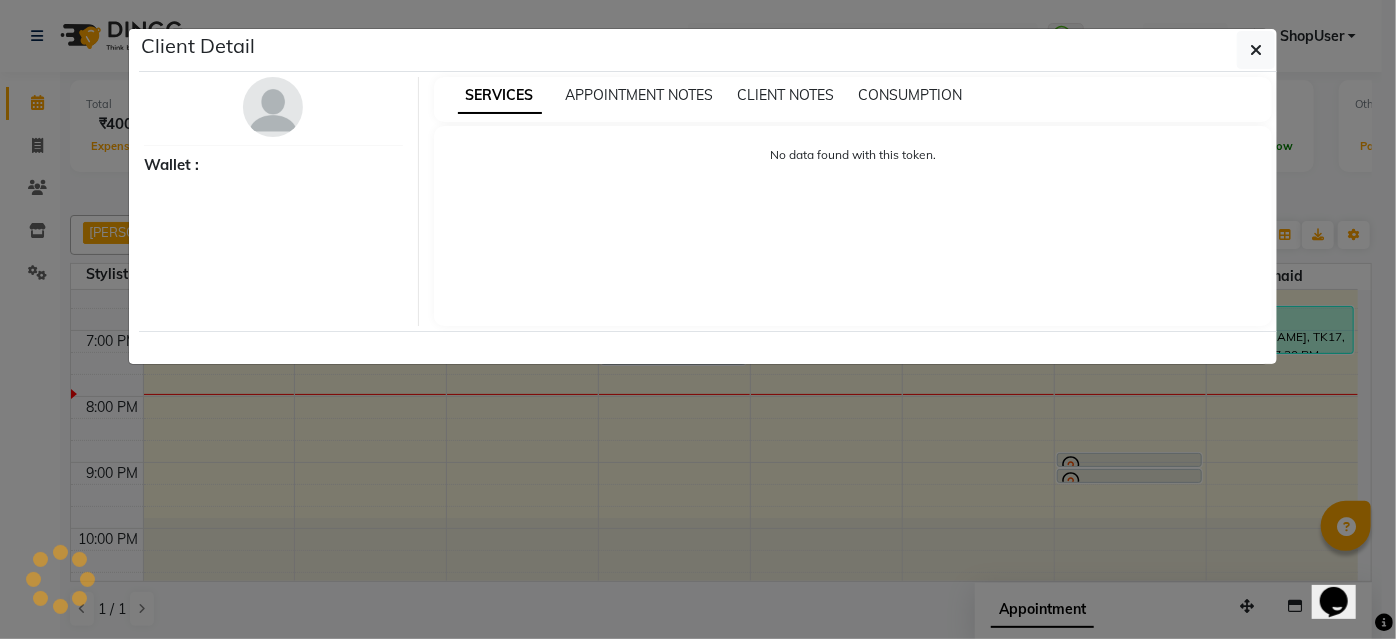 select on "7" 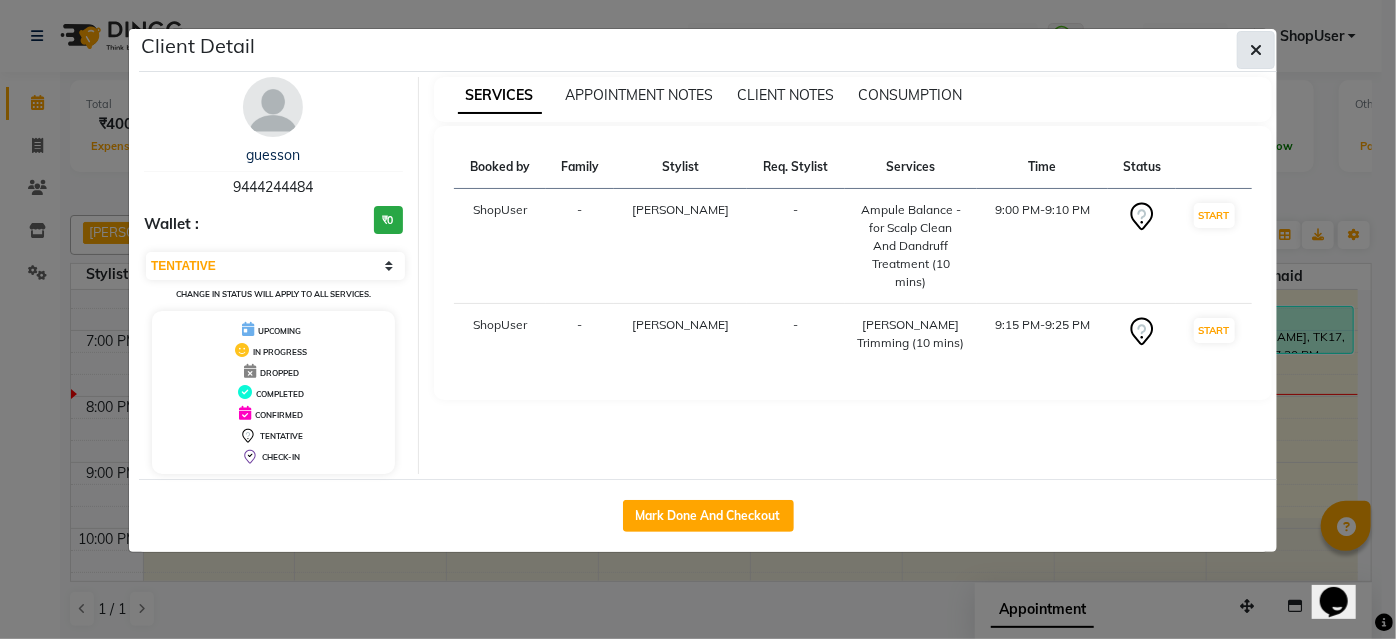 click 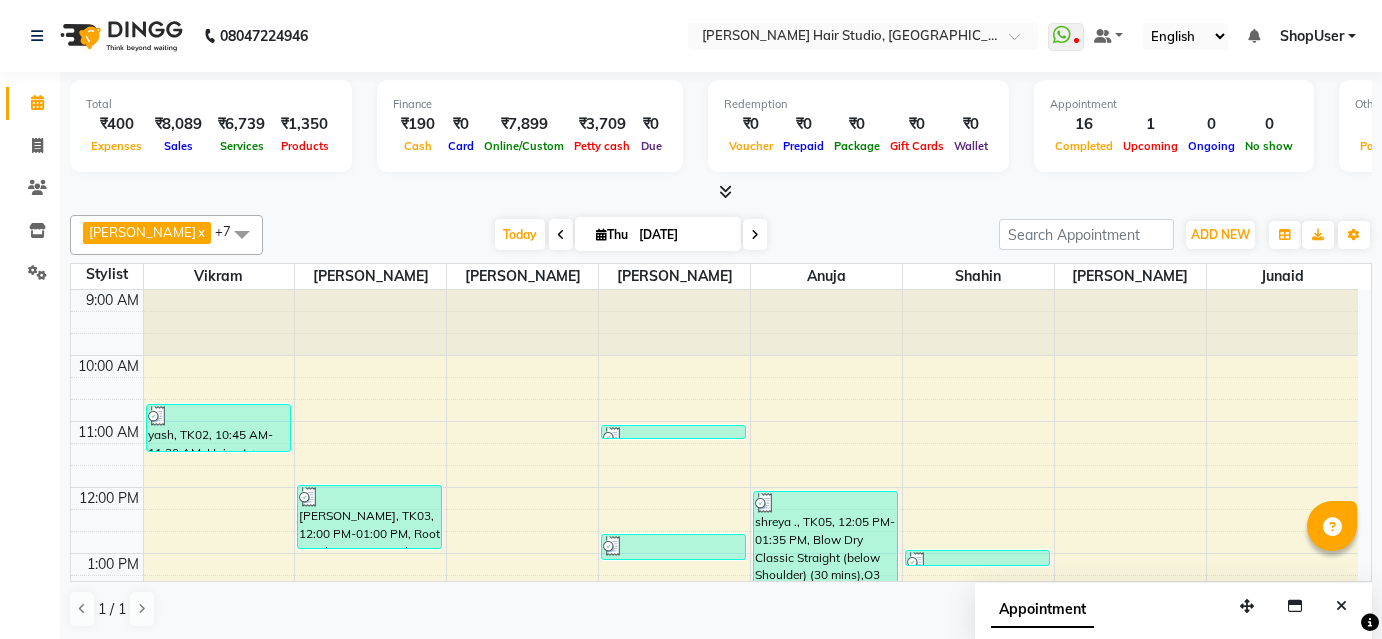 scroll, scrollTop: 0, scrollLeft: 0, axis: both 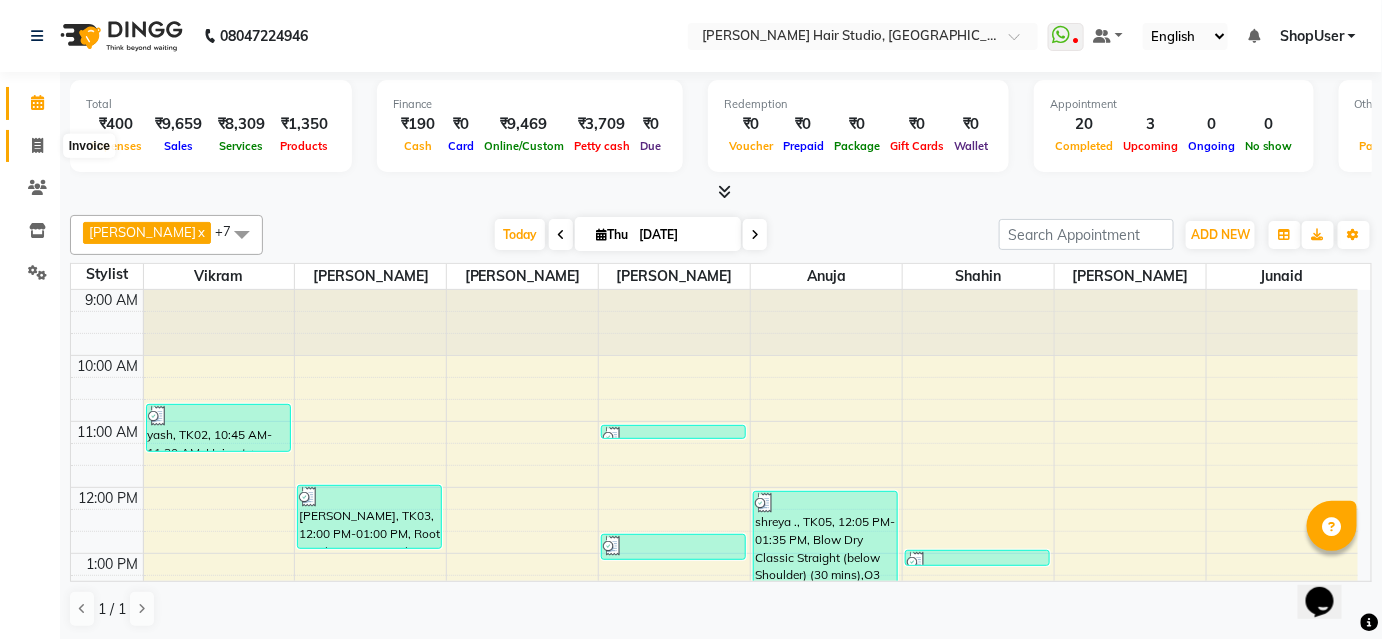 click 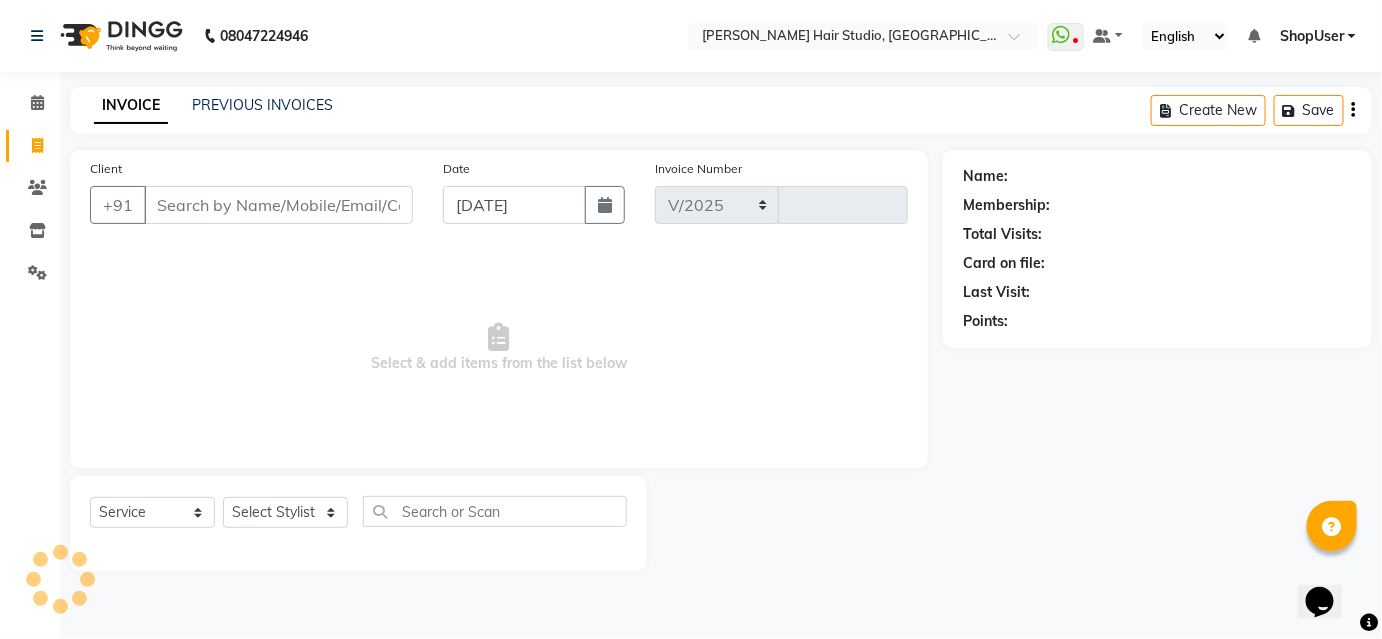 select on "627" 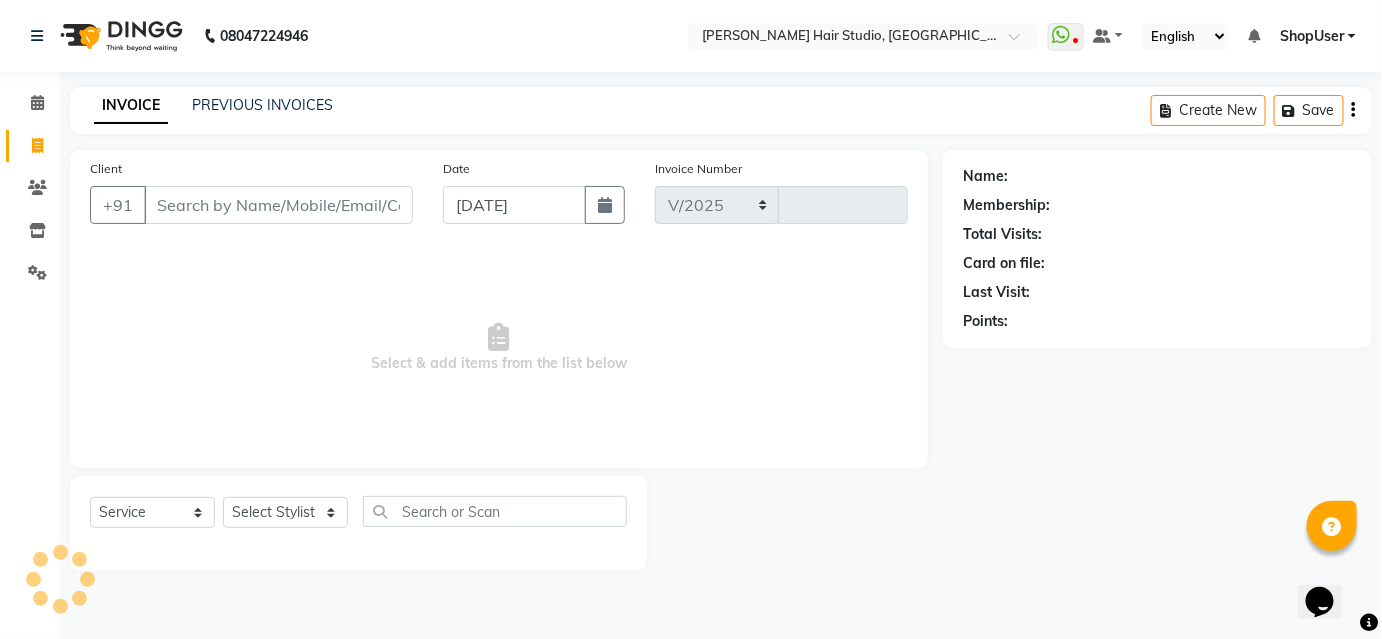 type on "3209" 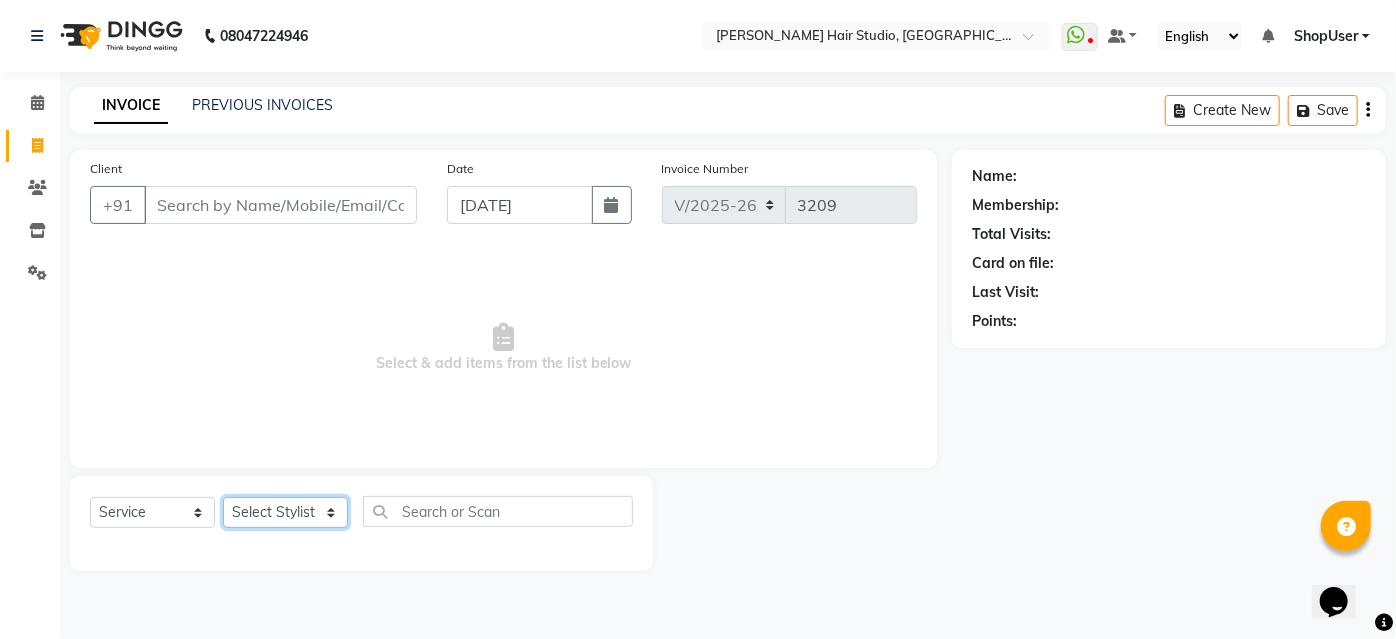 click on "Select Stylist [PERSON_NAME] [PERSON_NAME] Avinash [PERSON_NAME] [PERSON_NAME] Pawan Krishna [PERSON_NAME] [PERSON_NAME] ShopUser [PERSON_NAME] [PERSON_NAME]" 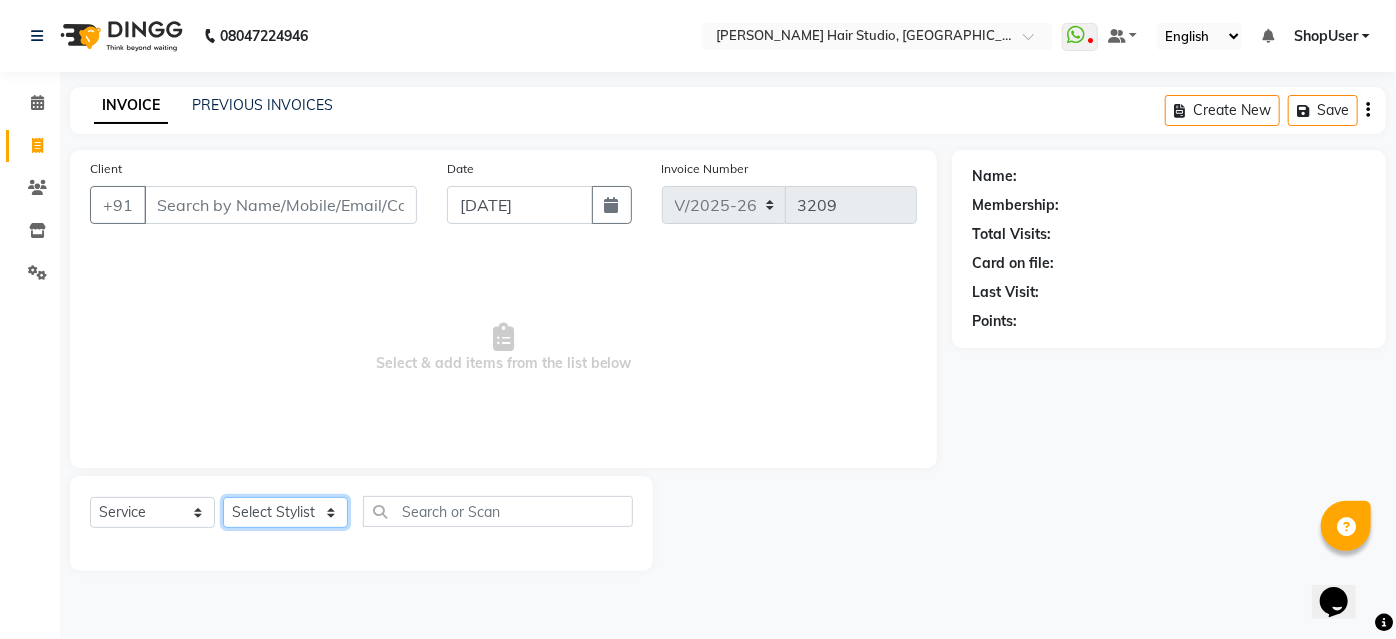 select on "34696" 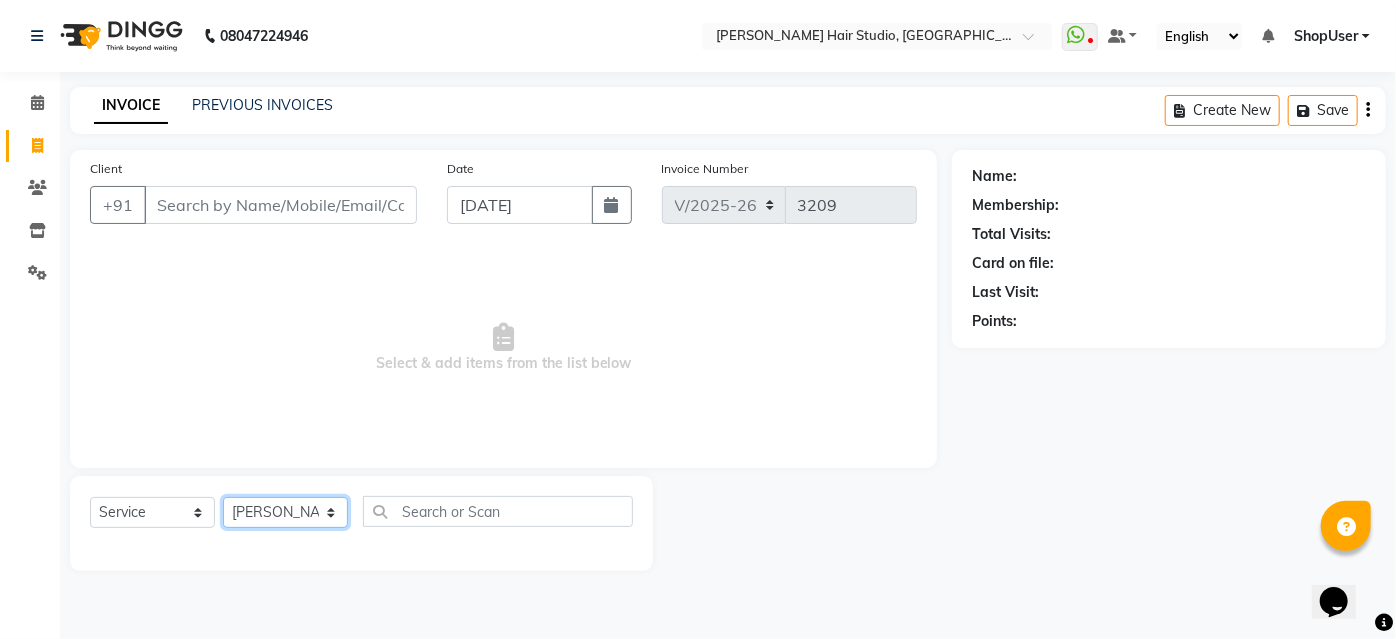 click on "Select Stylist [PERSON_NAME] [PERSON_NAME] Avinash [PERSON_NAME] [PERSON_NAME] Pawan Krishna [PERSON_NAME] [PERSON_NAME] ShopUser [PERSON_NAME] [PERSON_NAME]" 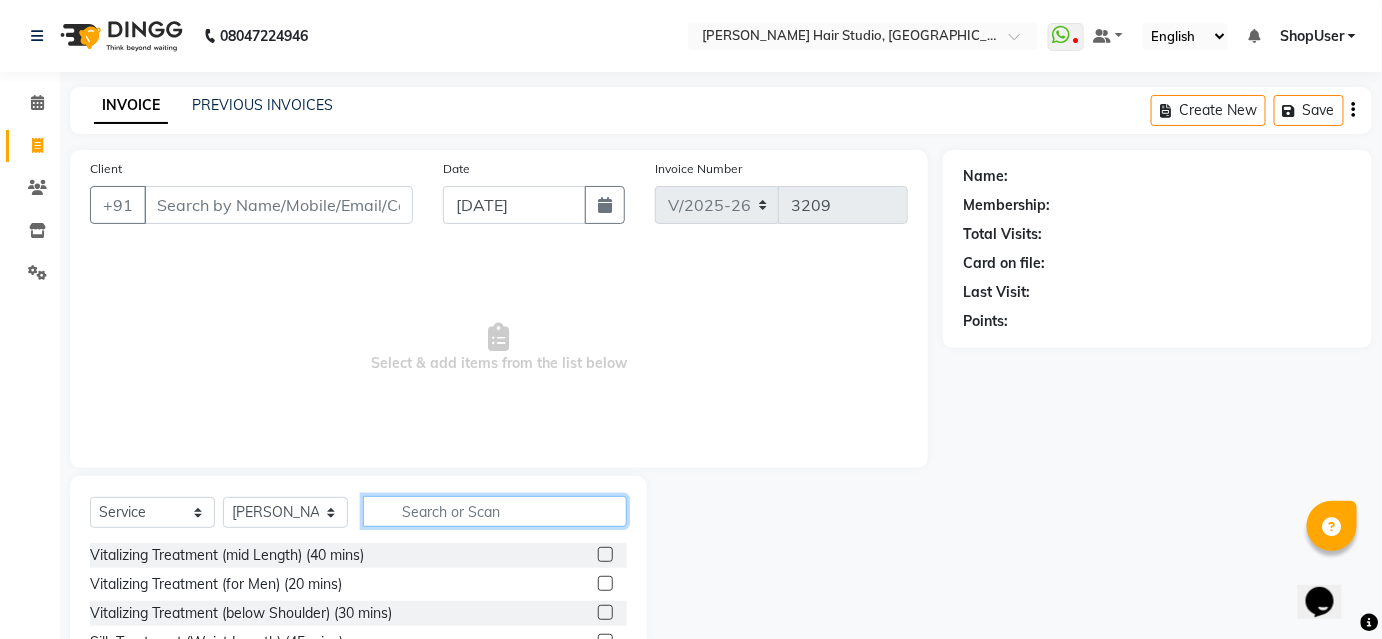 click 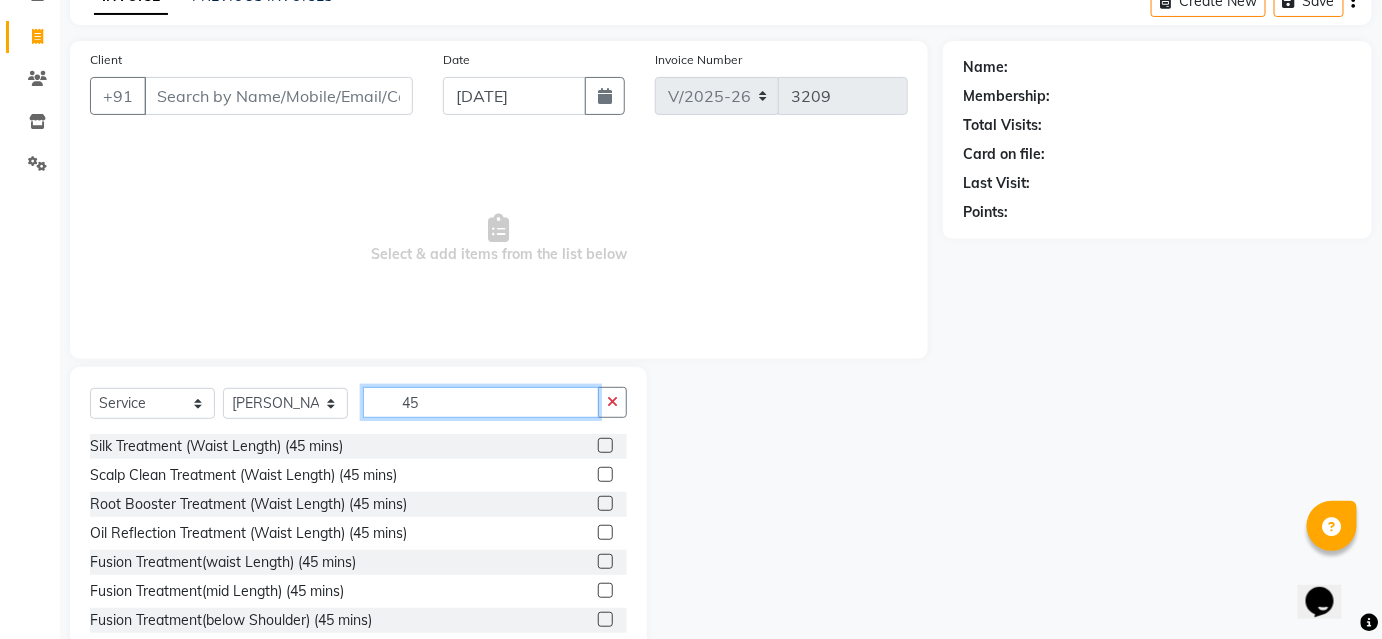 scroll, scrollTop: 161, scrollLeft: 0, axis: vertical 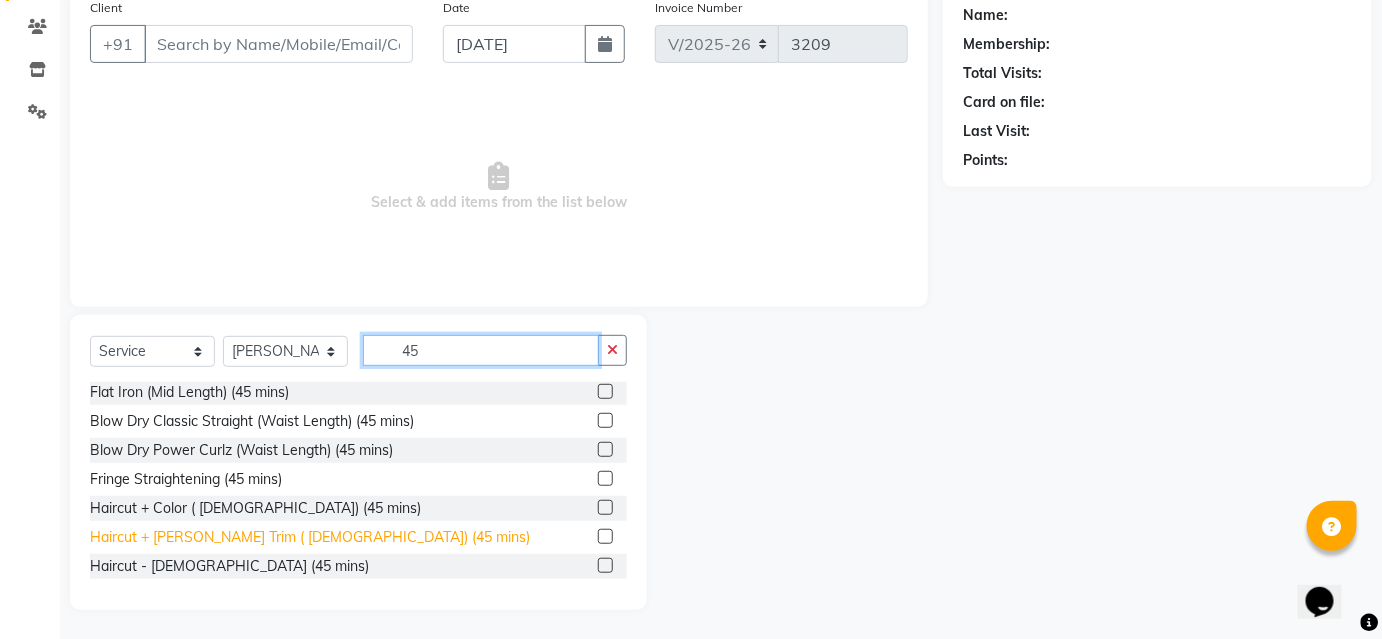 type on "45" 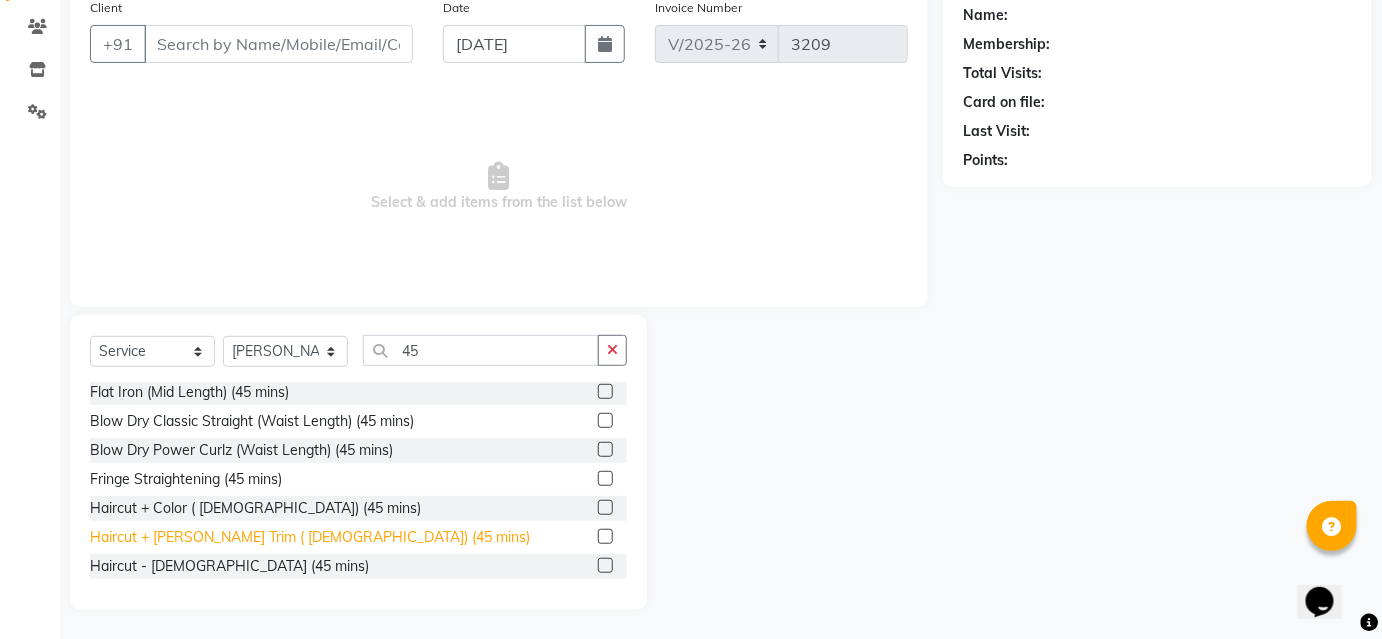 click on "Haircut + [PERSON_NAME] Trim ( [DEMOGRAPHIC_DATA]) (45 mins)" 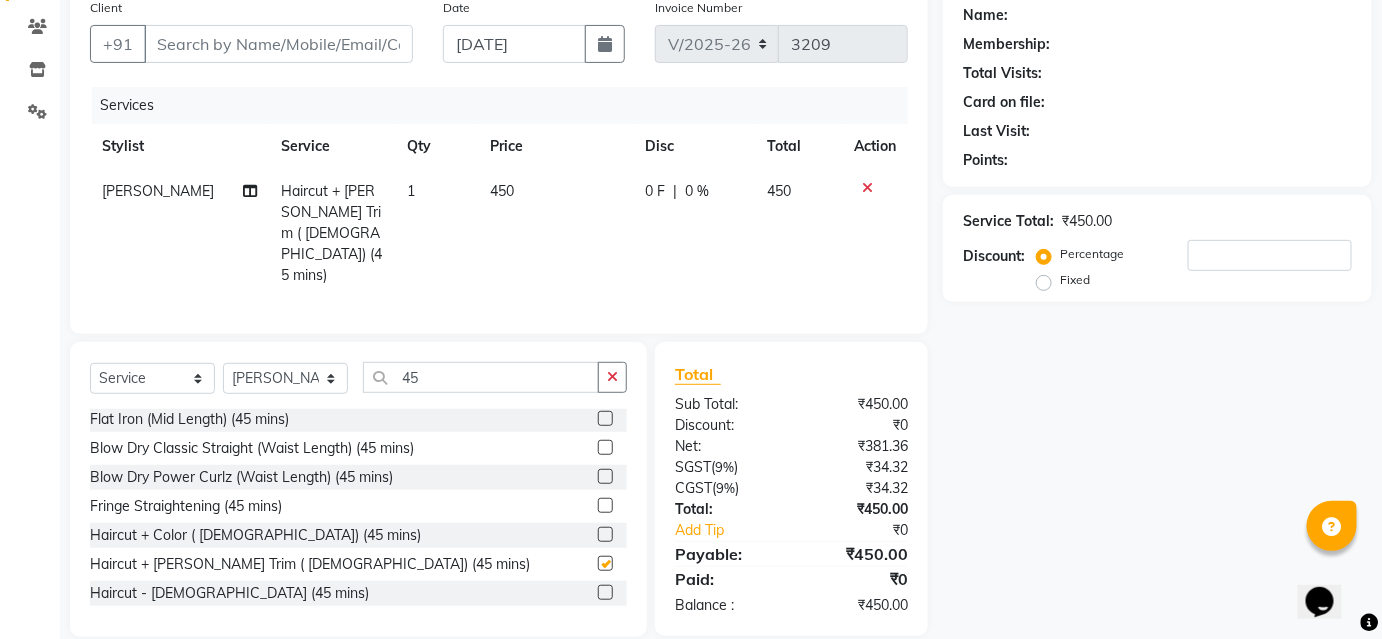 checkbox on "false" 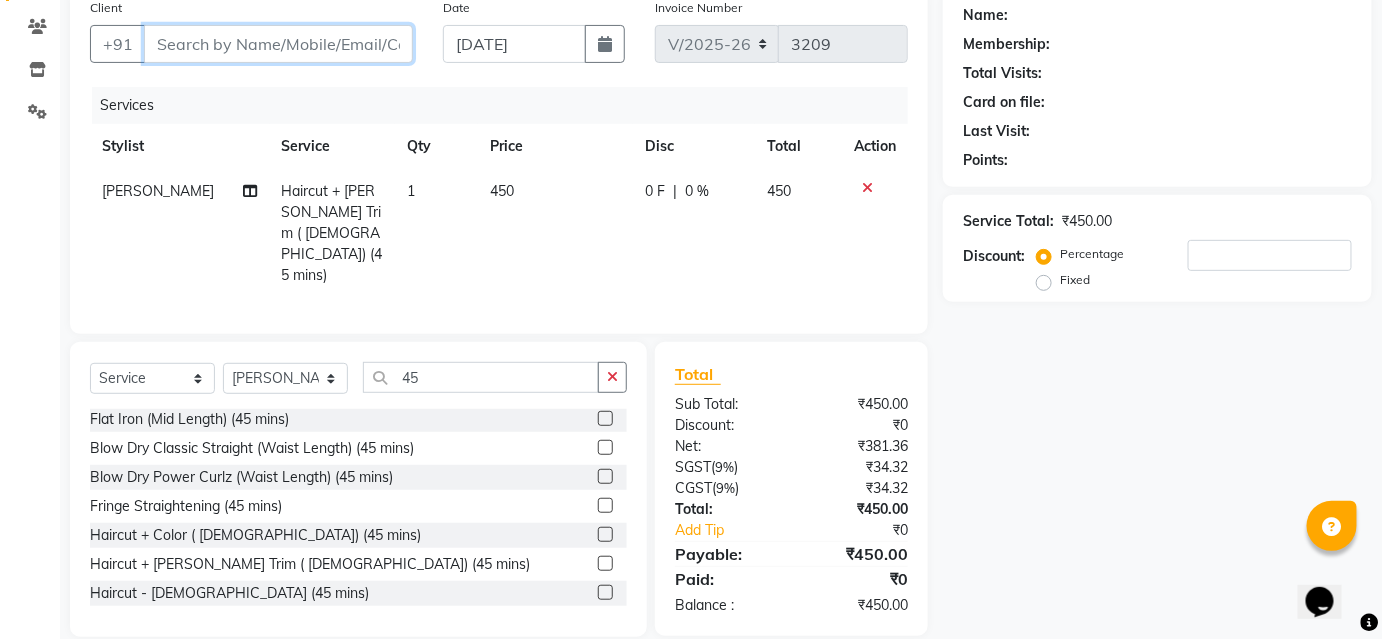 click on "Client" at bounding box center [278, 44] 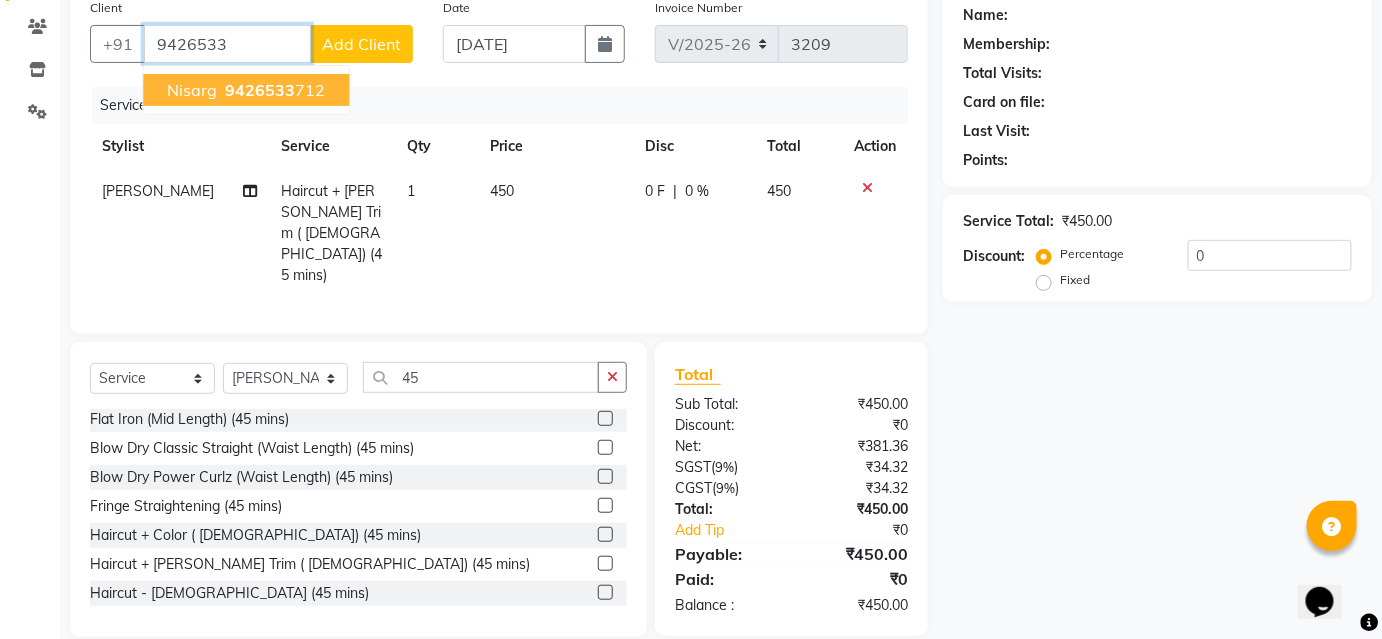 click on "[PERSON_NAME]   9426533 712" at bounding box center [246, 90] 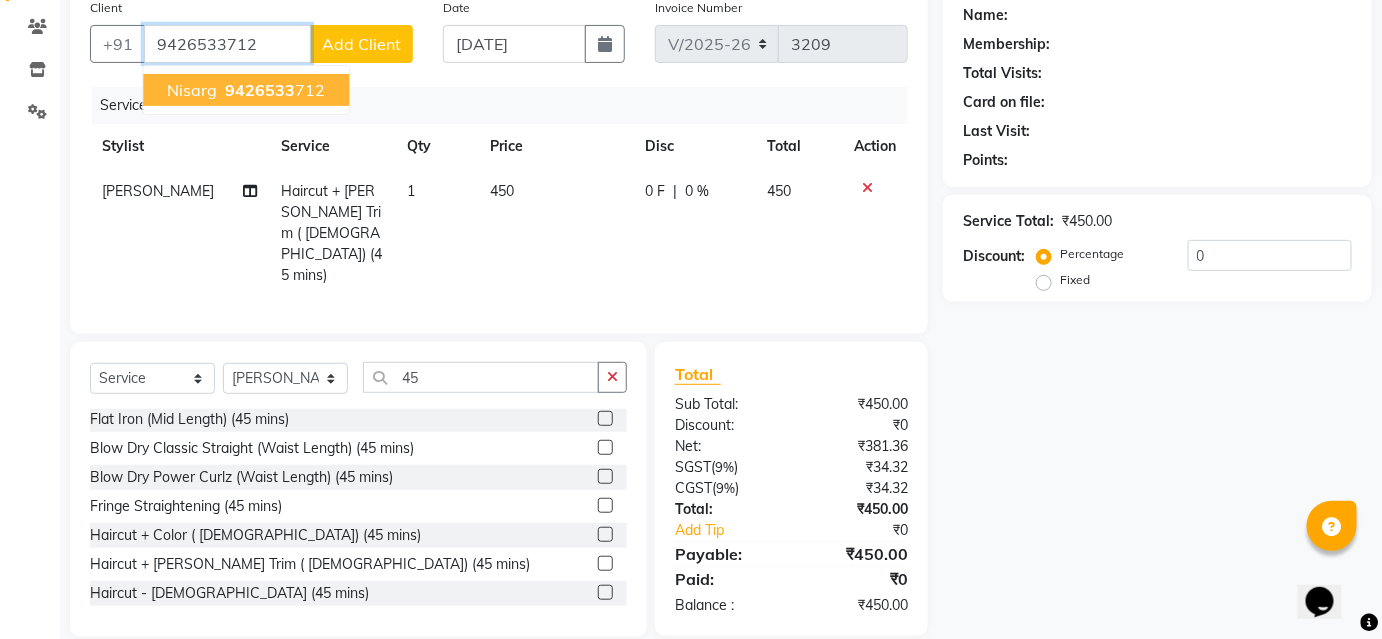 type on "9426533712" 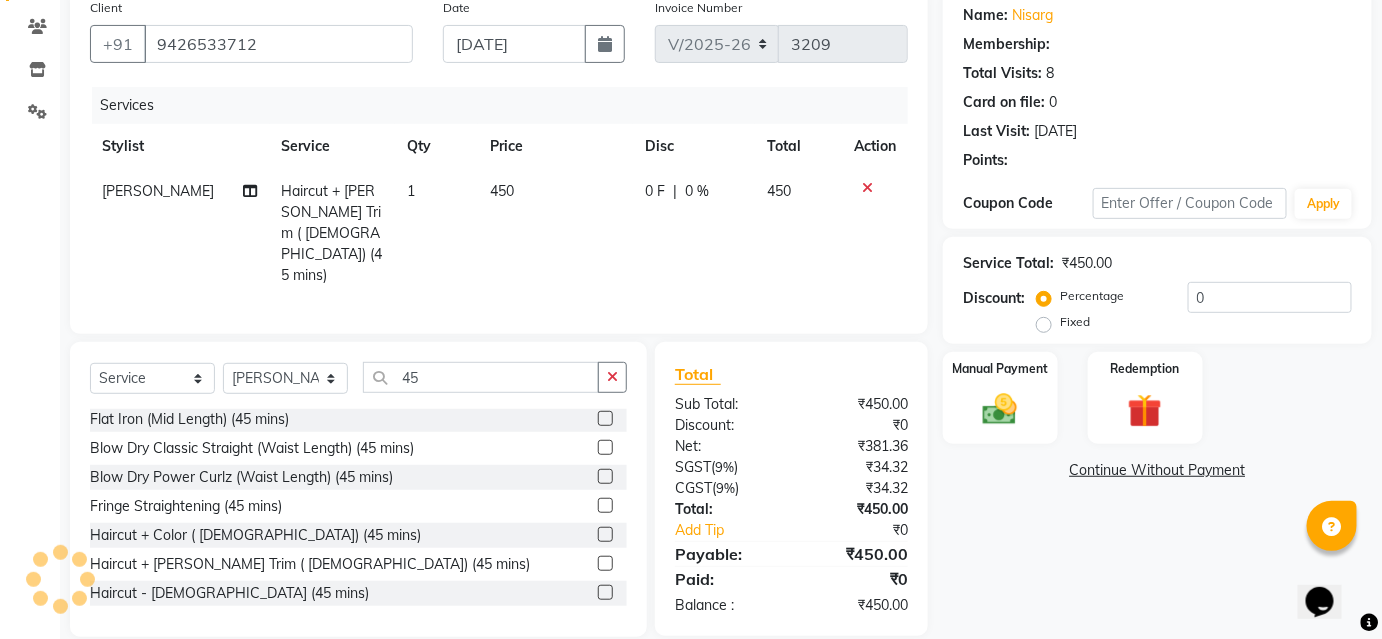 select on "1: Object" 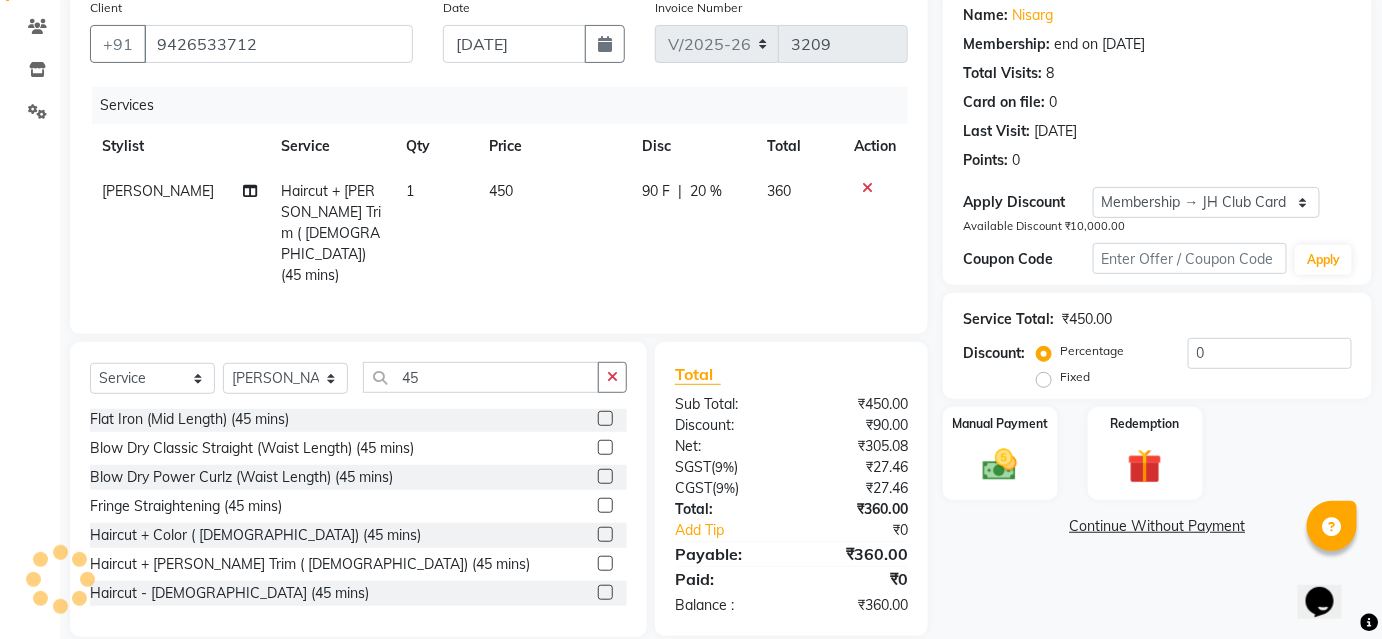 type on "20" 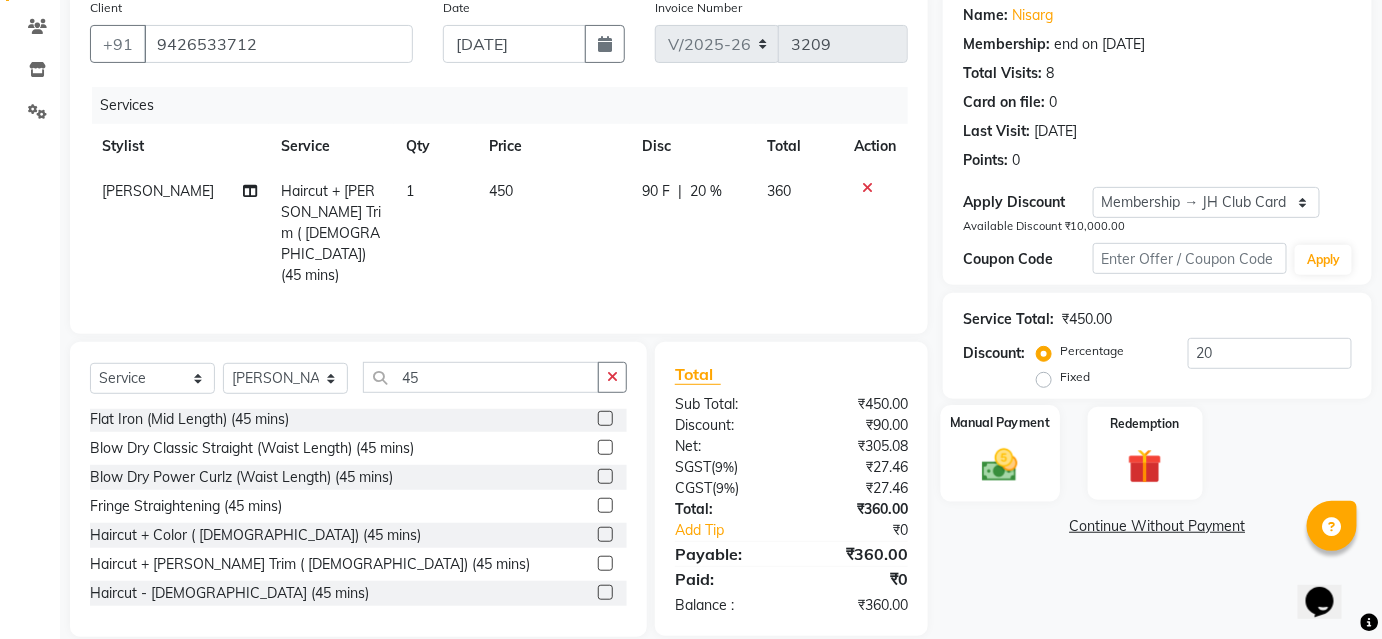 click 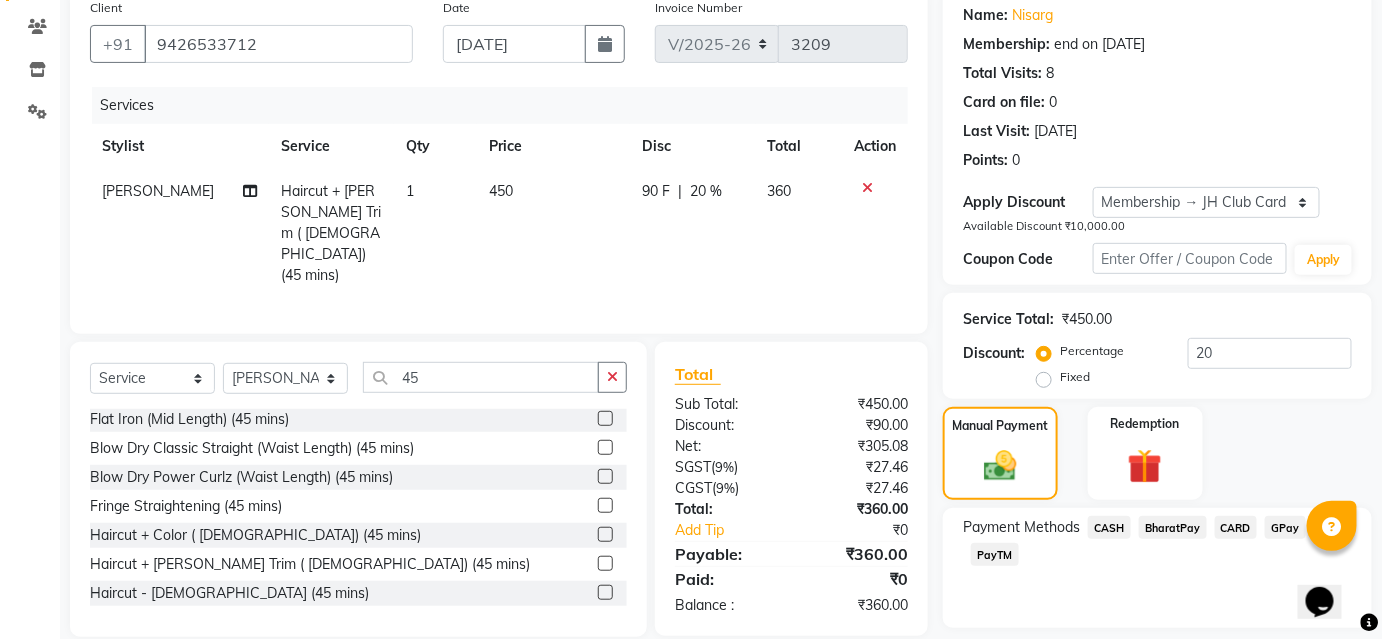 click on "CARD" 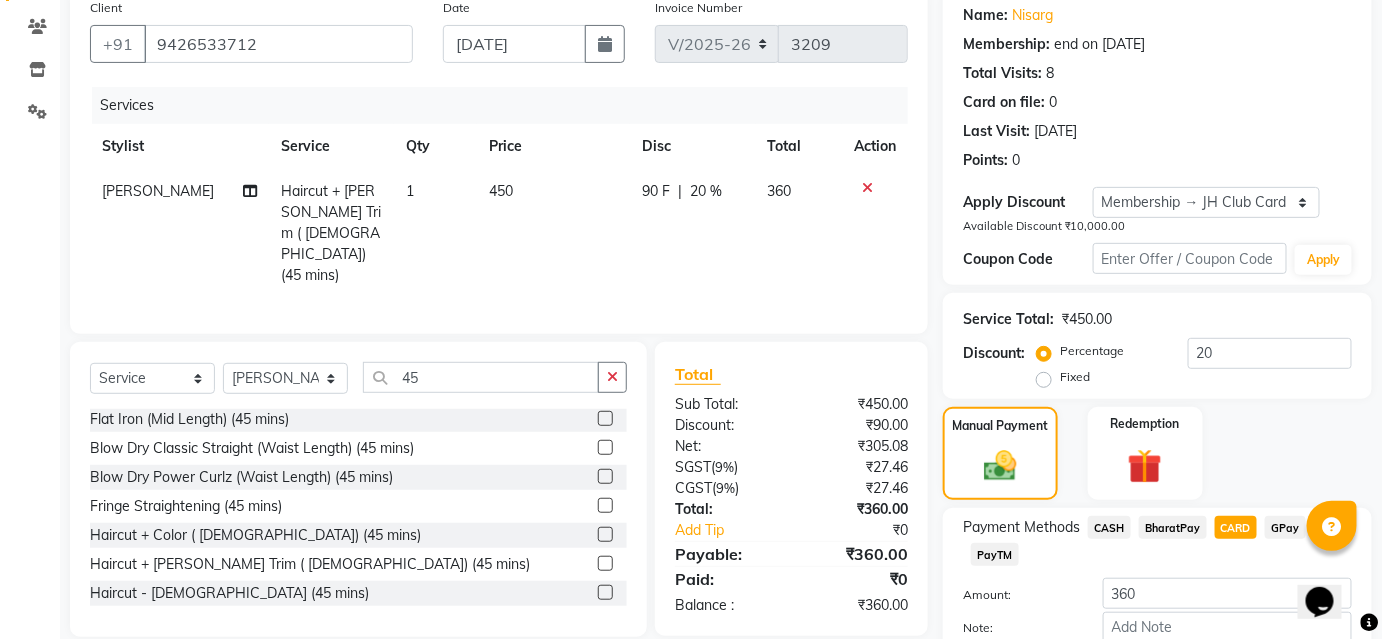 scroll, scrollTop: 276, scrollLeft: 0, axis: vertical 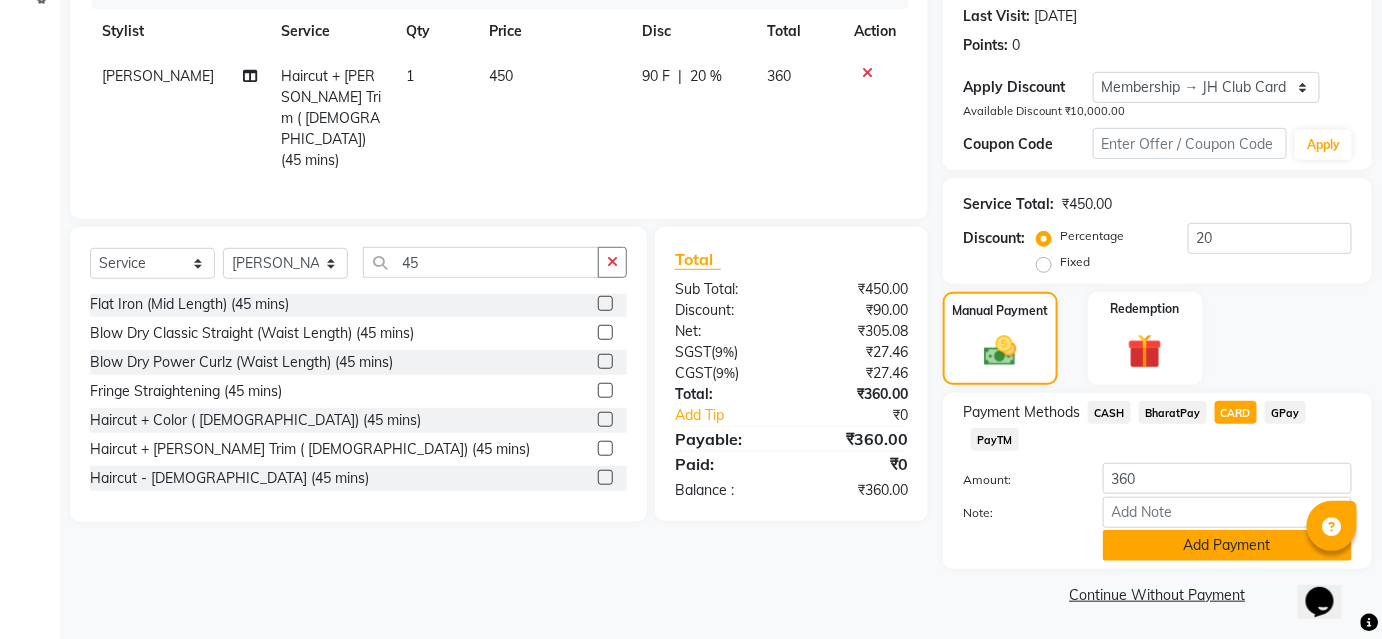 click on "Add Payment" 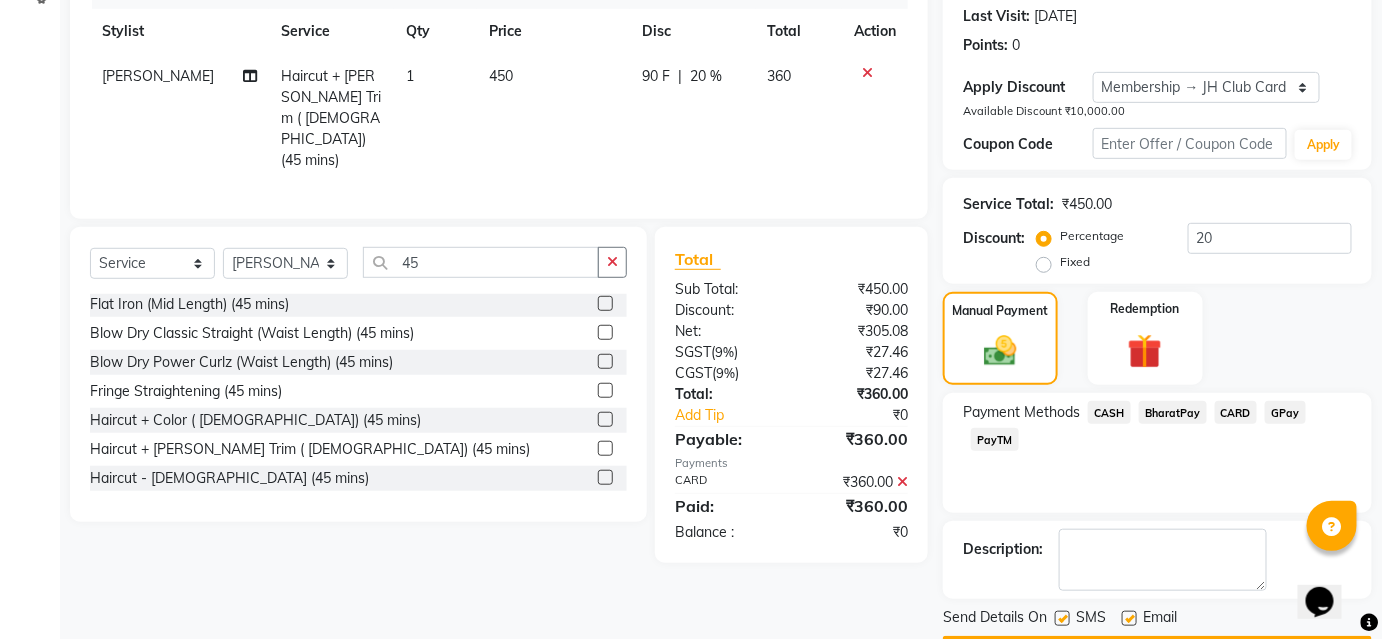 scroll, scrollTop: 332, scrollLeft: 0, axis: vertical 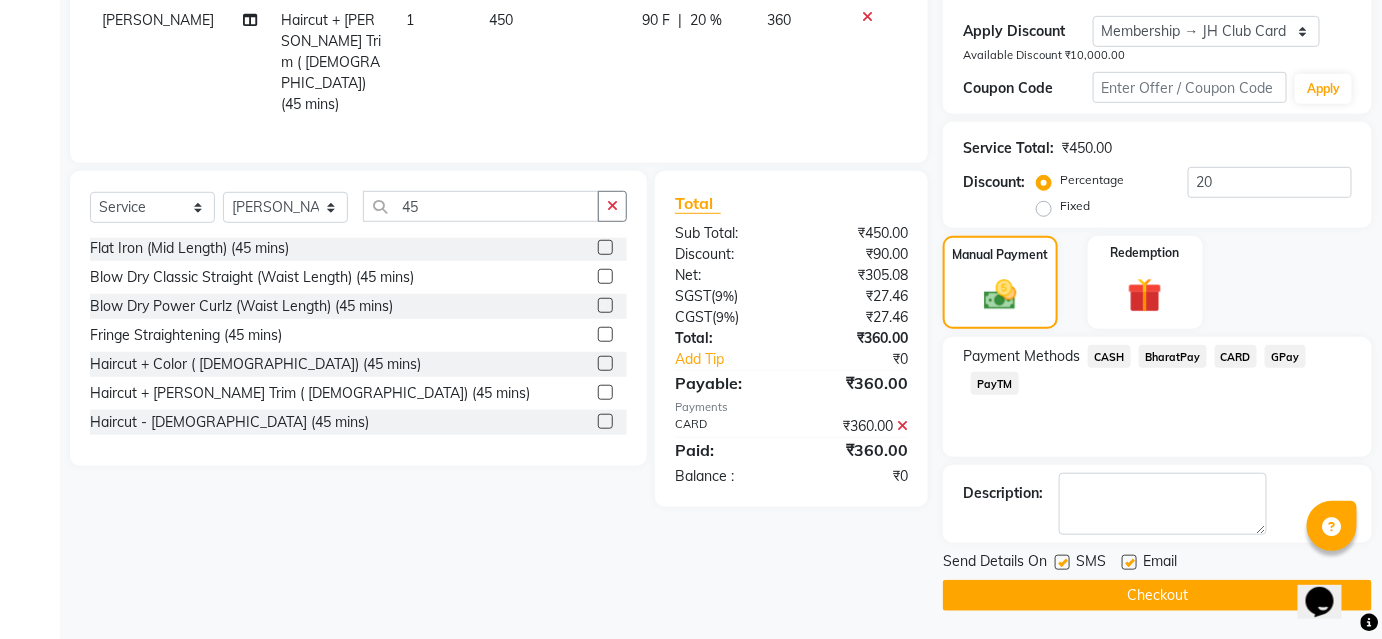 click on "Checkout" 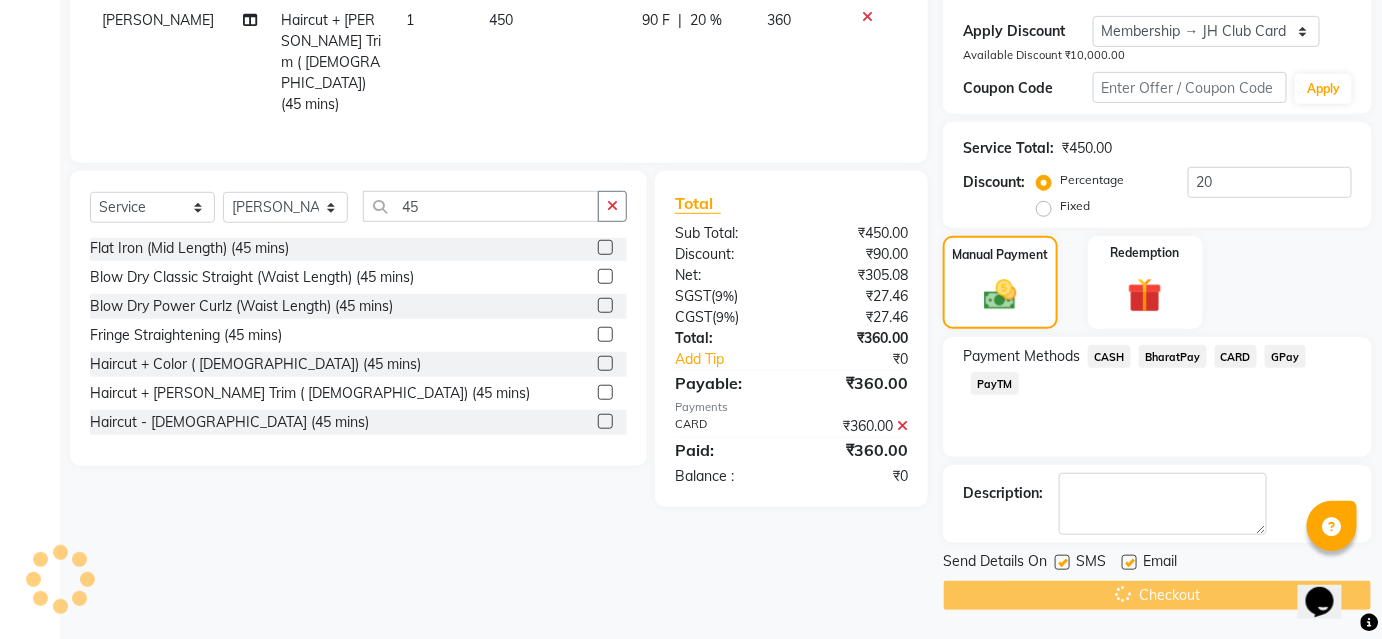 scroll, scrollTop: 0, scrollLeft: 0, axis: both 